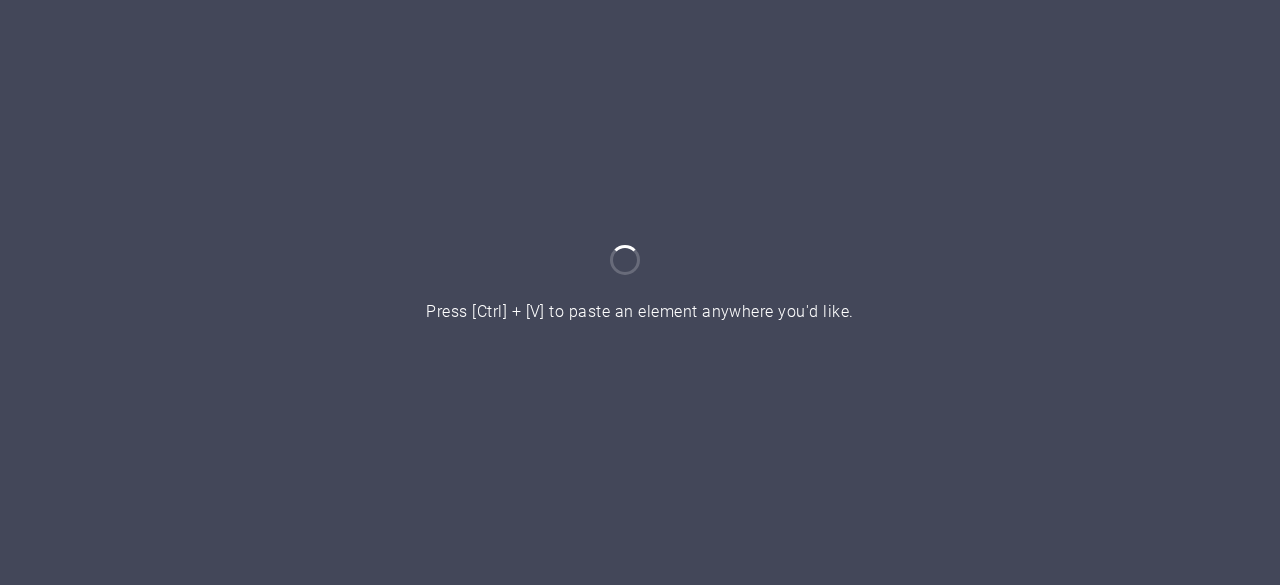 scroll, scrollTop: 0, scrollLeft: 0, axis: both 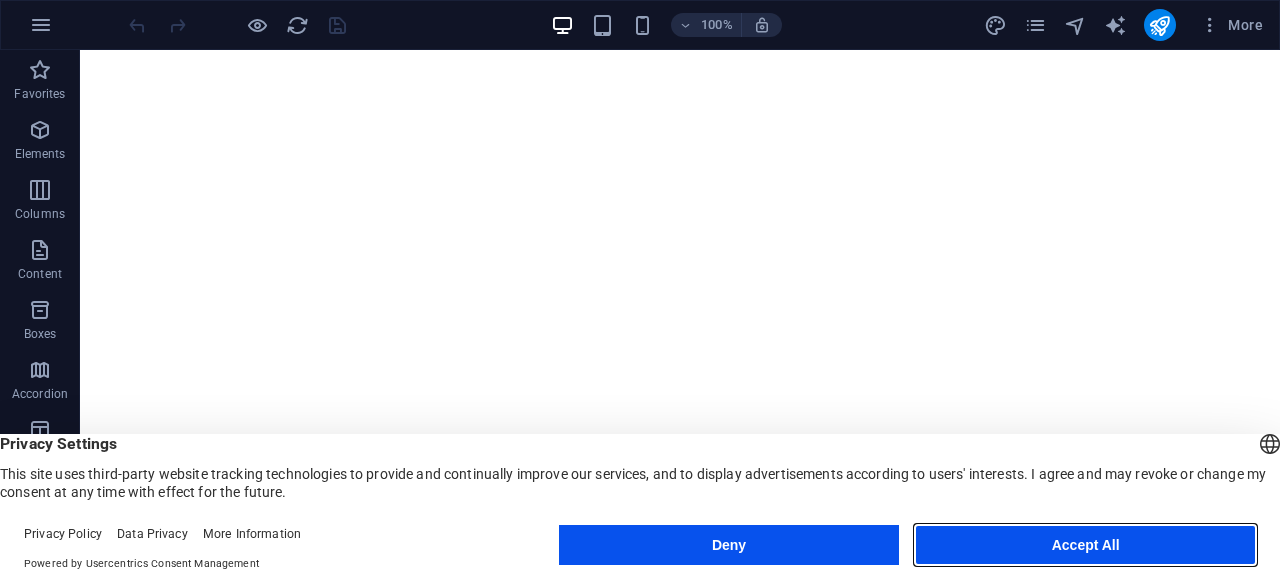 click on "Accept All" at bounding box center [1085, 545] 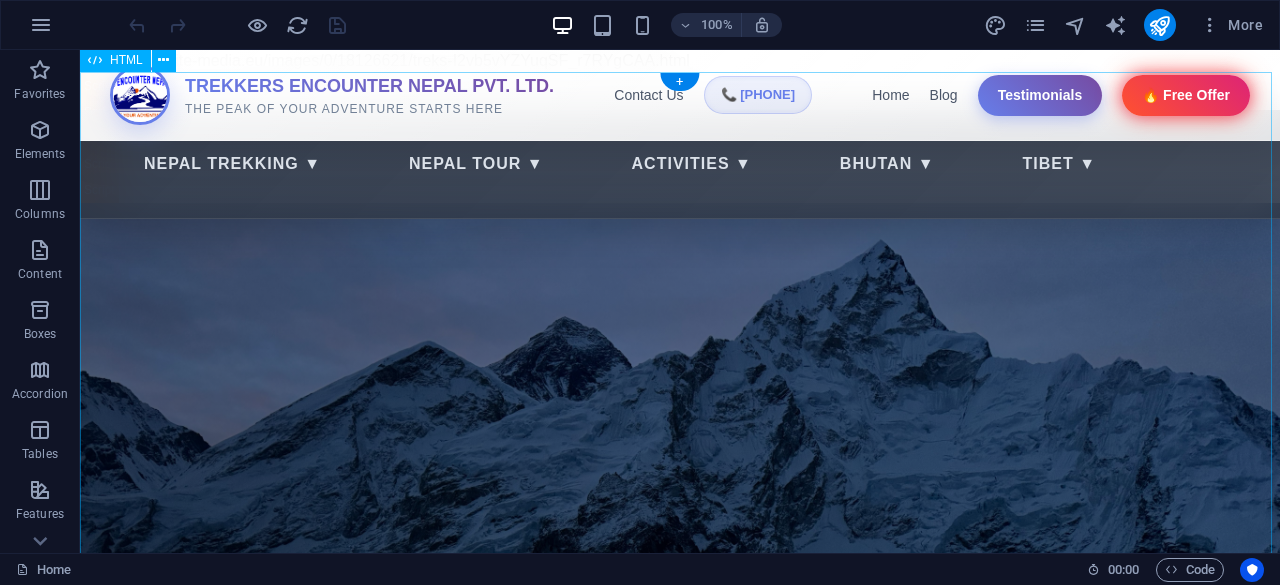scroll, scrollTop: 0, scrollLeft: 0, axis: both 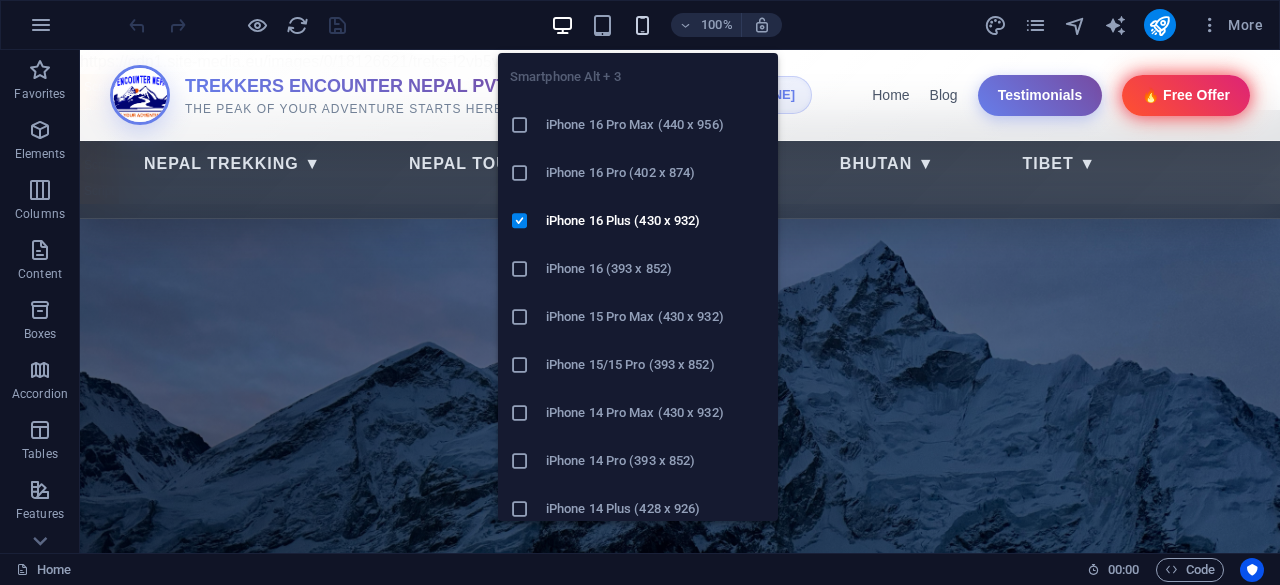 click at bounding box center [642, 25] 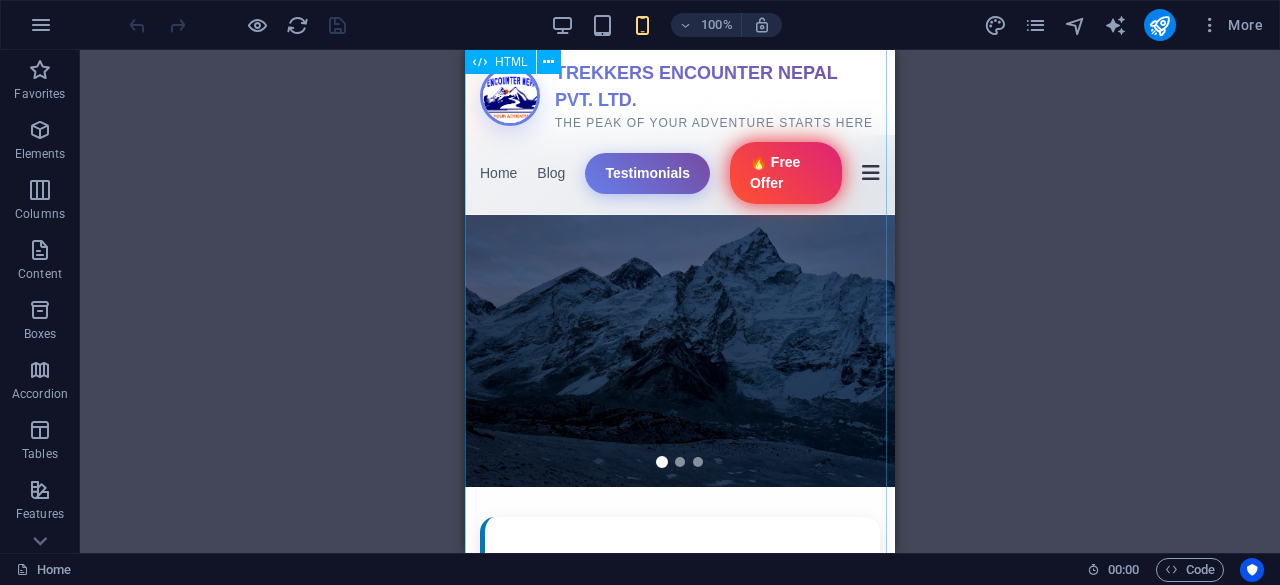 scroll, scrollTop: 0, scrollLeft: 0, axis: both 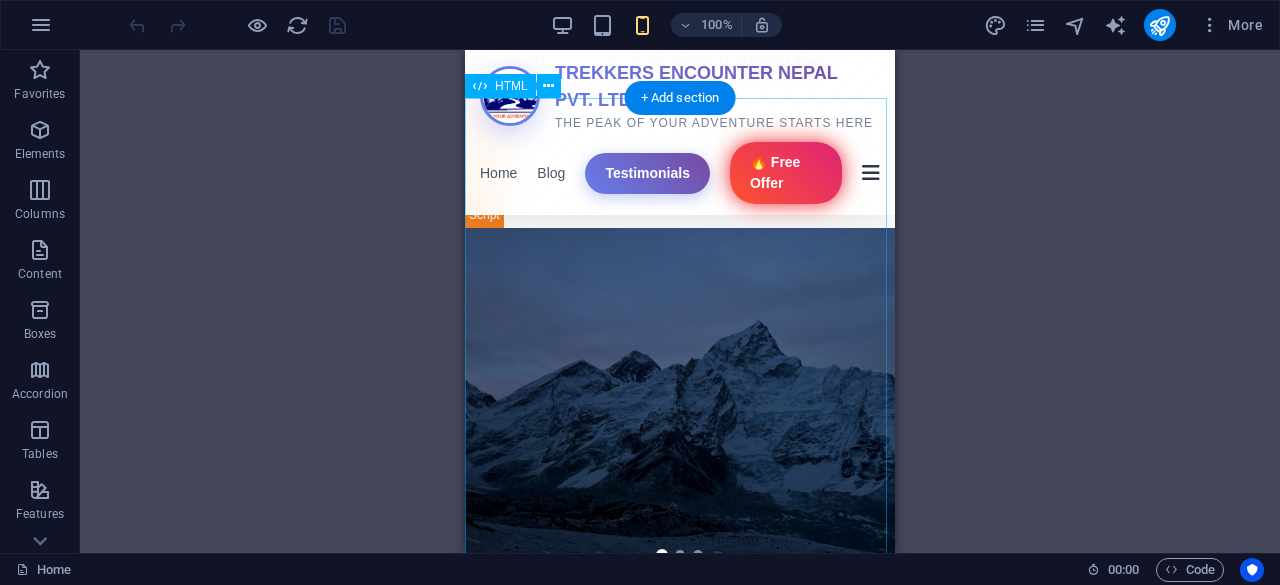 click on "$99" at bounding box center [680, 3229] 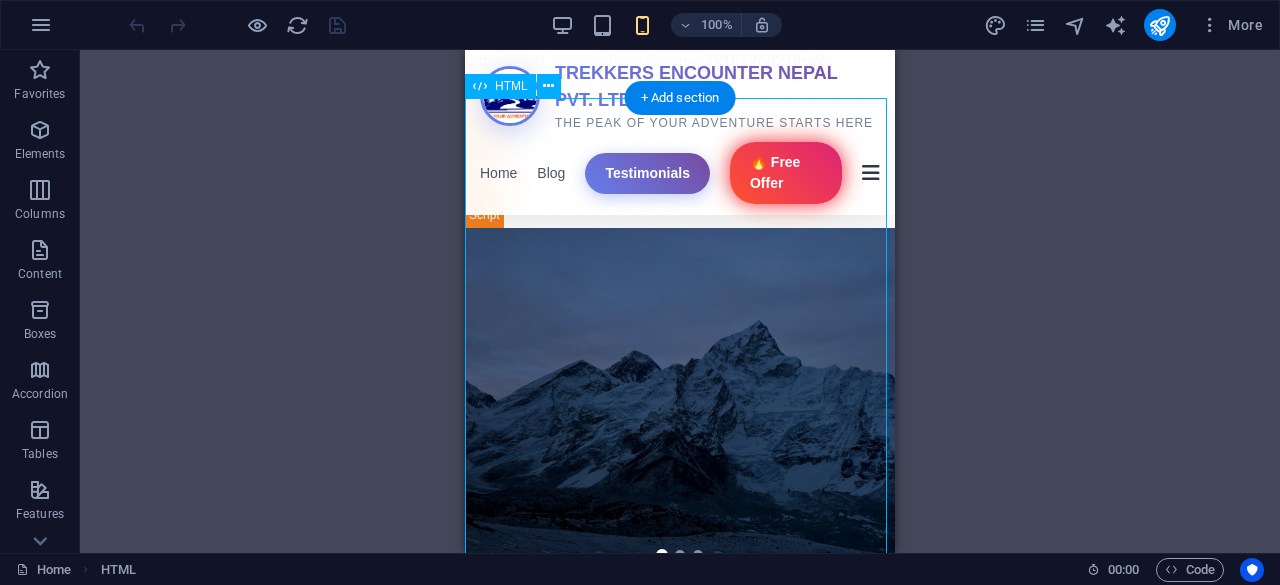 click on "$99" at bounding box center [680, 3229] 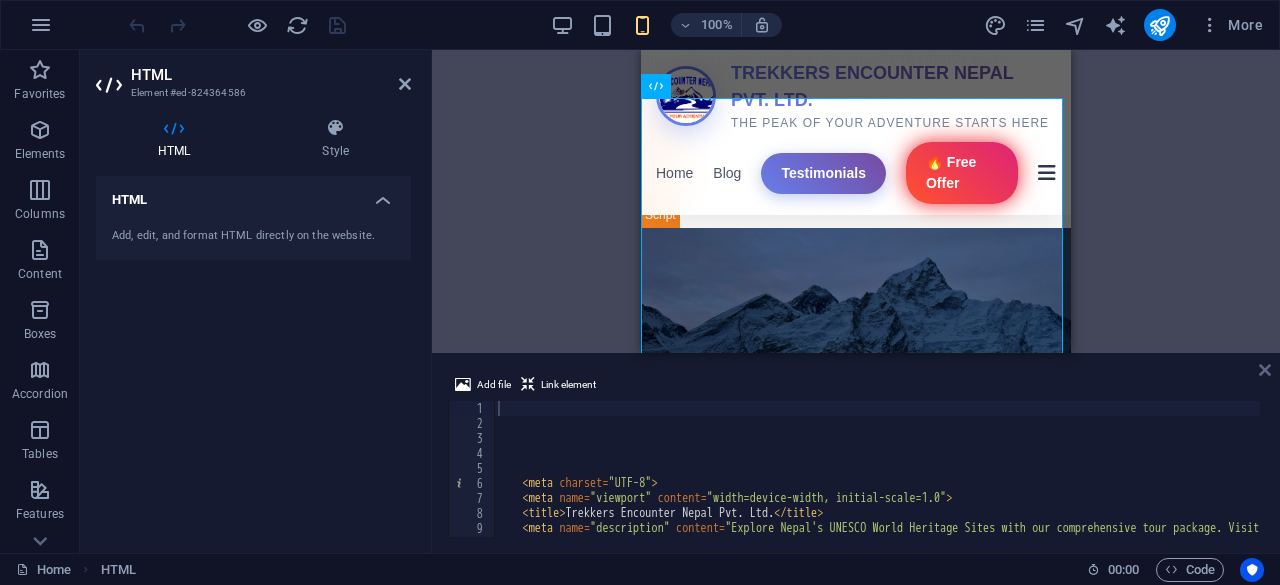 click at bounding box center [1265, 370] 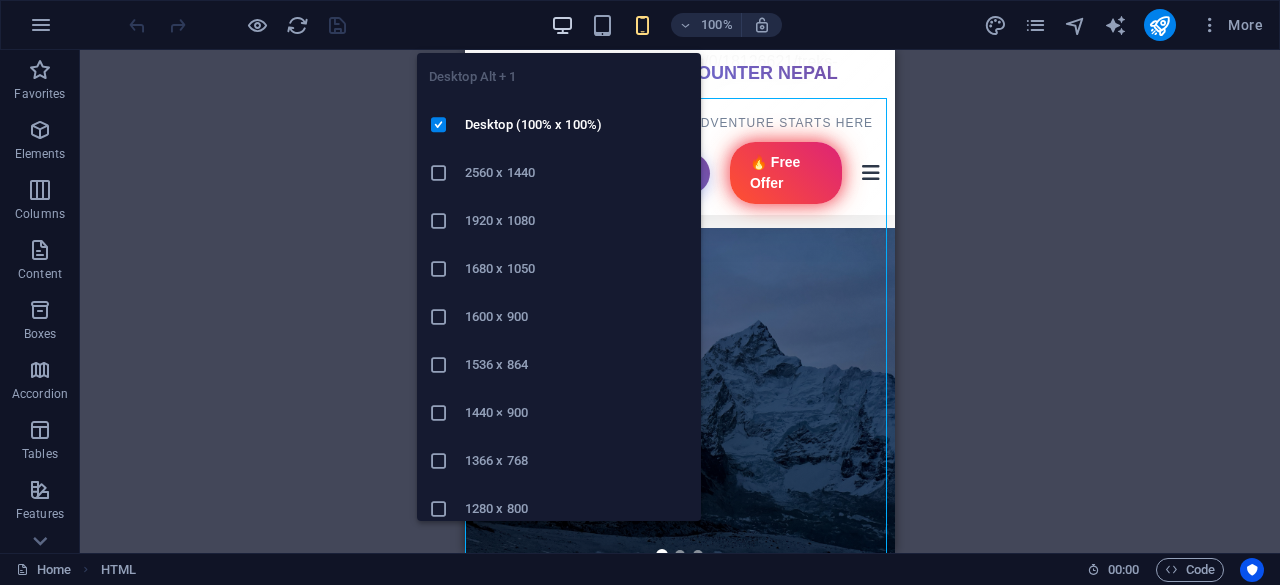 click at bounding box center [562, 25] 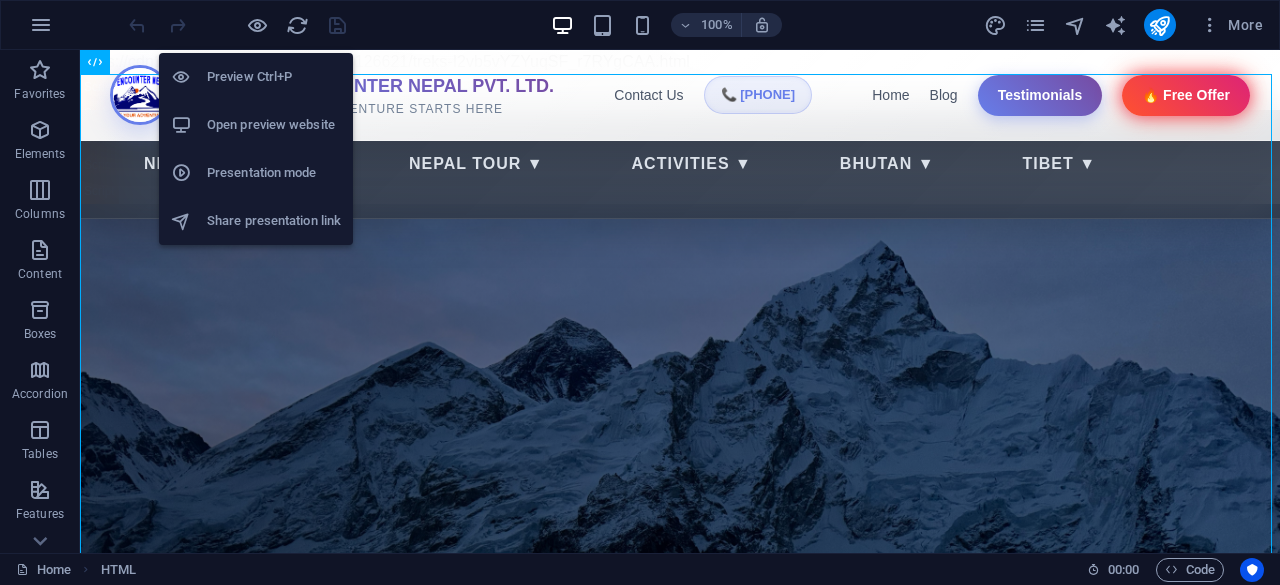 click on "Open preview website" at bounding box center [274, 125] 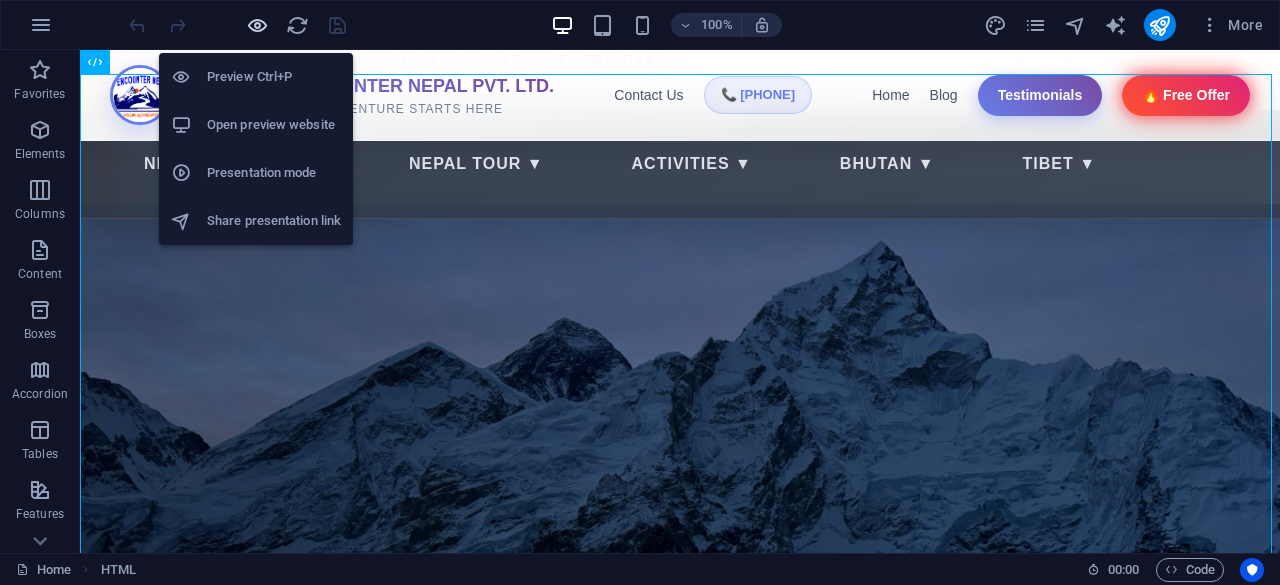 click at bounding box center (257, 25) 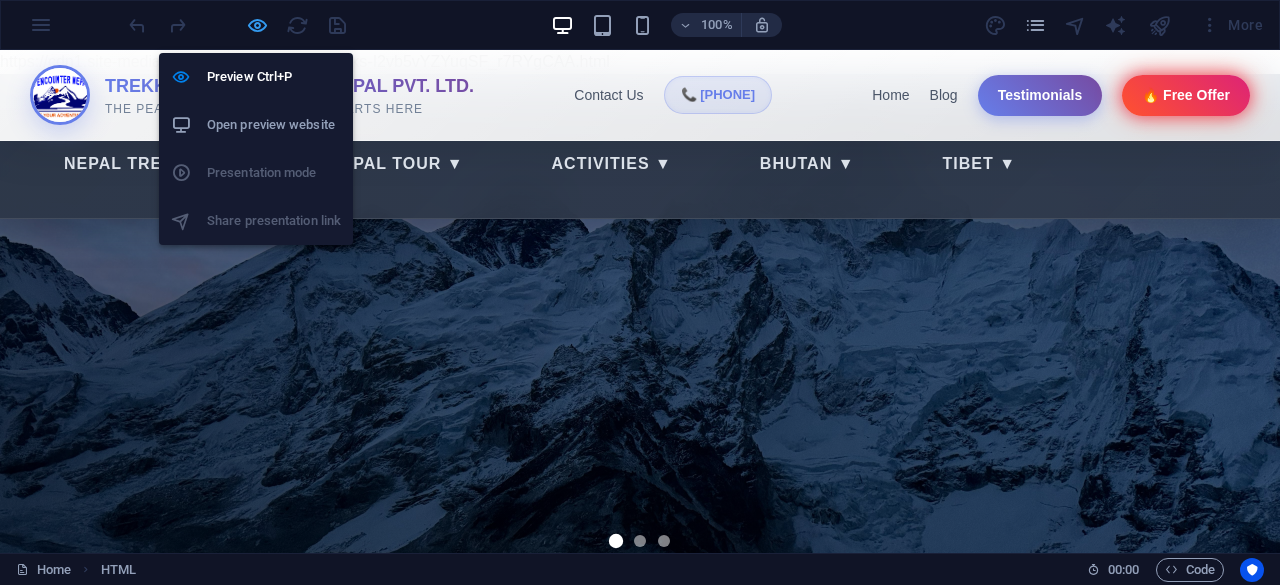 click at bounding box center [257, 25] 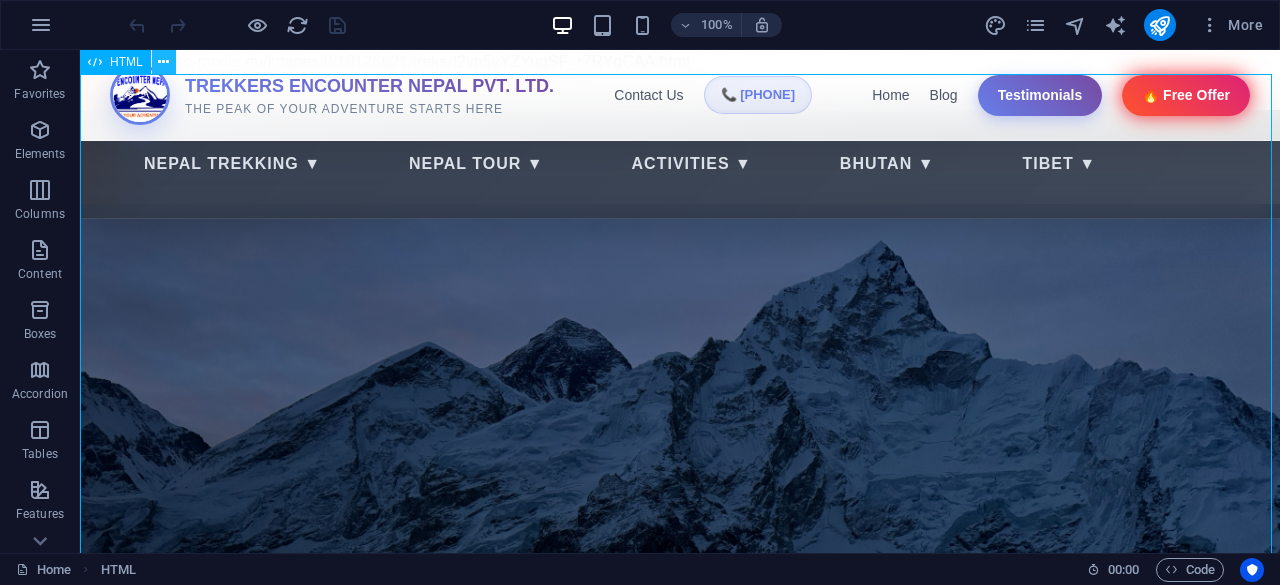 click at bounding box center (163, 62) 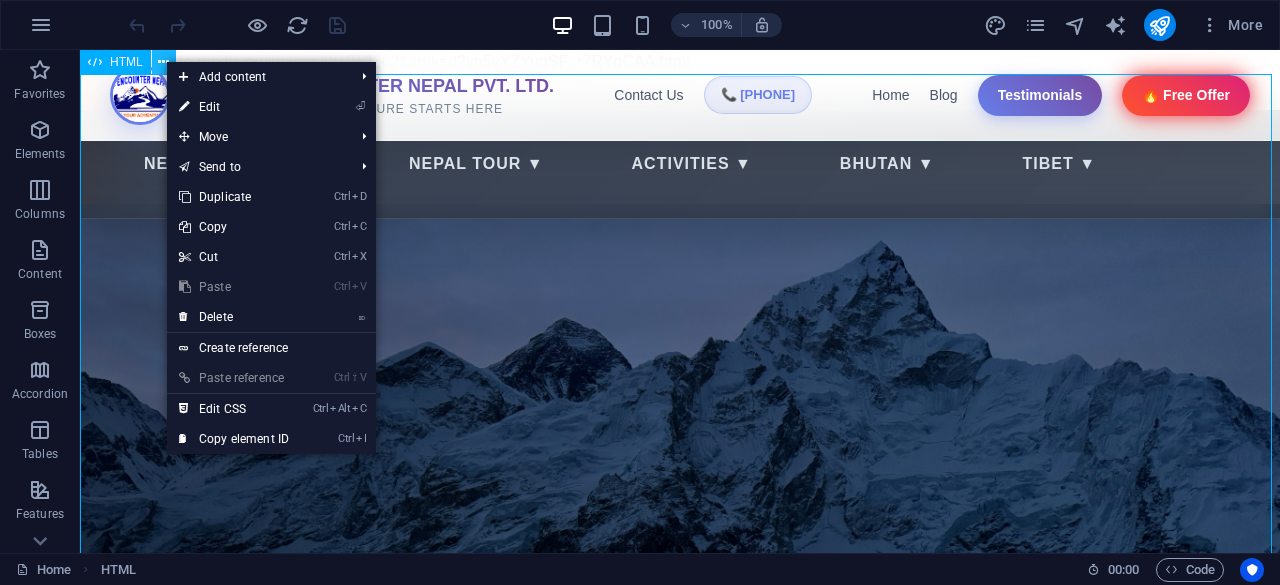 click at bounding box center [163, 62] 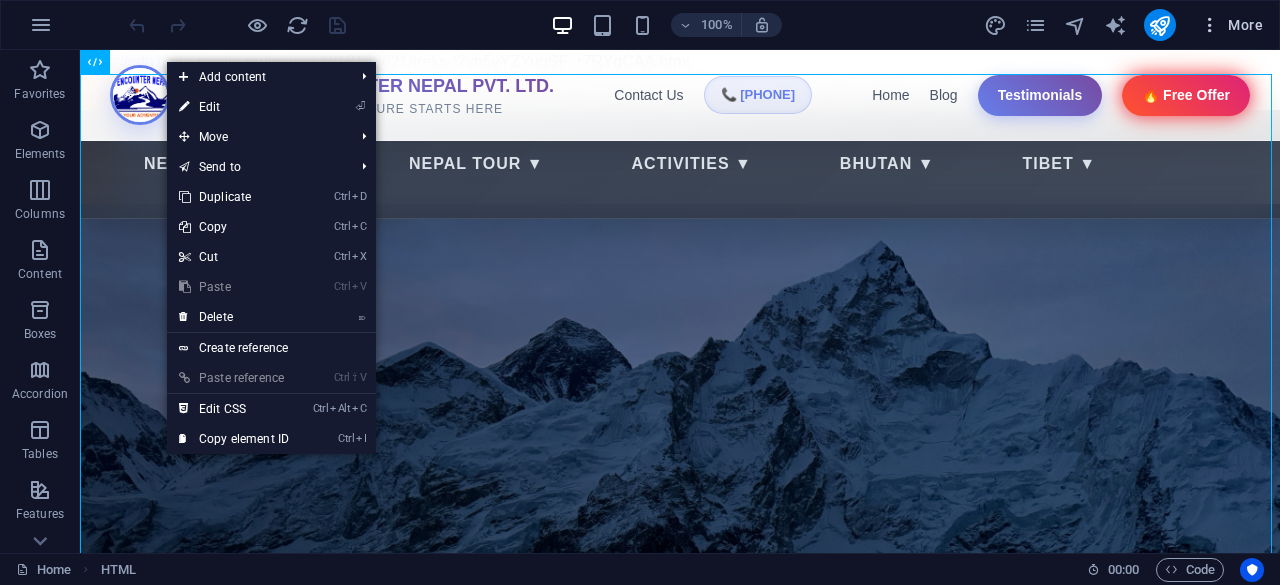 click at bounding box center [1210, 25] 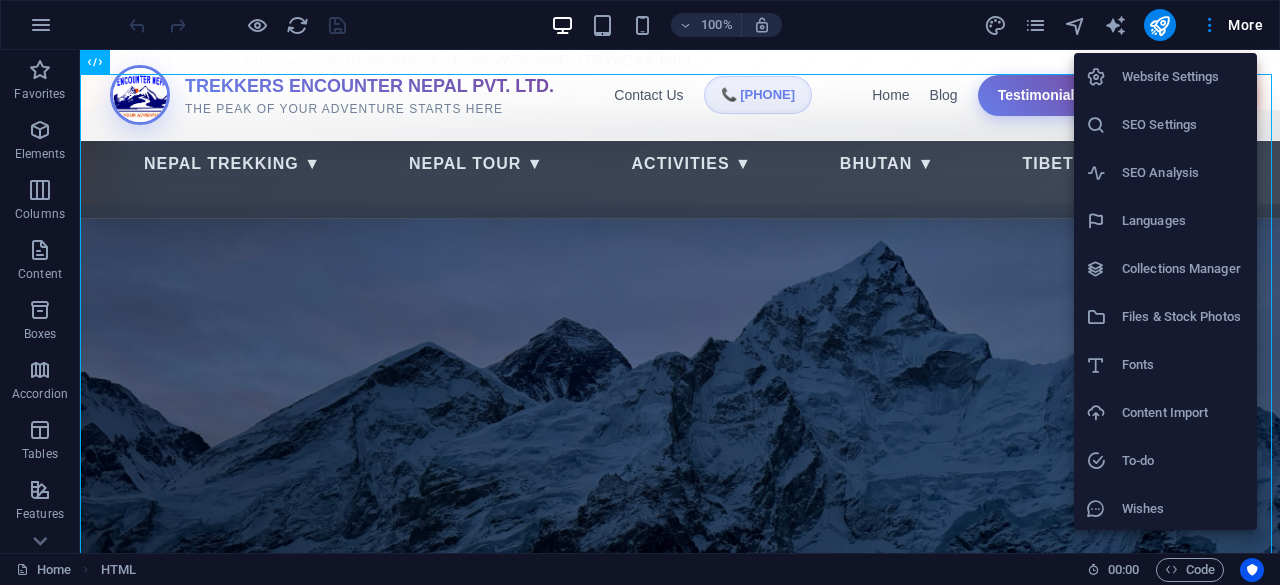 click at bounding box center [640, 292] 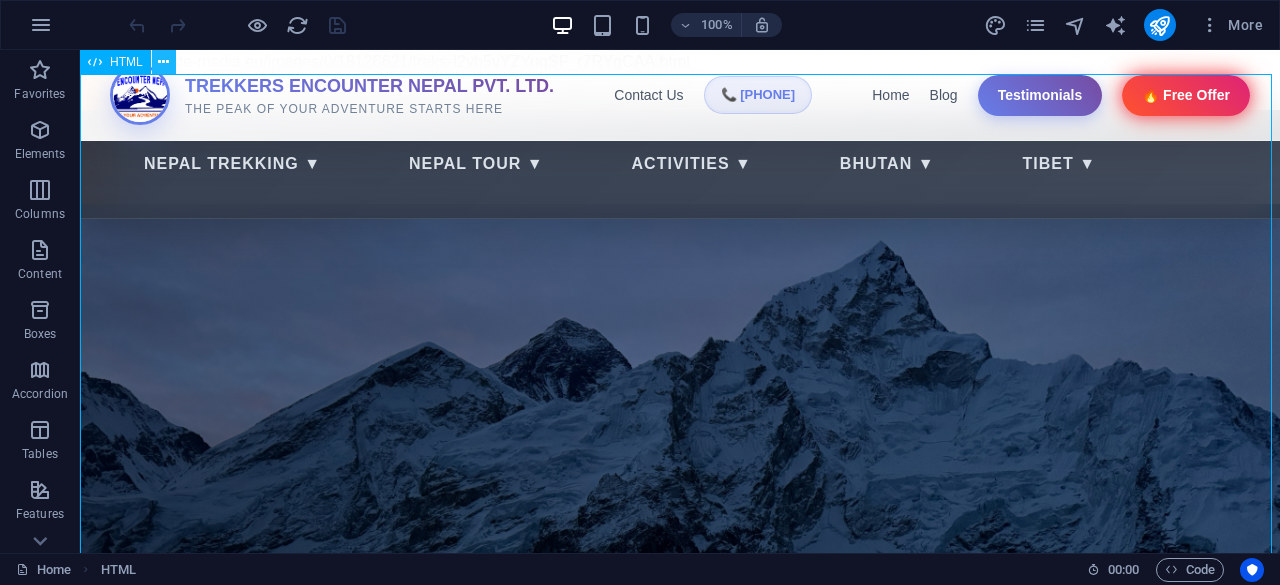 click at bounding box center (164, 62) 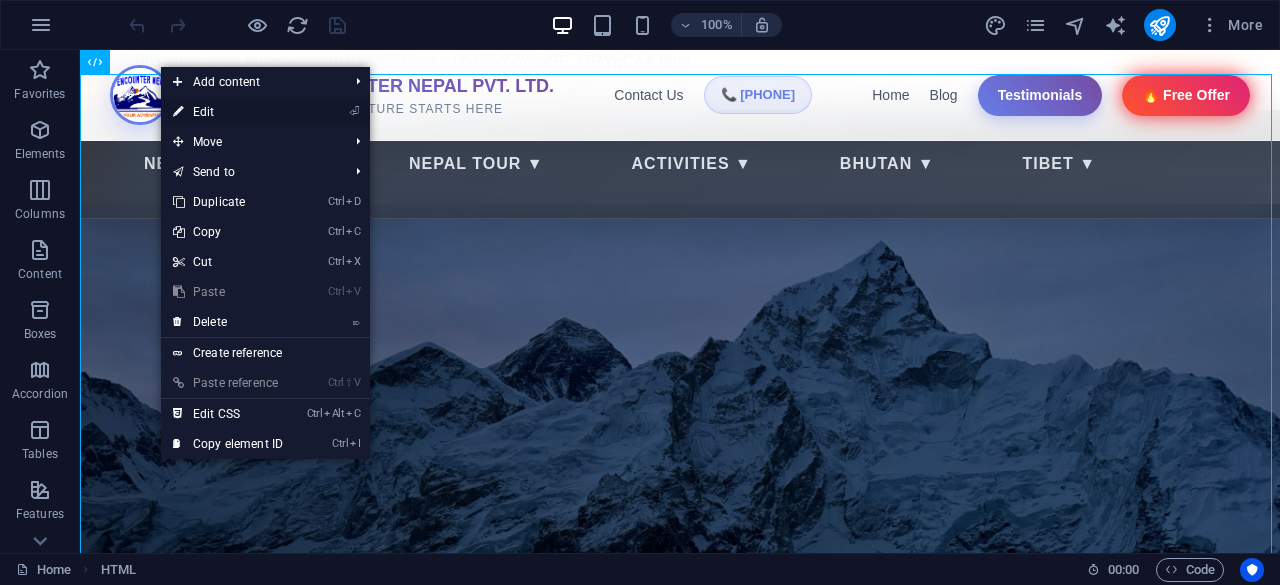 click on "⏎  Edit" at bounding box center [228, 112] 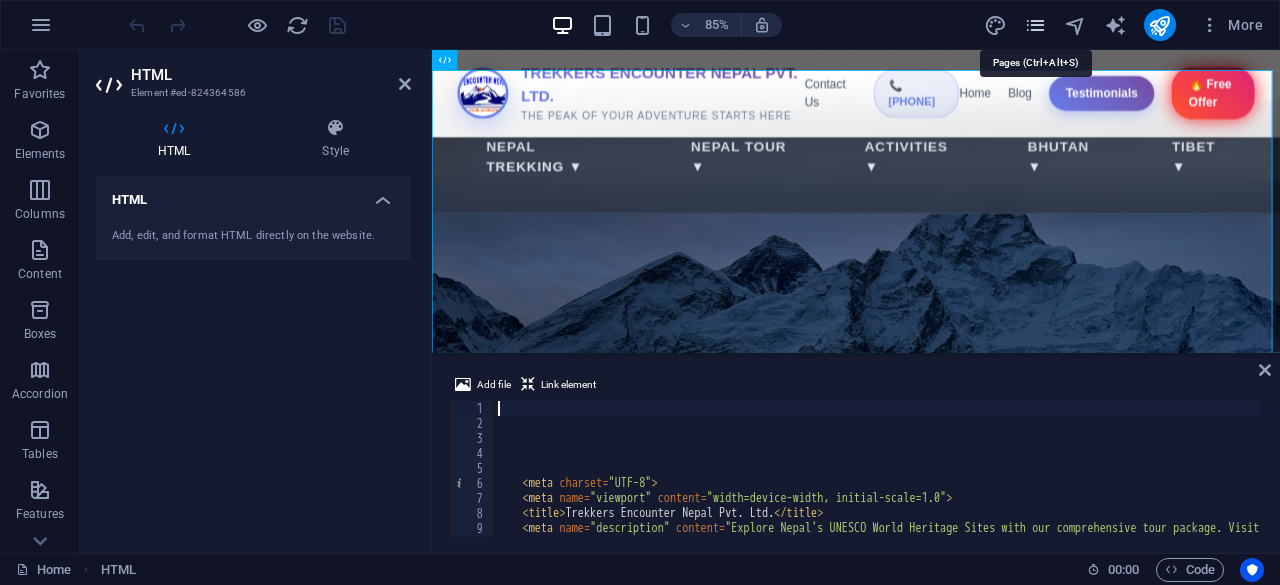 click at bounding box center [1035, 25] 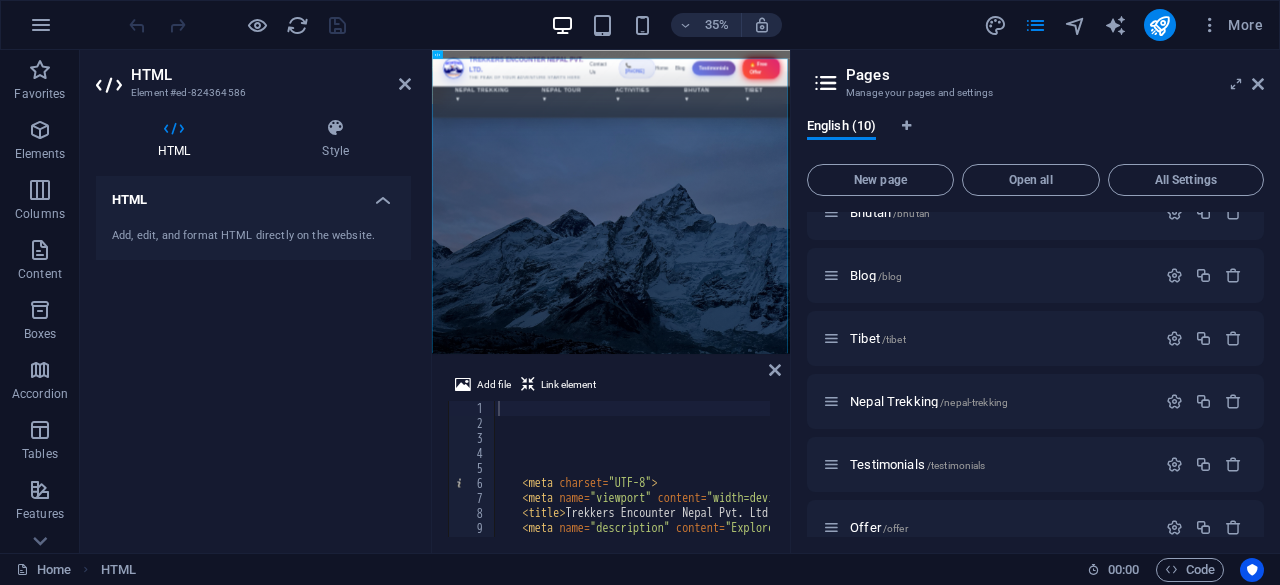 scroll, scrollTop: 304, scrollLeft: 0, axis: vertical 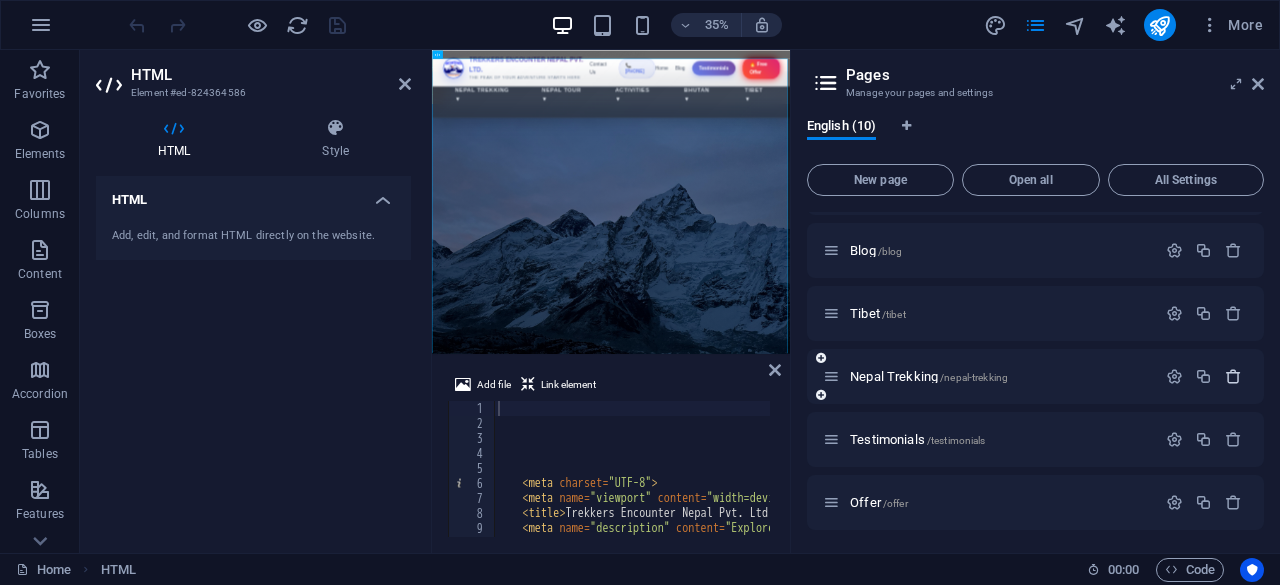 click at bounding box center (1233, 376) 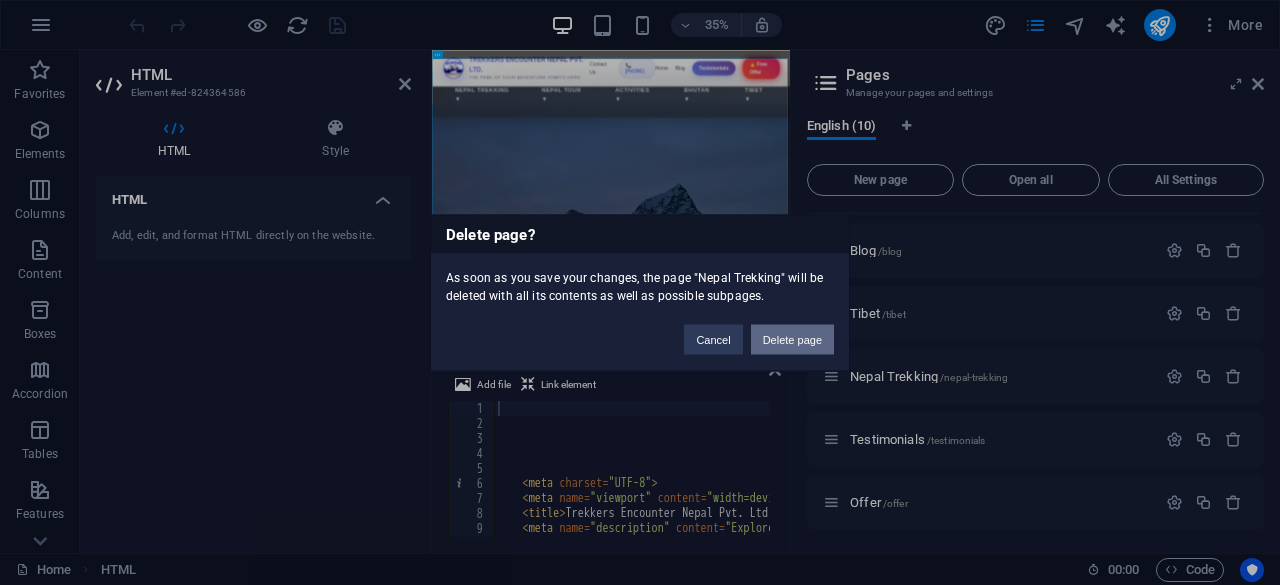 click on "Delete page" at bounding box center [792, 339] 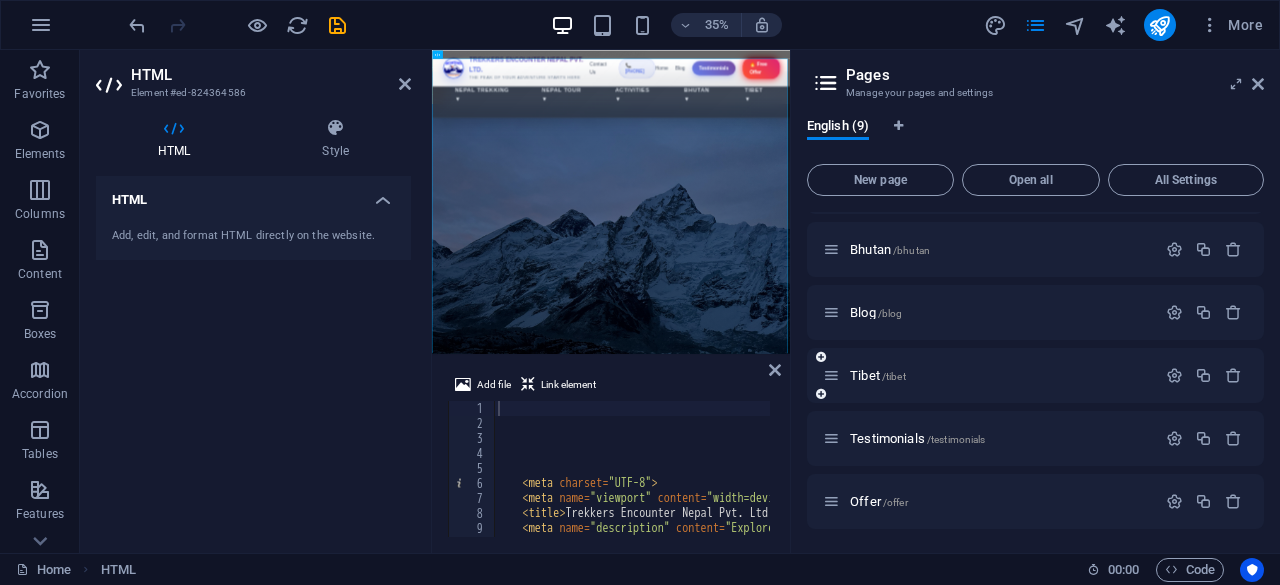 scroll, scrollTop: 0, scrollLeft: 0, axis: both 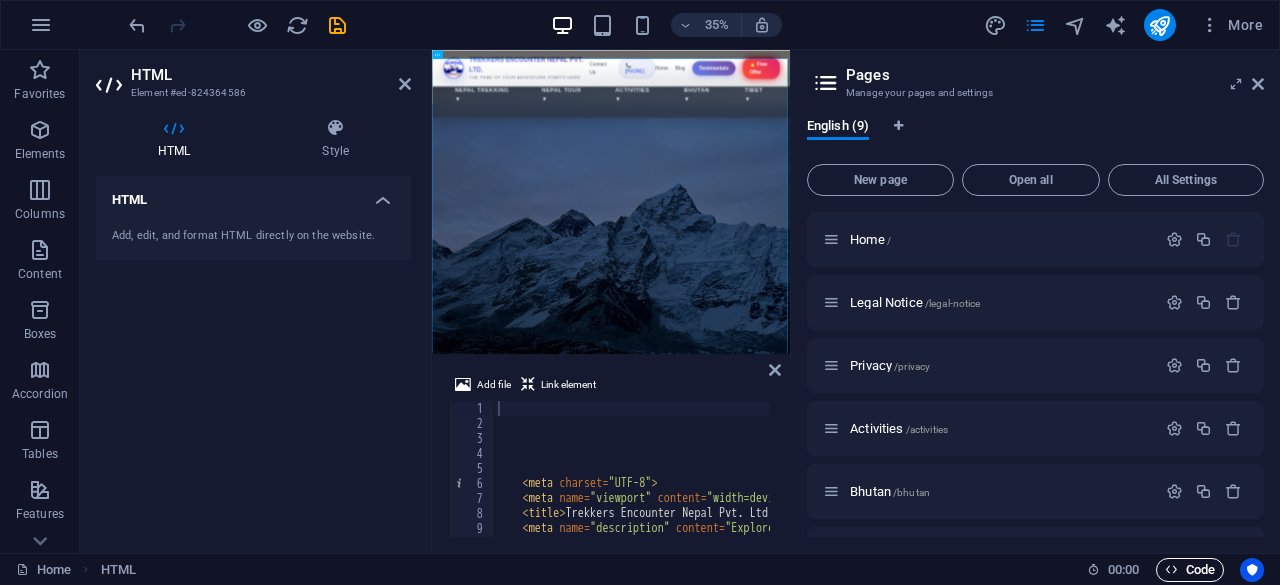 click at bounding box center (1171, 569) 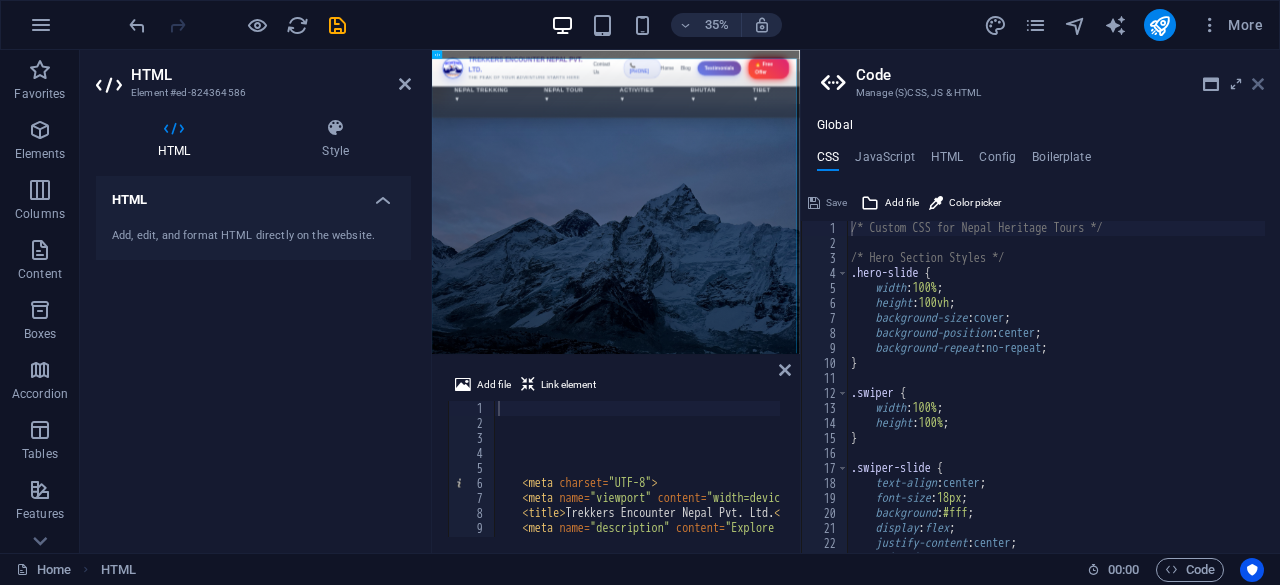 click at bounding box center (1258, 84) 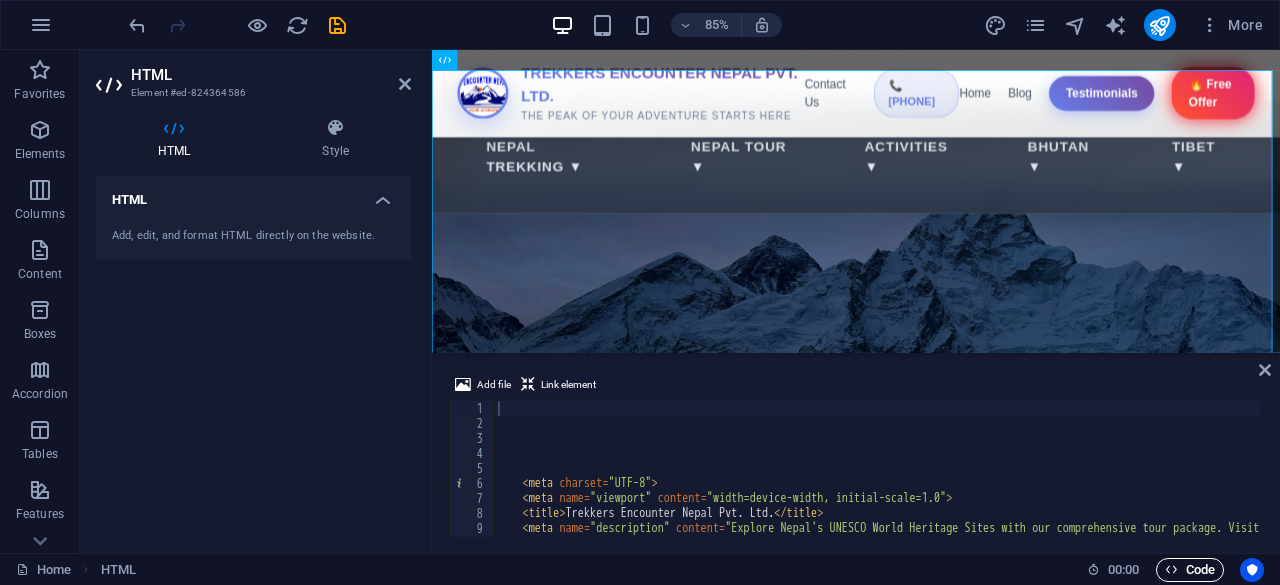 click on "Code" at bounding box center (1190, 570) 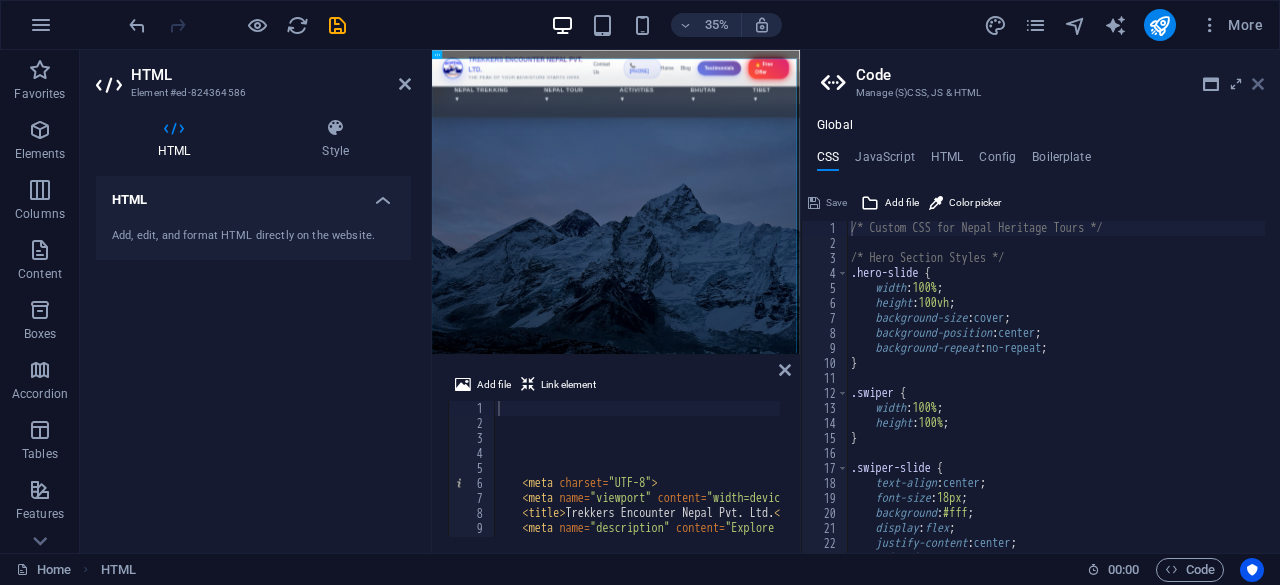 click at bounding box center (1258, 84) 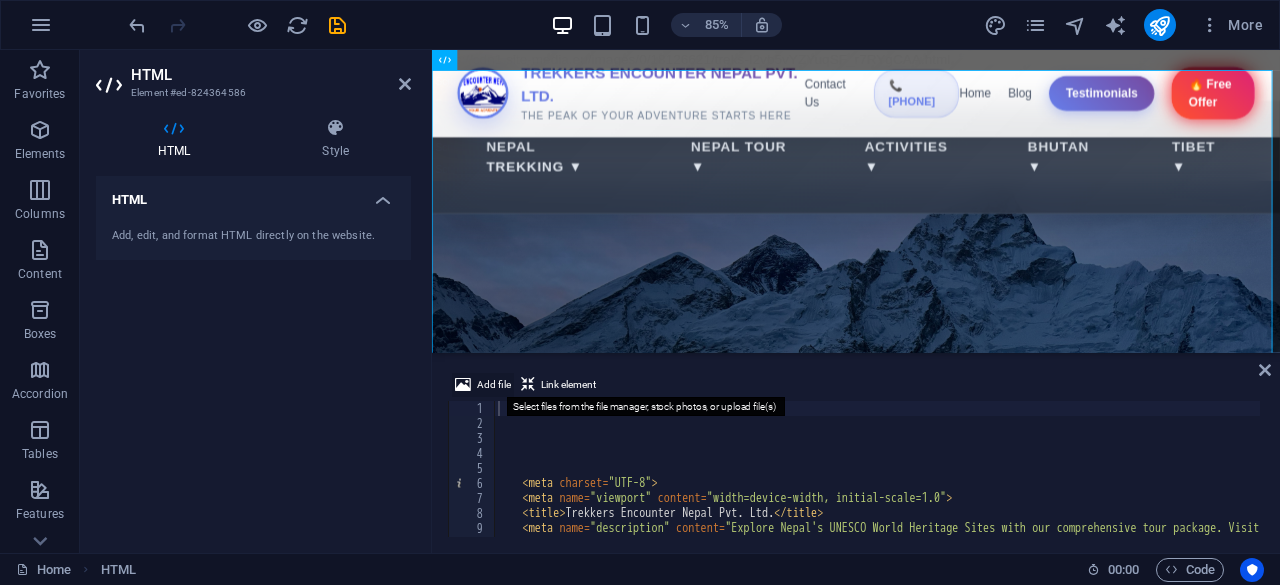 click on "Add file" at bounding box center (494, 385) 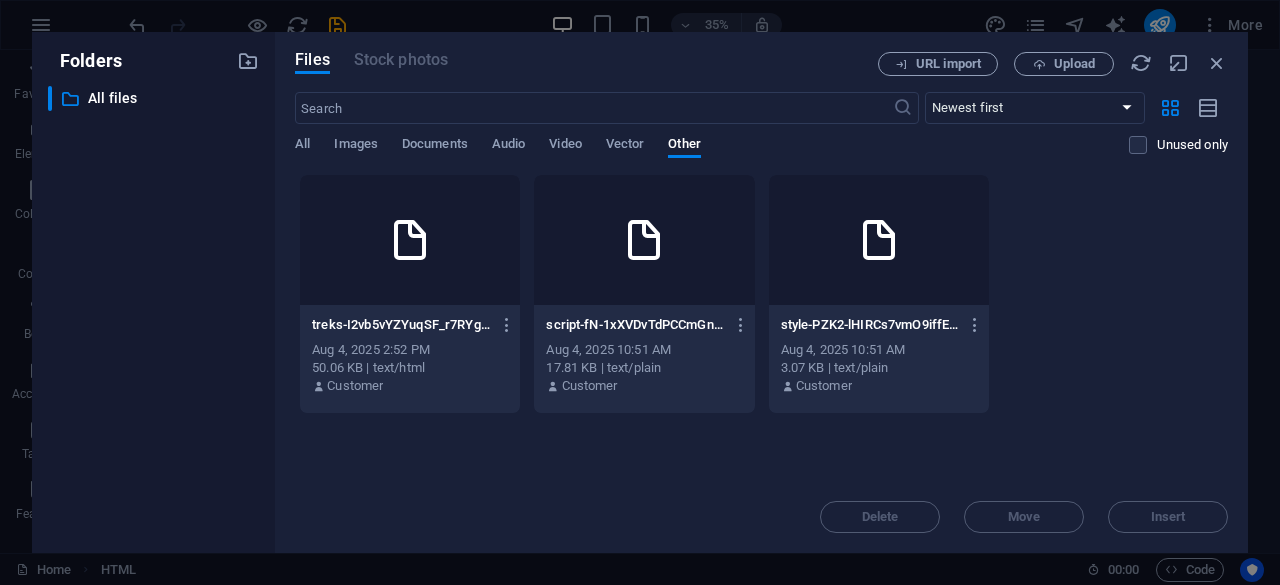 click at bounding box center (410, 240) 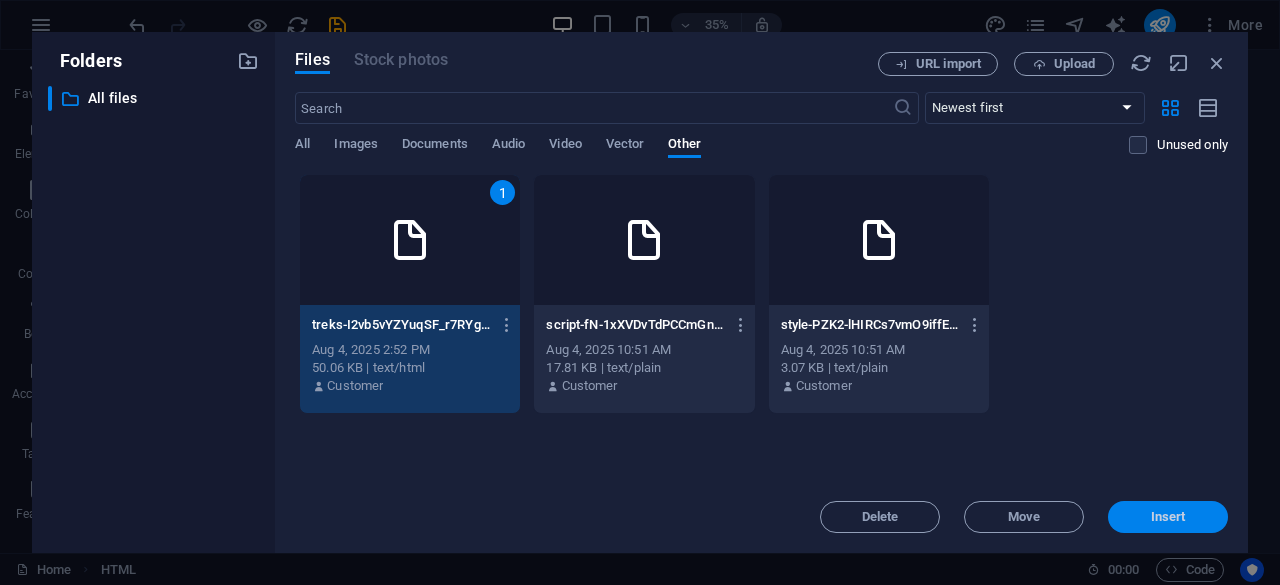 click on "Insert" at bounding box center [1168, 517] 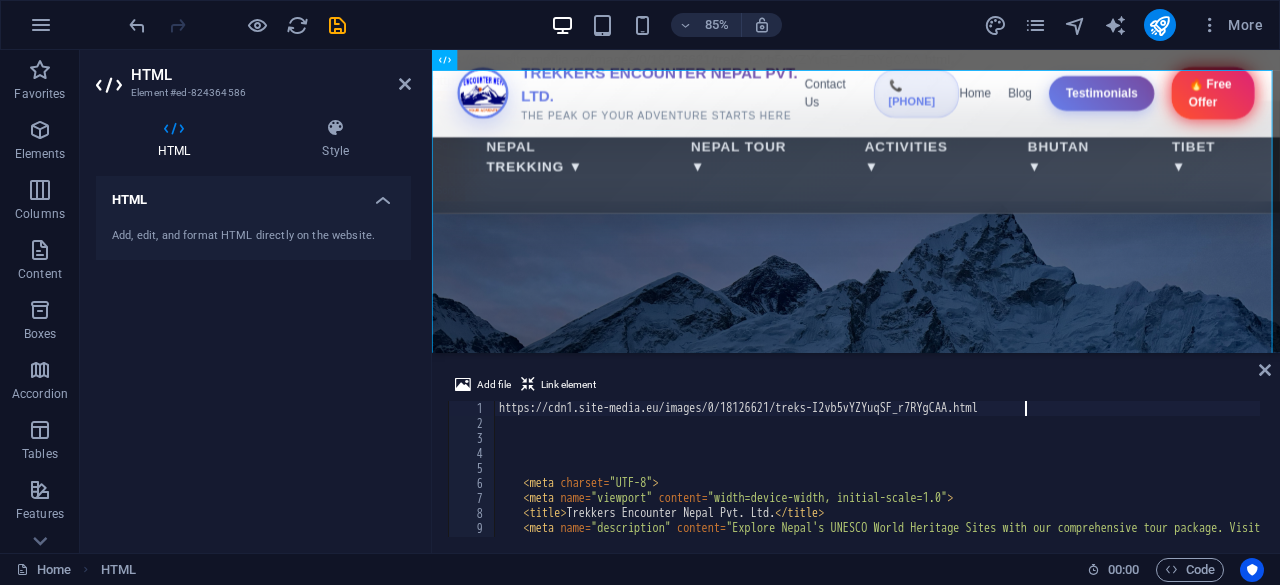 scroll, scrollTop: 0, scrollLeft: 0, axis: both 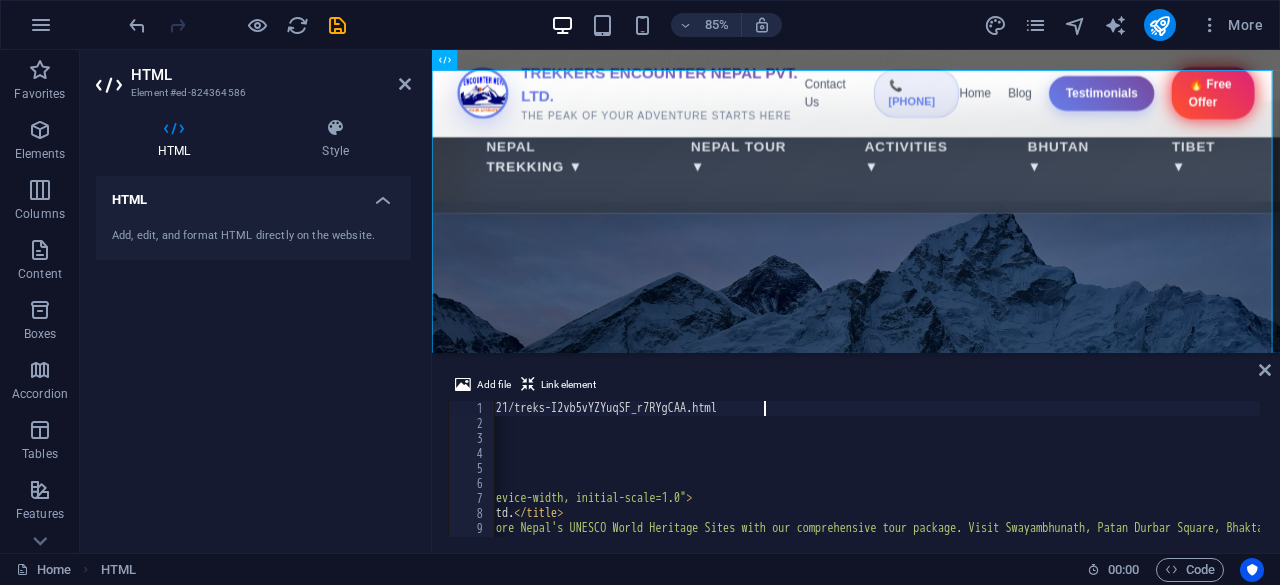 drag, startPoint x: 1041, startPoint y: 405, endPoint x: 922, endPoint y: 403, distance: 119.01681 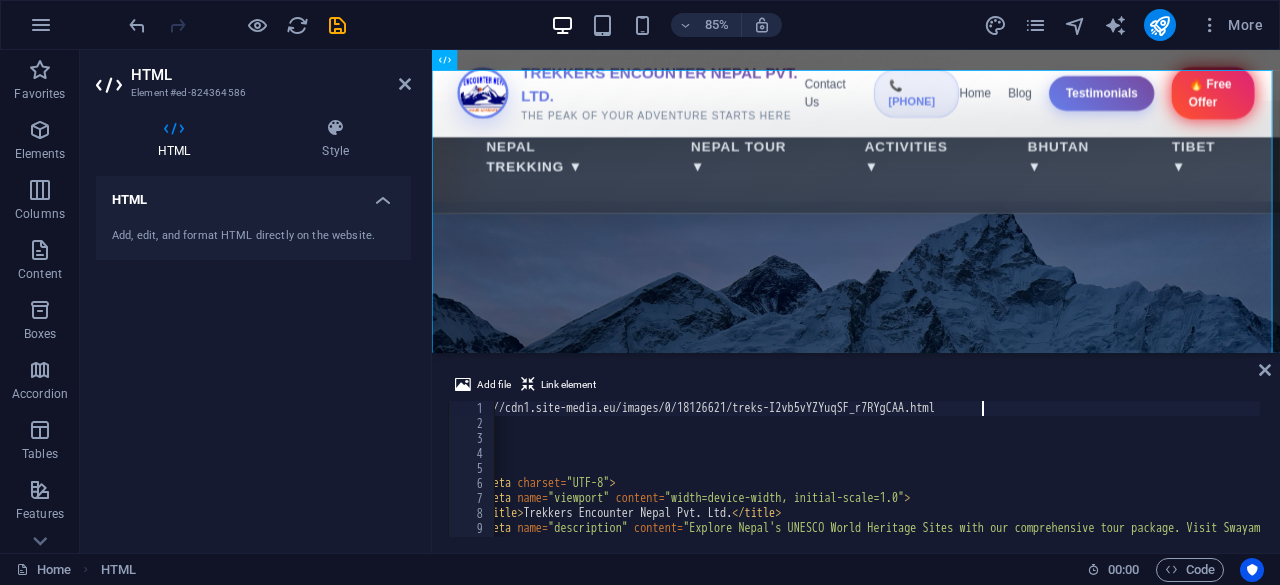 scroll, scrollTop: 0, scrollLeft: 0, axis: both 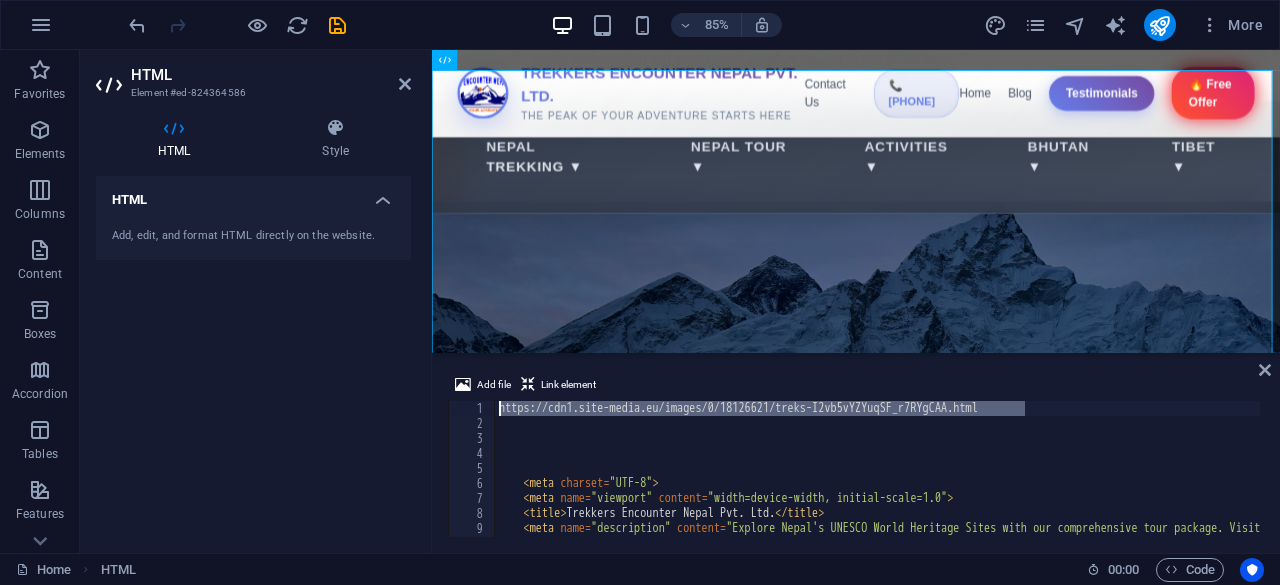 drag, startPoint x: 1035, startPoint y: 408, endPoint x: 491, endPoint y: 412, distance: 544.0147 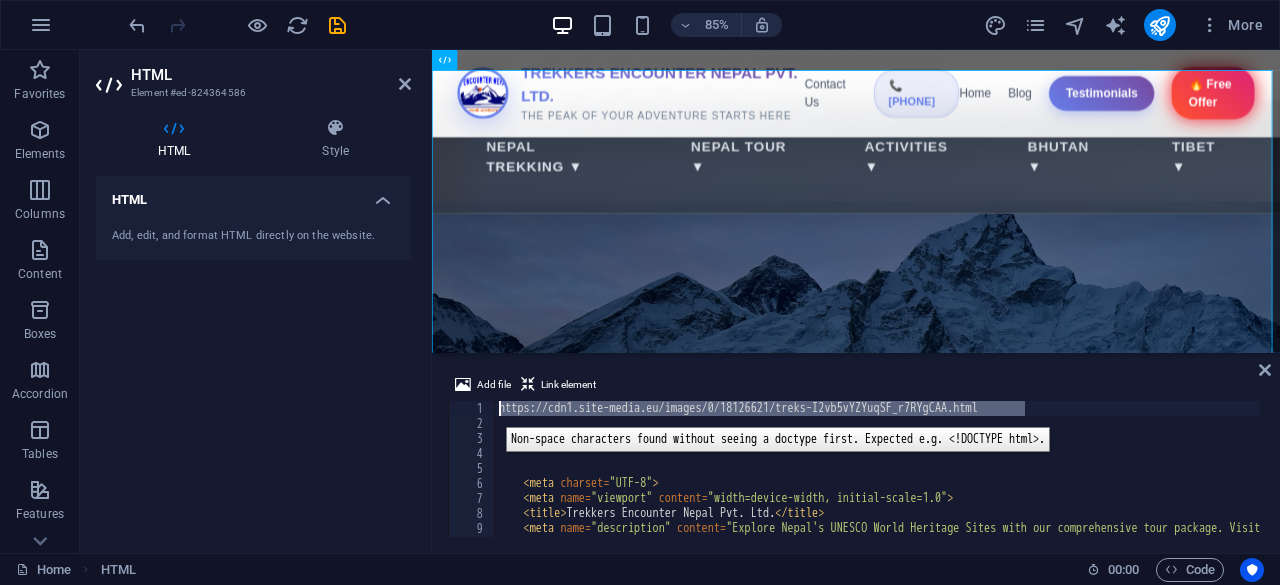 type 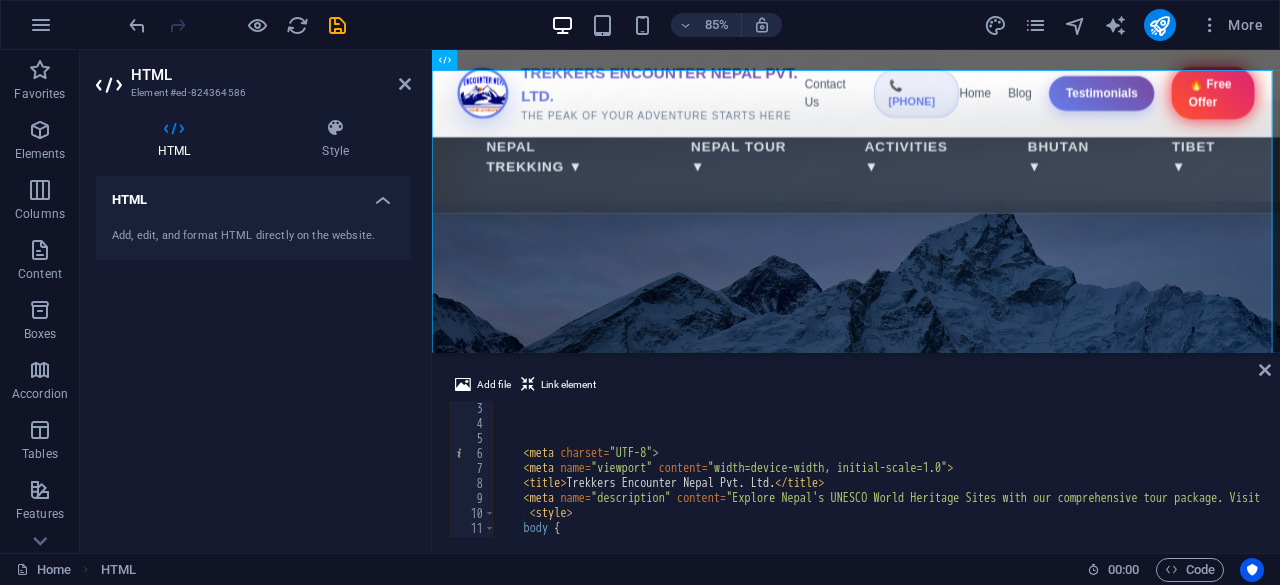 scroll, scrollTop: 0, scrollLeft: 0, axis: both 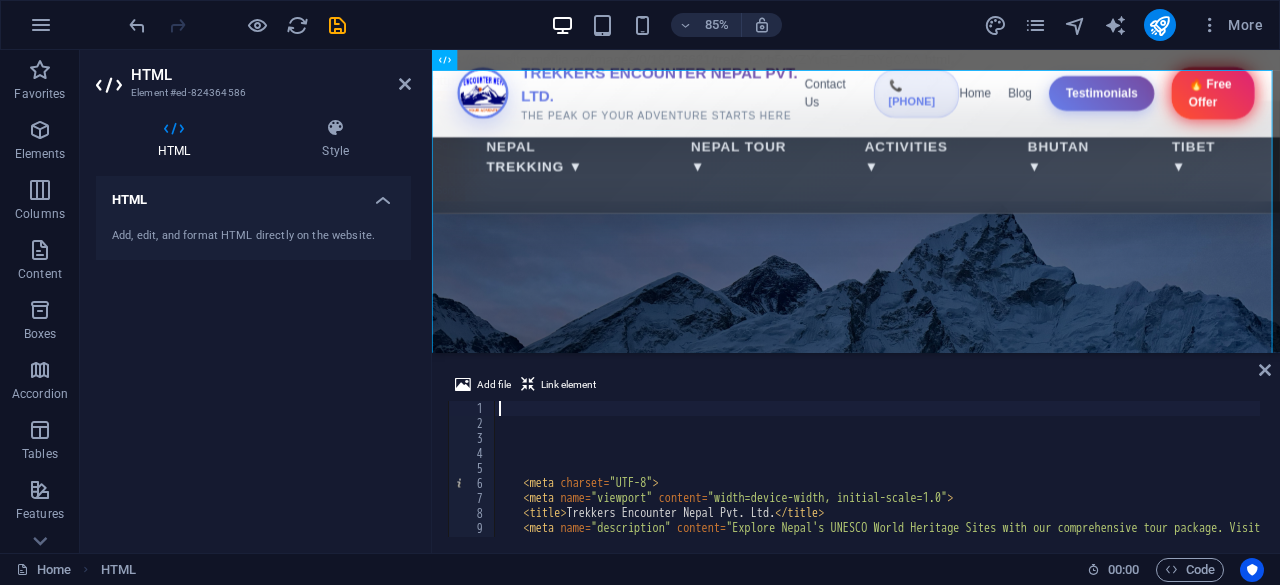 click on "HTML Add, edit, and format HTML directly on the website." at bounding box center (253, 356) 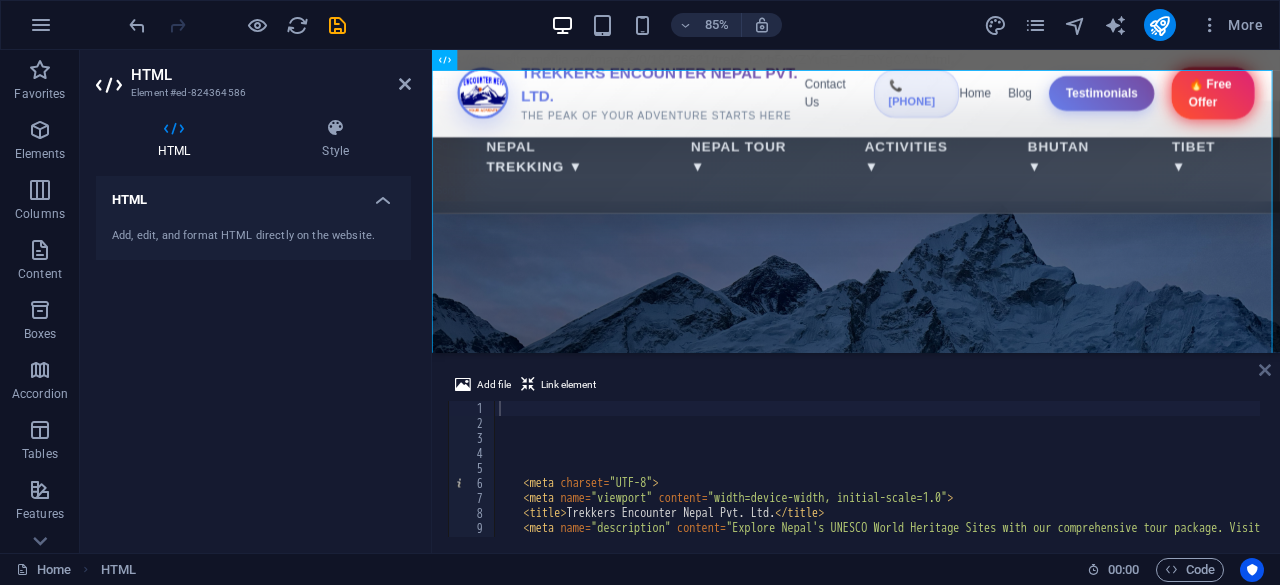 click at bounding box center (1265, 370) 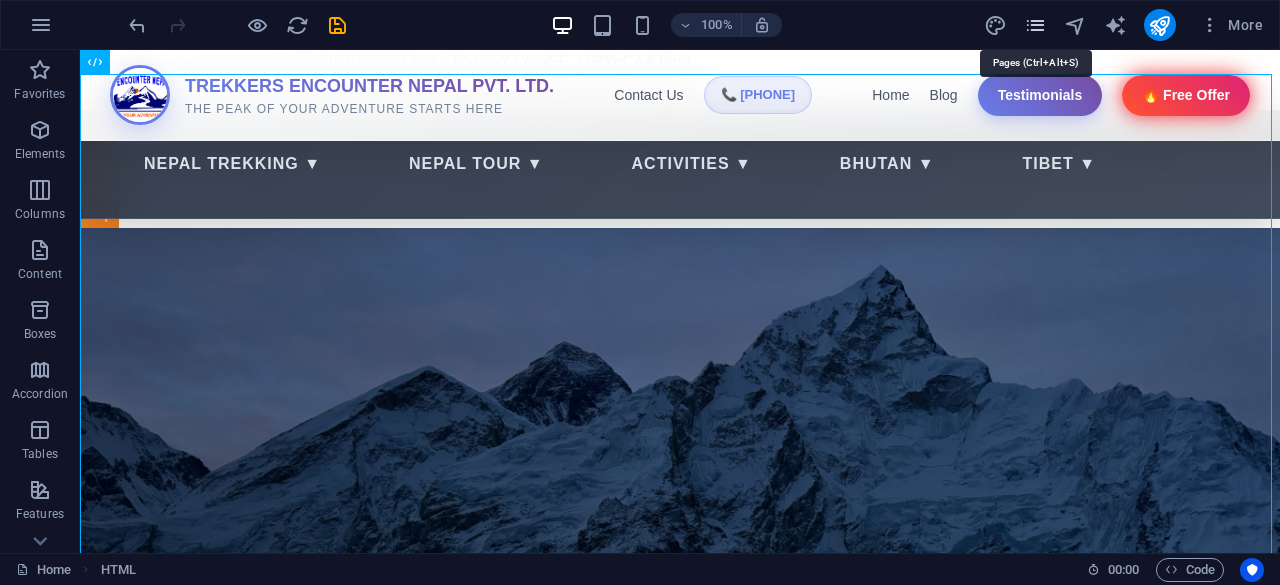 click at bounding box center [1035, 25] 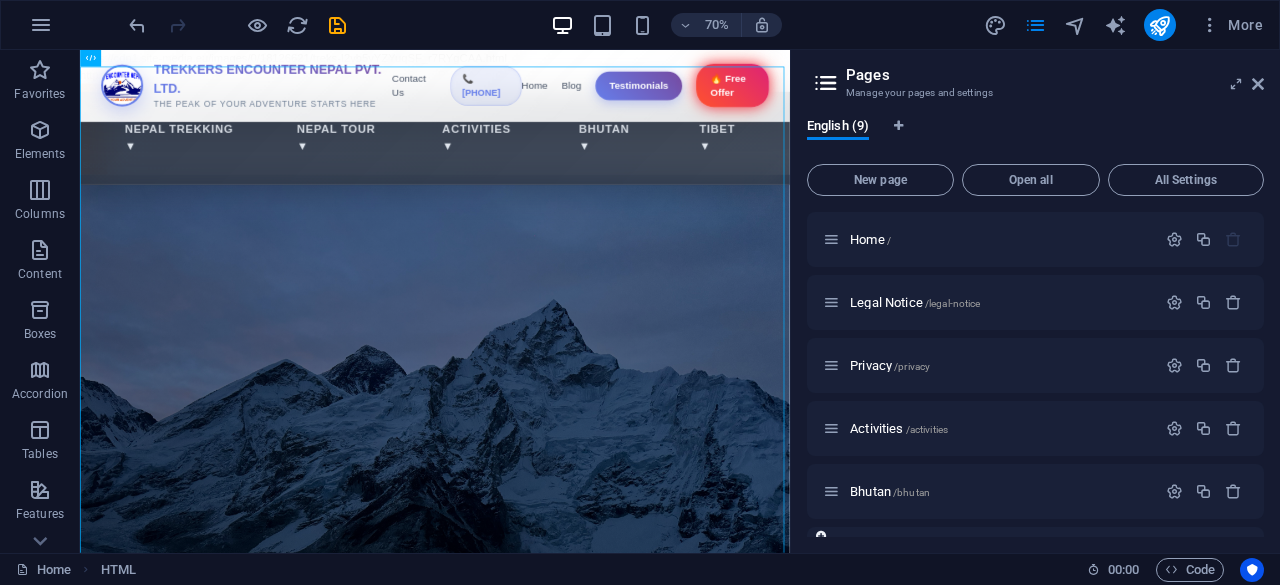 scroll, scrollTop: 242, scrollLeft: 0, axis: vertical 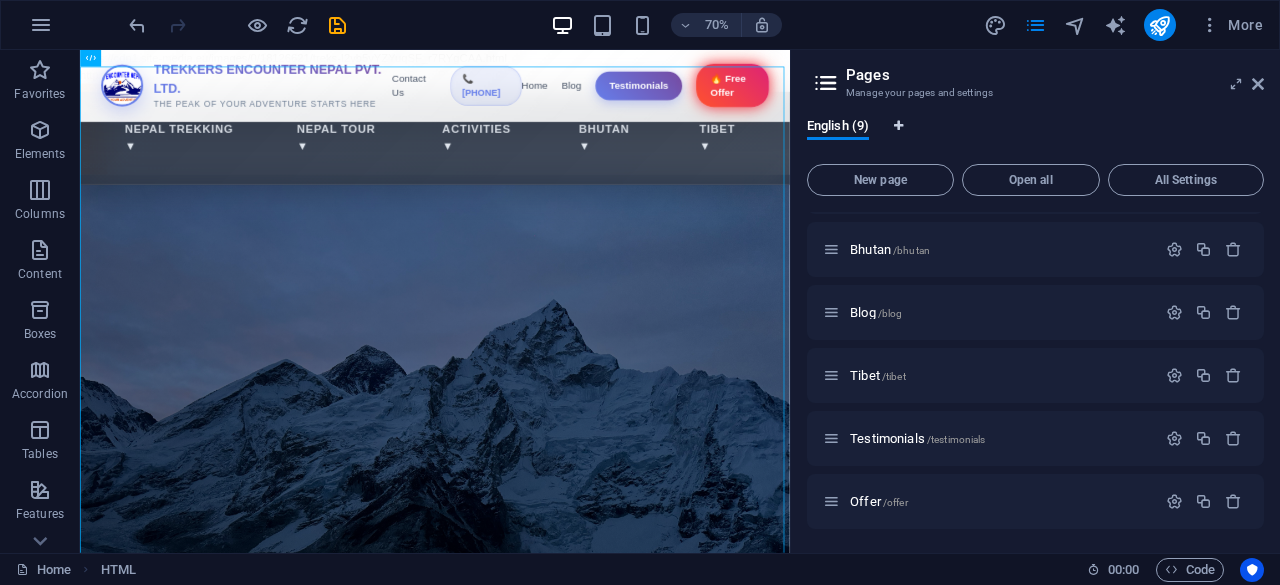 click at bounding box center [898, 126] 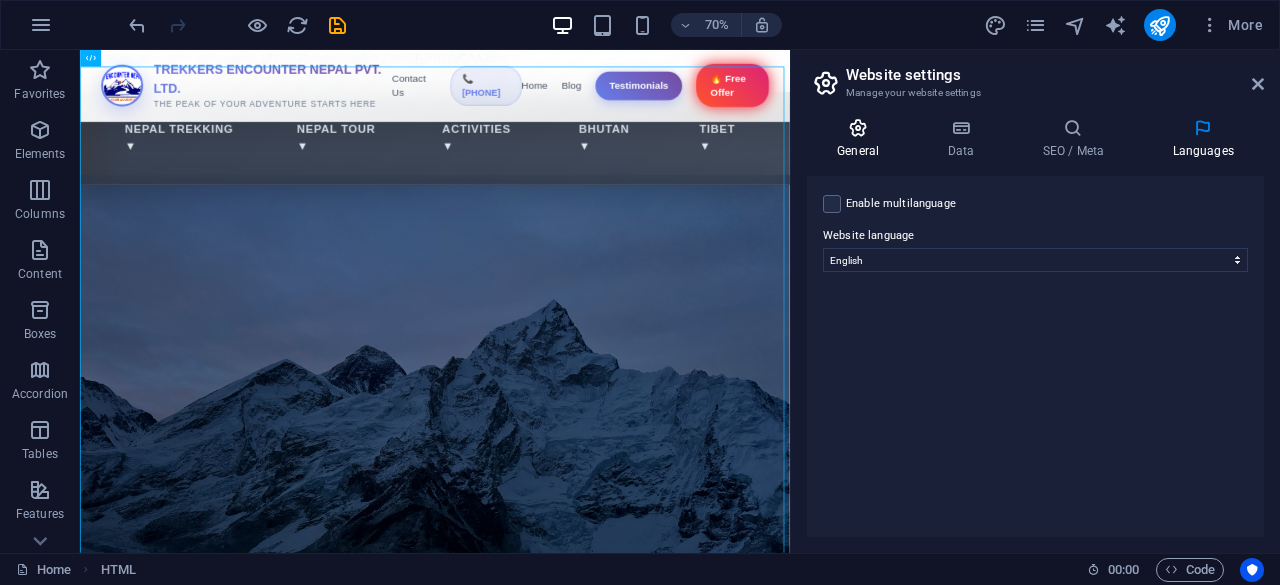 click at bounding box center (858, 128) 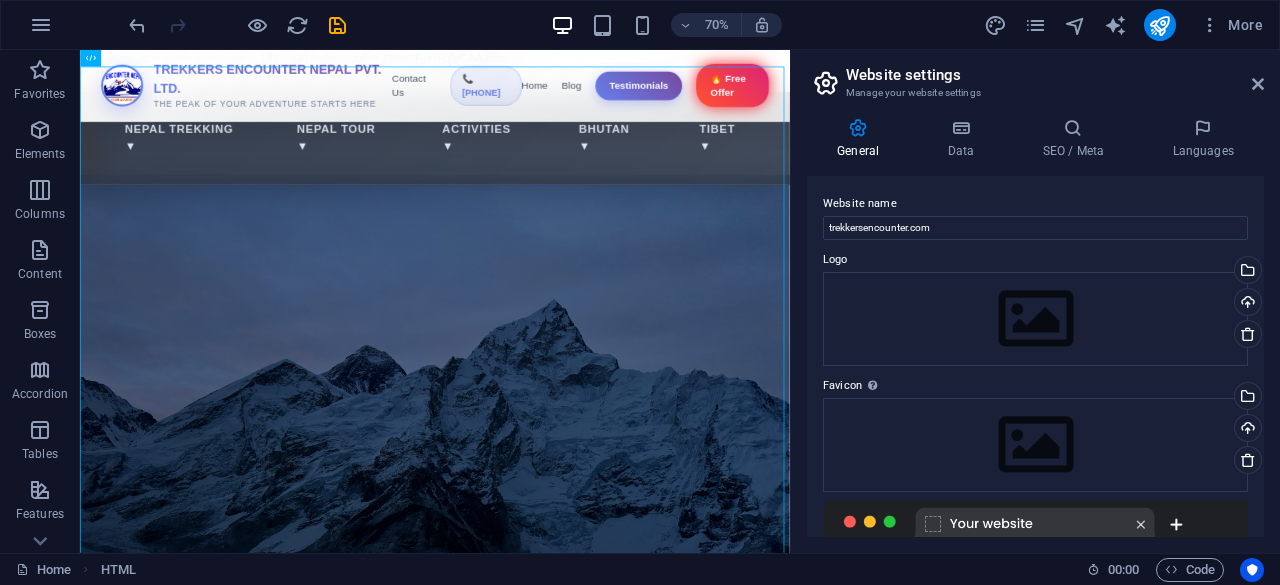 click on "Street" at bounding box center (1035, 301) 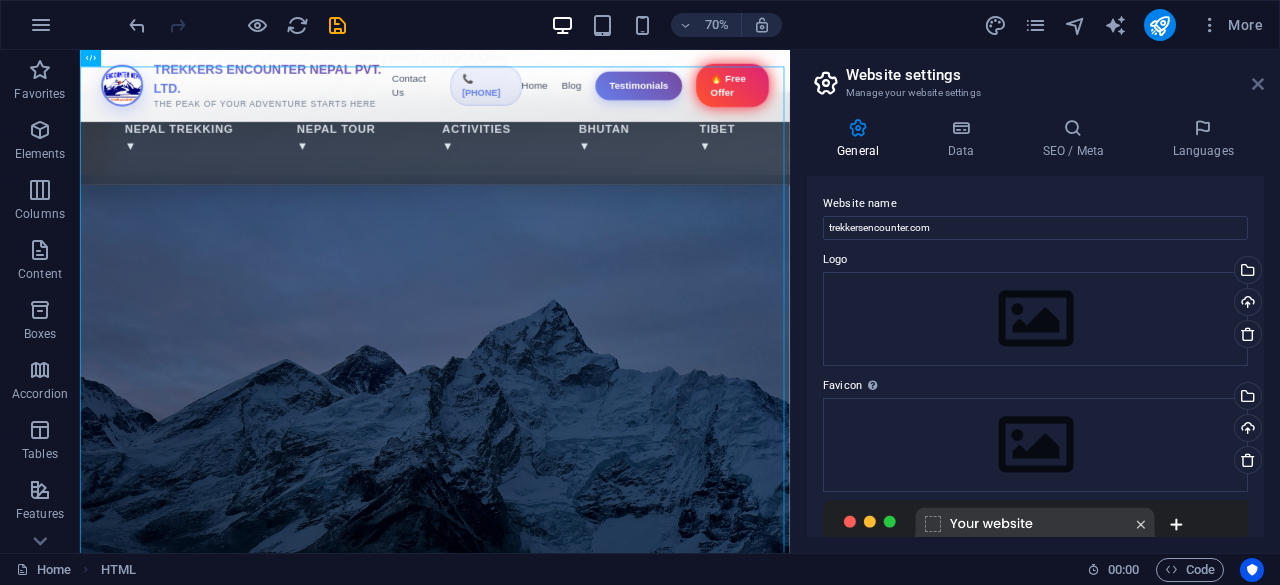 click at bounding box center [1258, 84] 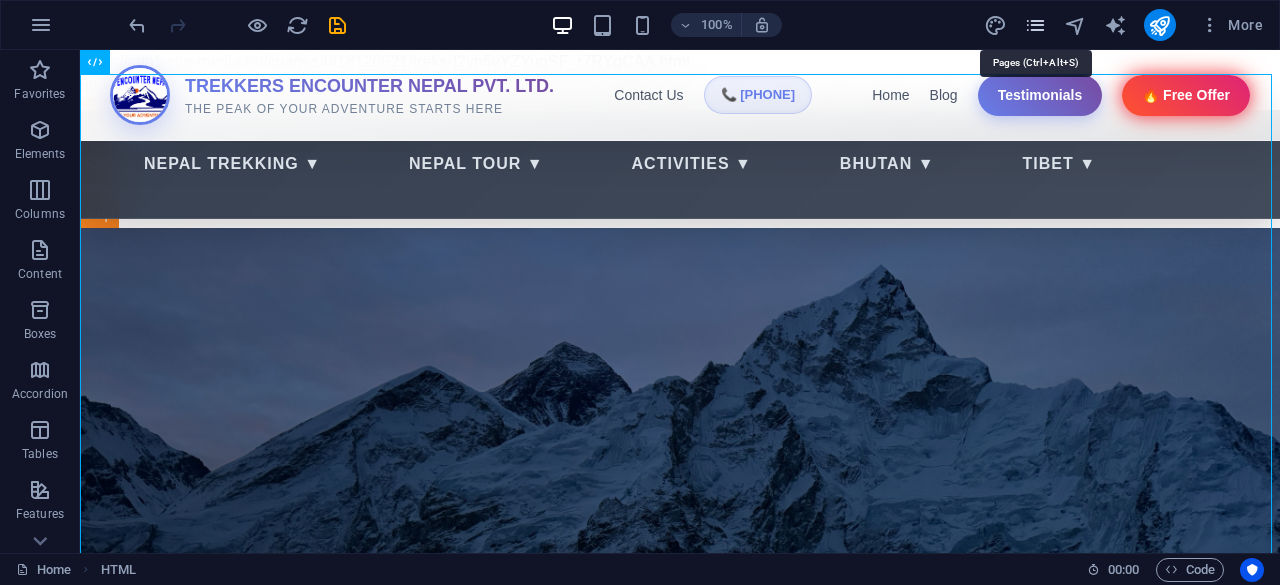 click at bounding box center [1035, 25] 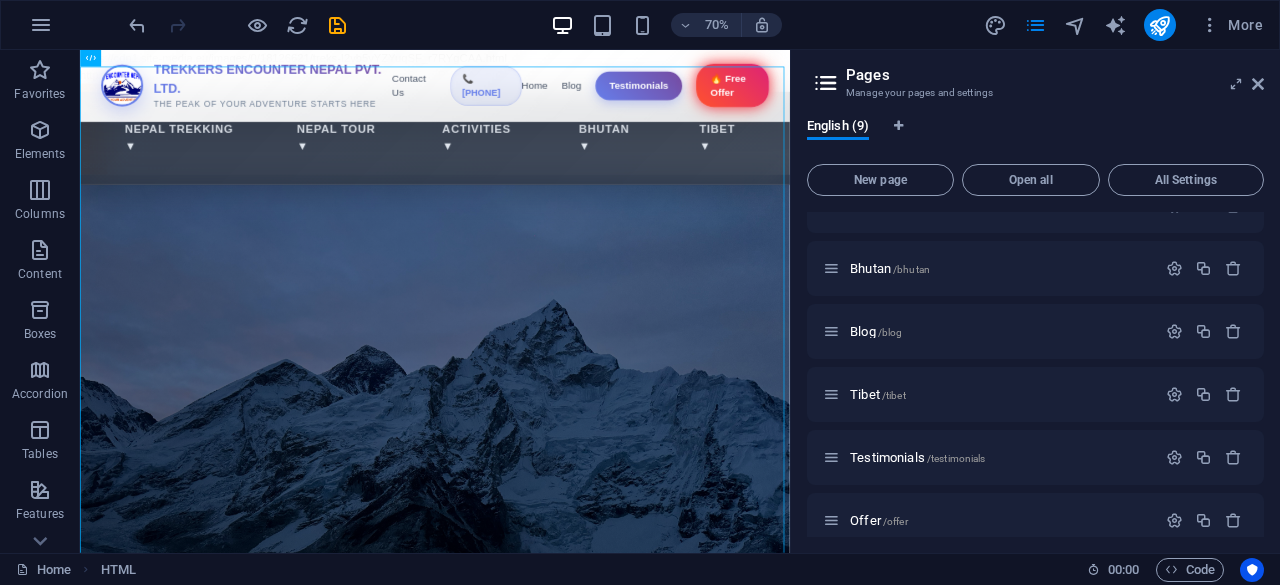 scroll, scrollTop: 242, scrollLeft: 0, axis: vertical 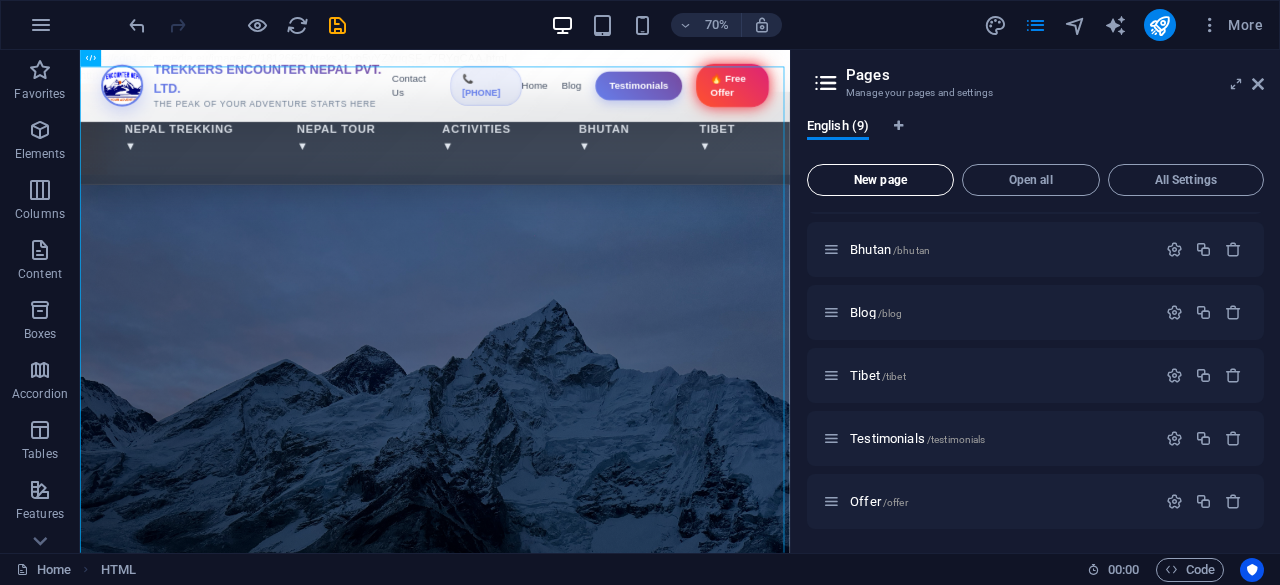 click on "New page" at bounding box center [880, 180] 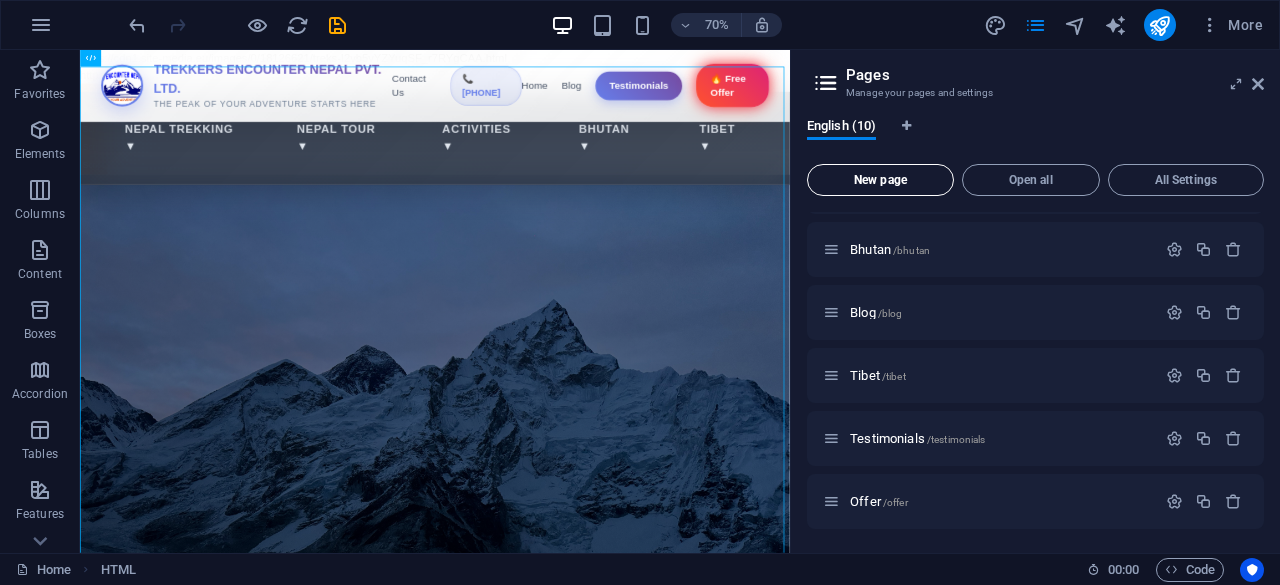 scroll, scrollTop: 507, scrollLeft: 0, axis: vertical 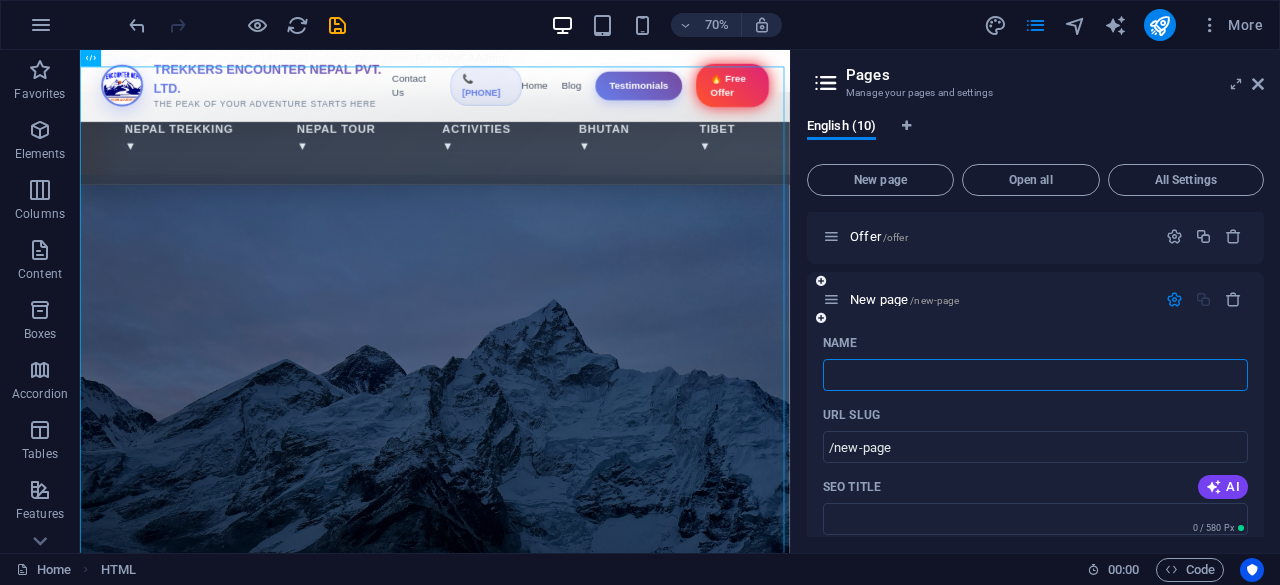 type 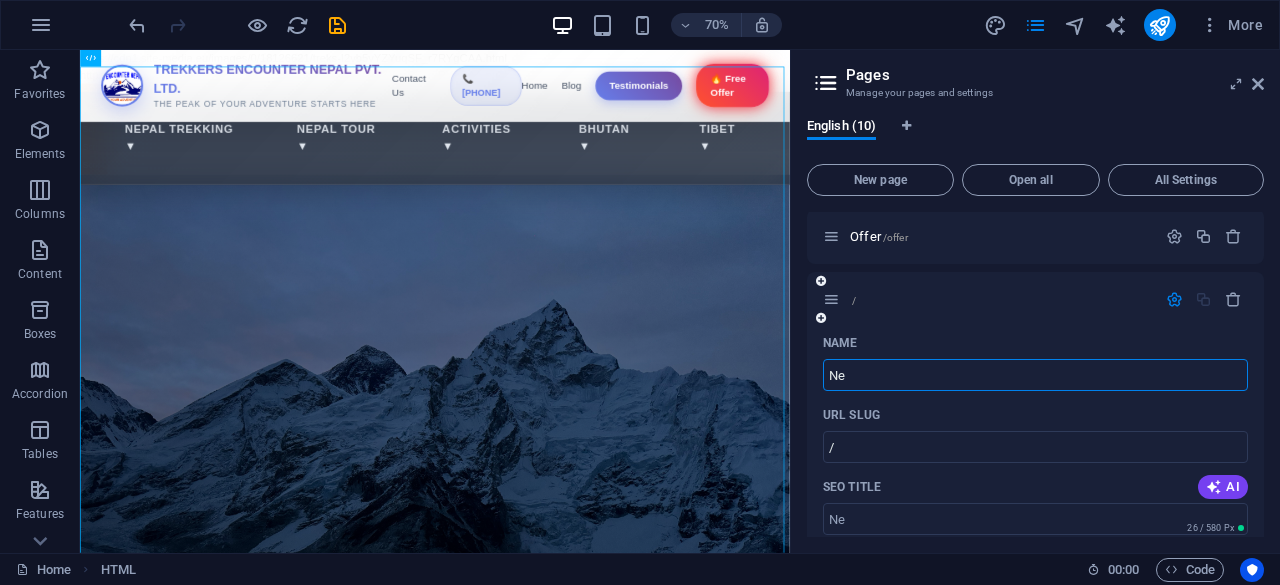 type on "Ne" 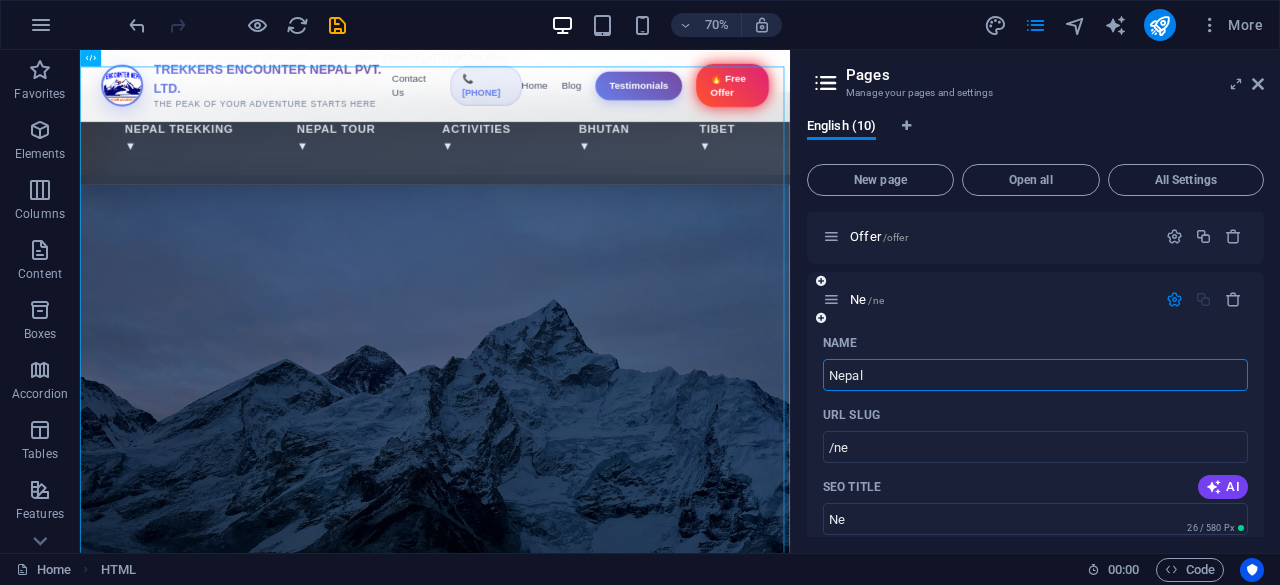 type on "Nepal" 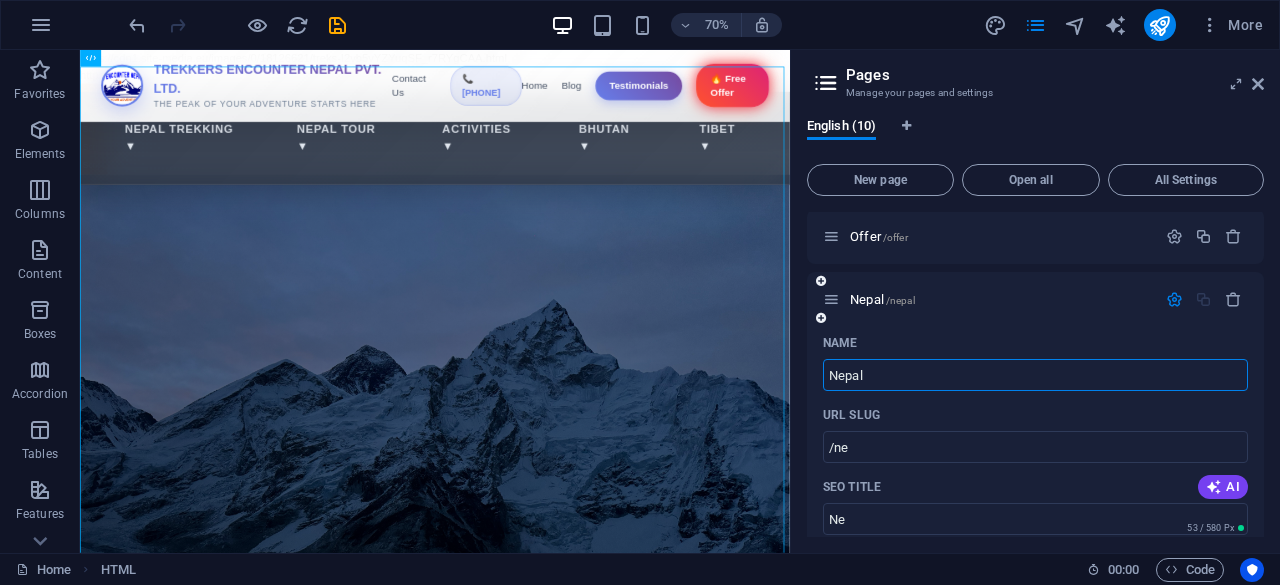 type on "/nepal" 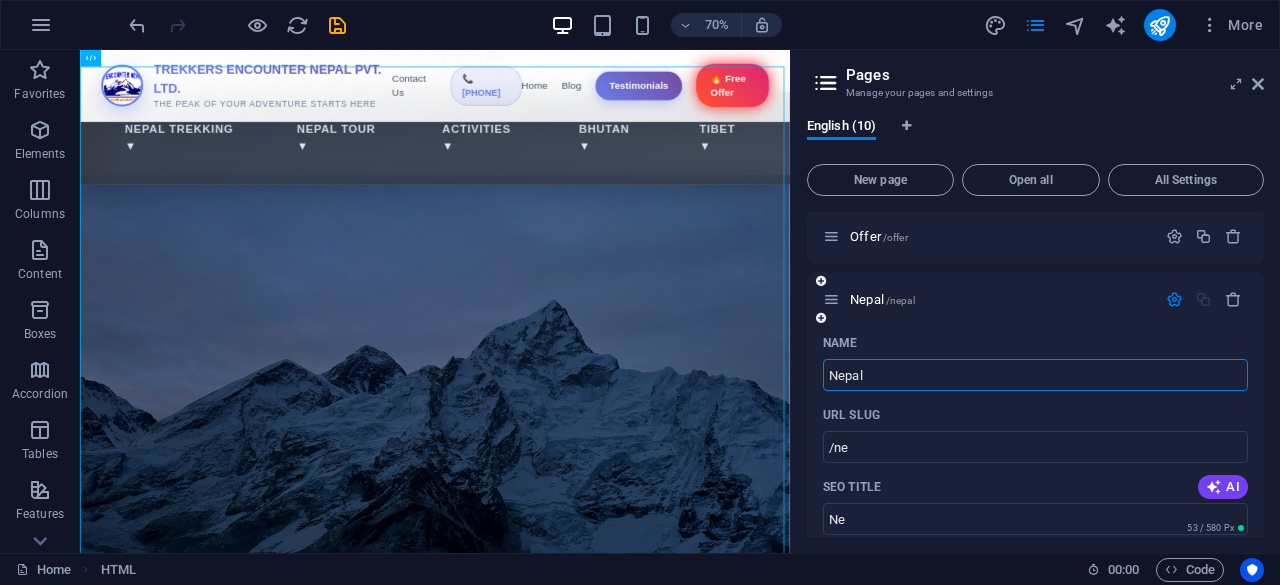 type on "Nepal" 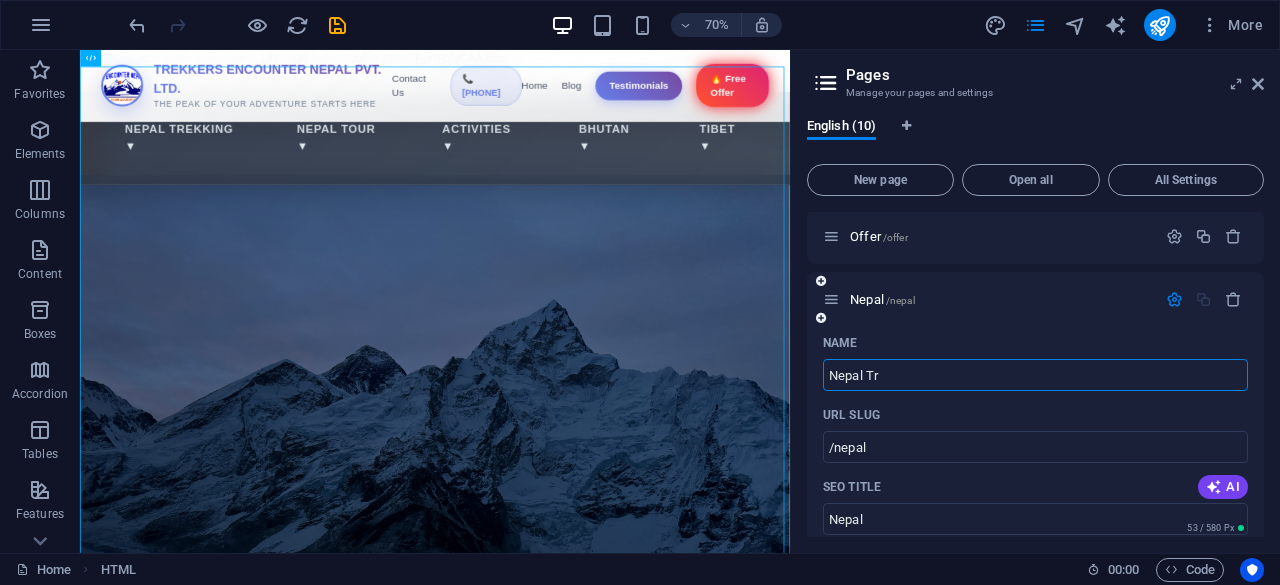 type on "Nepal Tre" 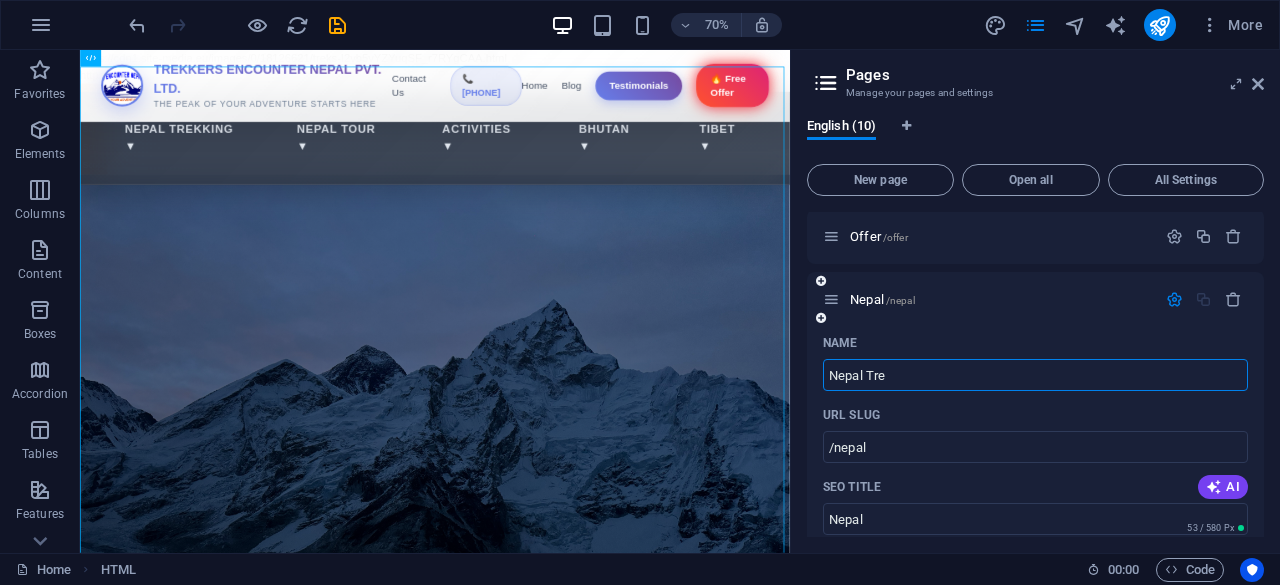 type on "/nepal-tr" 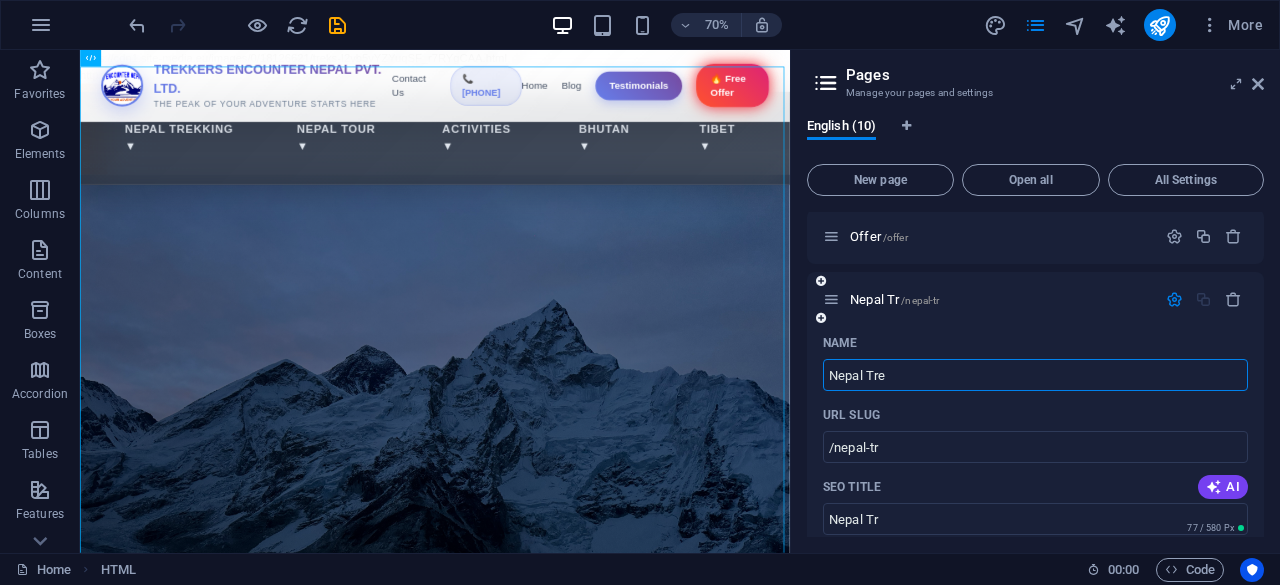 type on "Nepal Trek" 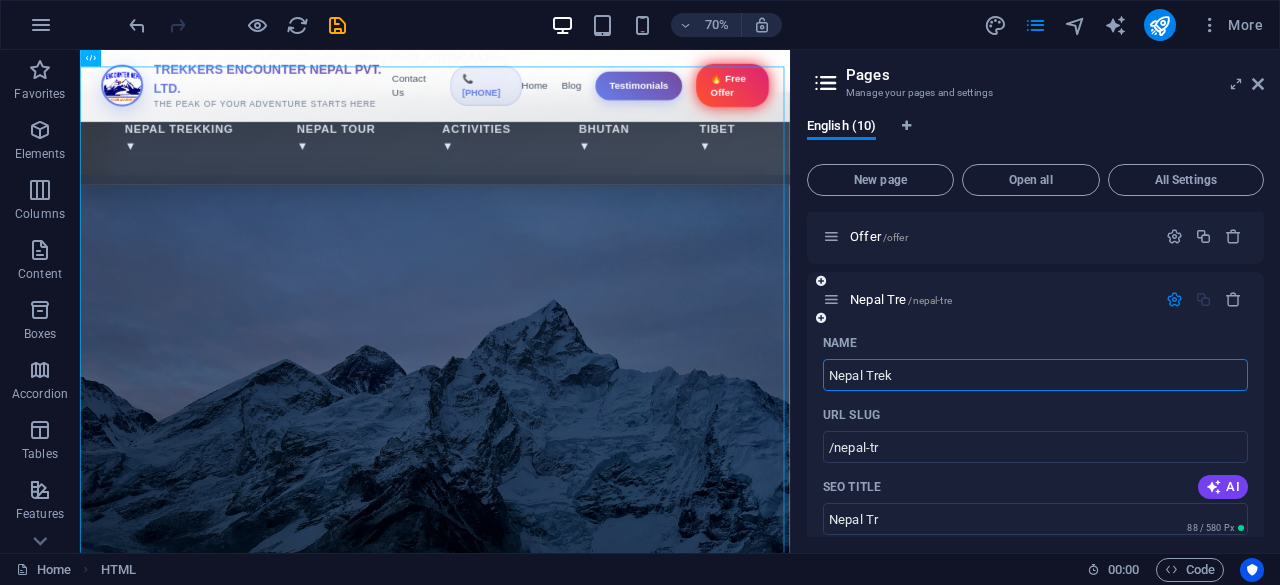 type on "/nepal-tre" 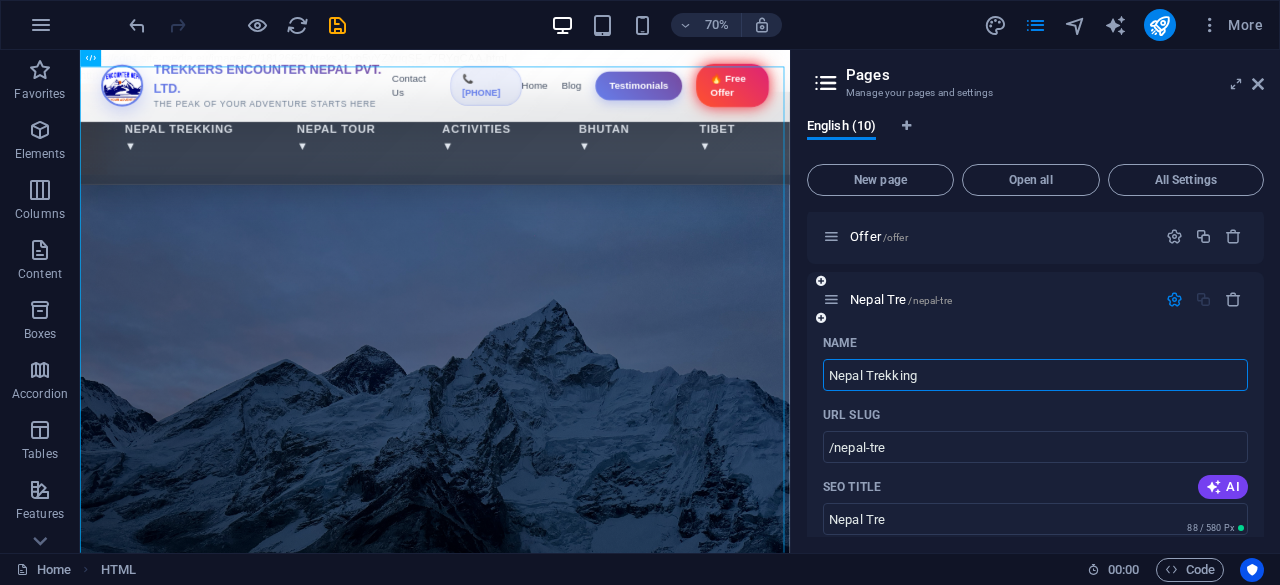 type on "Nepal Trekking" 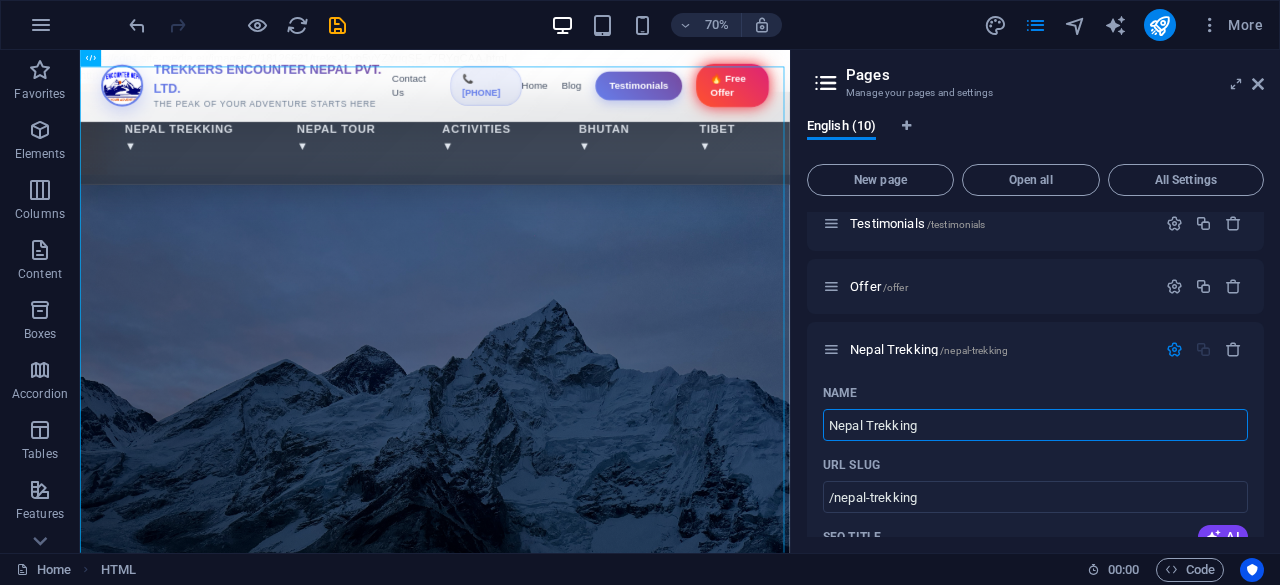 scroll, scrollTop: 489, scrollLeft: 0, axis: vertical 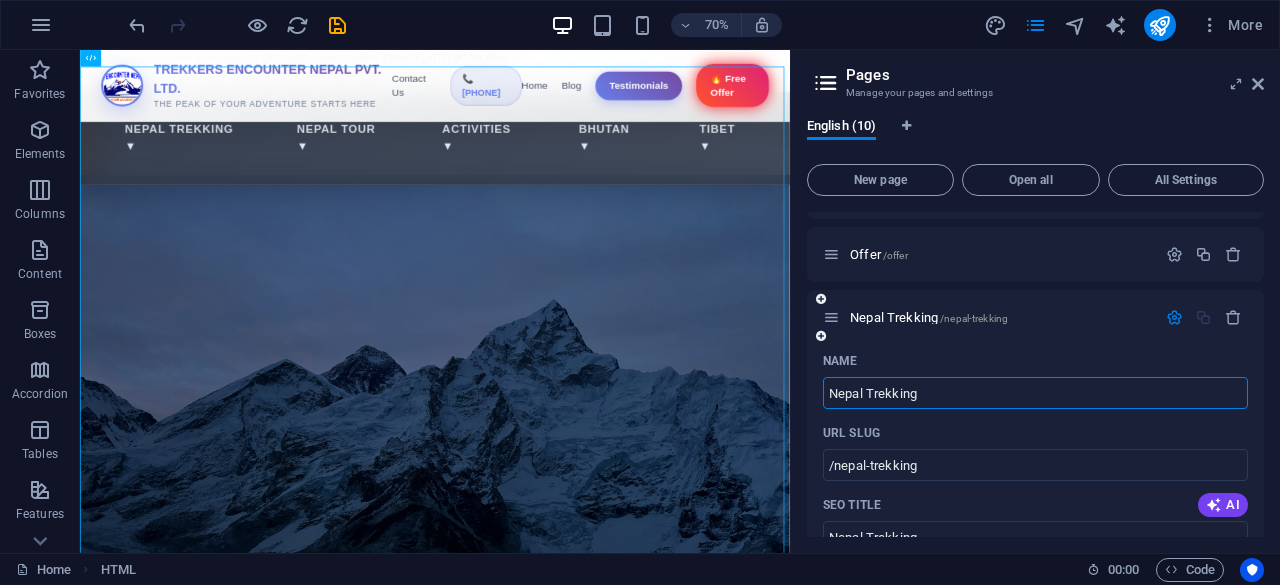 type on "Nepal Trekking" 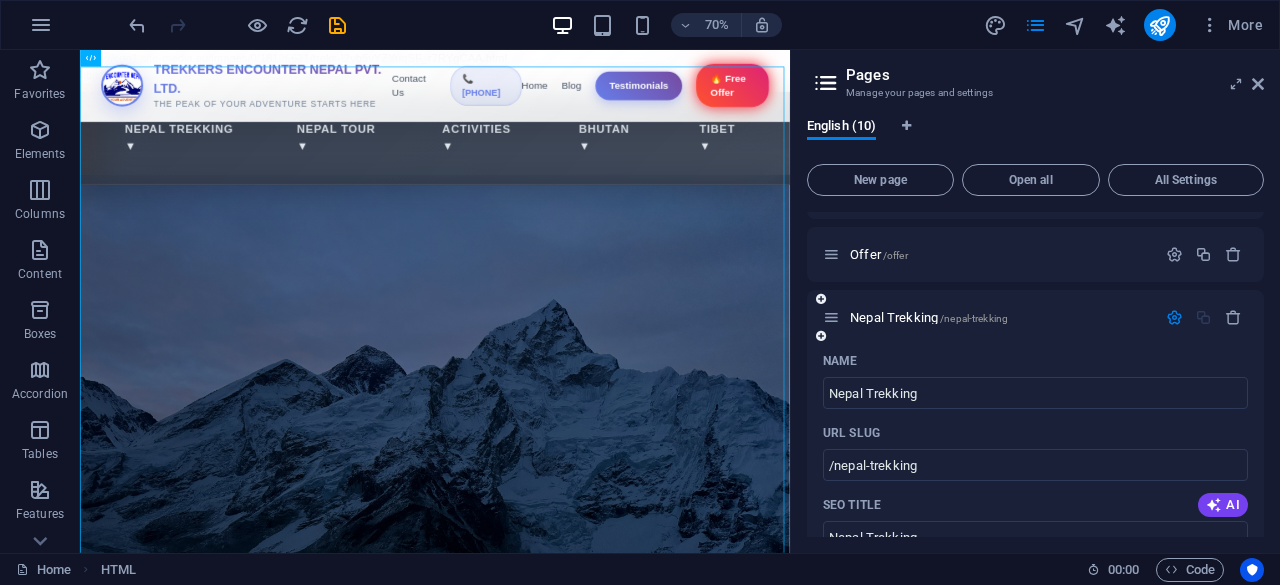 click on "Nepal Trekking /nepal-trekking" at bounding box center [989, 317] 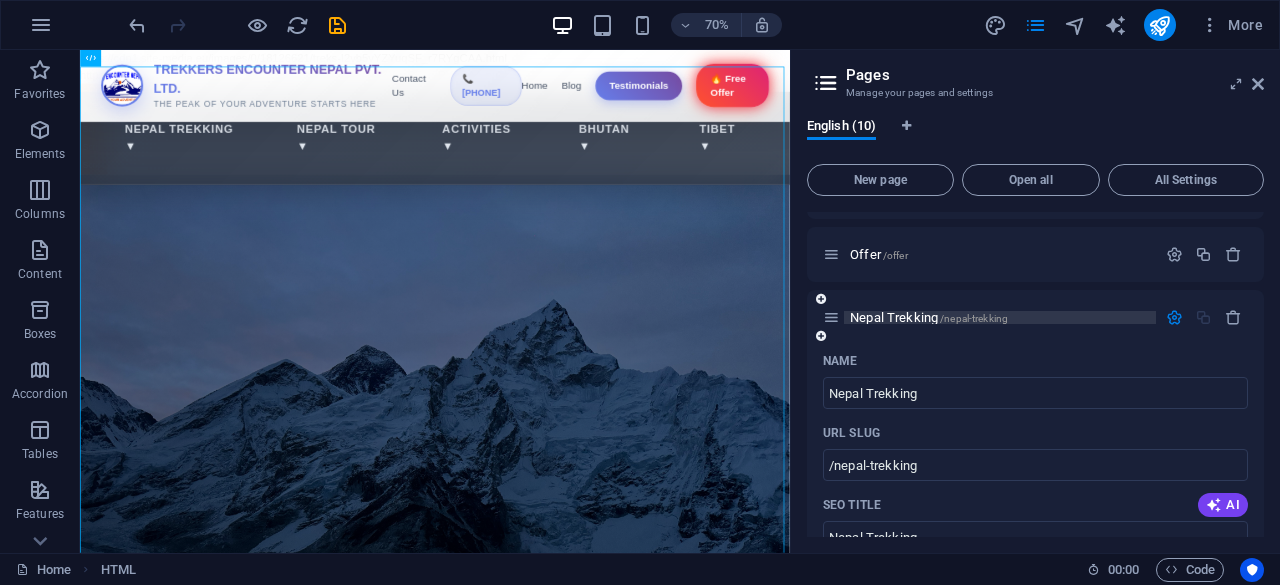 click on "Nepal Trekking /nepal-trekking" at bounding box center (929, 317) 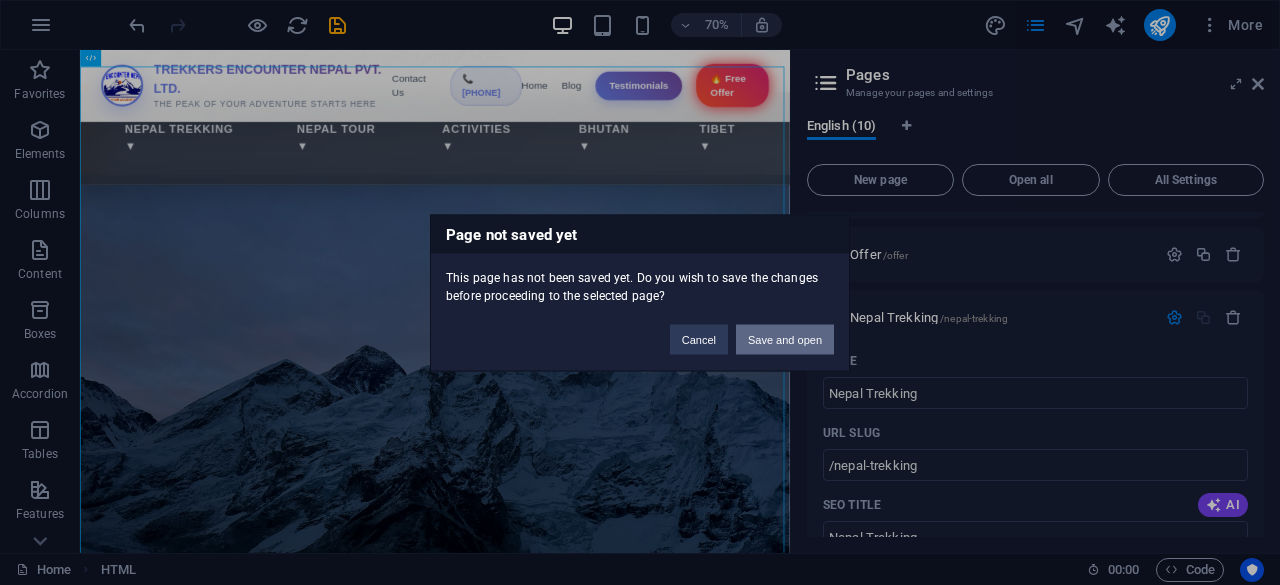 click on "Save and open" at bounding box center (785, 339) 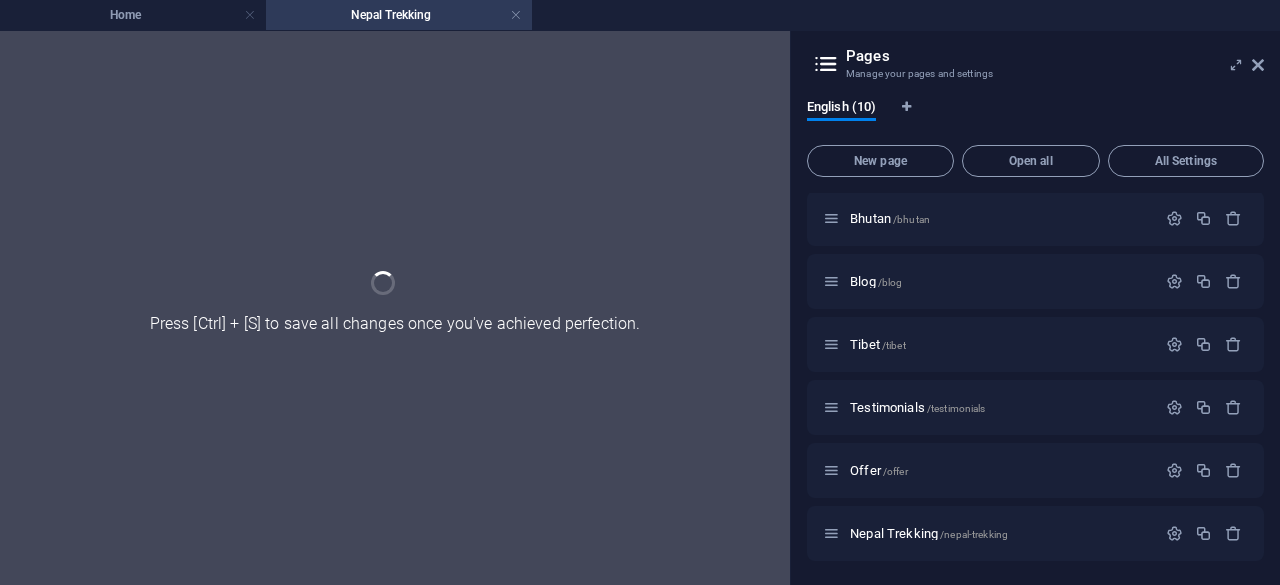 scroll, scrollTop: 253, scrollLeft: 0, axis: vertical 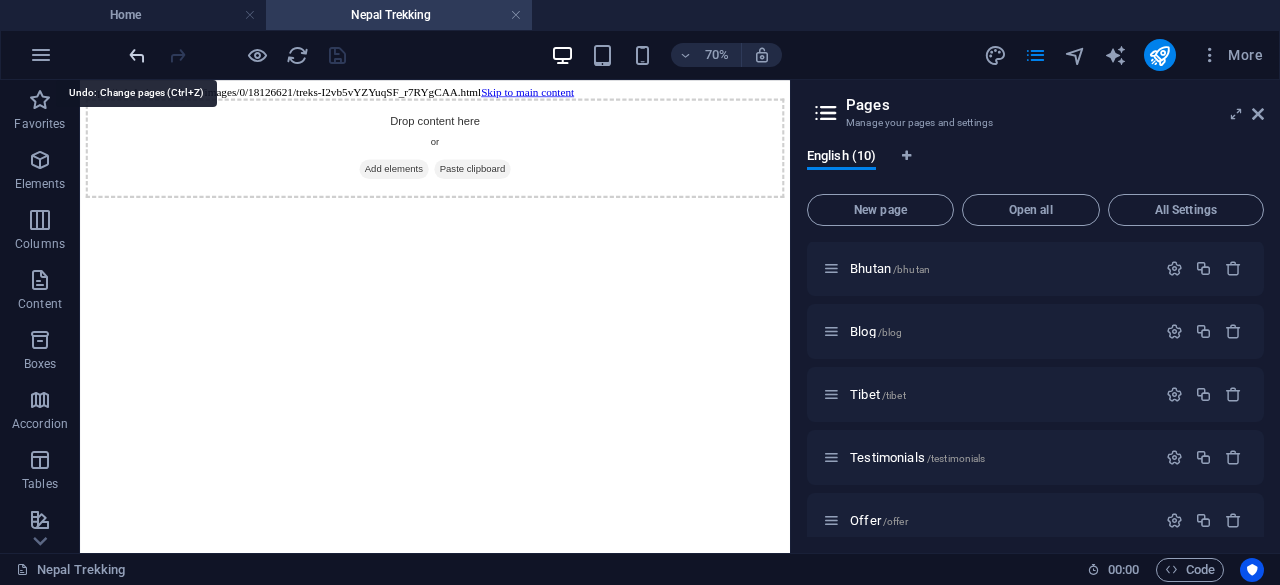 click at bounding box center (137, 55) 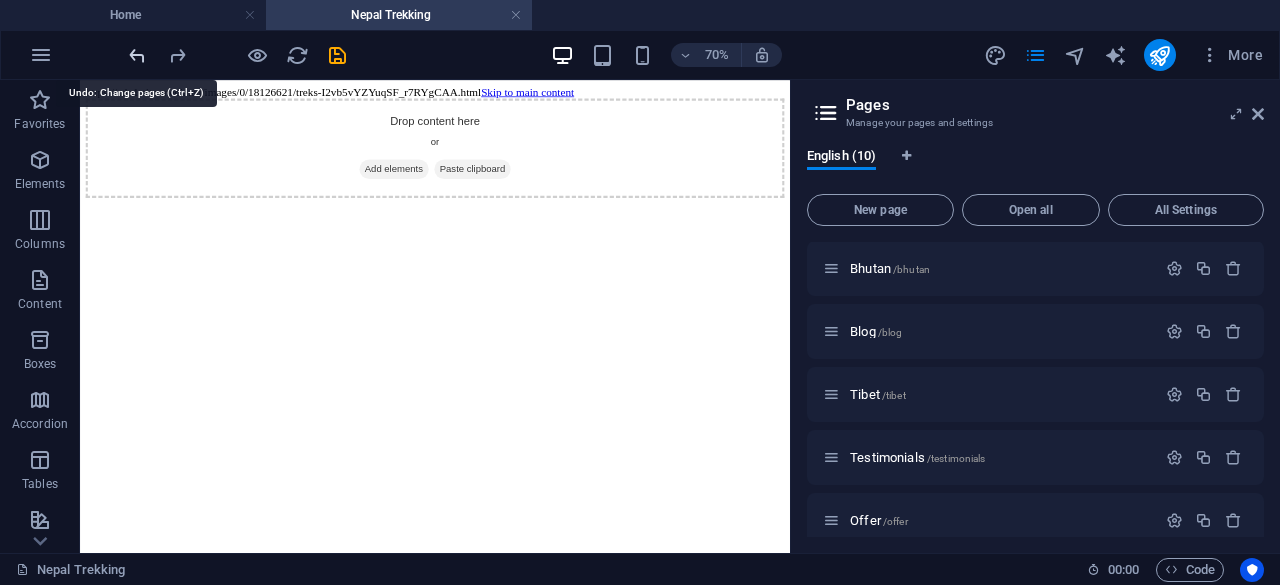 scroll, scrollTop: 522, scrollLeft: 0, axis: vertical 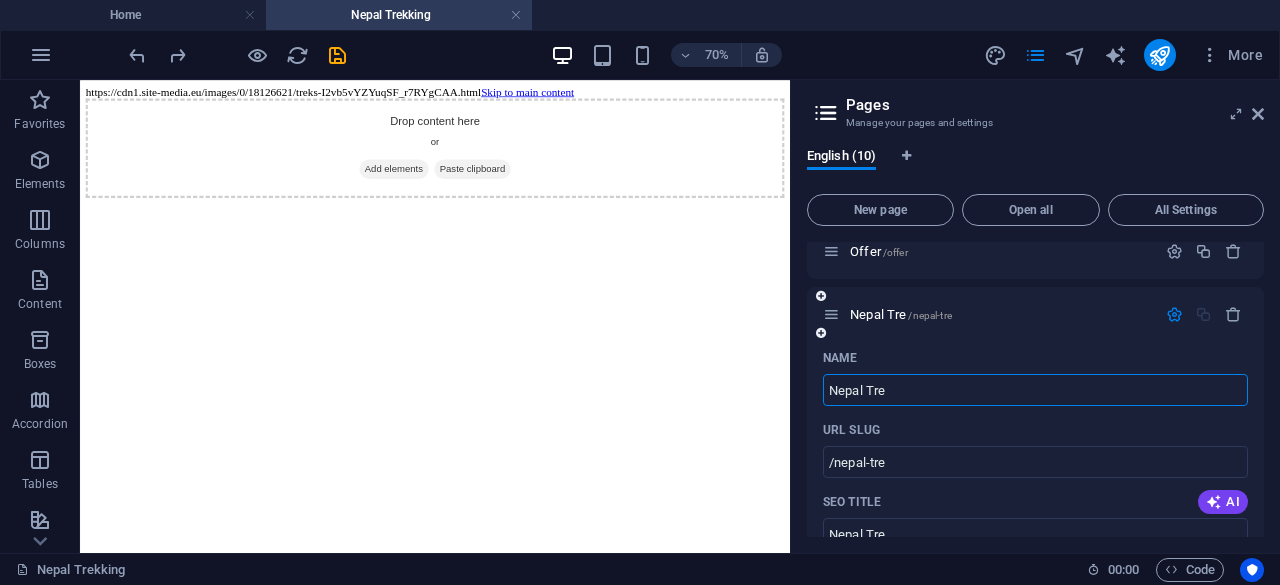 click on "Nepal Tre" at bounding box center [1035, 390] 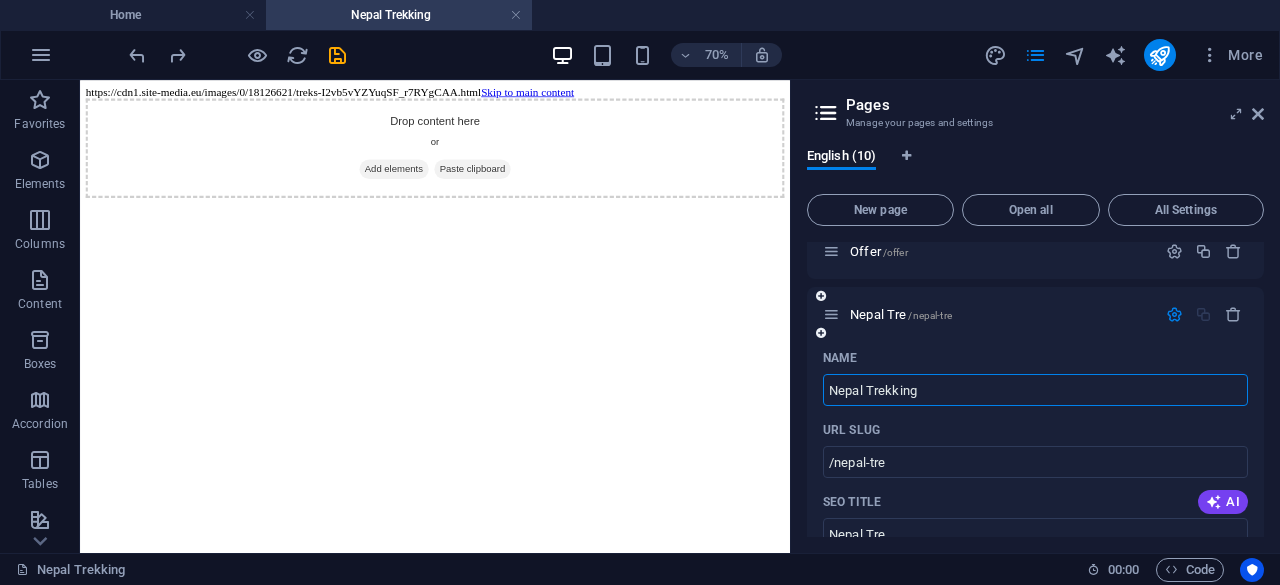 type on "Nepal Trekking" 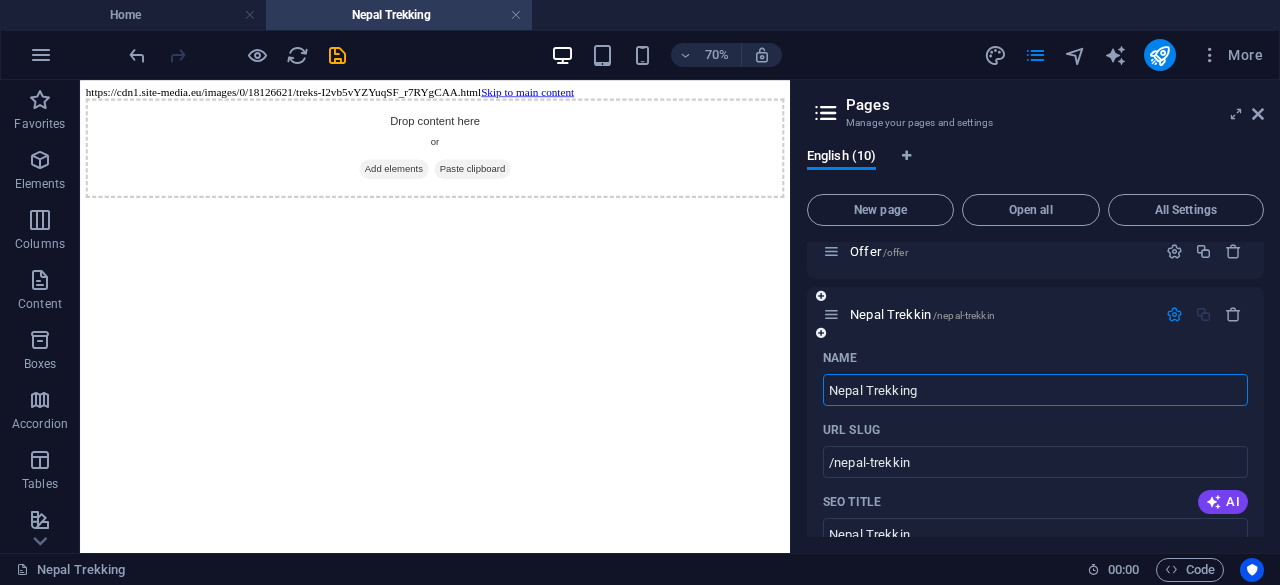 type on "/nepal-trekkin" 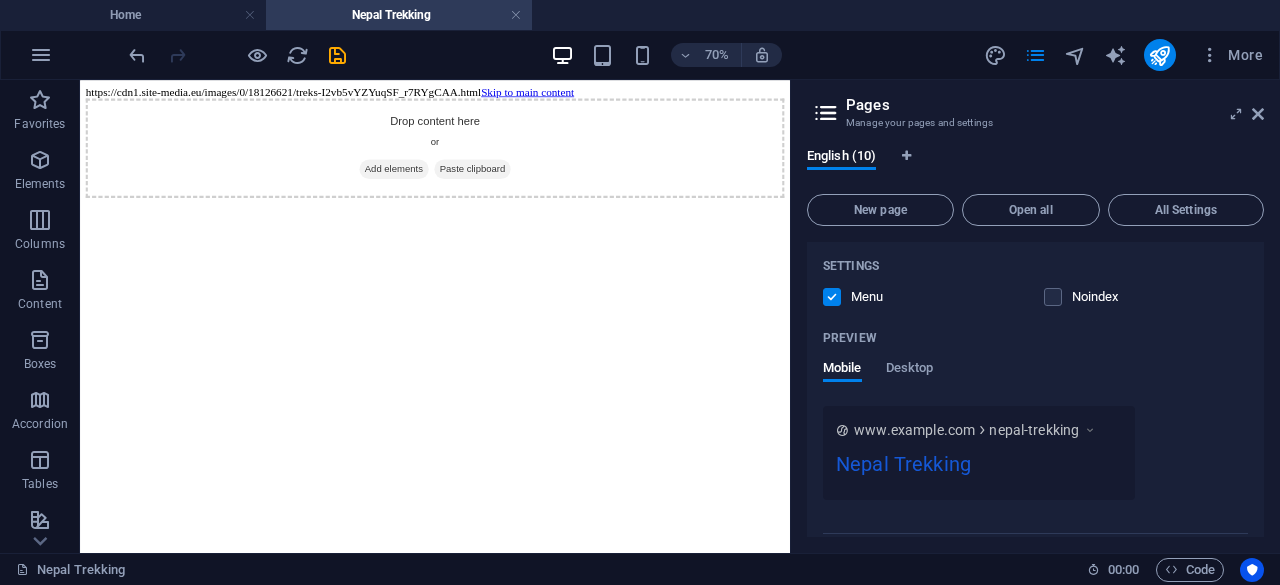 scroll, scrollTop: 1059, scrollLeft: 0, axis: vertical 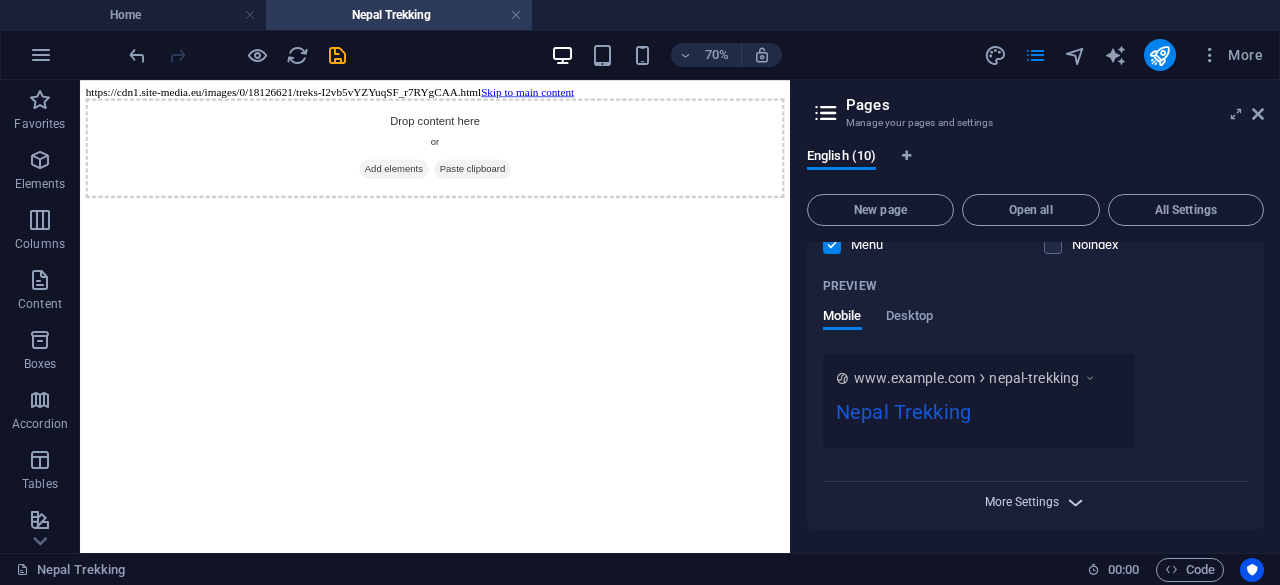 click on "More Settings" at bounding box center [1022, 502] 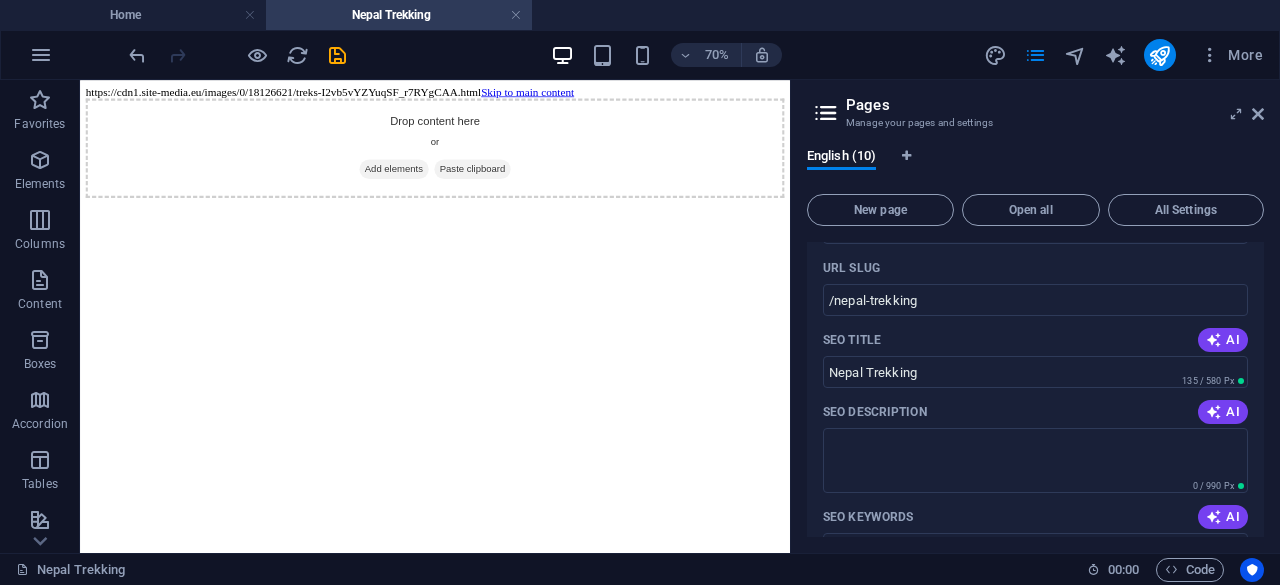 scroll, scrollTop: 686, scrollLeft: 0, axis: vertical 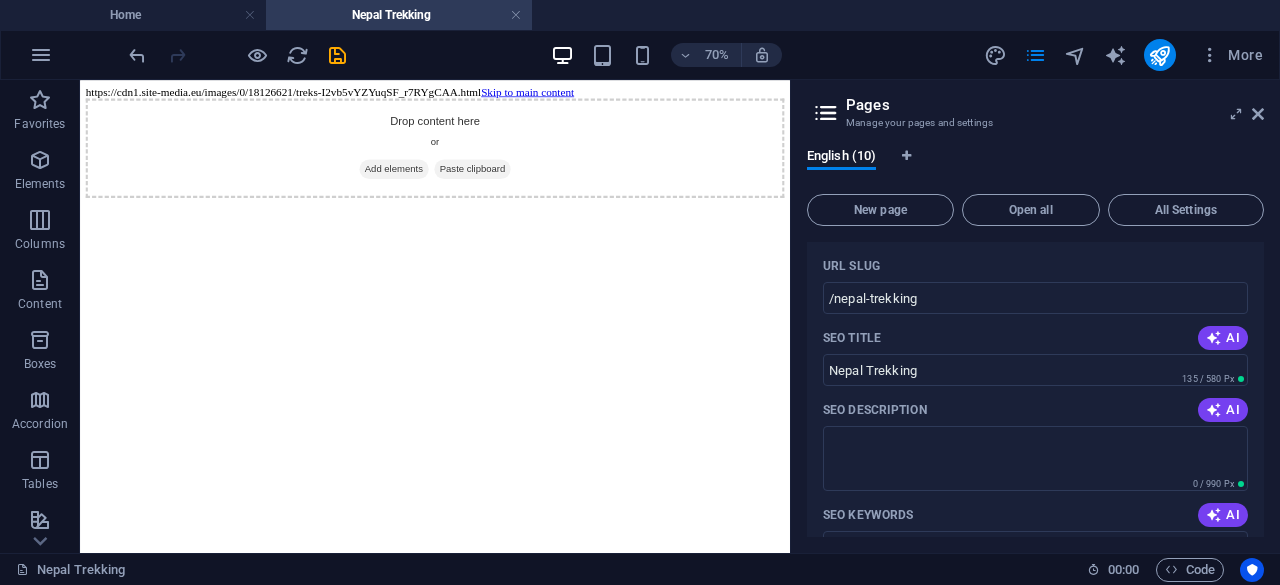 click on "Nepal Trekking" at bounding box center [399, 15] 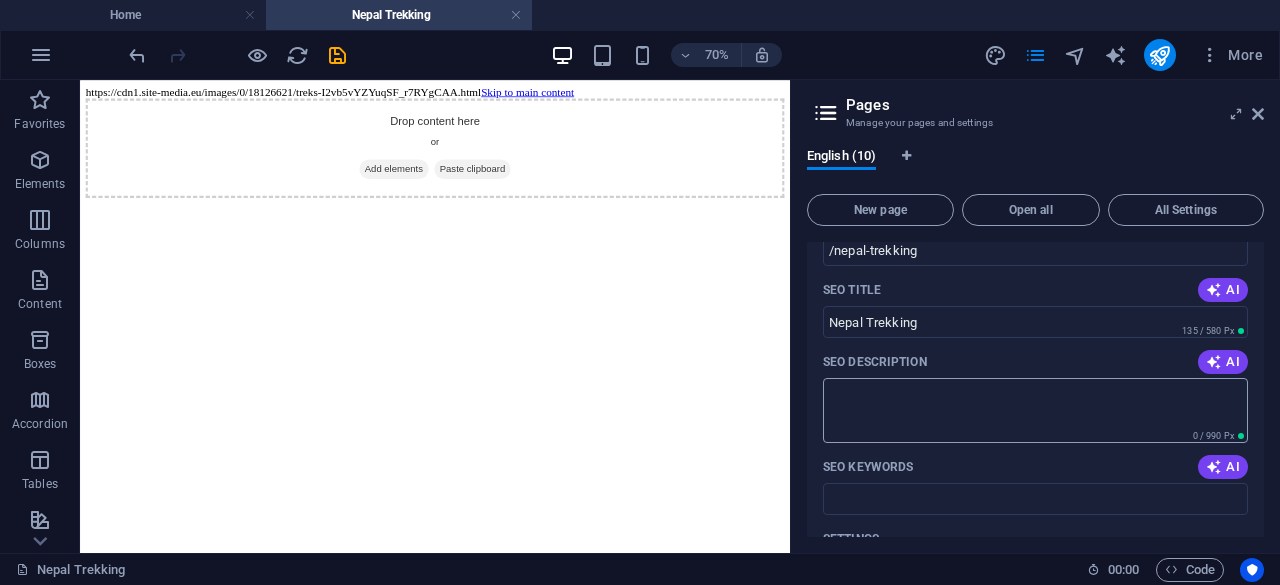 scroll, scrollTop: 728, scrollLeft: 0, axis: vertical 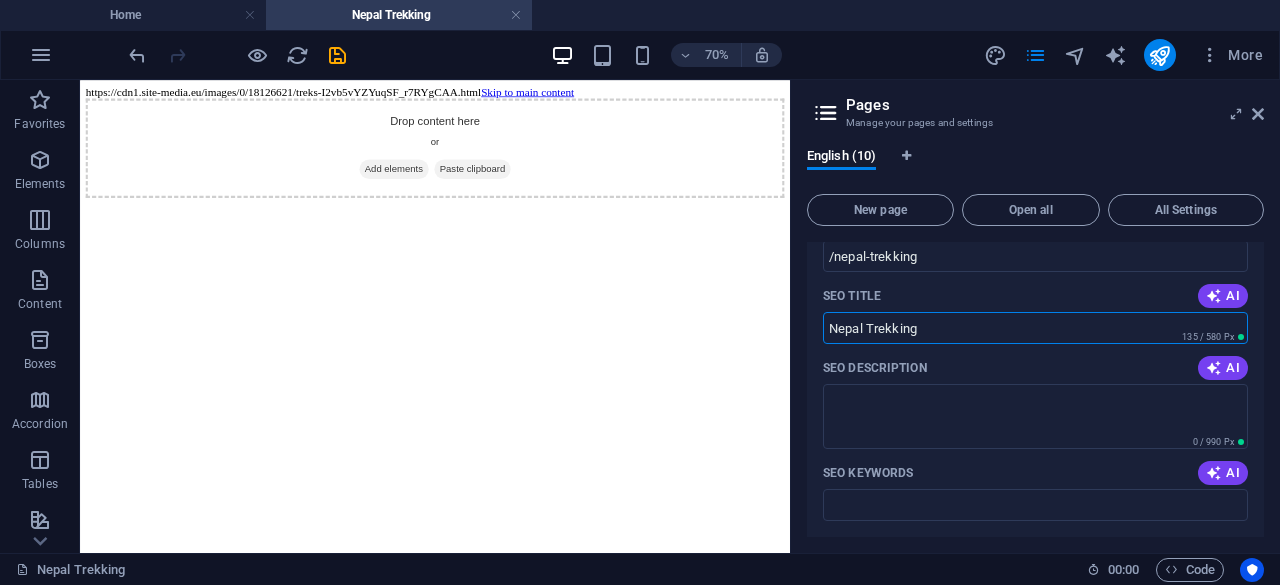 click on "Nepal Trekking" at bounding box center [1035, 328] 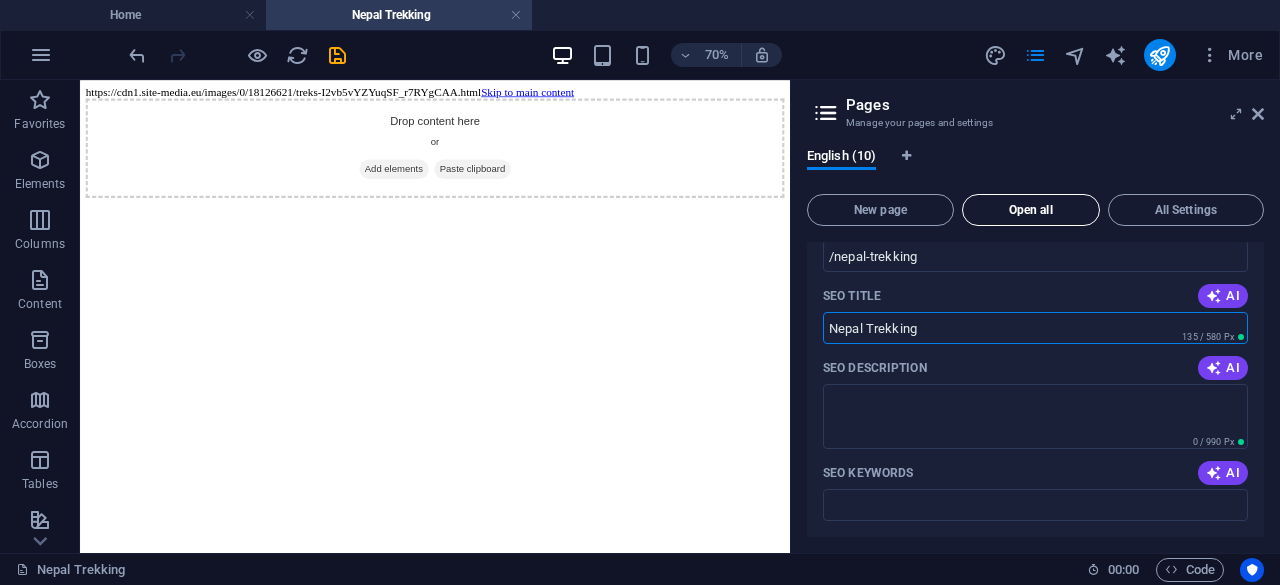 click on "Open all" at bounding box center [1031, 210] 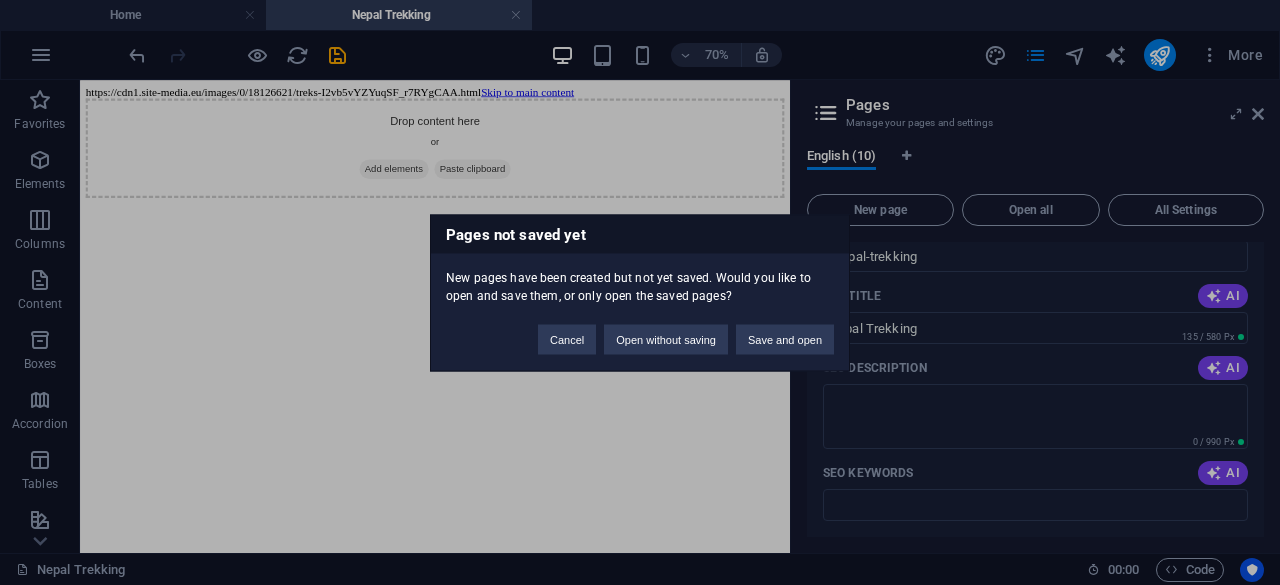 click on "Pages not saved yet New pages have been created but not yet saved. Would you like to open and save them, or only open the saved pages? Cancel Open without saving Save and open" at bounding box center [640, 292] 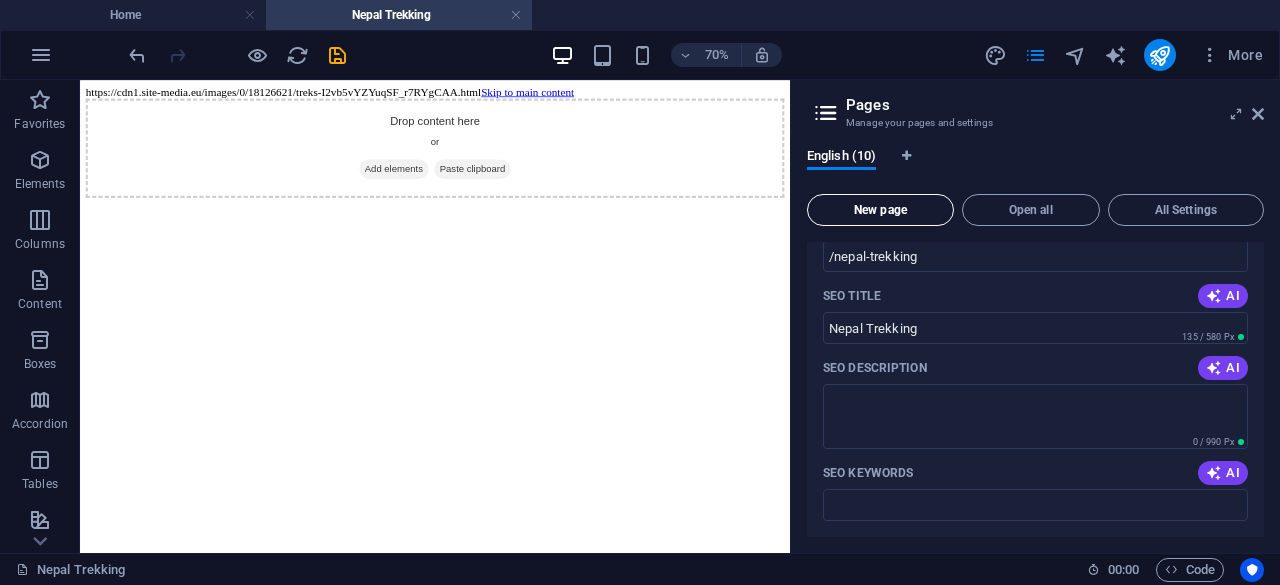 click on "New page" at bounding box center (880, 210) 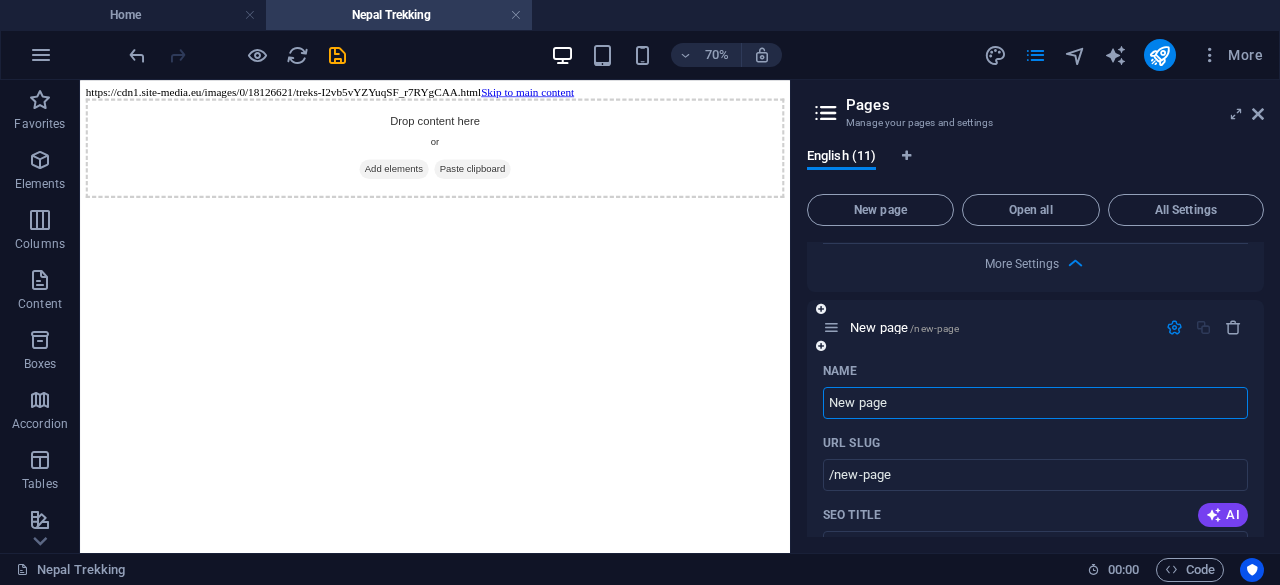 scroll, scrollTop: 1593, scrollLeft: 0, axis: vertical 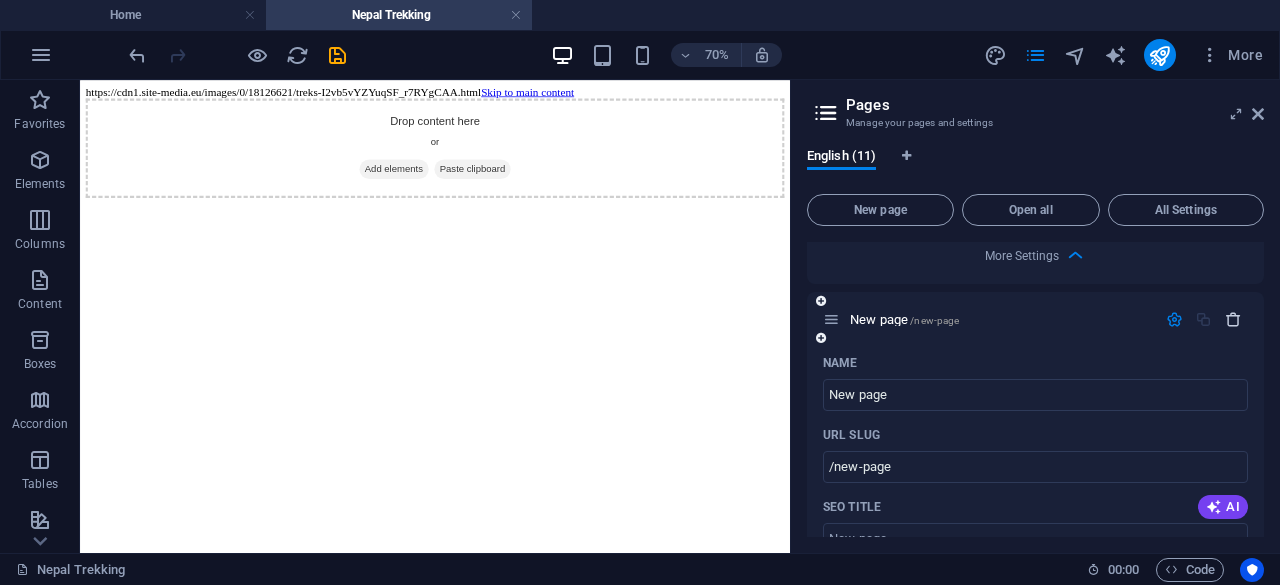 click at bounding box center [1233, 319] 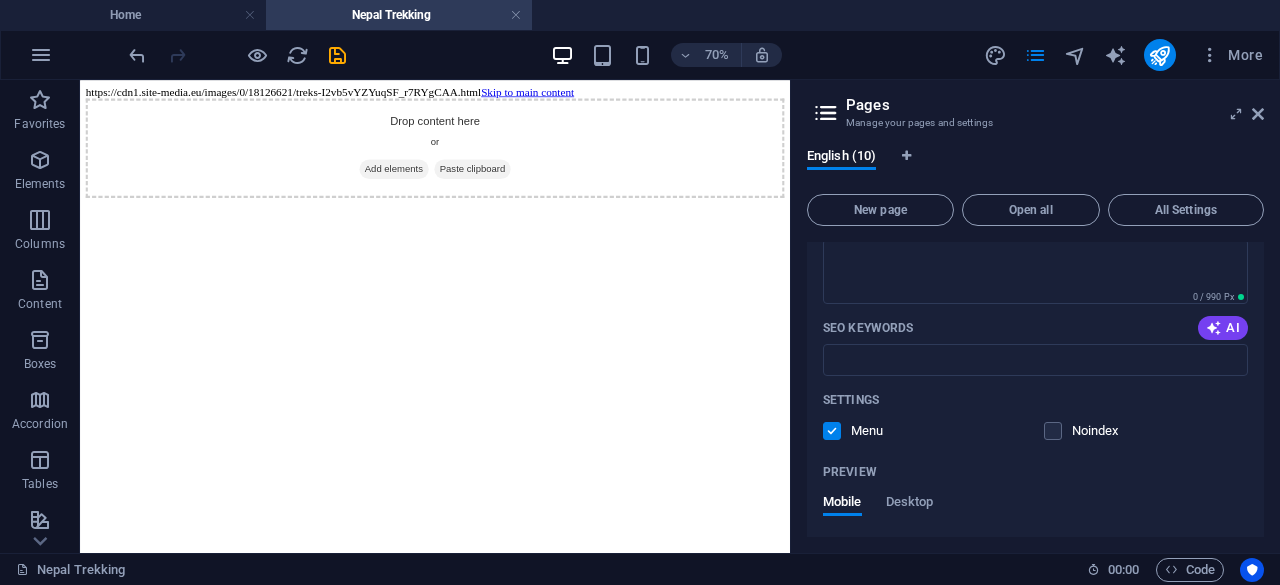scroll, scrollTop: 666, scrollLeft: 0, axis: vertical 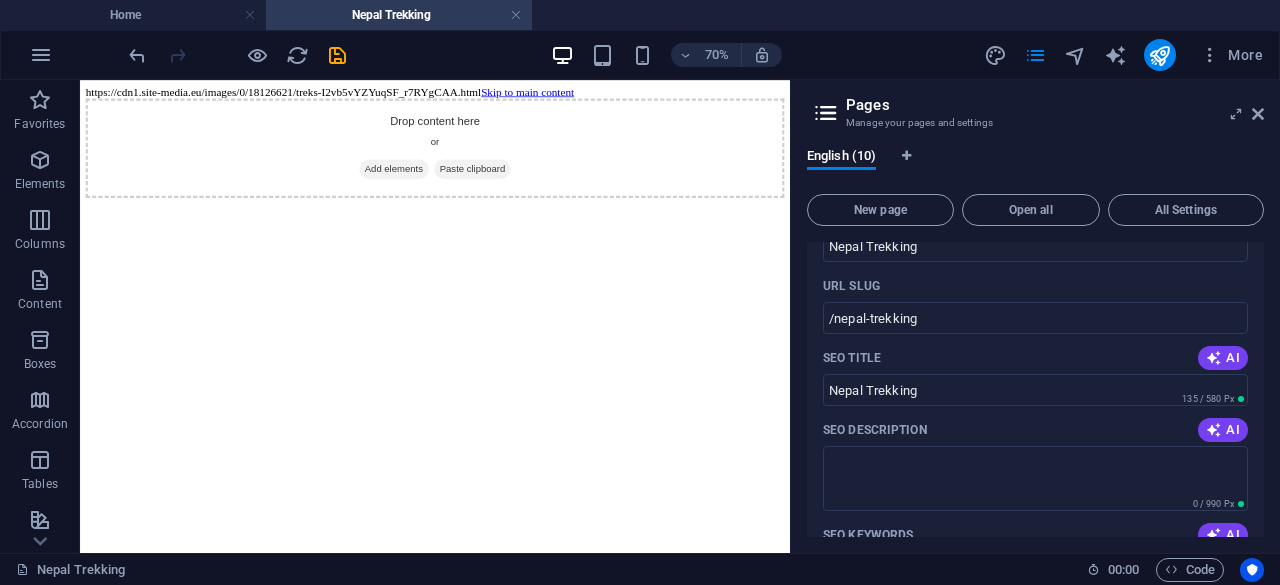click on "SEO Title AI" at bounding box center [1035, 358] 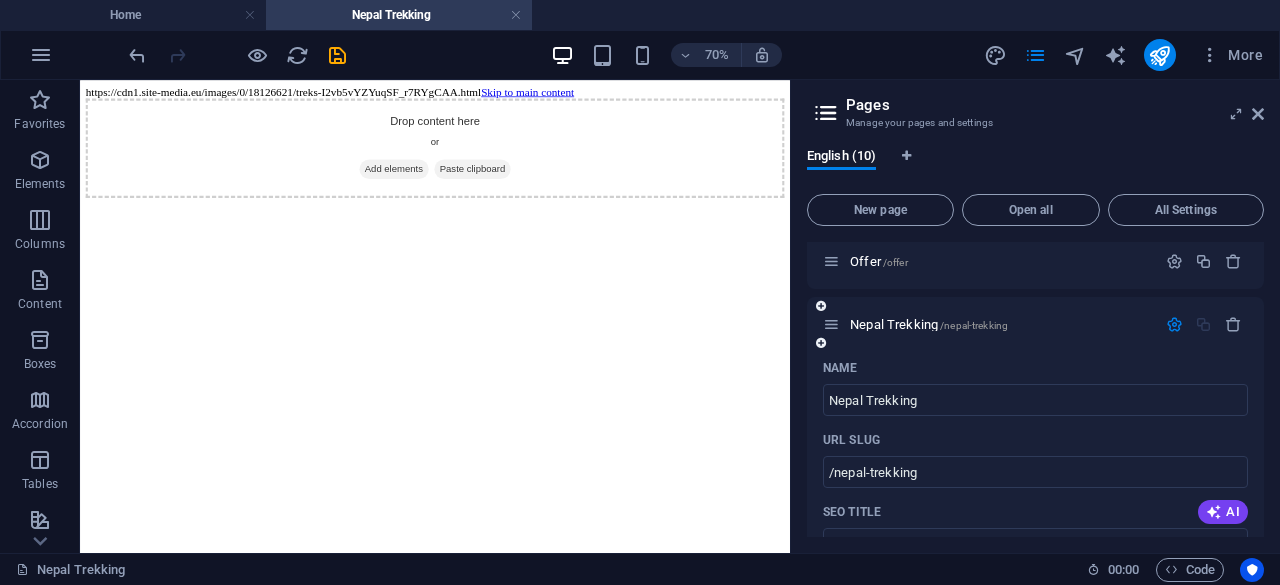 scroll, scrollTop: 507, scrollLeft: 0, axis: vertical 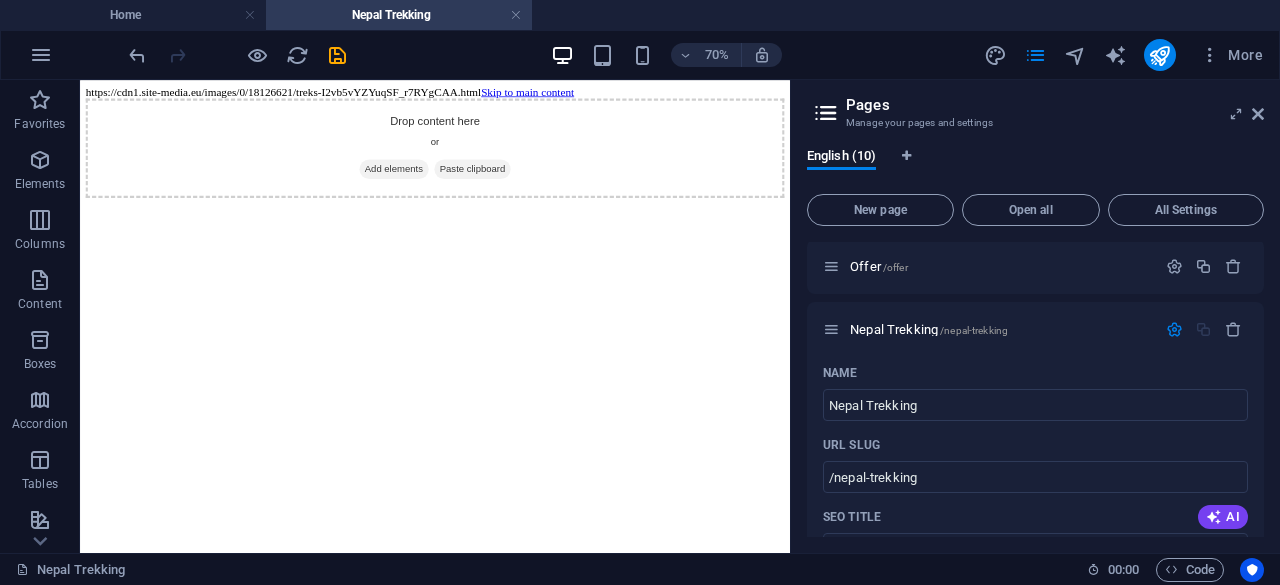 click on "Home / Legal Notice /legal-notice Privacy /privacy Activities /activities Bhutan /bhutan Blog /blog Tibet /tibet Testimonials /testimonials Offer /offer Nepal Trekking /nepal-trekking Name Nepal Trekking ​ URL SLUG /nepal-trekking ​ SEO Title AI Nepal Trekking ​ 135 / 580 Px SEO Description AI ​ 0 / 990 Px SEO Keywords AI ​ Settings Menu Noindex Preview Mobile Desktop www.example.com nepal-trekking Nepal Trekking Meta tags ​ Preview Image (Open Graph) Drag files here, click to choose files or select files from Files or our free stock photos & videos More Settings" at bounding box center [1035, 552] 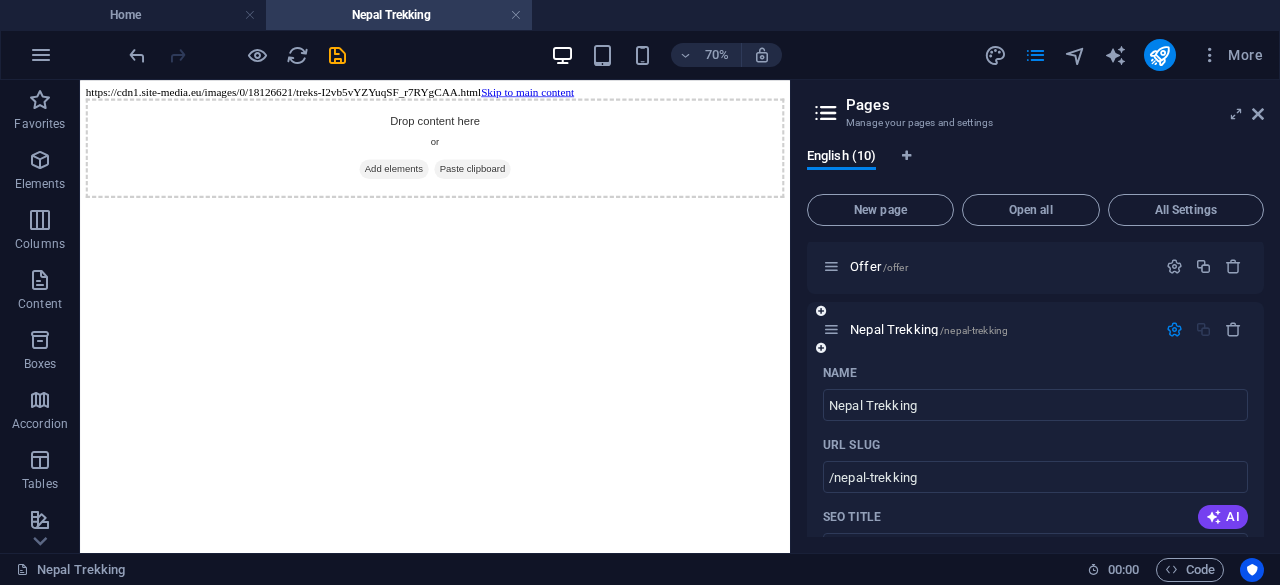 click at bounding box center [1174, 329] 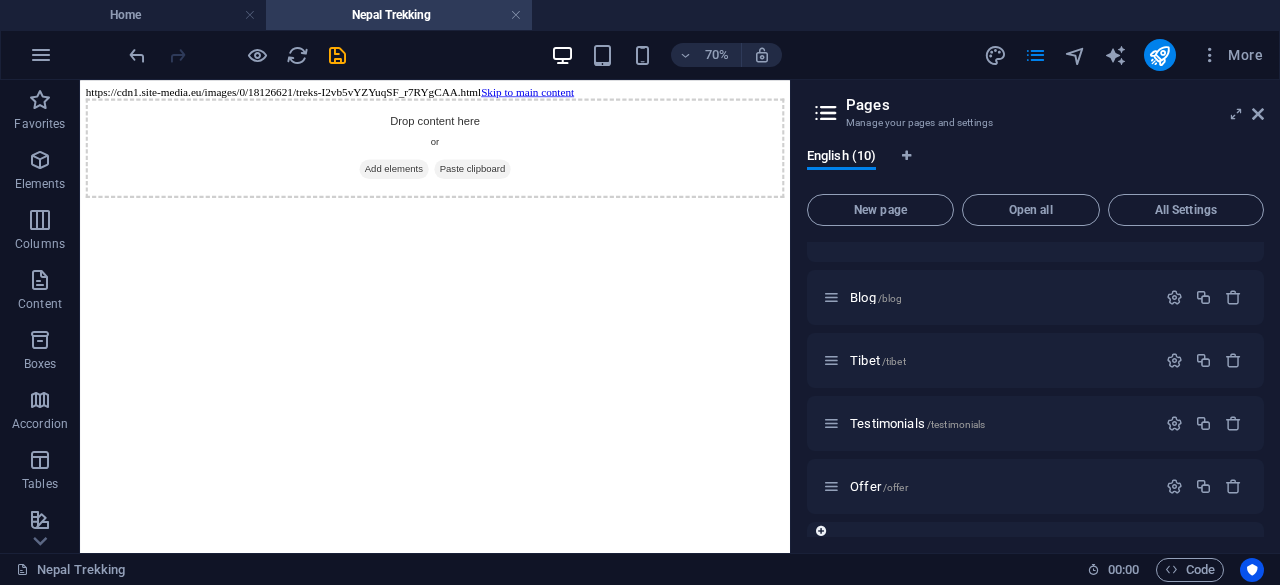 scroll, scrollTop: 334, scrollLeft: 0, axis: vertical 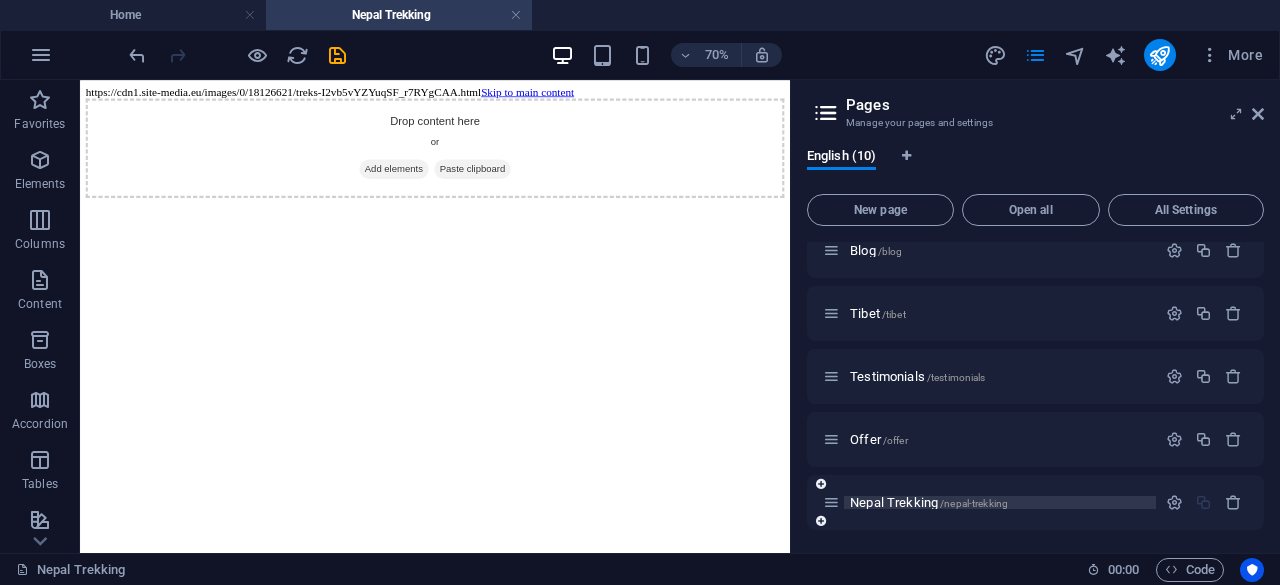 click on "Nepal Trekking /nepal-trekking" at bounding box center [929, 502] 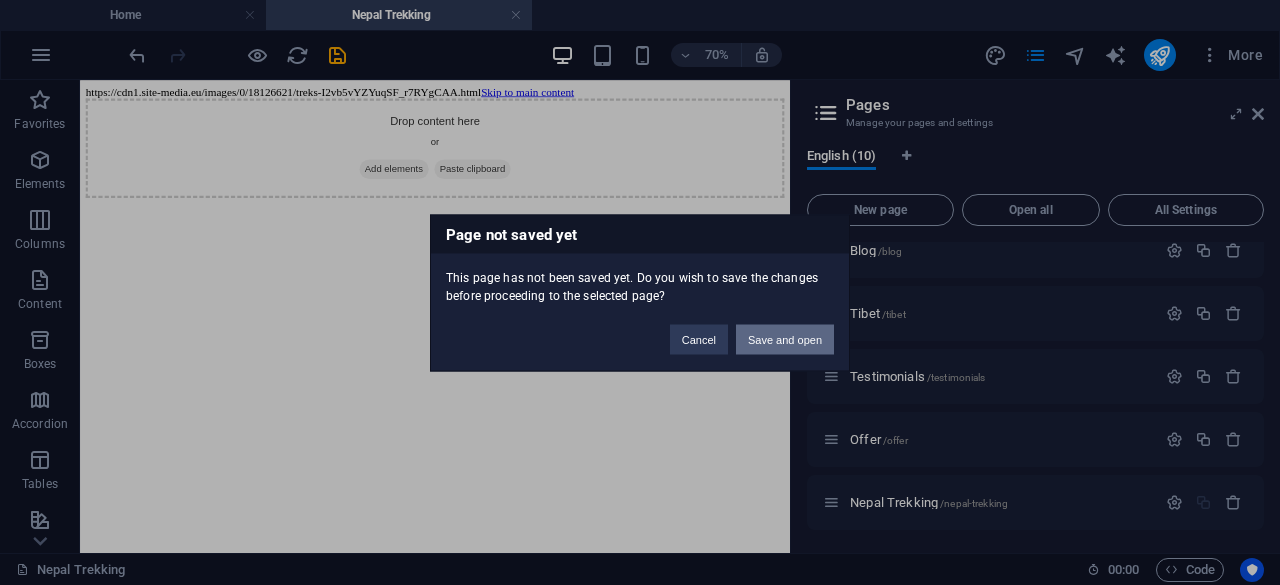 click on "Save and open" at bounding box center (785, 339) 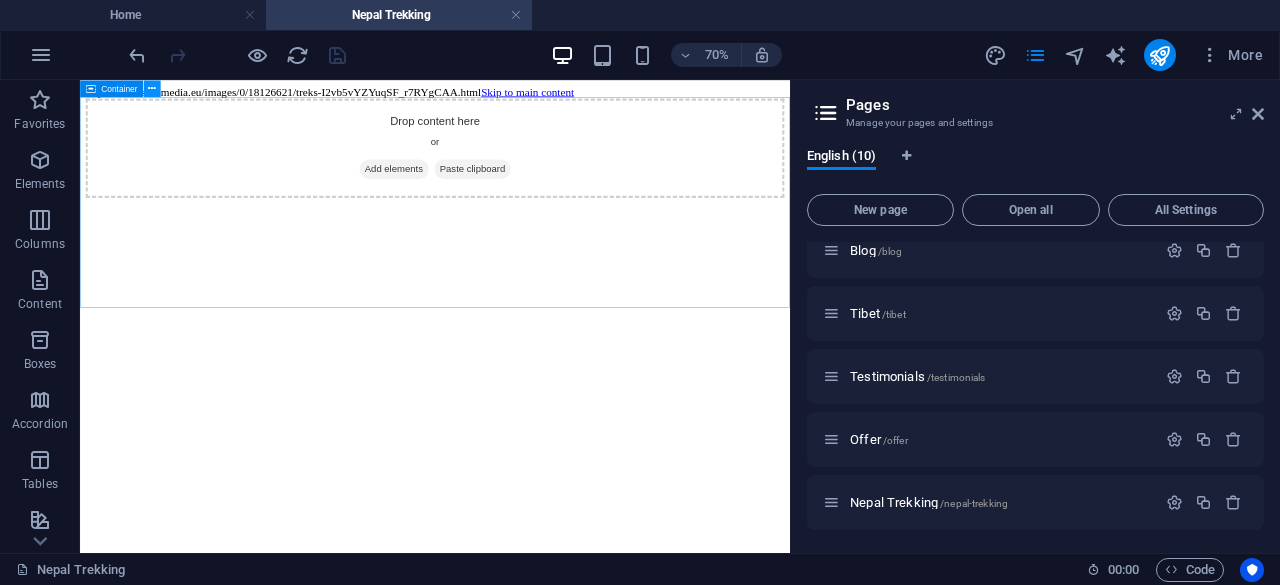 click at bounding box center (152, 88) 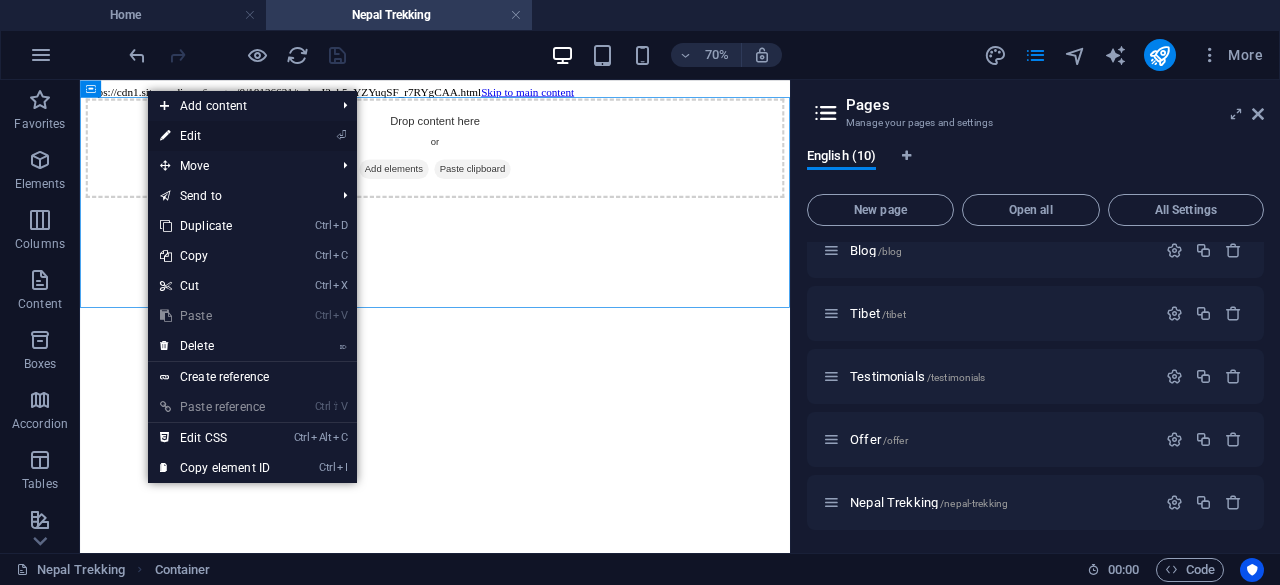 click on "⏎  Edit" at bounding box center [215, 136] 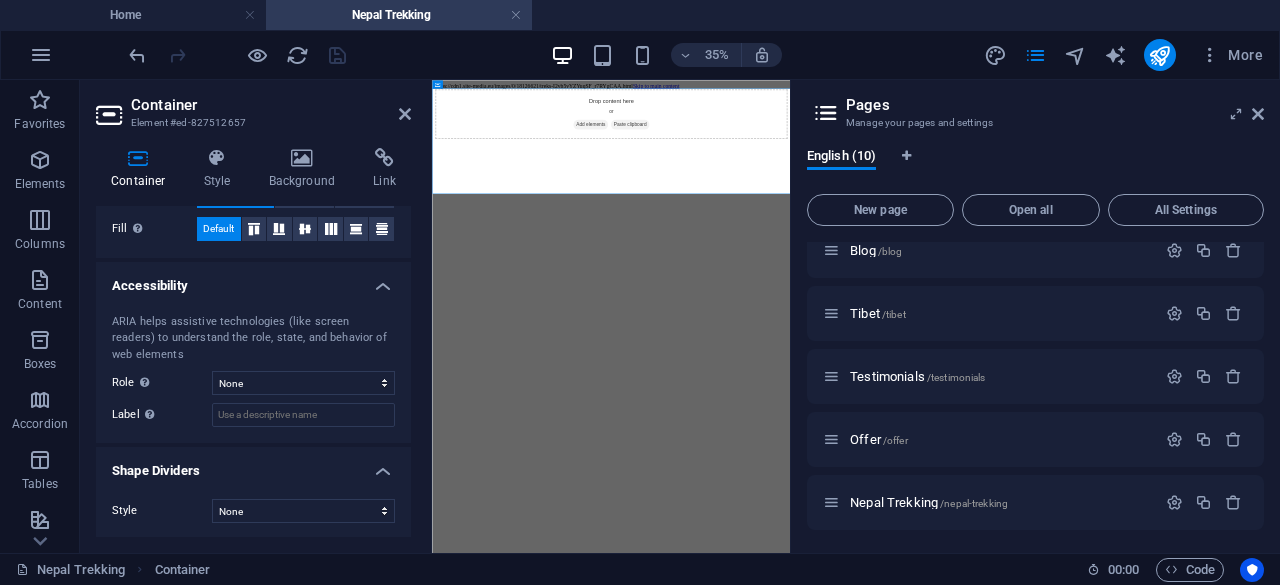 scroll, scrollTop: 0, scrollLeft: 0, axis: both 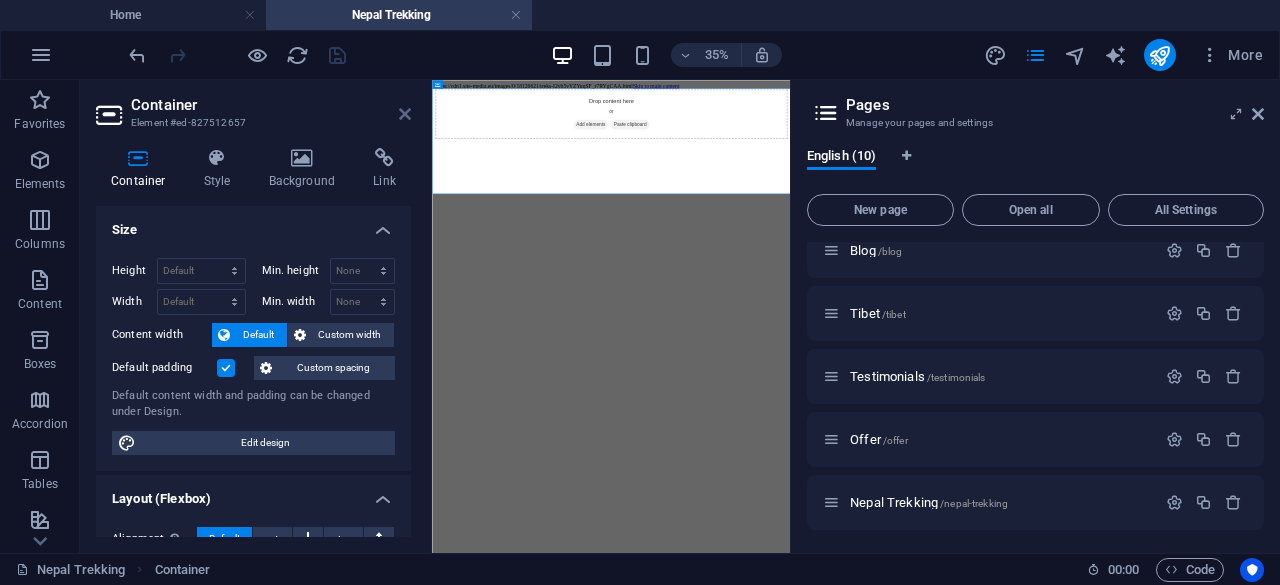 click at bounding box center (405, 114) 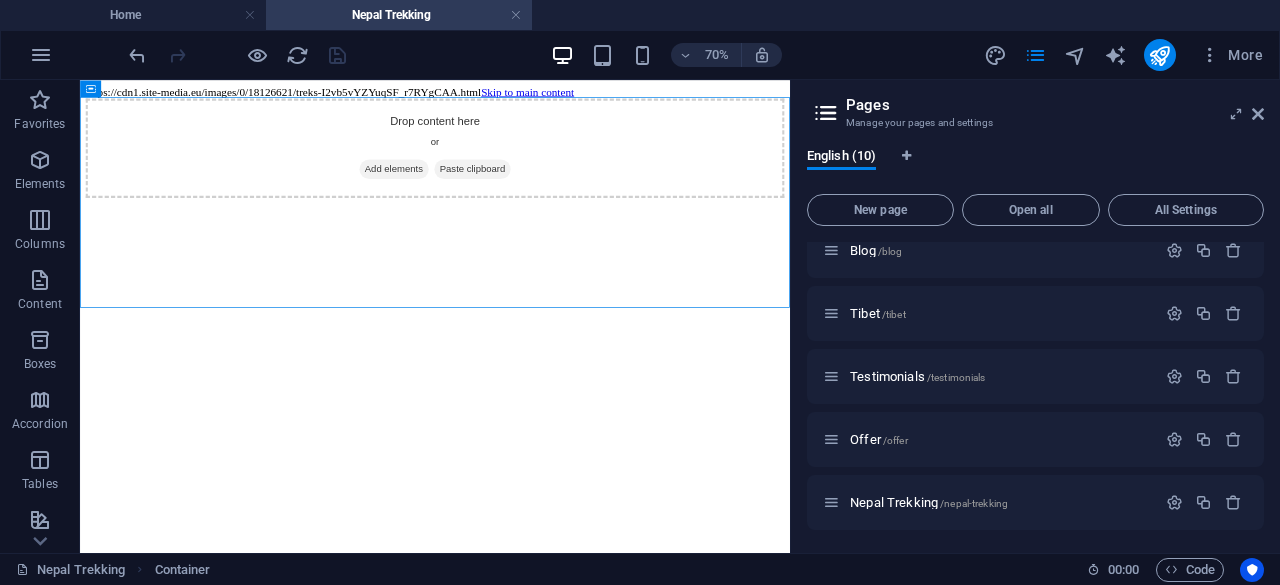 click on "https://cdn1.site-media.eu/images/0/18126621/treks-I2vb5vYZYuqSF_r7RYgCAA.html Skip to main content
Drop content here or  Add elements  Paste clipboard" at bounding box center [587, 168] 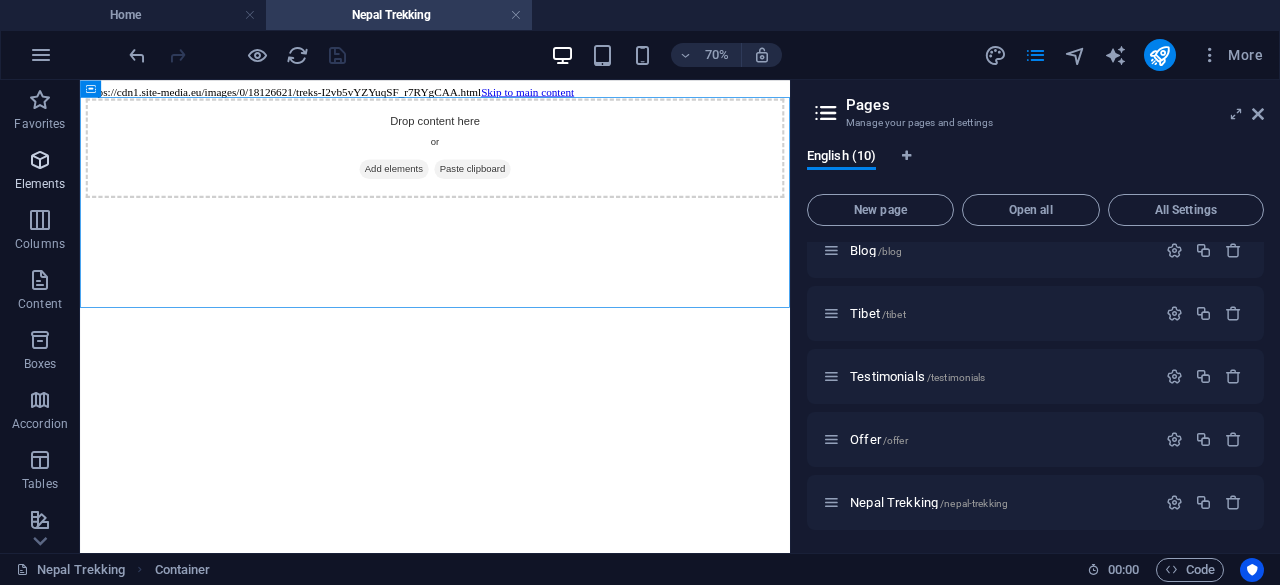 click on "Elements" at bounding box center [40, 172] 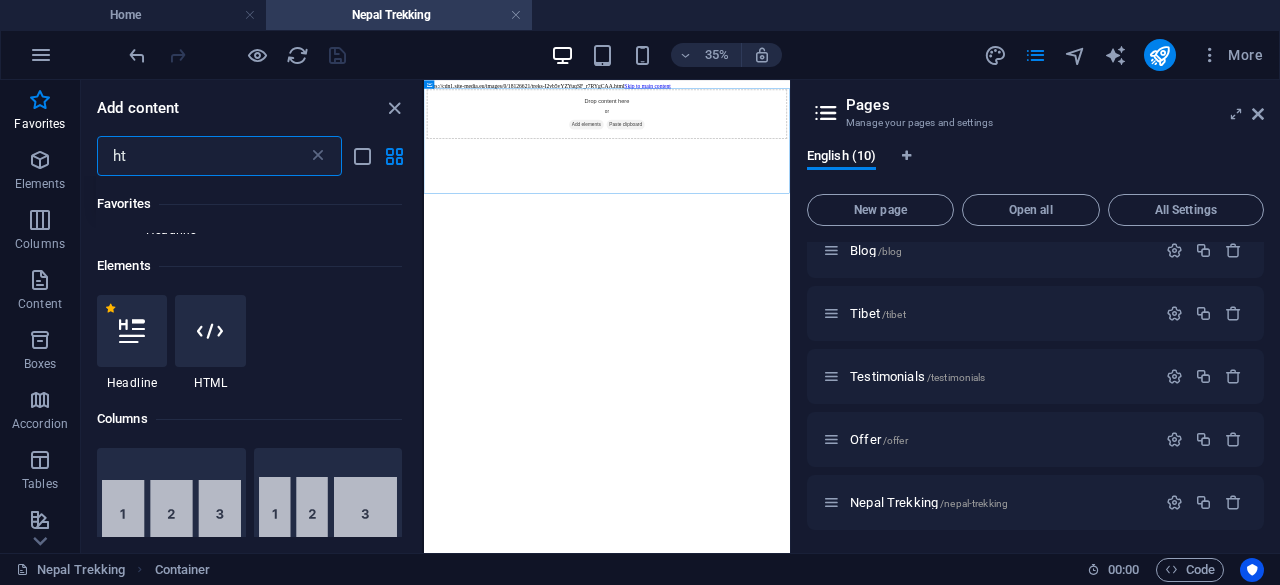 scroll, scrollTop: 0, scrollLeft: 0, axis: both 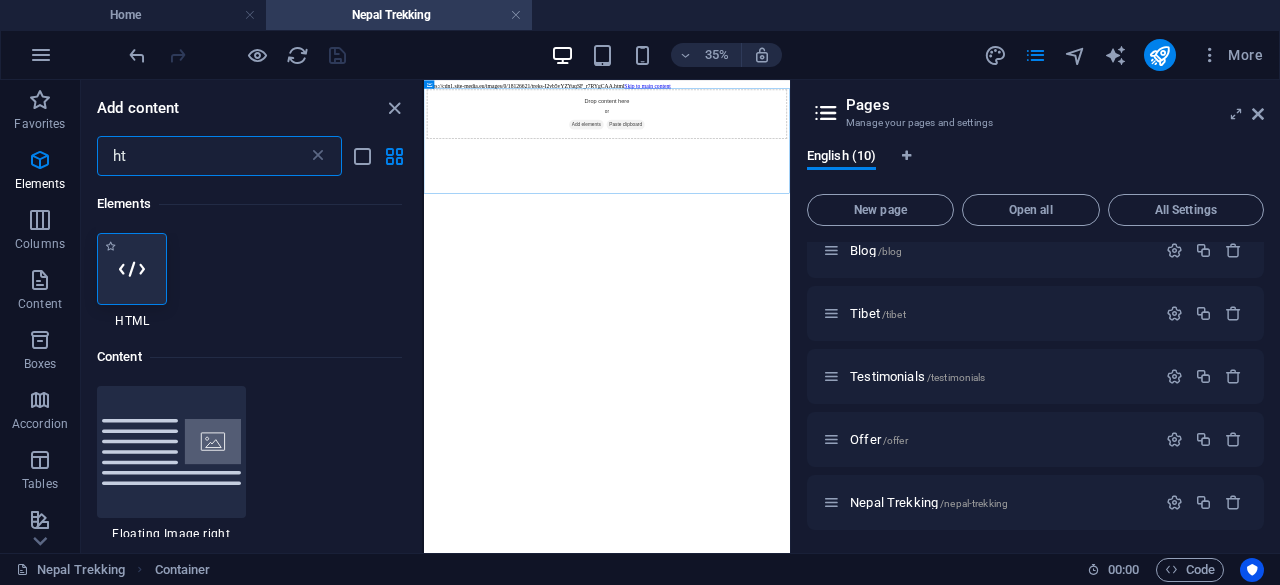 type on "ht" 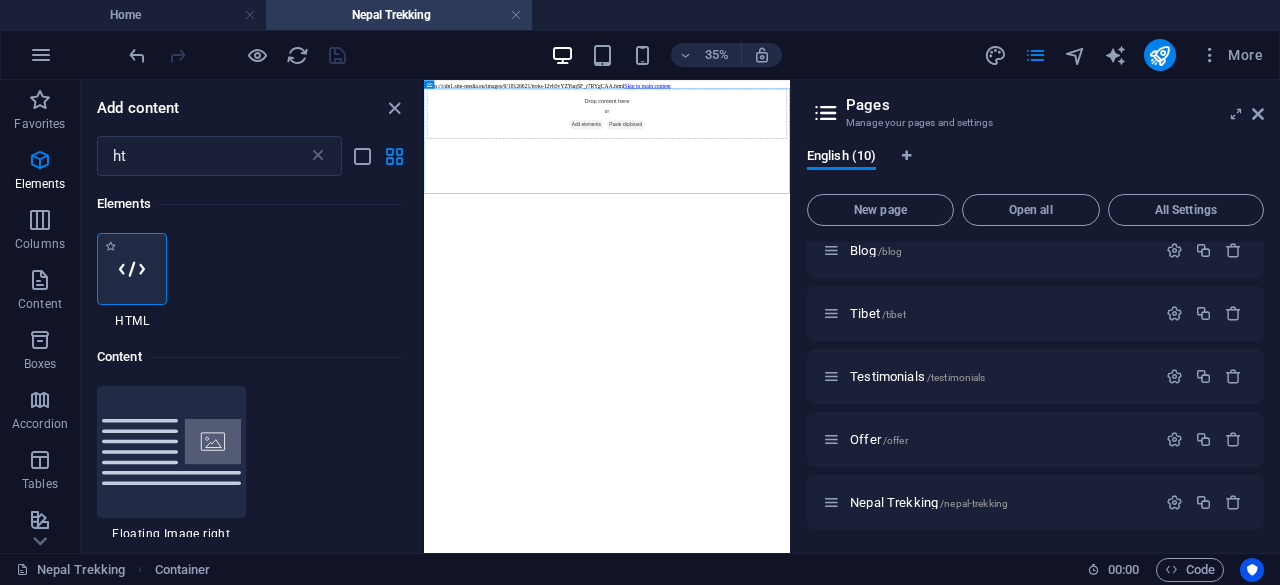 click at bounding box center (132, 269) 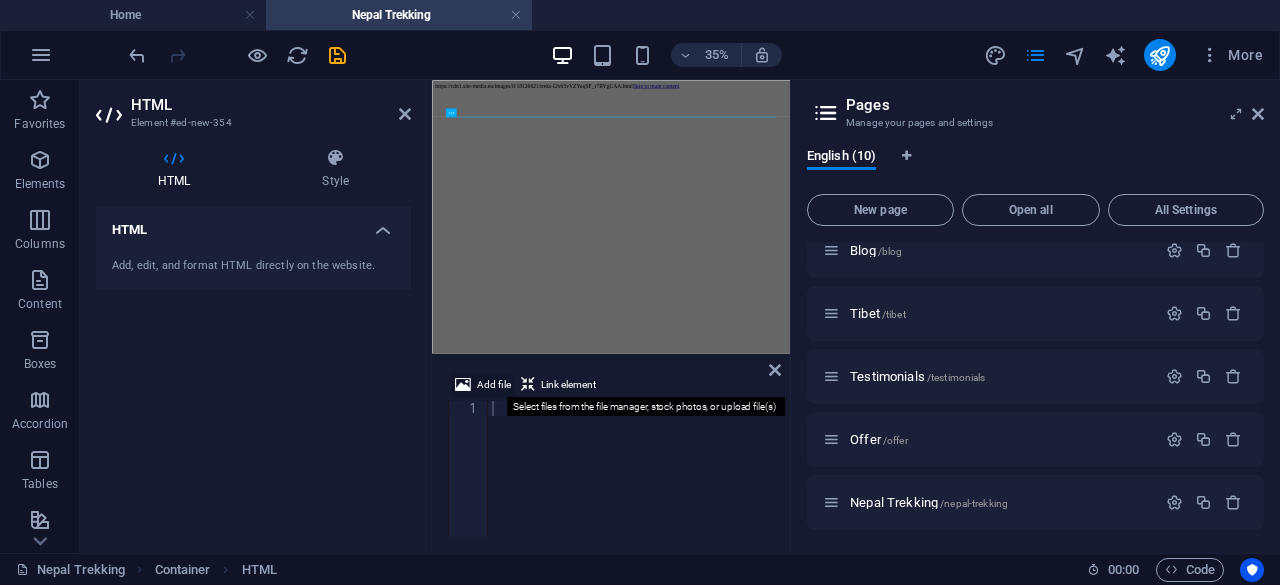 click at bounding box center [463, 385] 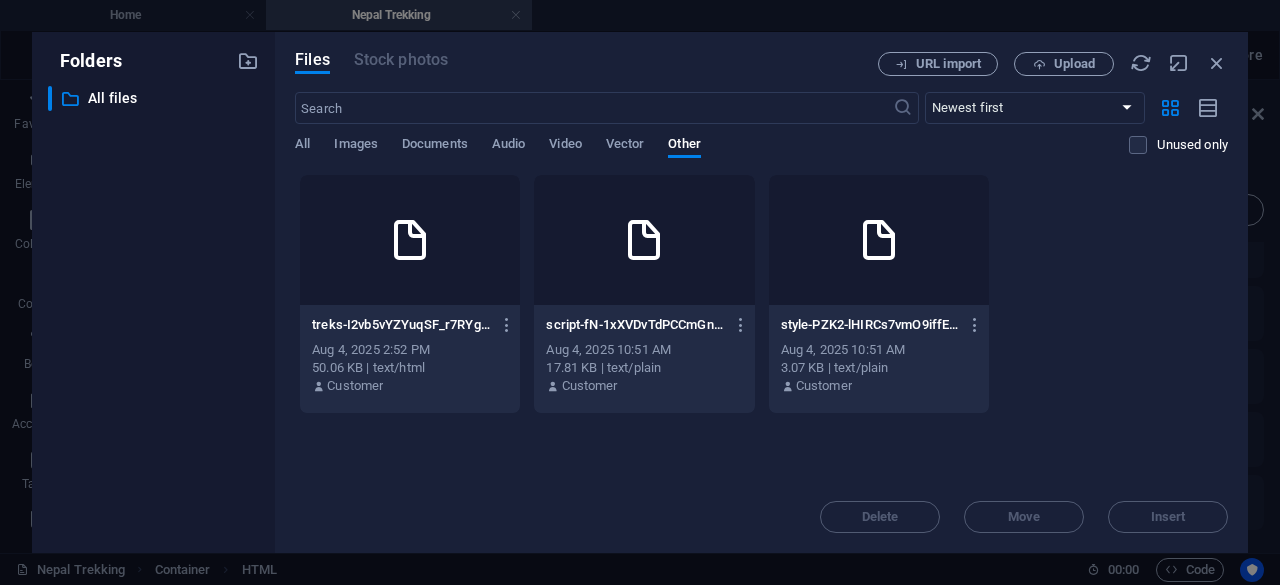 click on "treks-I2vb5vYZYuqSF_r7RYgCAA.html" at bounding box center (401, 325) 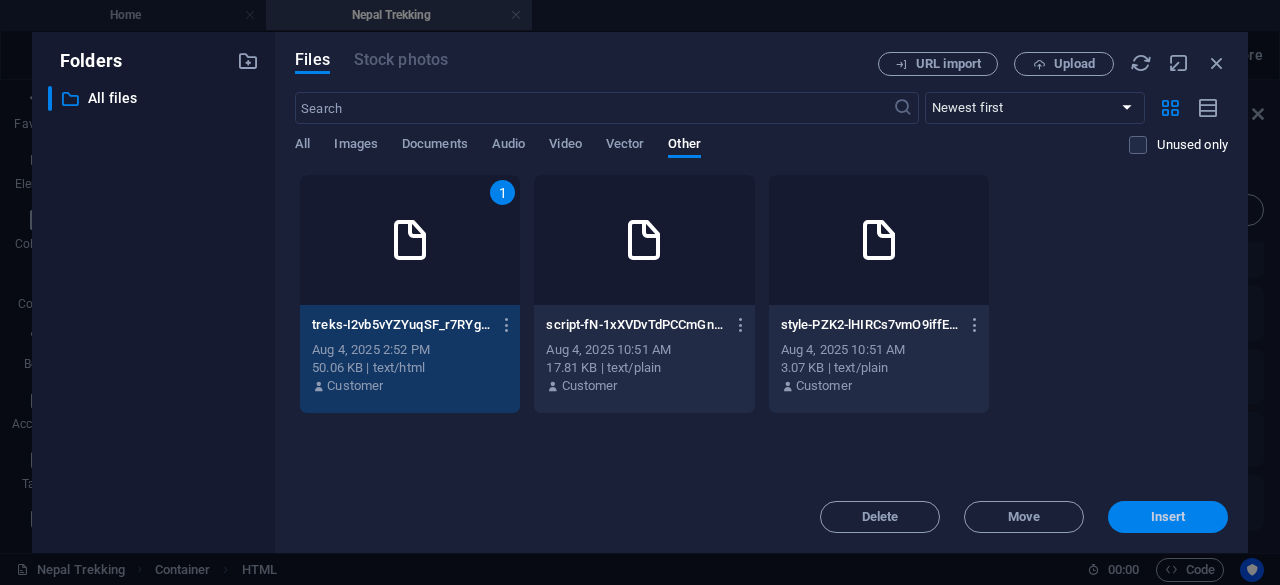 click on "Insert" at bounding box center [1168, 517] 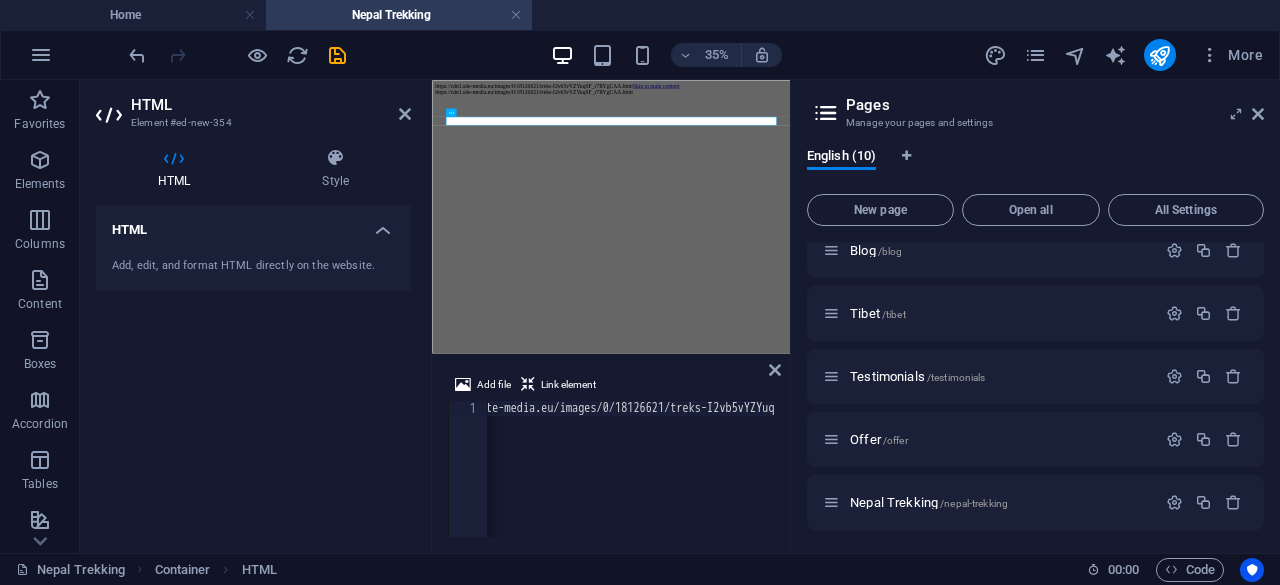 scroll, scrollTop: 0, scrollLeft: 0, axis: both 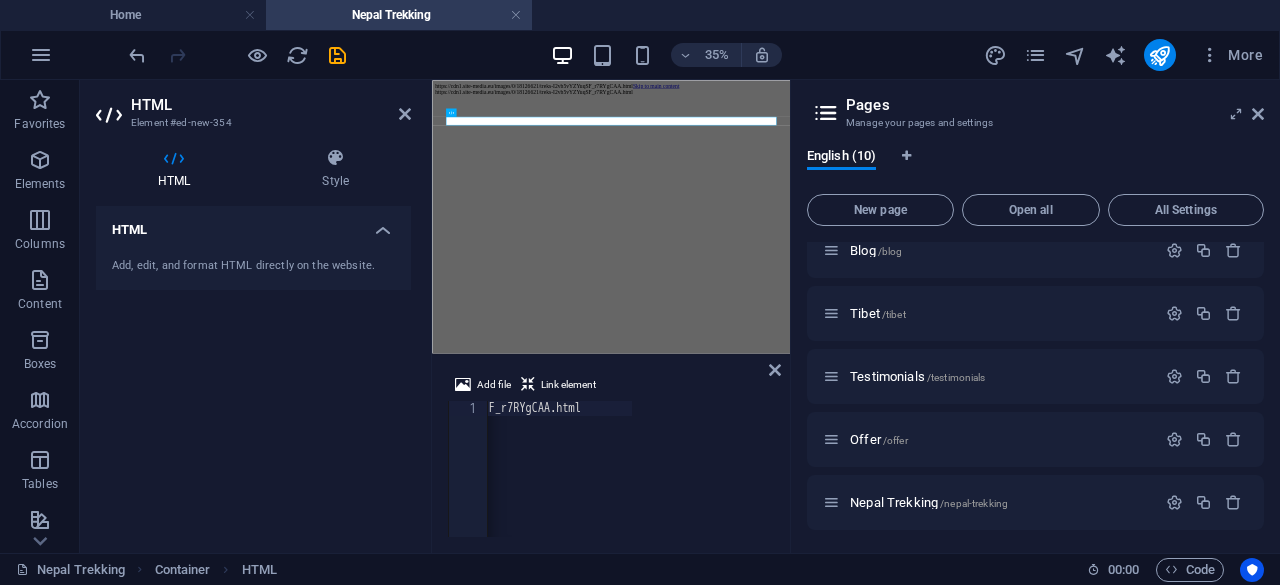 click on "https://cdn1.site-media.eu/images/0/18126621/treks-I2vb5vYZYuqSF_r7RYgCAA.html" at bounding box center [631, 469] 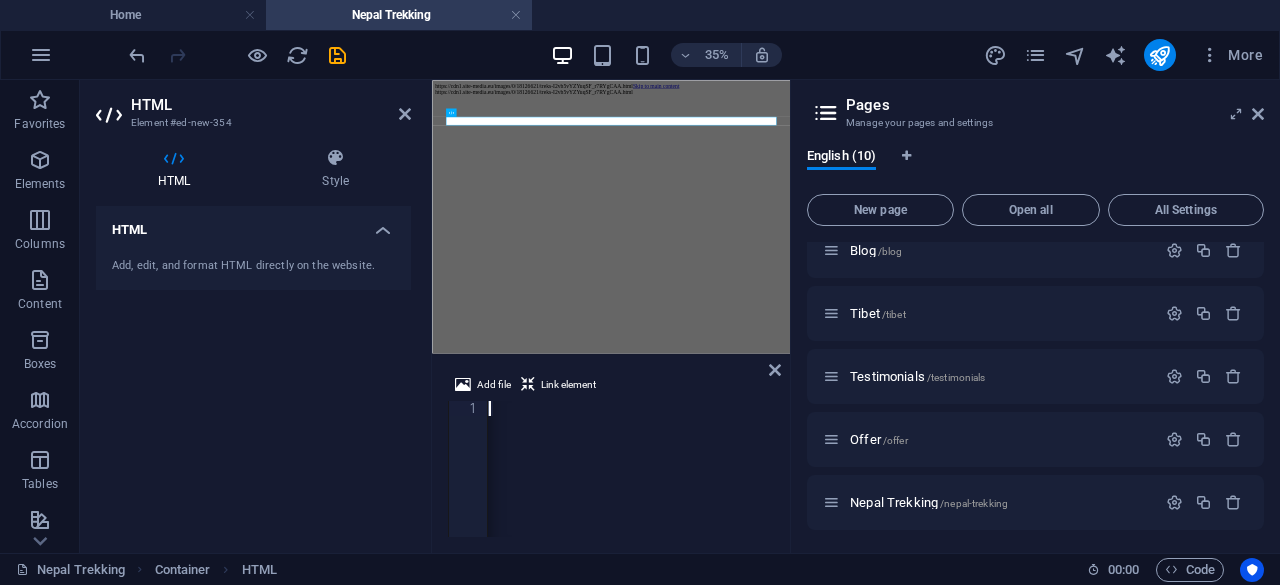 click on "https://cdn1.site-media.eu/images/0/18126621/treks-I2vb5vYZYuqSF_r7RYgCAA.html" at bounding box center [631, 469] 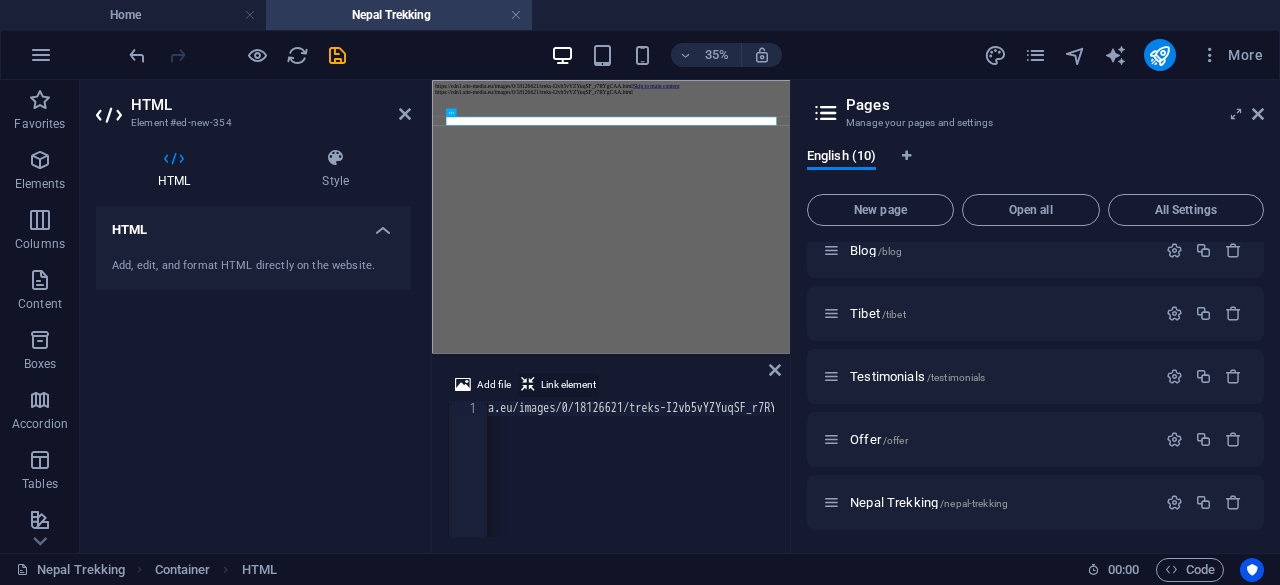 scroll, scrollTop: 0, scrollLeft: 139, axis: horizontal 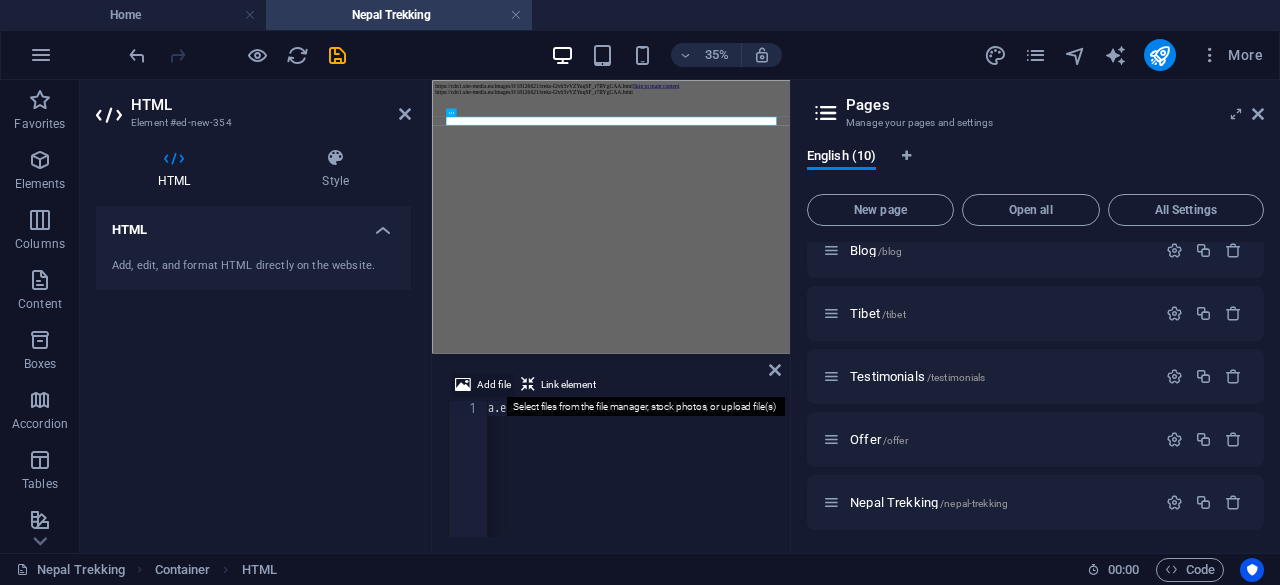 click on "Add file" at bounding box center [483, 385] 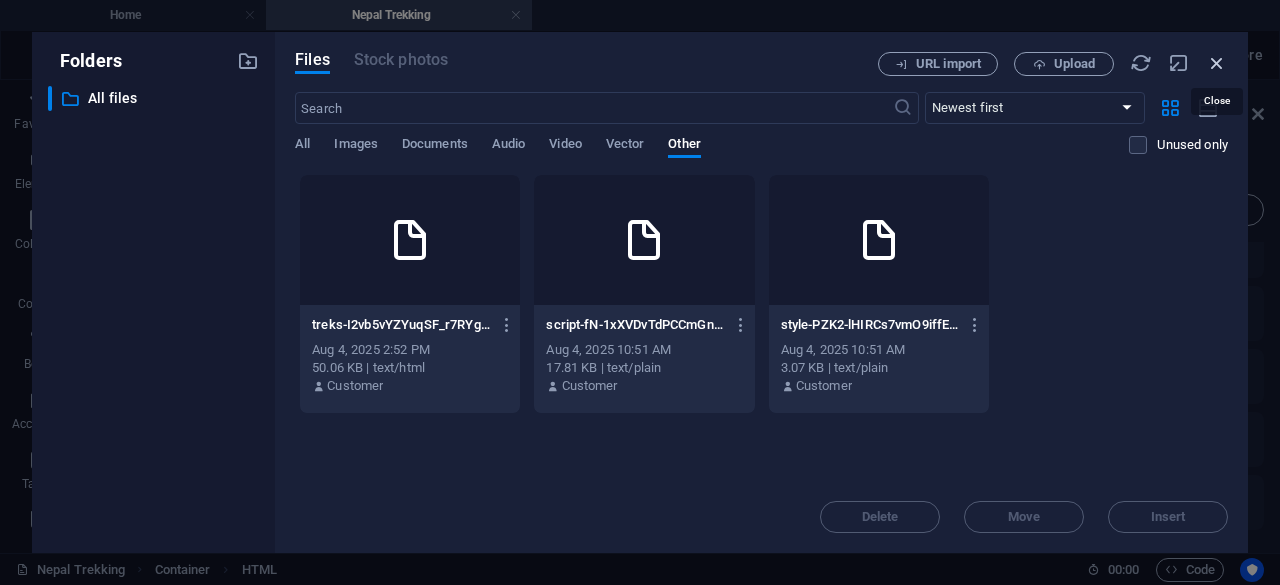 click at bounding box center (1217, 63) 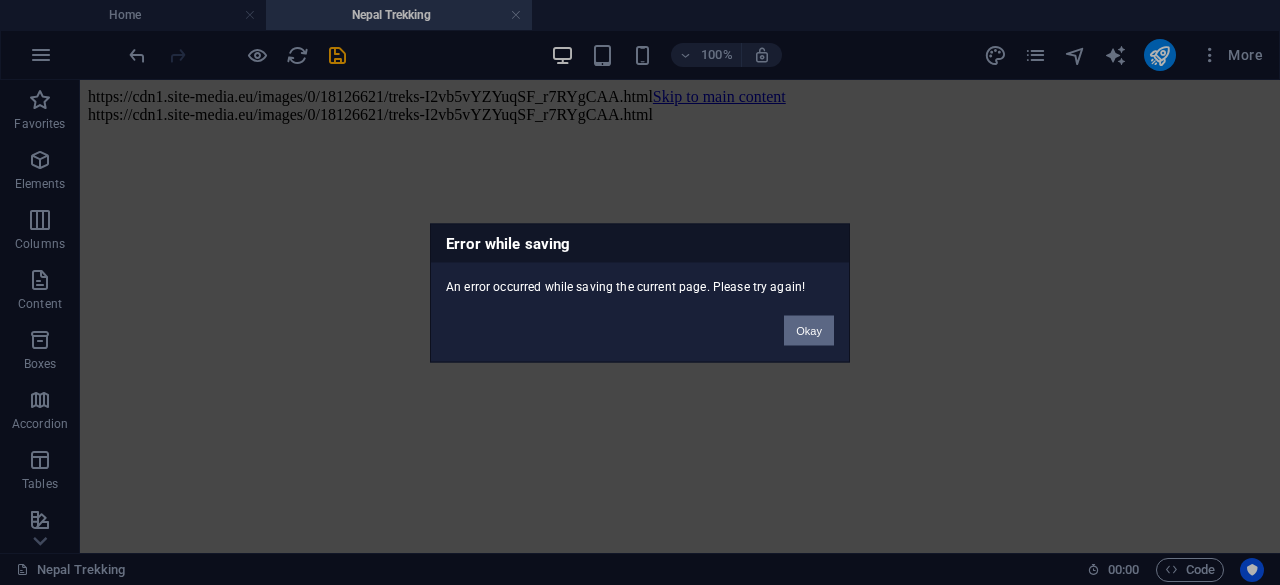 click on "Okay" at bounding box center (809, 330) 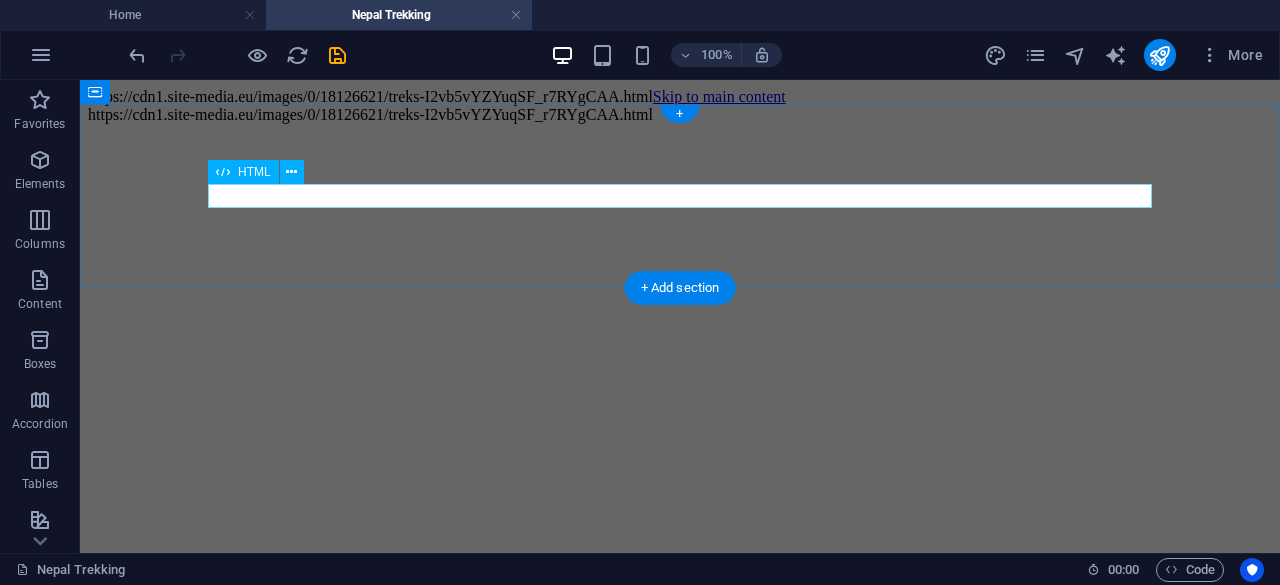 click on "https://cdn1.site-media.eu/images/0/18126621/treks-I2vb5vYZYuqSF_r7RYgCAA.html" at bounding box center [680, 115] 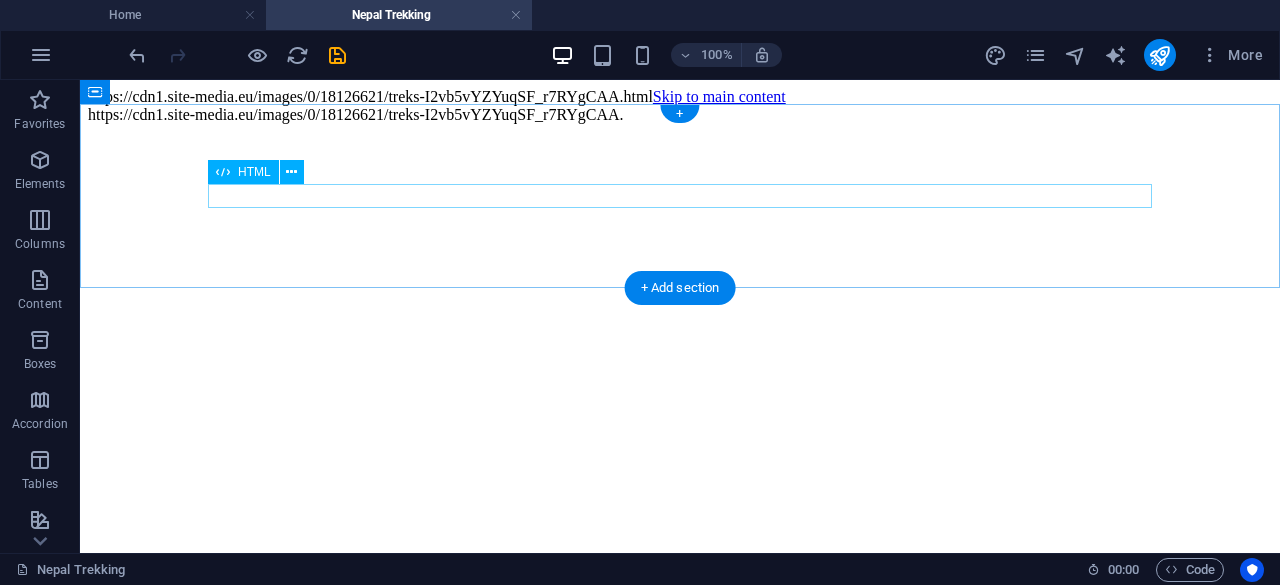 click on "https://cdn1.site-media.eu/images/0/18126621/treks-I2vb5vYZYuqSF_r7RYgCAA." at bounding box center [680, 115] 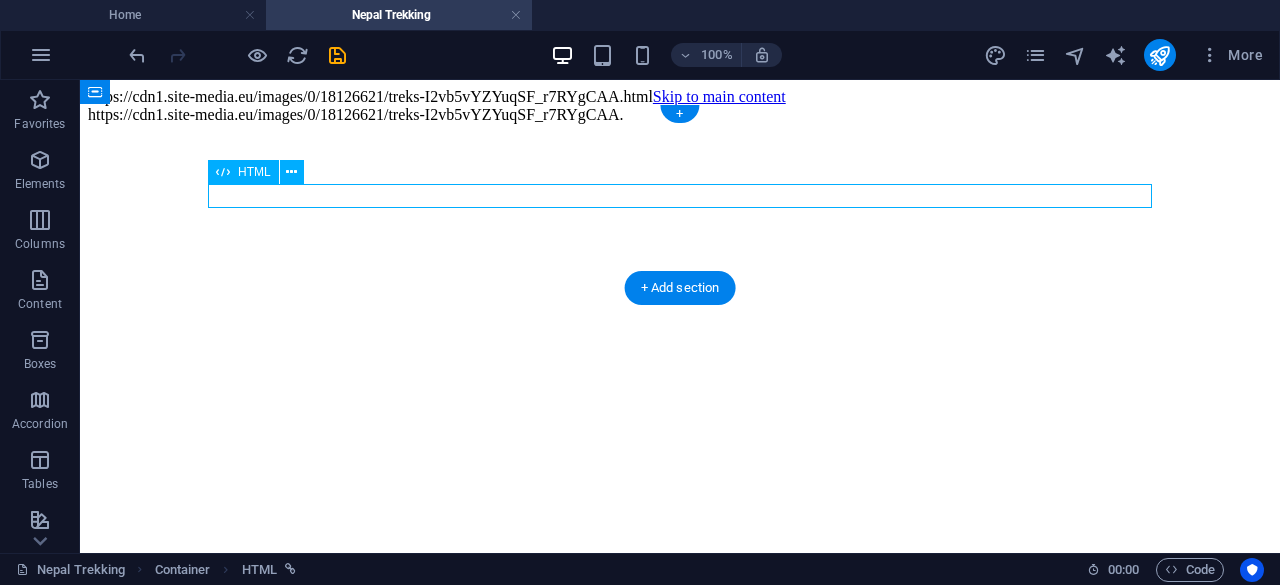 click on "https://cdn1.site-media.eu/images/0/18126621/treks-I2vb5vYZYuqSF_r7RYgCAA." at bounding box center [680, 115] 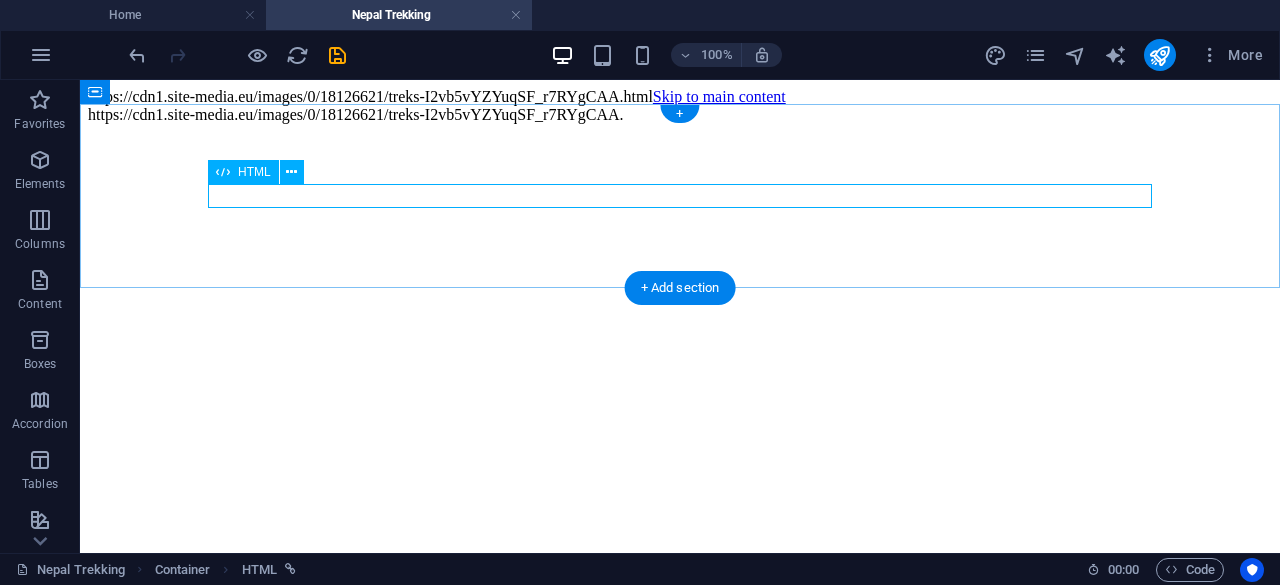 click on "https://cdn1.site-media.eu/images/0/18126621/treks-I2vb5vYZYuqSF_r7RYgCAA." at bounding box center [680, 115] 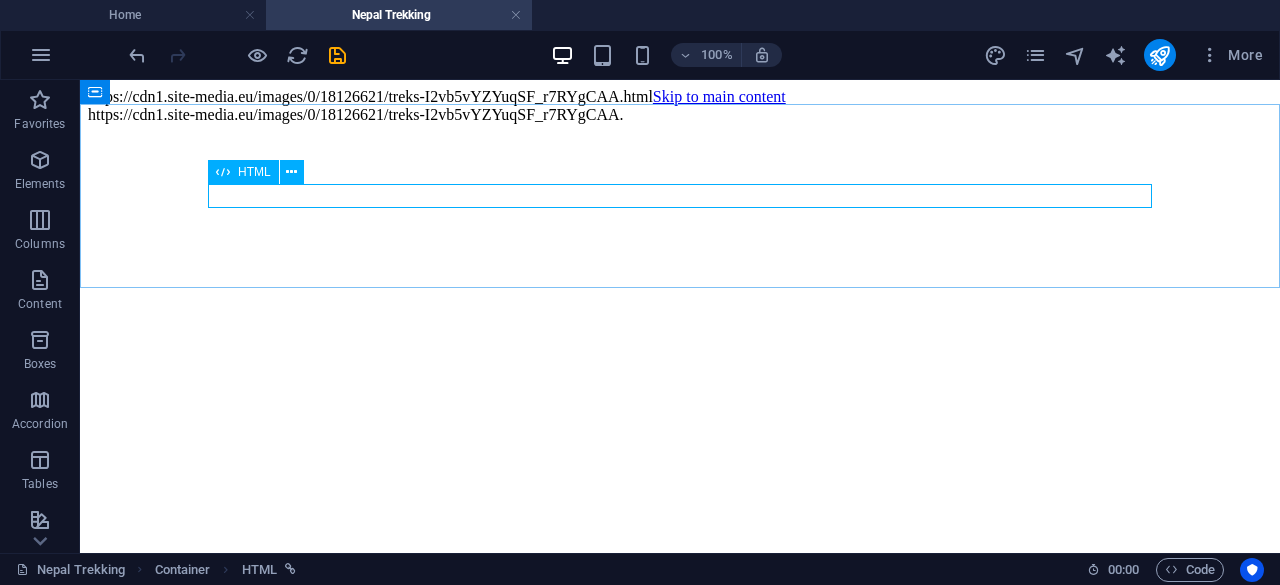 click on "HTML" at bounding box center (254, 172) 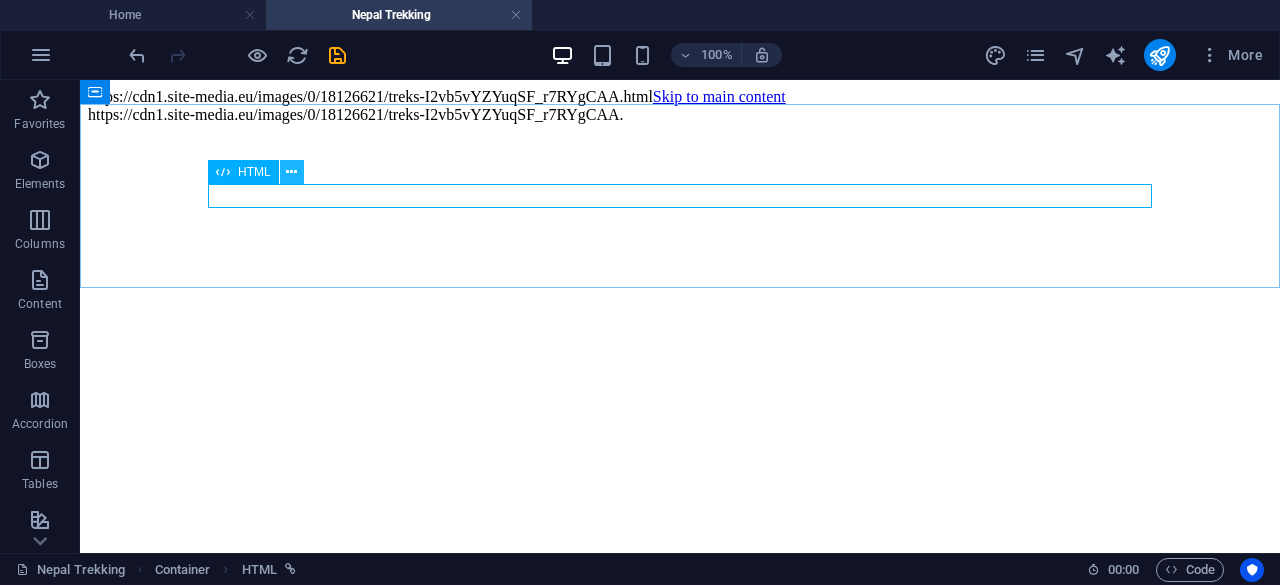 click at bounding box center (291, 172) 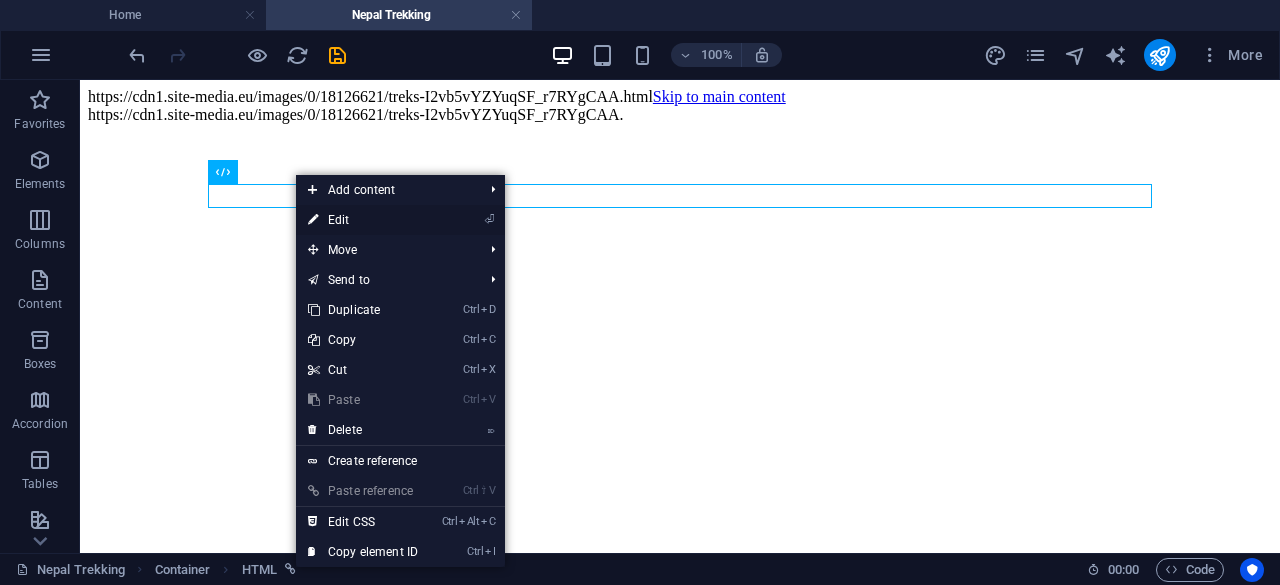 click on "⏎  Edit" at bounding box center [363, 220] 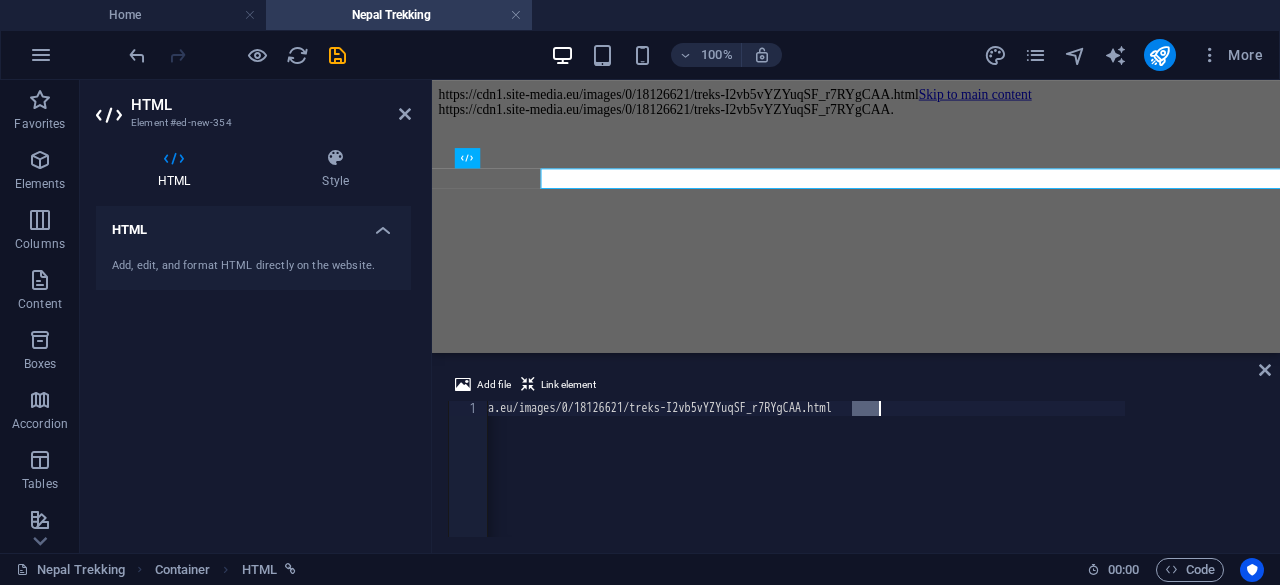 scroll, scrollTop: 0, scrollLeft: 41, axis: horizontal 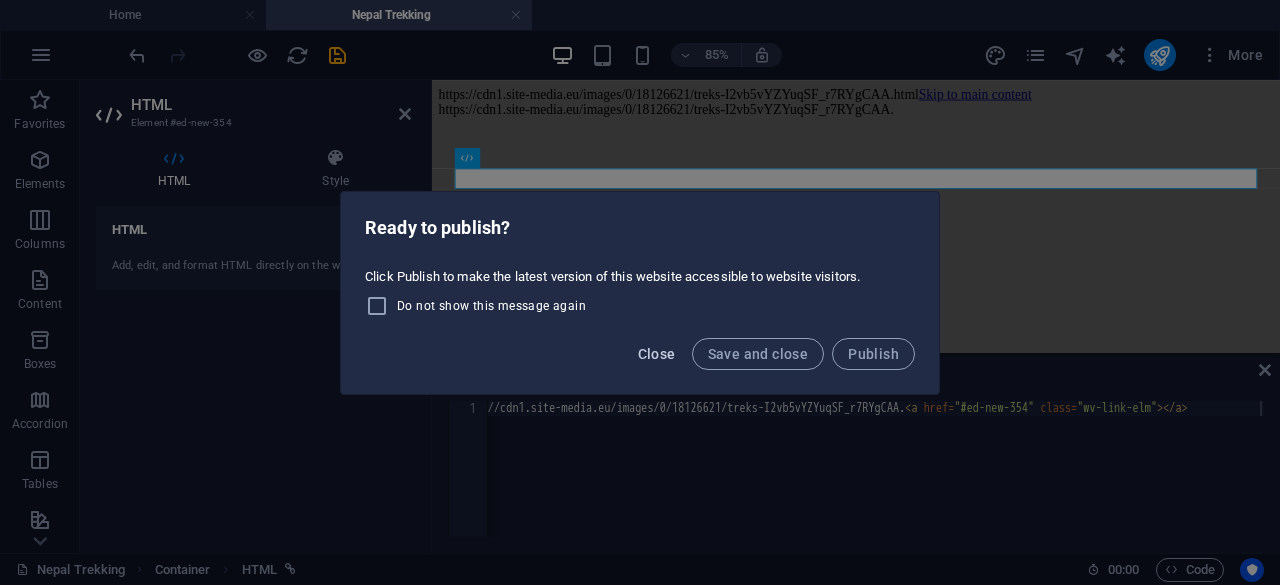 click on "Close" at bounding box center [657, 354] 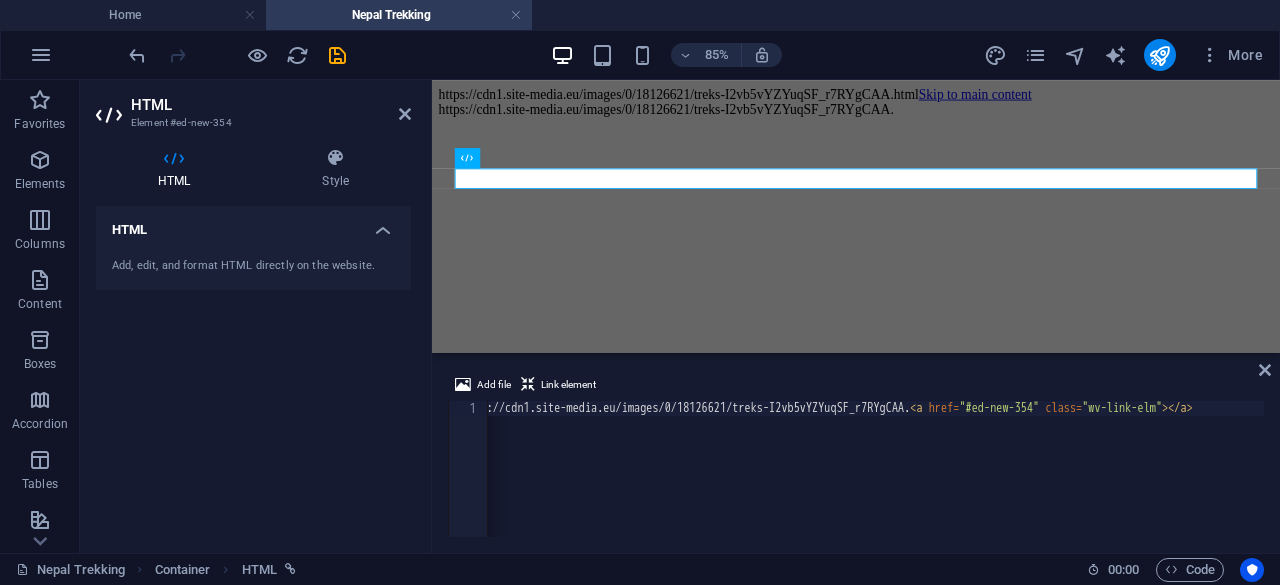 scroll, scrollTop: 0, scrollLeft: 0, axis: both 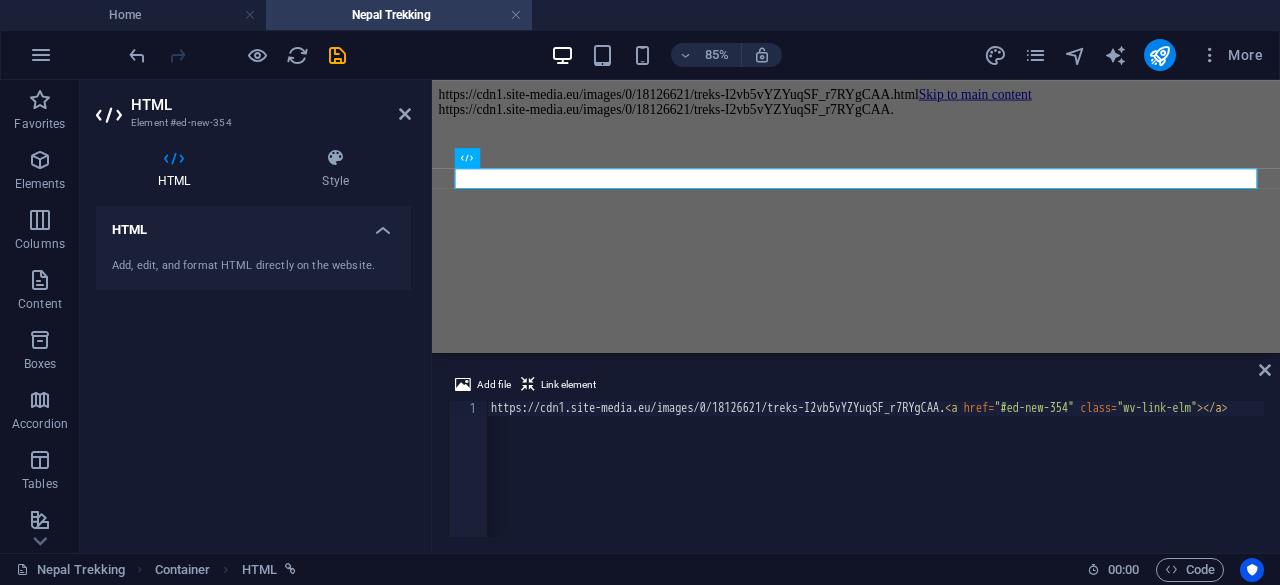 click on "https://cdn1.site-media.eu/images/0/18126621/treks-I2vb5vYZYuqSF_r7RYgCAA.html Skip to main content
https://cdn1.site-media.eu/images/0/18126621/treks-I2vb5vYZYuqSF_r7RYgCAA." at bounding box center [931, 106] 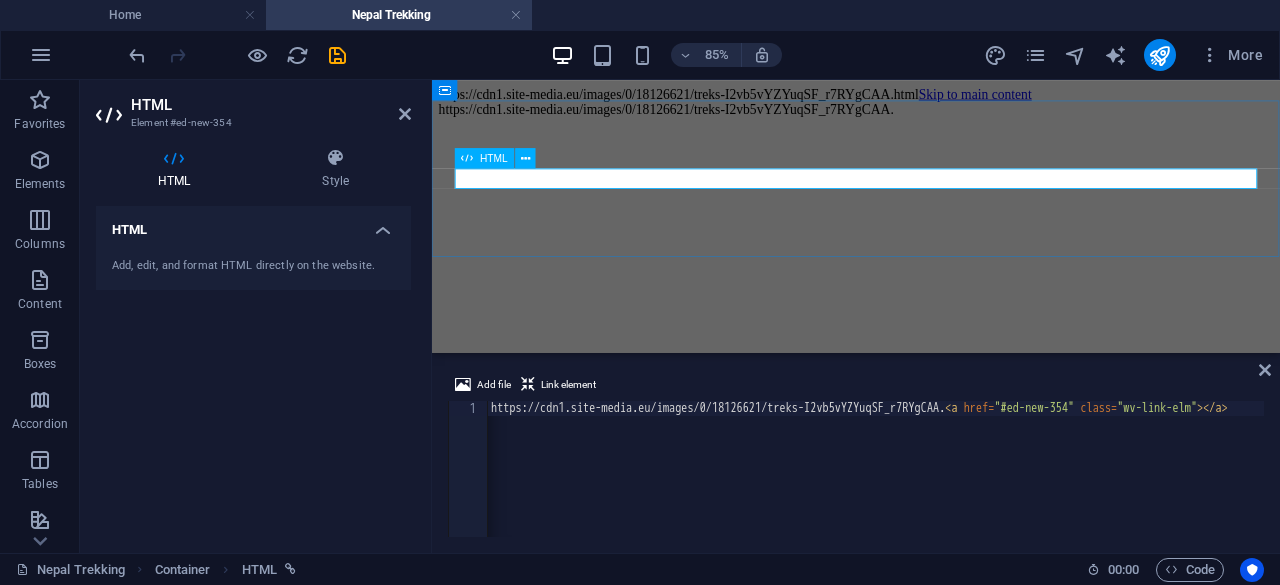 click on "https://cdn1.site-media.eu/images/0/18126621/treks-I2vb5vYZYuqSF_r7RYgCAA." at bounding box center (931, 115) 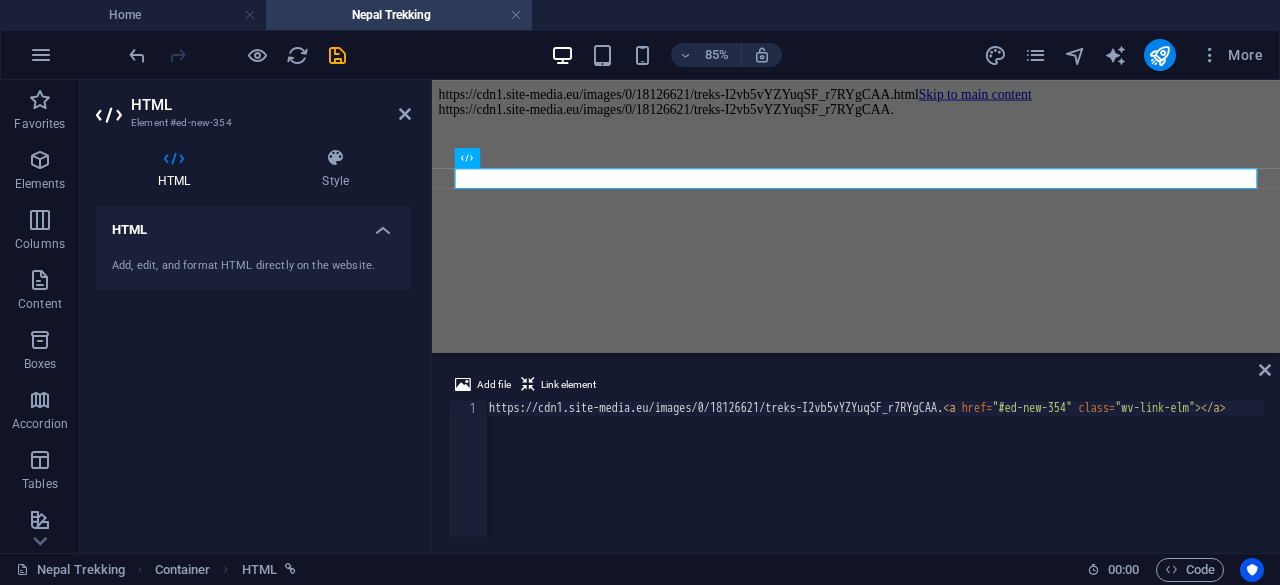 scroll, scrollTop: 0, scrollLeft: 6, axis: horizontal 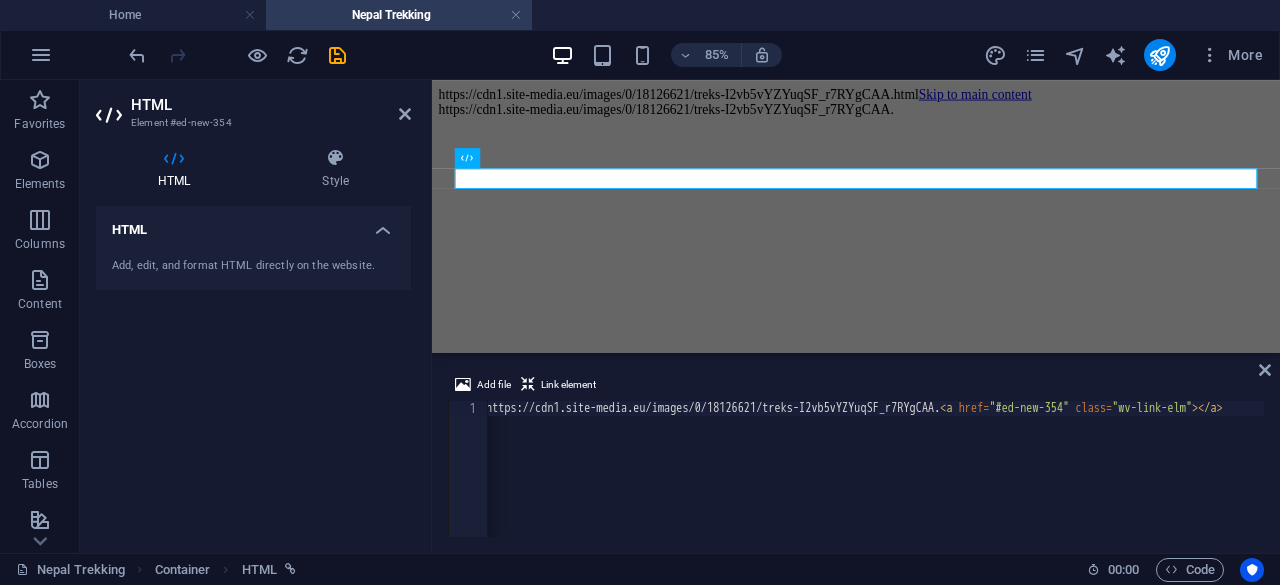 click at bounding box center (174, 158) 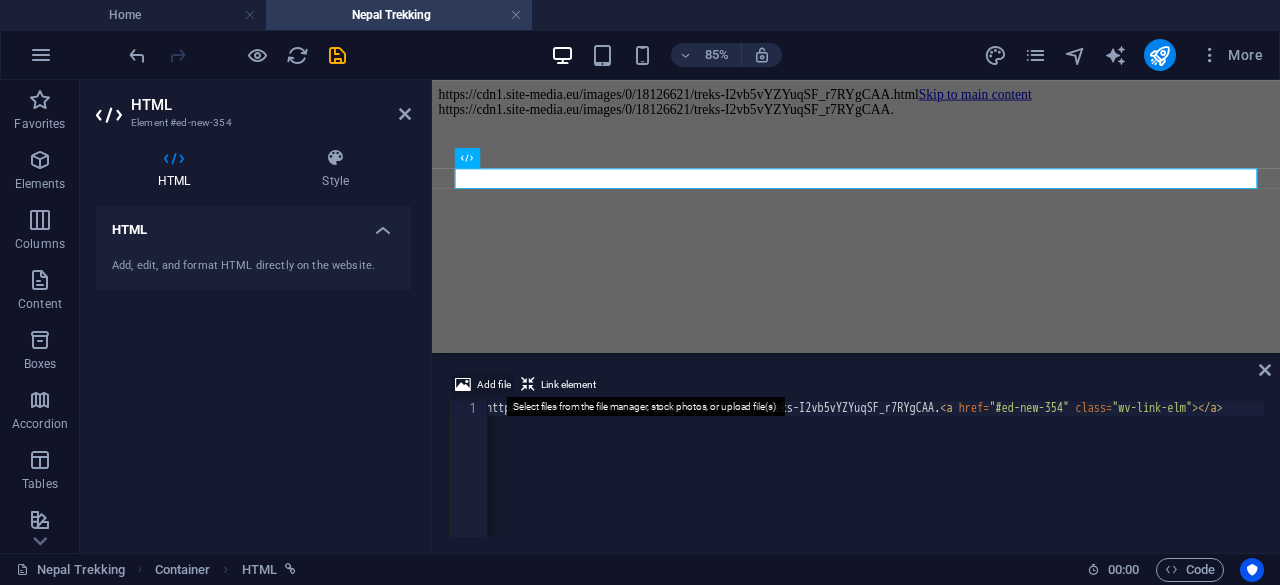 click at bounding box center [463, 385] 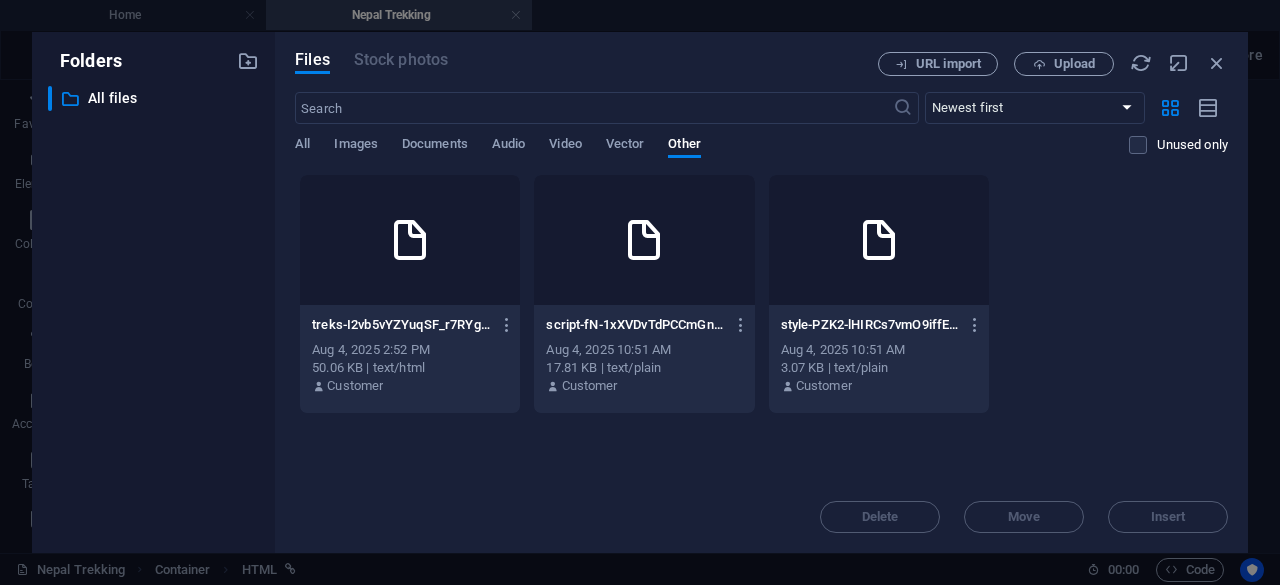 click on "treks-I2vb5vYZYuqSF_r7RYgCAA.html treks-I2vb5vYZYuqSF_r7RYgCAA.html" at bounding box center (410, 325) 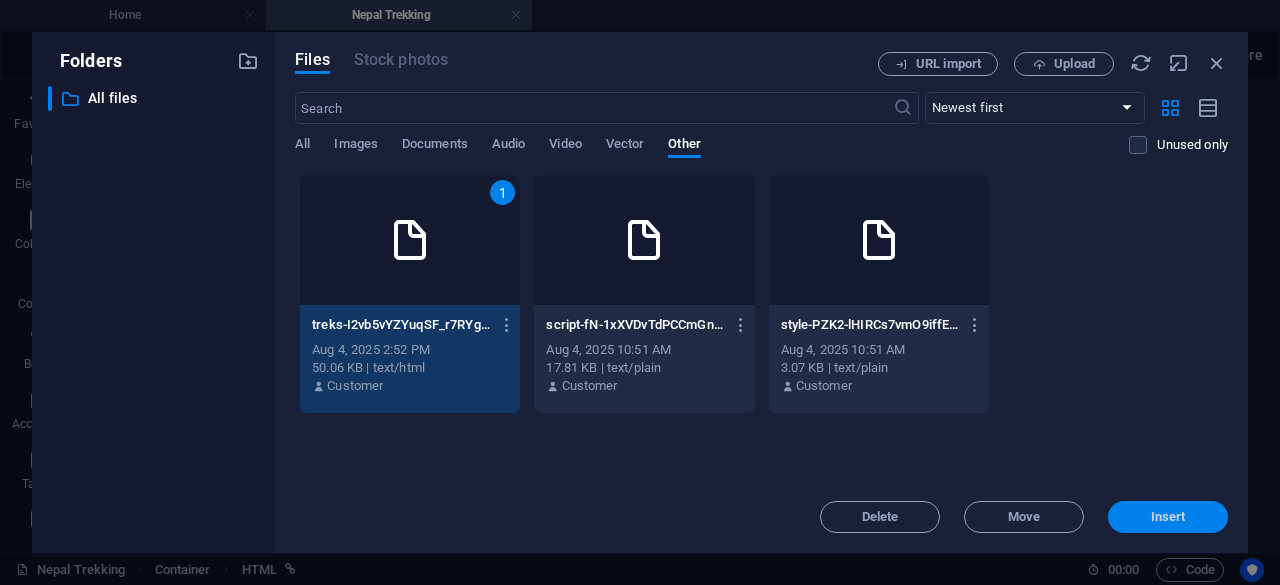 click on "Insert" at bounding box center [1168, 517] 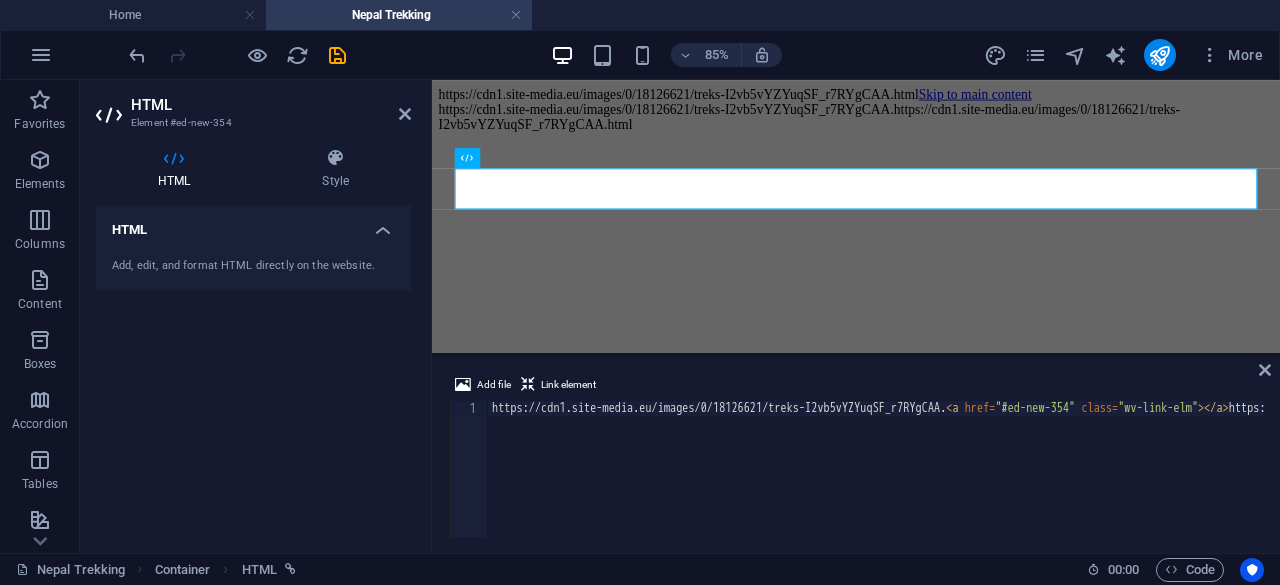 scroll, scrollTop: 0, scrollLeft: 0, axis: both 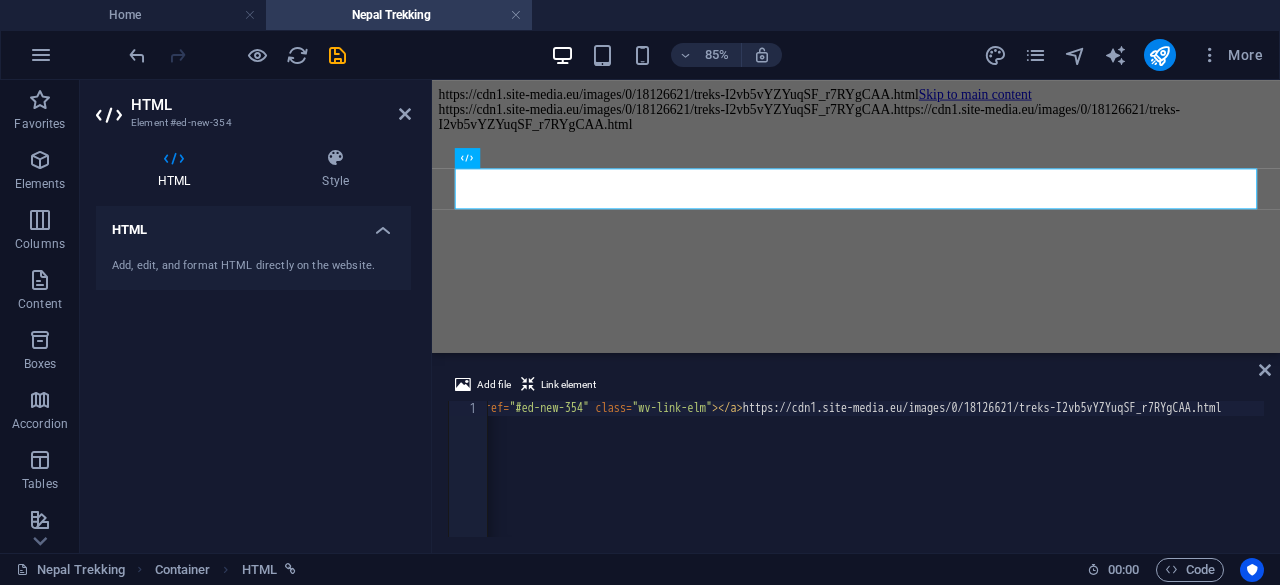 click on "https://cdn1.site-media.eu/images/0/18126621/treks-I2vb5vYZYuqSF_r7RYgCAA. < a   href = "#ed-new-354"   class = "wv-link-elm" > < / a > https://cdn1.site-media.eu/images/0/18126621/treks-I2vb5vYZYuqSF_r7RYgCAA.html" at bounding box center [876, 469] 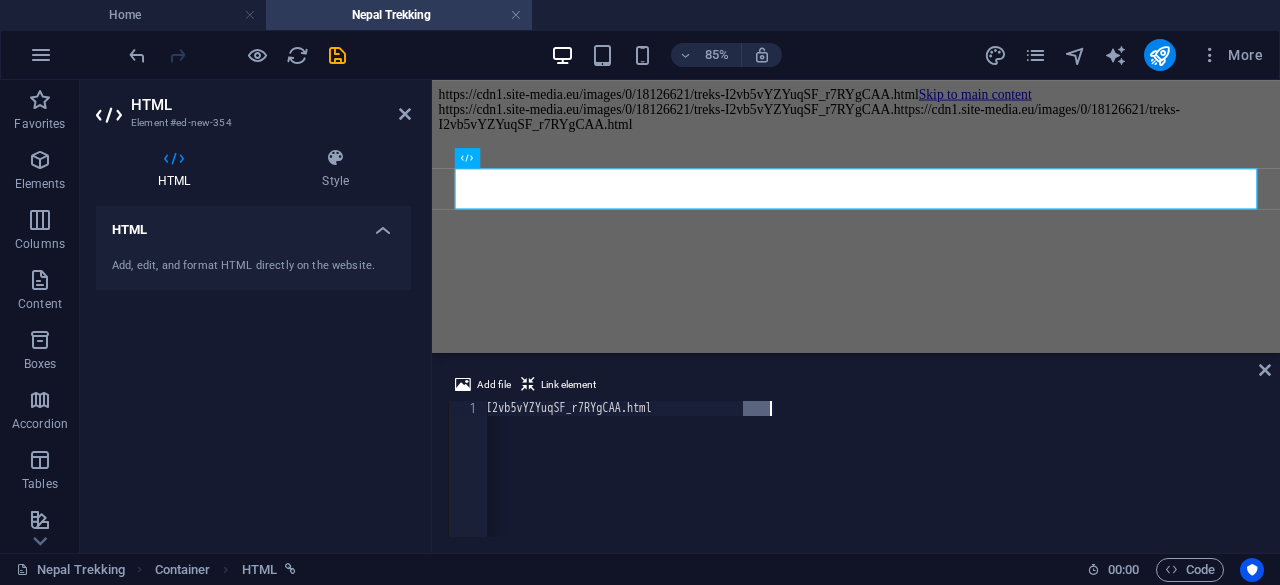 click on "https://cdn1.site-media.eu/images/0/18126621/treks-I2vb5vYZYuqSF_r7RYgCAA. < a   href = "#ed-new-354"   class = "wv-link-elm" > < / a > https://cdn1.site-media.eu/images/0/18126621/treks-I2vb5vYZYuqSF_r7RYgCAA.html" at bounding box center [876, 469] 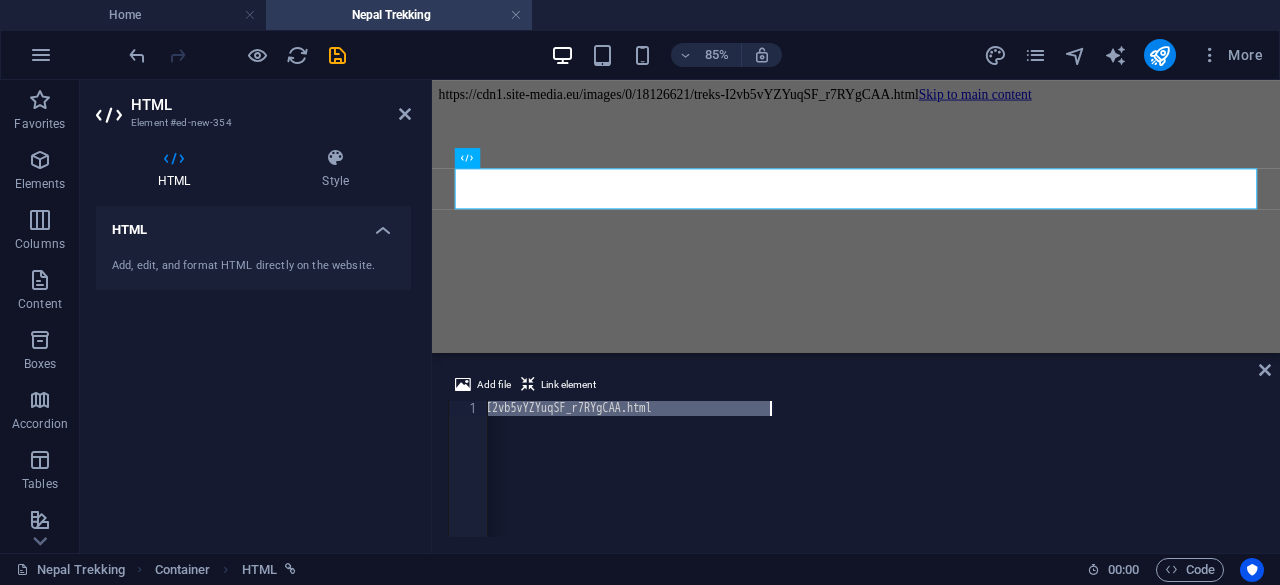 scroll, scrollTop: 0, scrollLeft: 0, axis: both 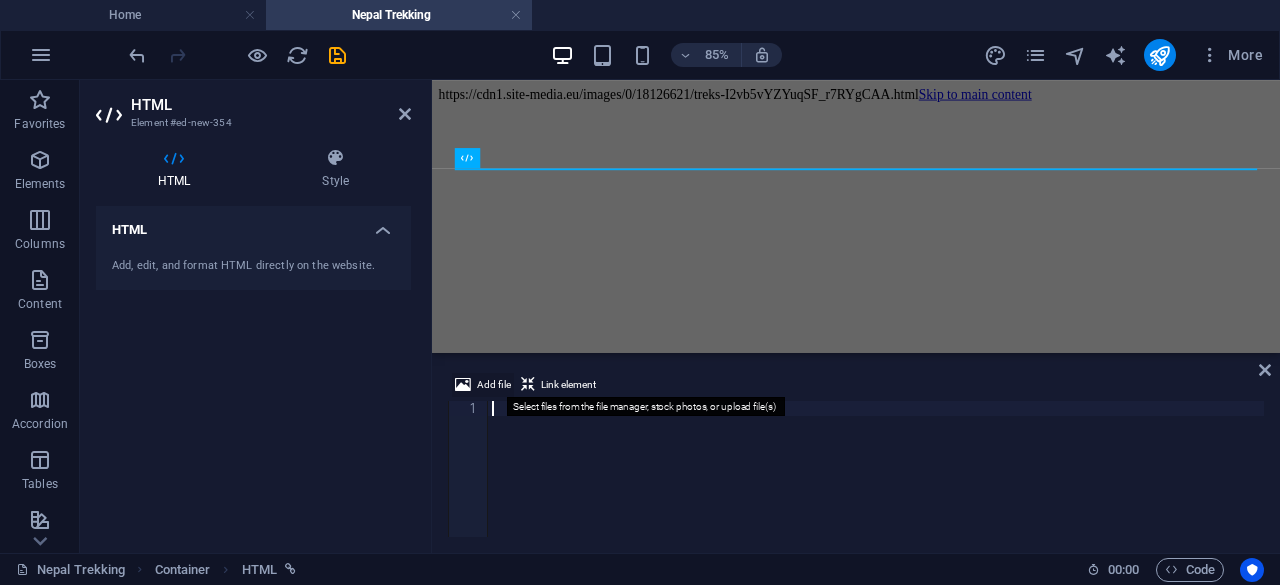 click at bounding box center (463, 385) 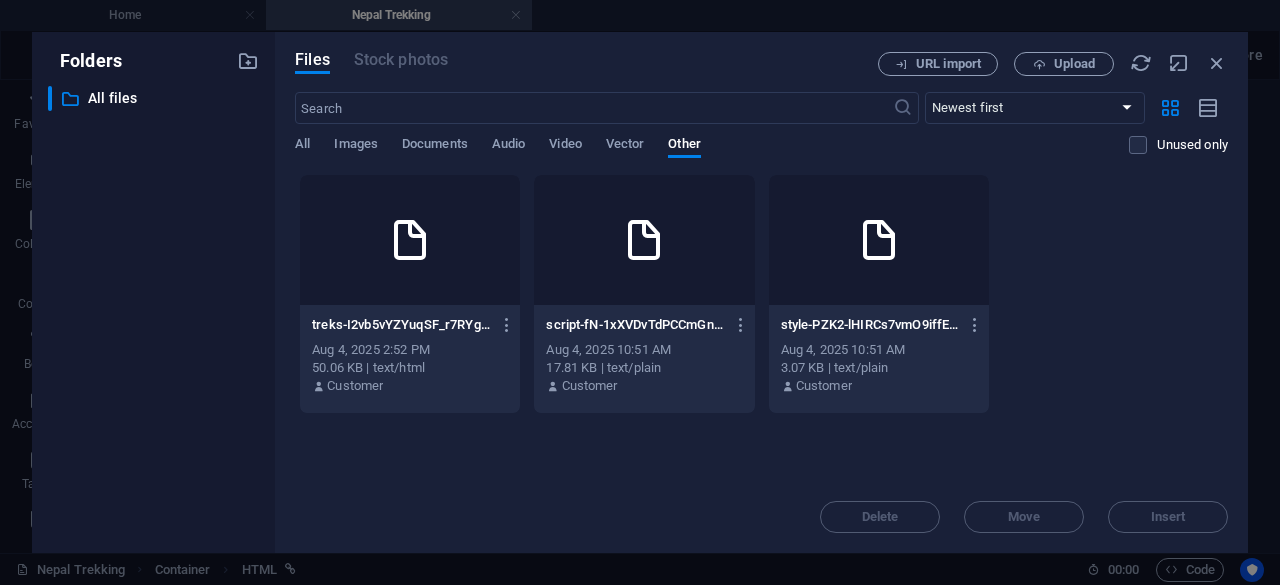 click on "treks-I2vb5vYZYuqSF_r7RYgCAA.html treks-I2vb5vYZYuqSF_r7RYgCAA.html Aug 4, 2025 2:52 PM 50.06 KB | text/html Customer" at bounding box center [410, 356] 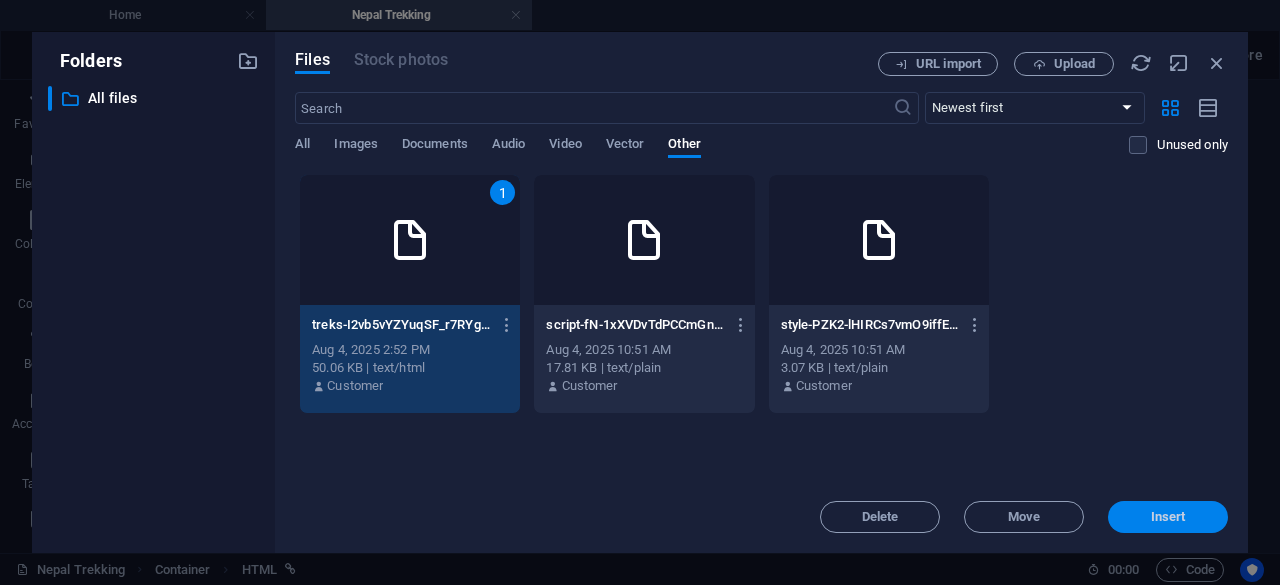 click on "Insert" at bounding box center [1168, 517] 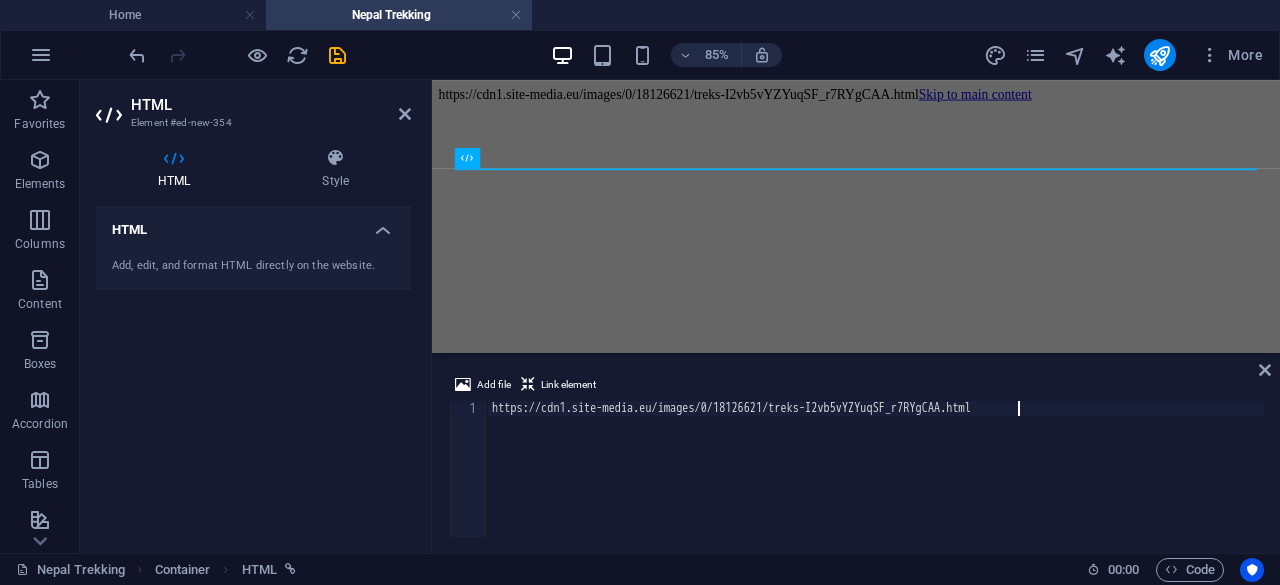 scroll, scrollTop: 0, scrollLeft: 0, axis: both 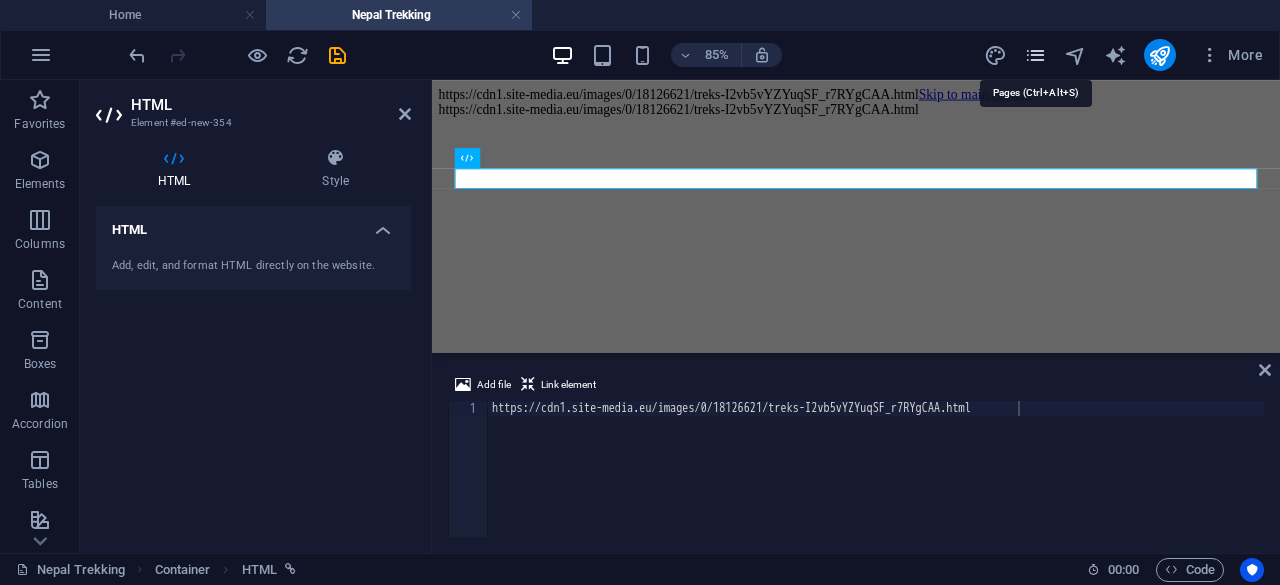 click at bounding box center [1035, 55] 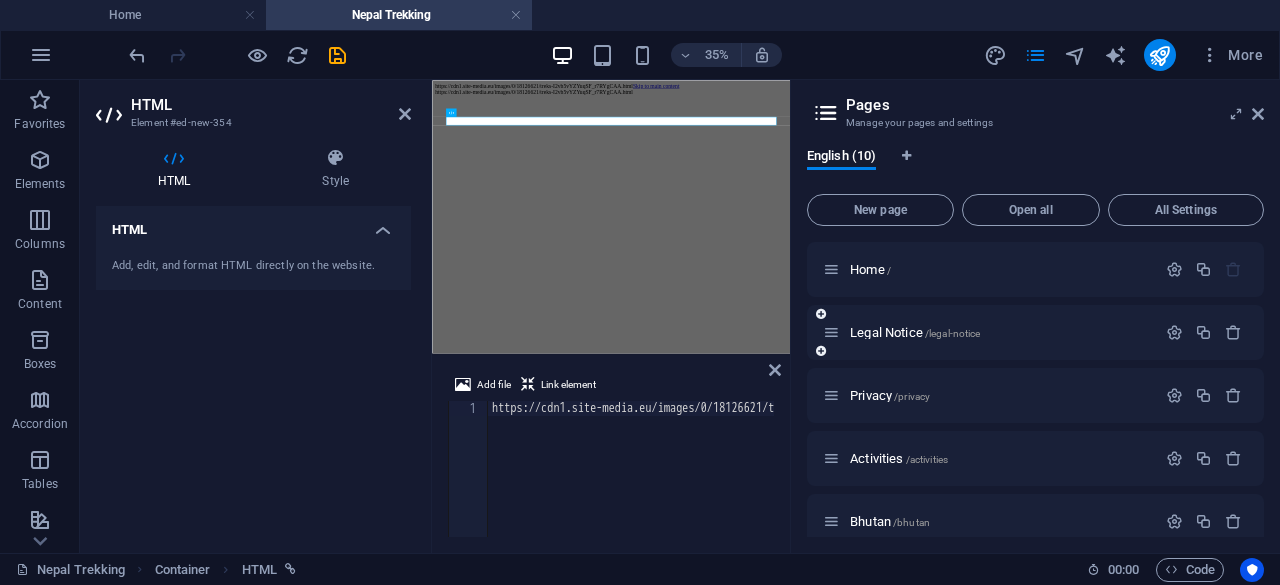 scroll, scrollTop: 334, scrollLeft: 0, axis: vertical 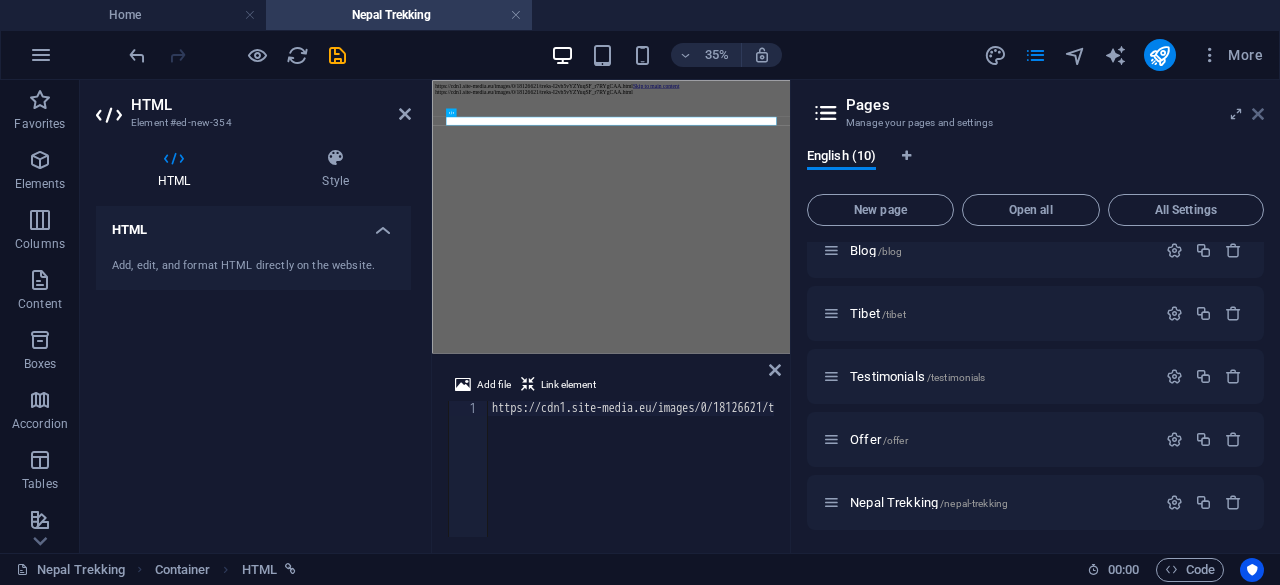 click at bounding box center [1258, 114] 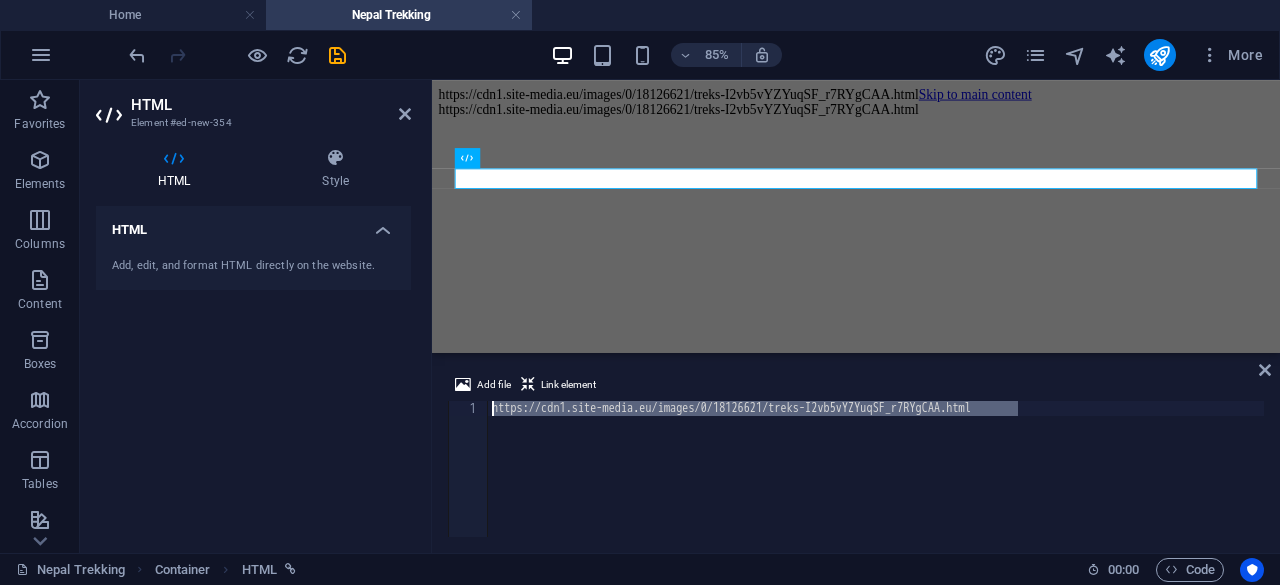 drag, startPoint x: 1030, startPoint y: 413, endPoint x: 494, endPoint y: 416, distance: 536.0084 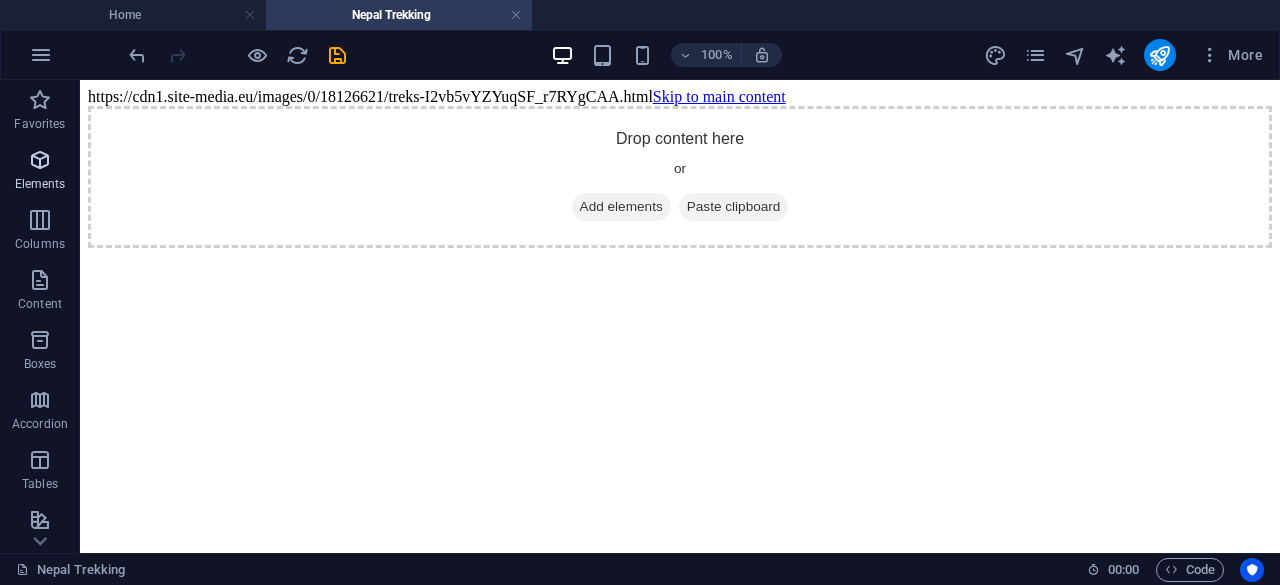 click at bounding box center [40, 160] 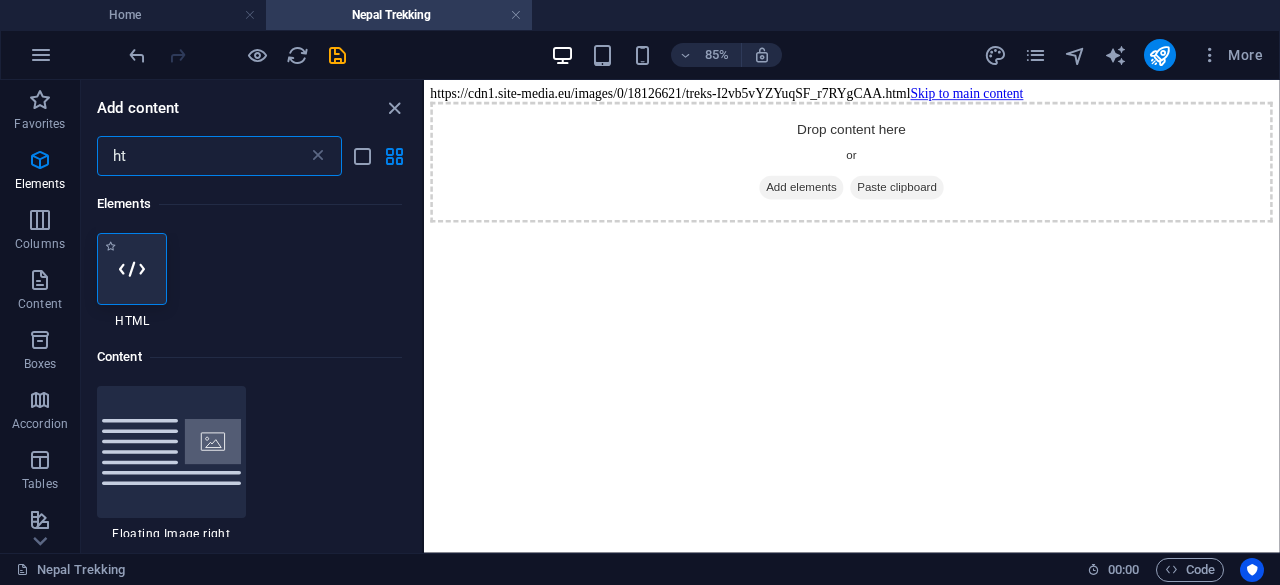 scroll, scrollTop: 0, scrollLeft: 0, axis: both 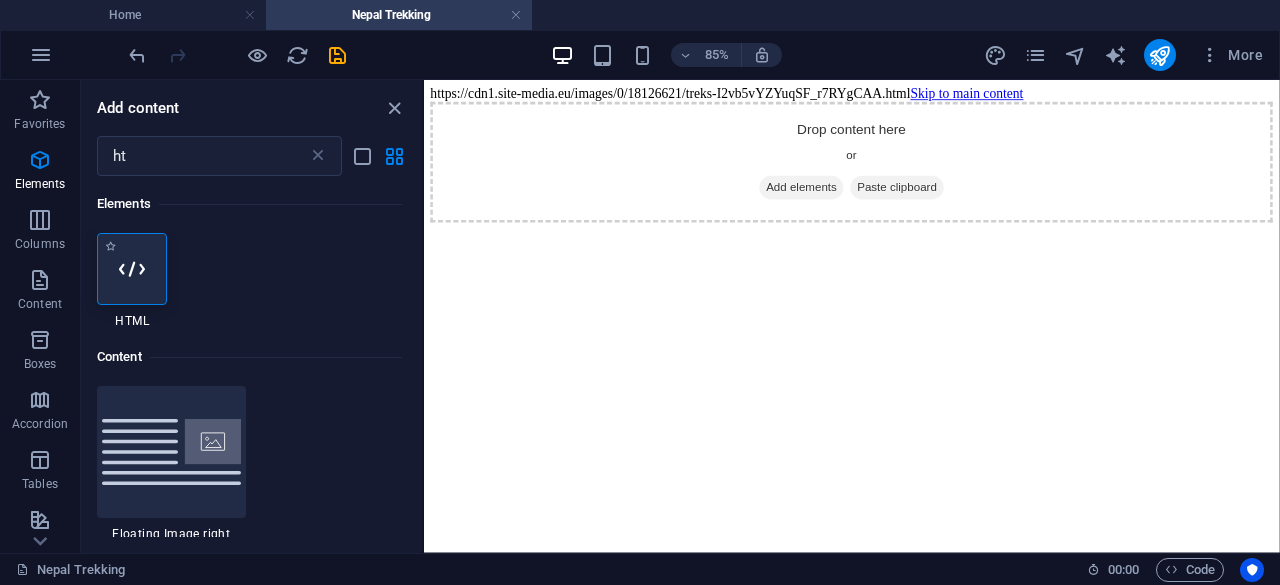 click at bounding box center (132, 269) 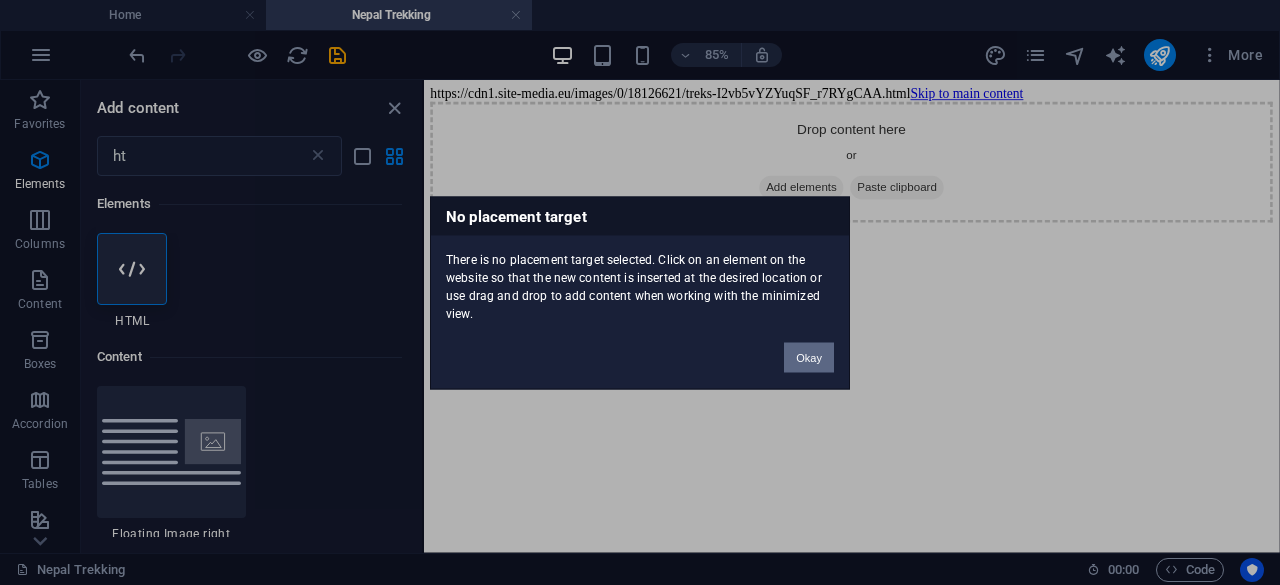 click on "Okay" at bounding box center [809, 357] 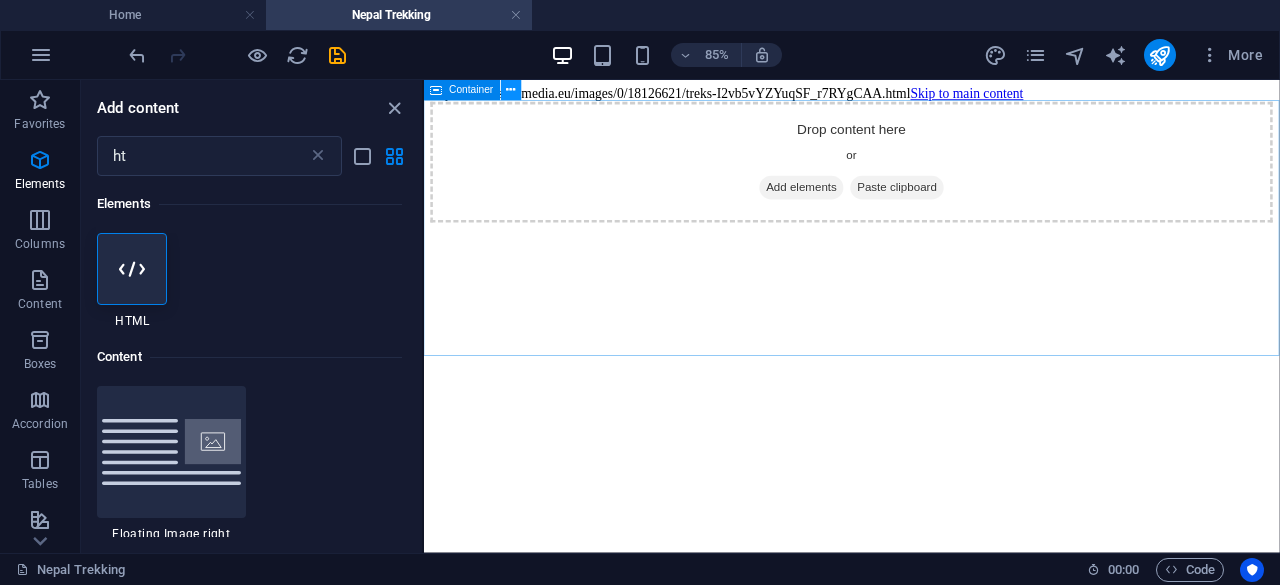click at bounding box center [511, 90] 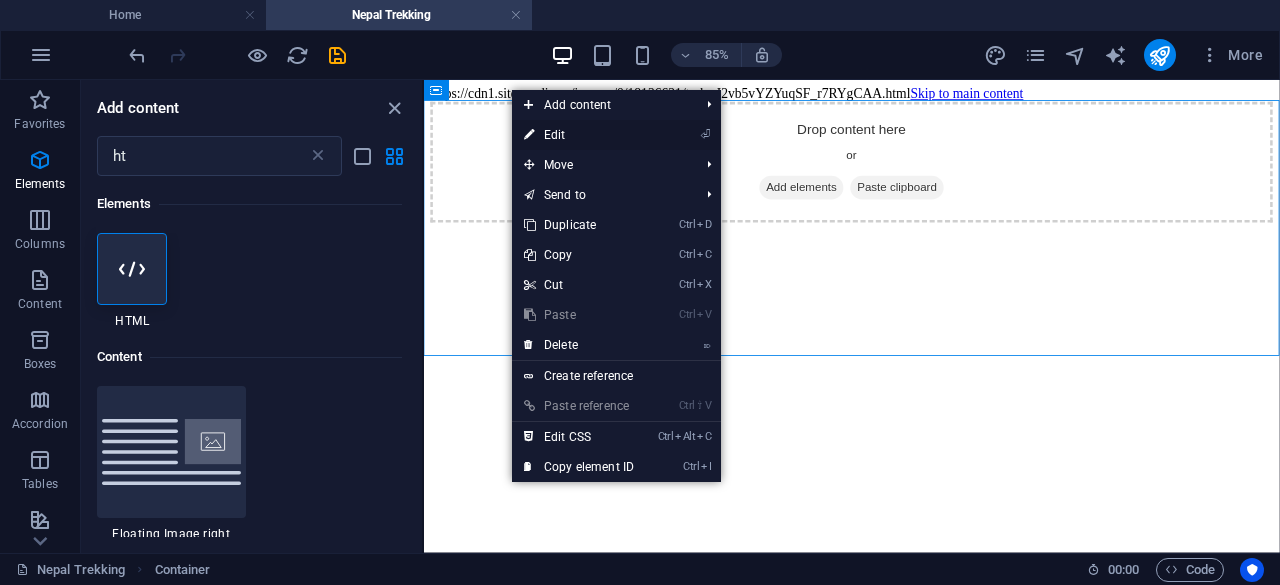 click on "⏎  Edit" at bounding box center [579, 135] 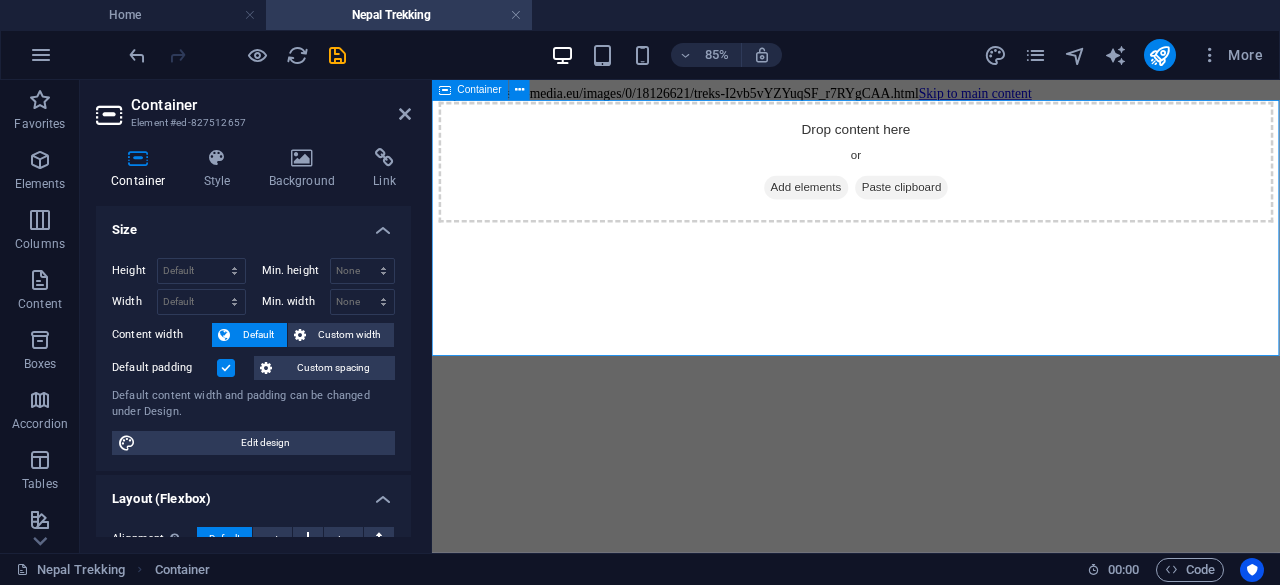 click on "Drop content here or  Add elements  Paste clipboard" at bounding box center [931, 177] 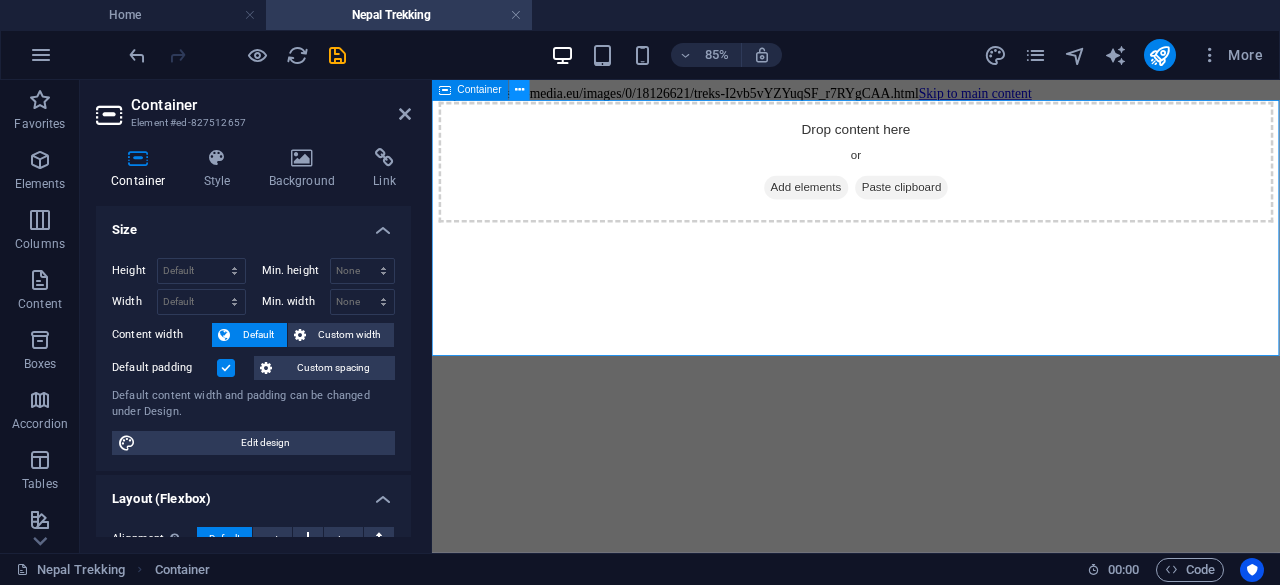 click at bounding box center (519, 90) 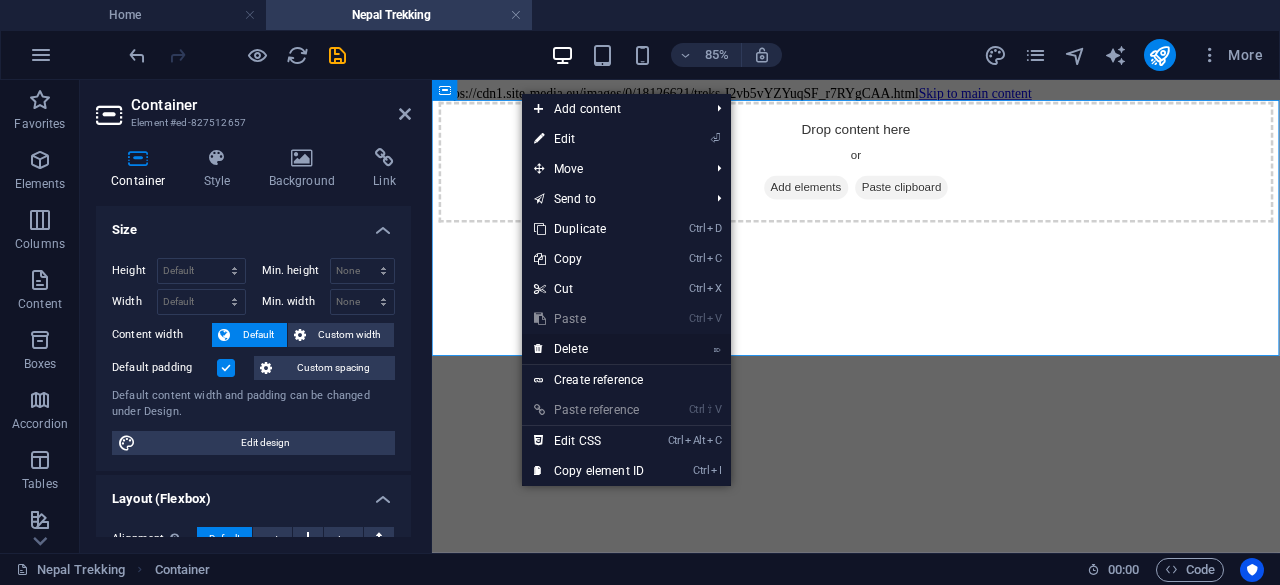 click on "⌦  Delete" at bounding box center (589, 349) 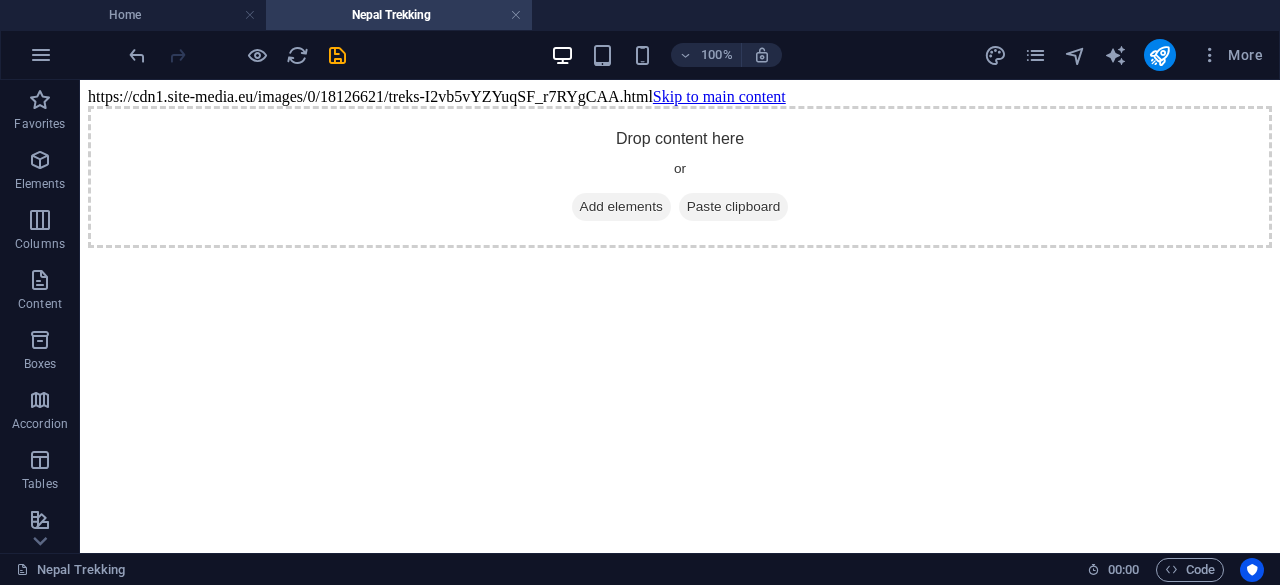 drag, startPoint x: 700, startPoint y: 86, endPoint x: 628, endPoint y: 102, distance: 73.756355 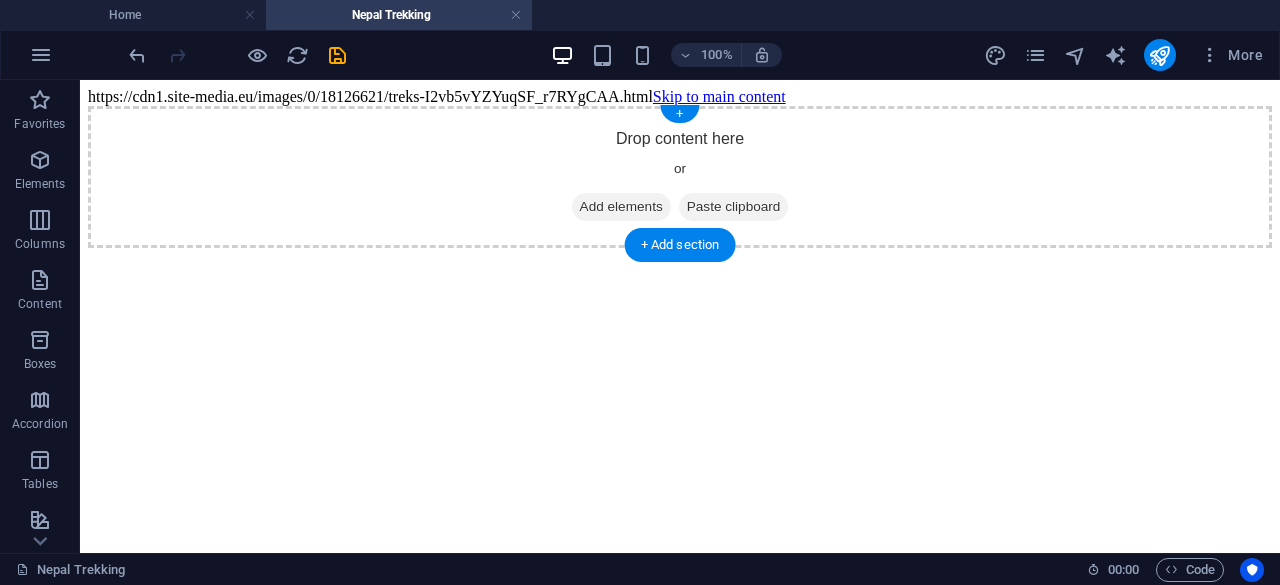 click on "Add elements" at bounding box center (621, 207) 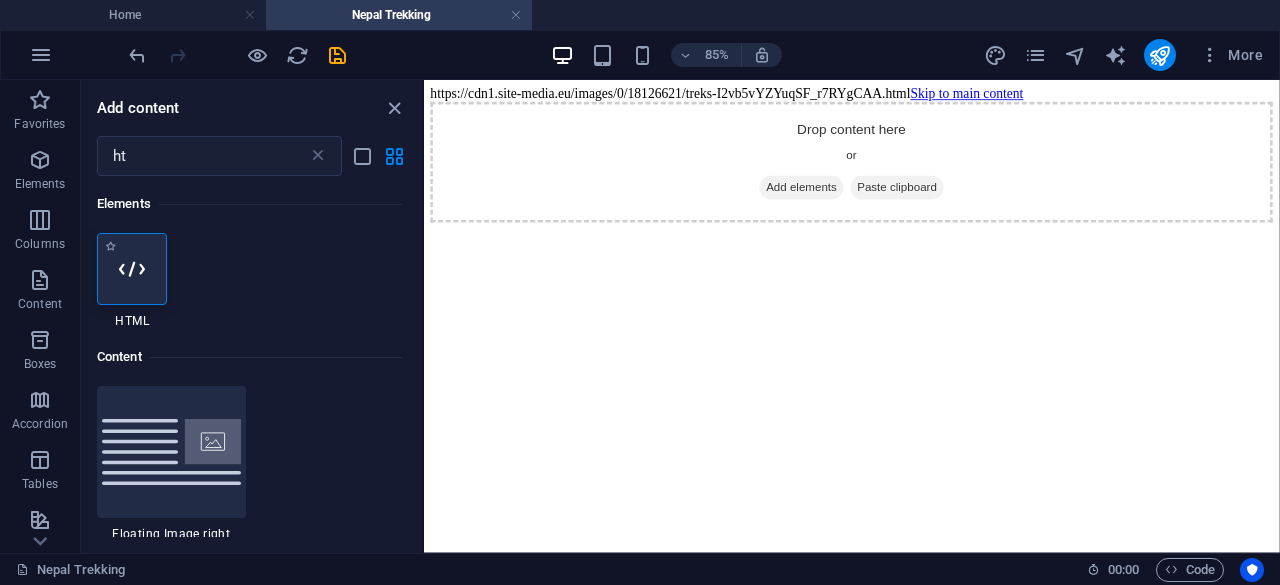 click at bounding box center [132, 269] 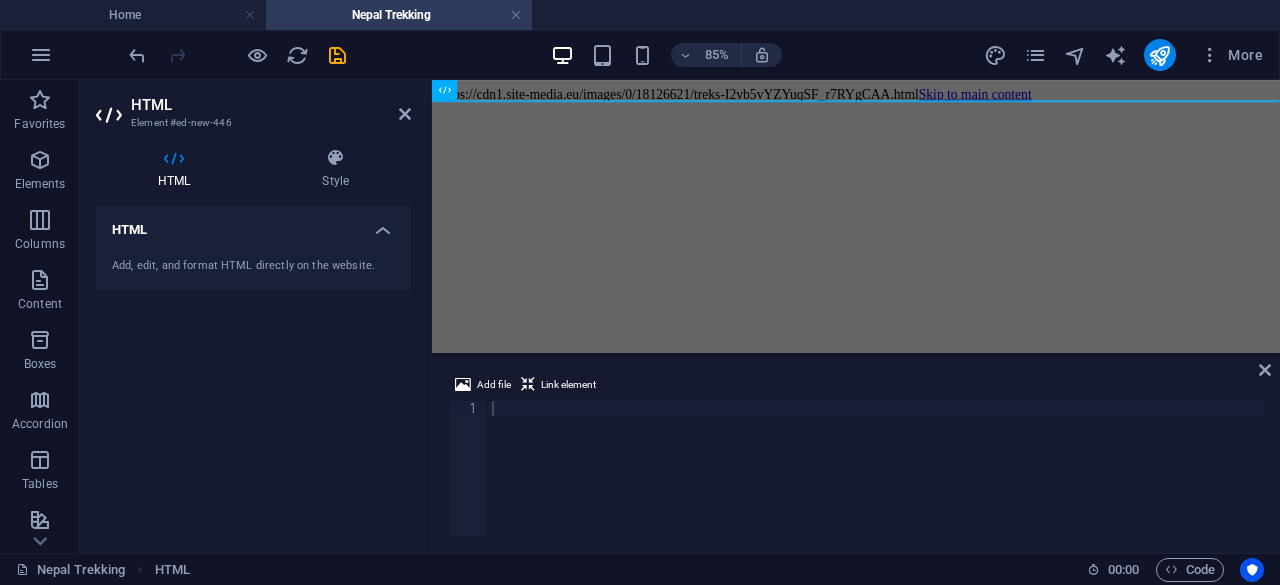 click on "https://cdn1.site-media.eu/images/0/18126621/treks-I2vb5vYZYuqSF_r7RYgCAA.html Skip to main content" at bounding box center (931, 97) 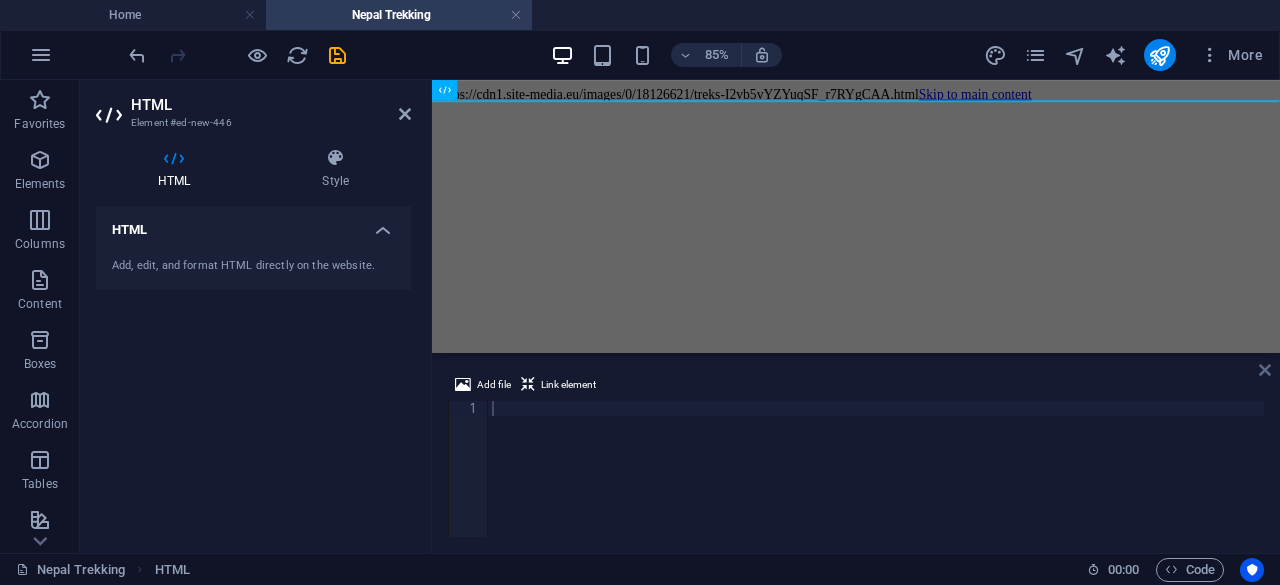 click at bounding box center [1265, 370] 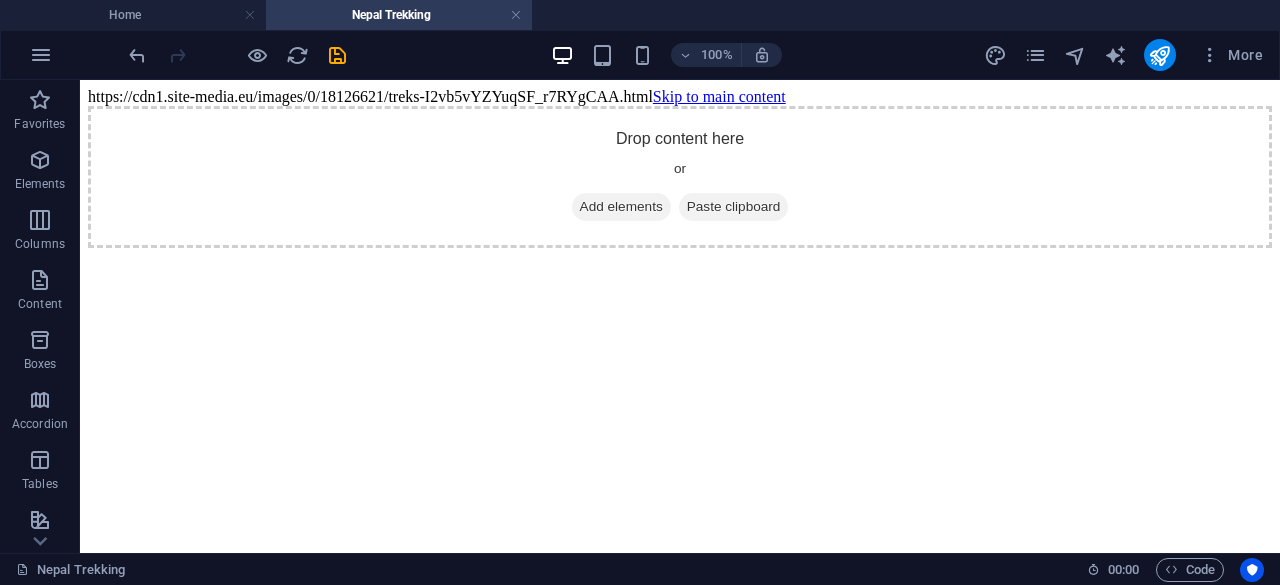 click on "https://cdn1.site-media.eu/images/0/18126621/treks-I2vb5vYZYuqSF_r7RYgCAA.html Skip to main content
Drop content here or  Add elements  Paste clipboard" at bounding box center (680, 168) 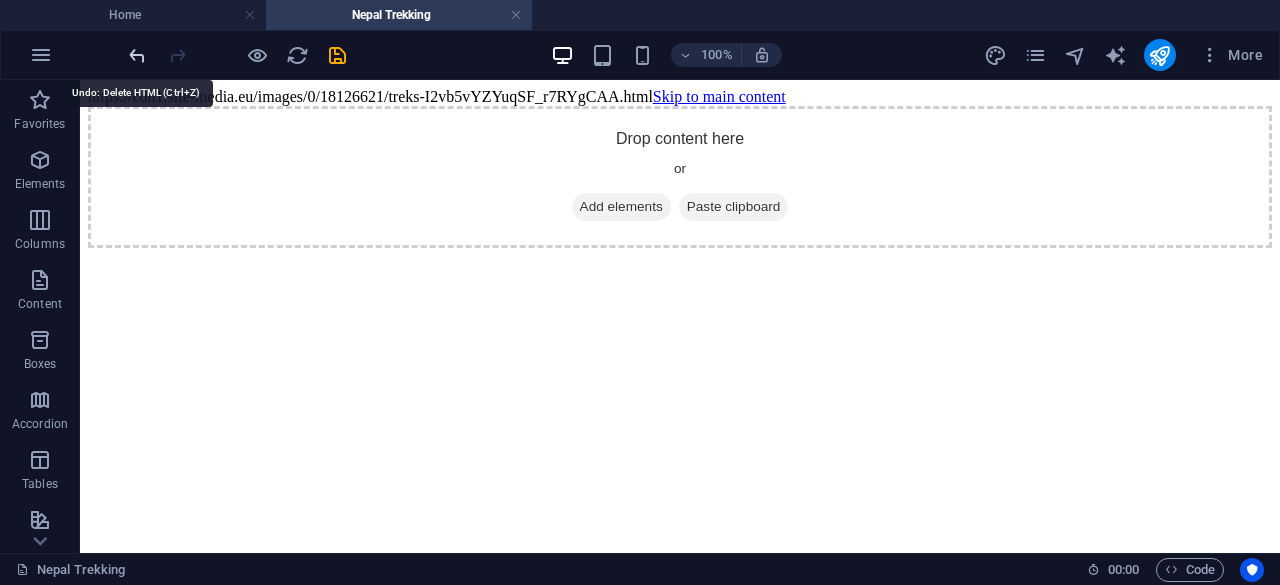 click at bounding box center (137, 55) 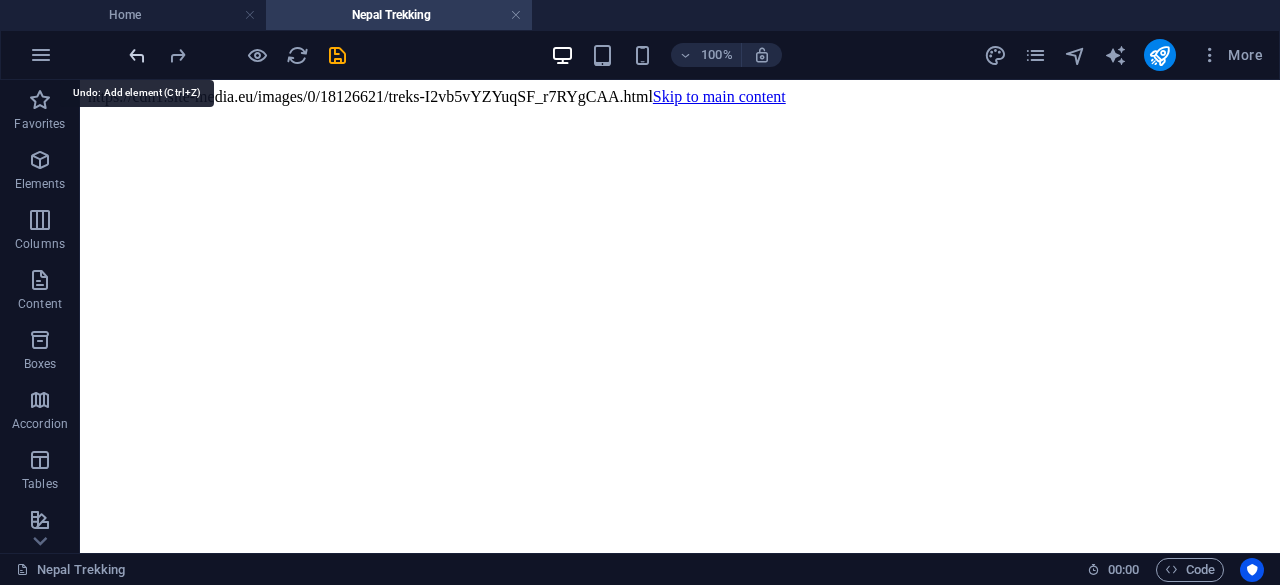 click at bounding box center (137, 55) 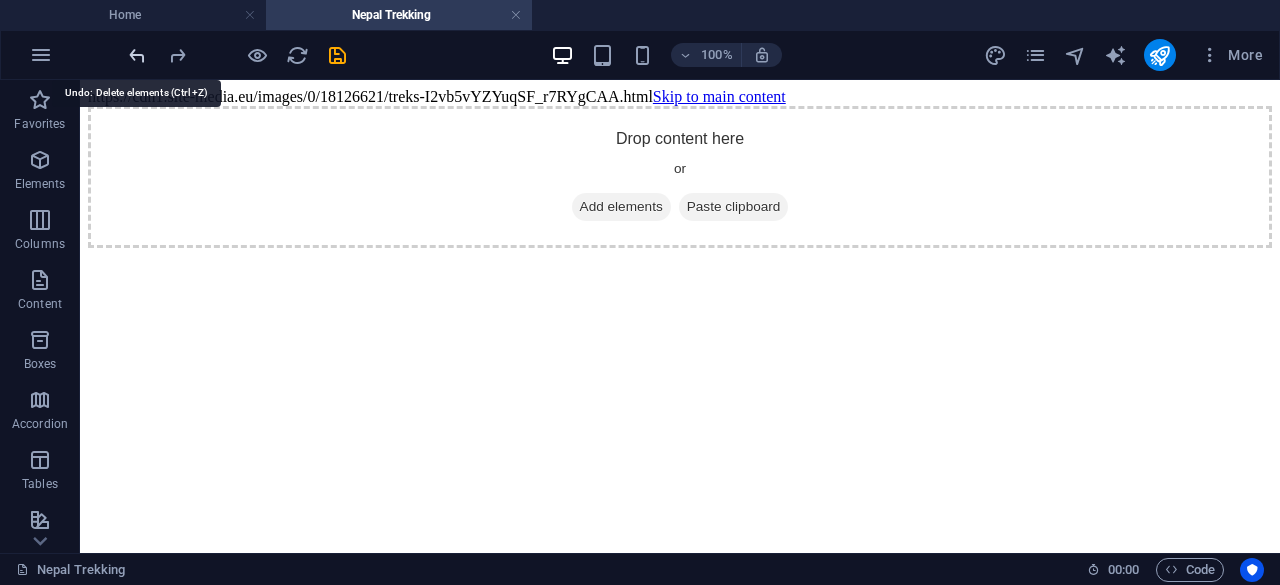 click at bounding box center [137, 55] 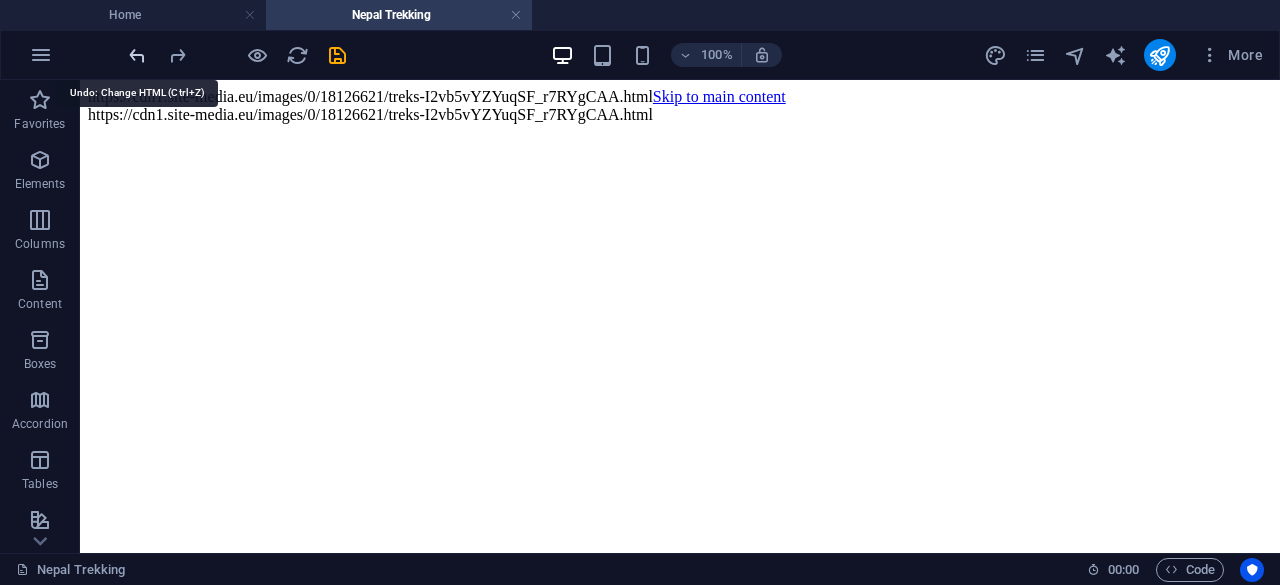 click at bounding box center [137, 55] 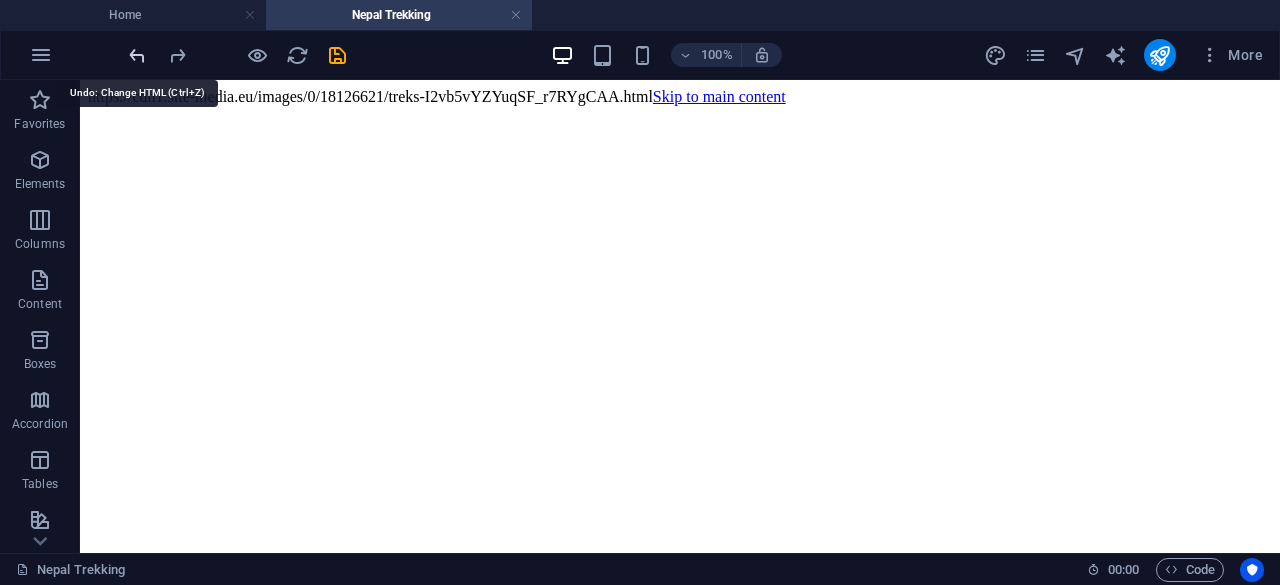 click at bounding box center (137, 55) 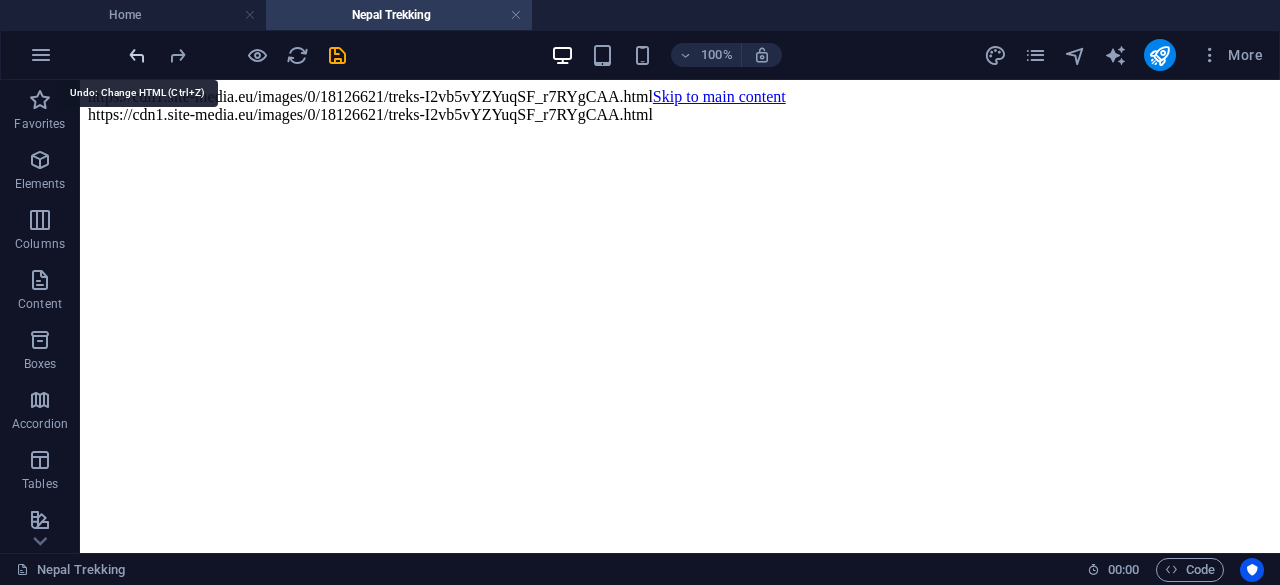 click at bounding box center [137, 55] 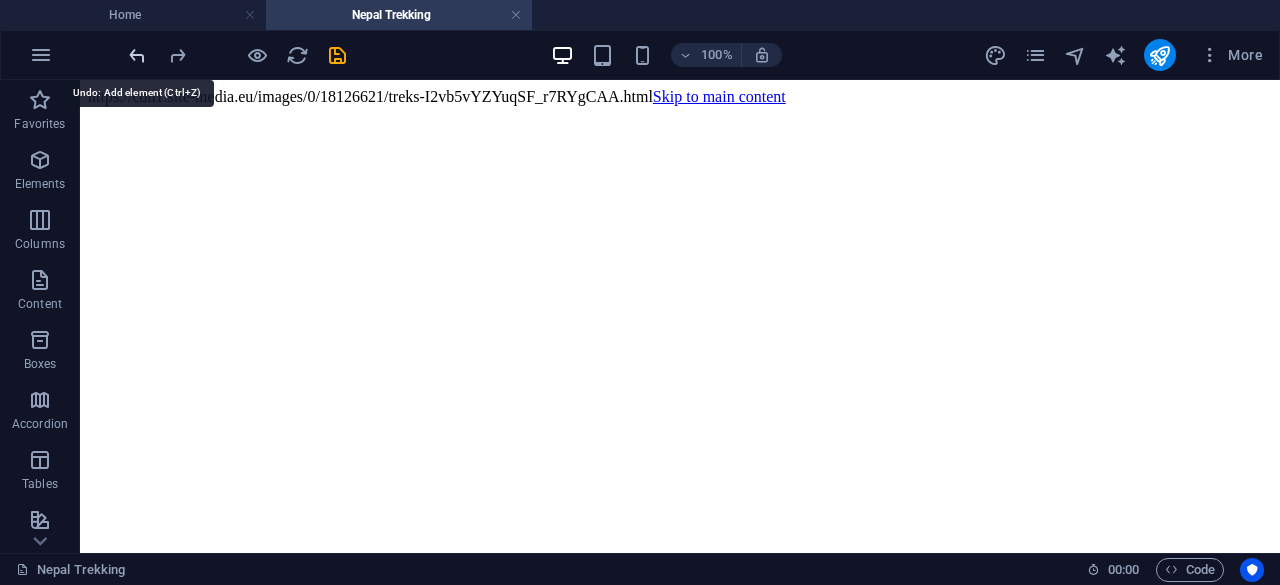 click at bounding box center [137, 55] 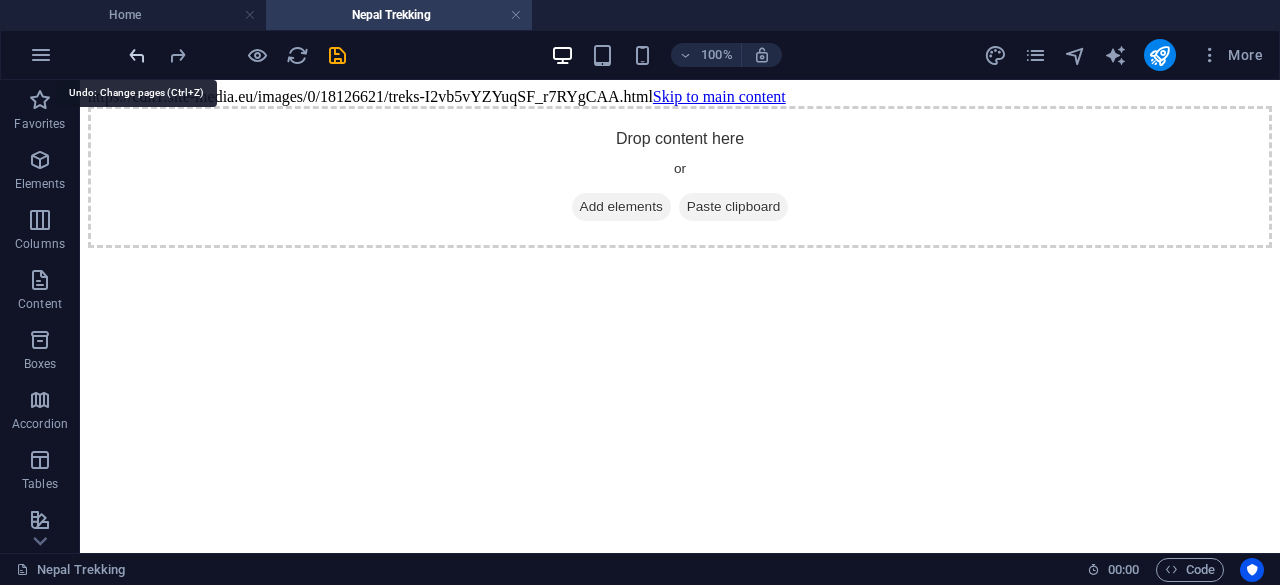 click at bounding box center [137, 55] 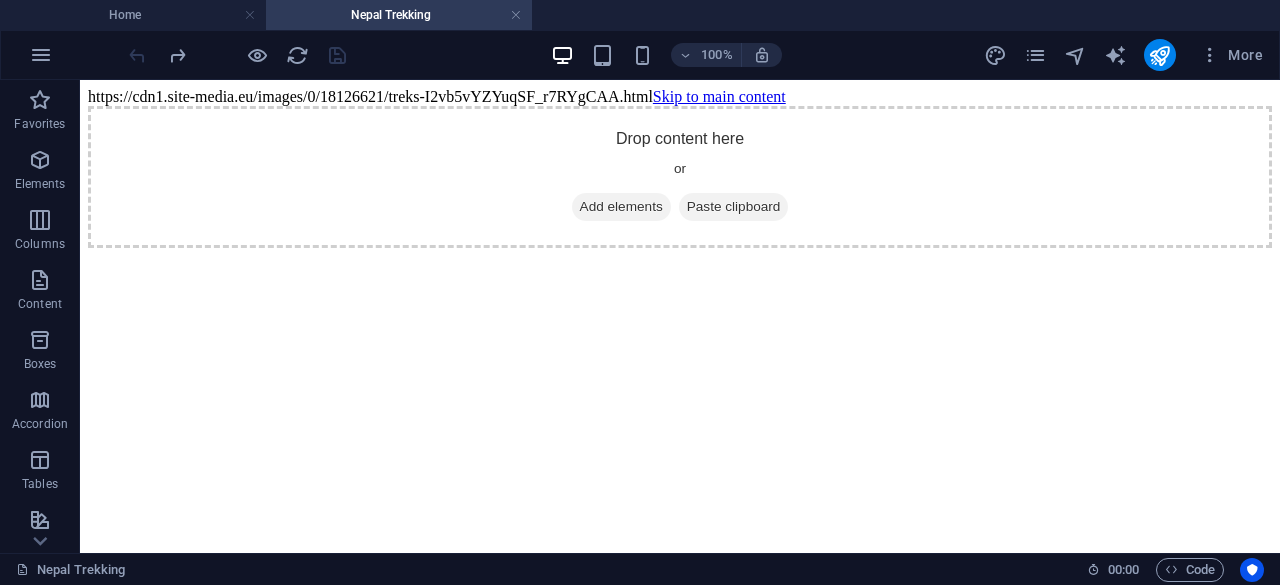 click at bounding box center [237, 55] 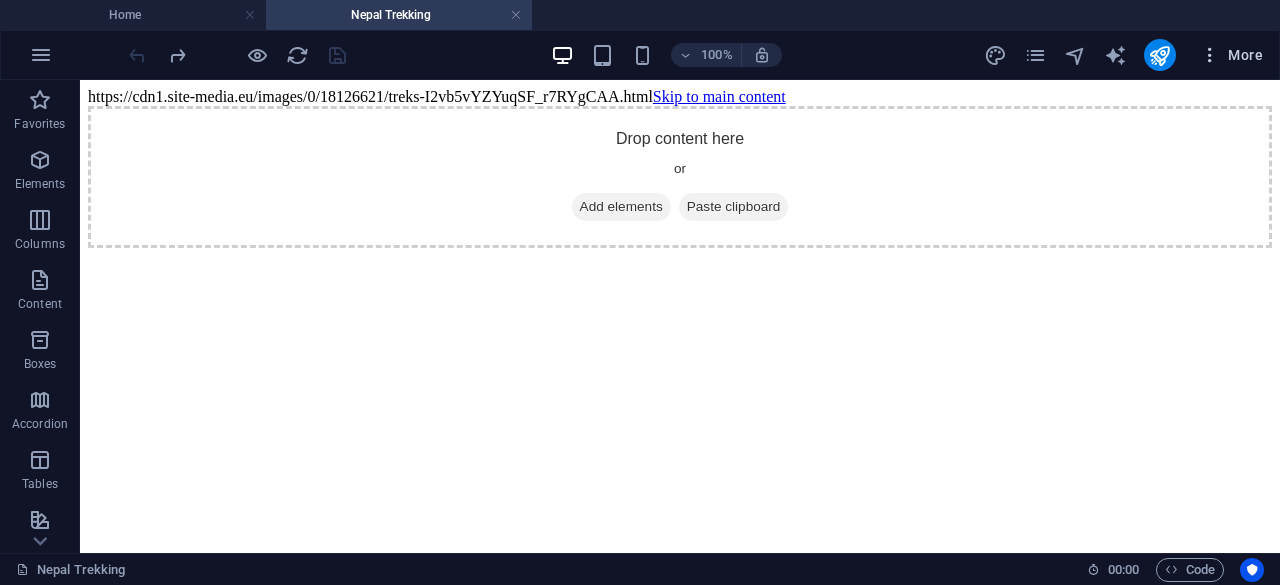 click at bounding box center (1210, 55) 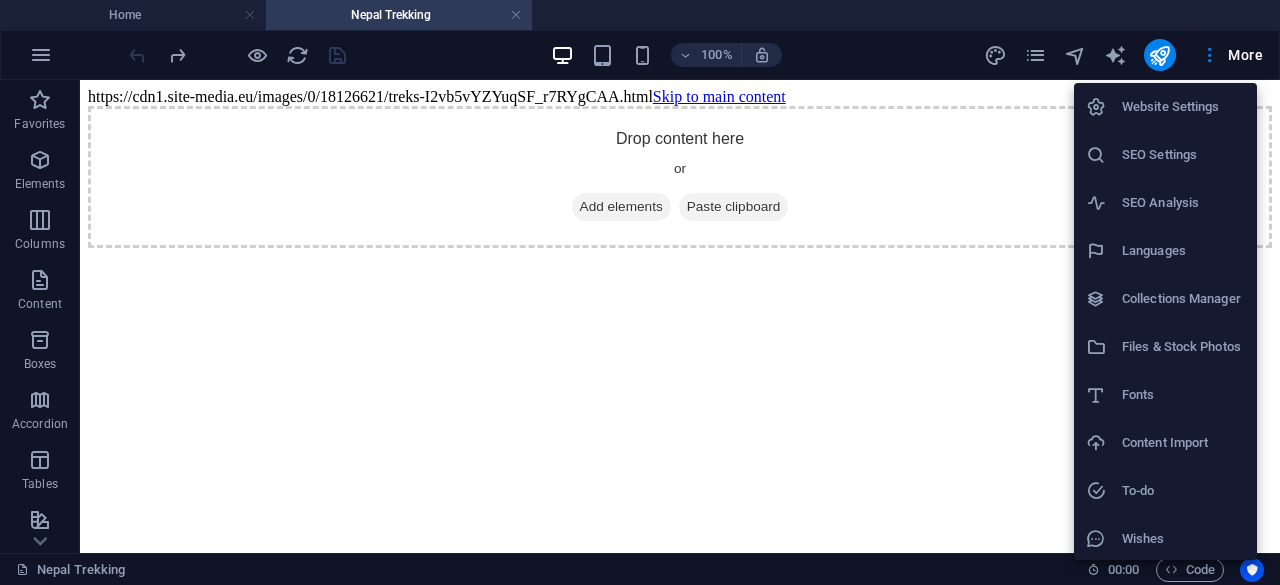 click at bounding box center [640, 292] 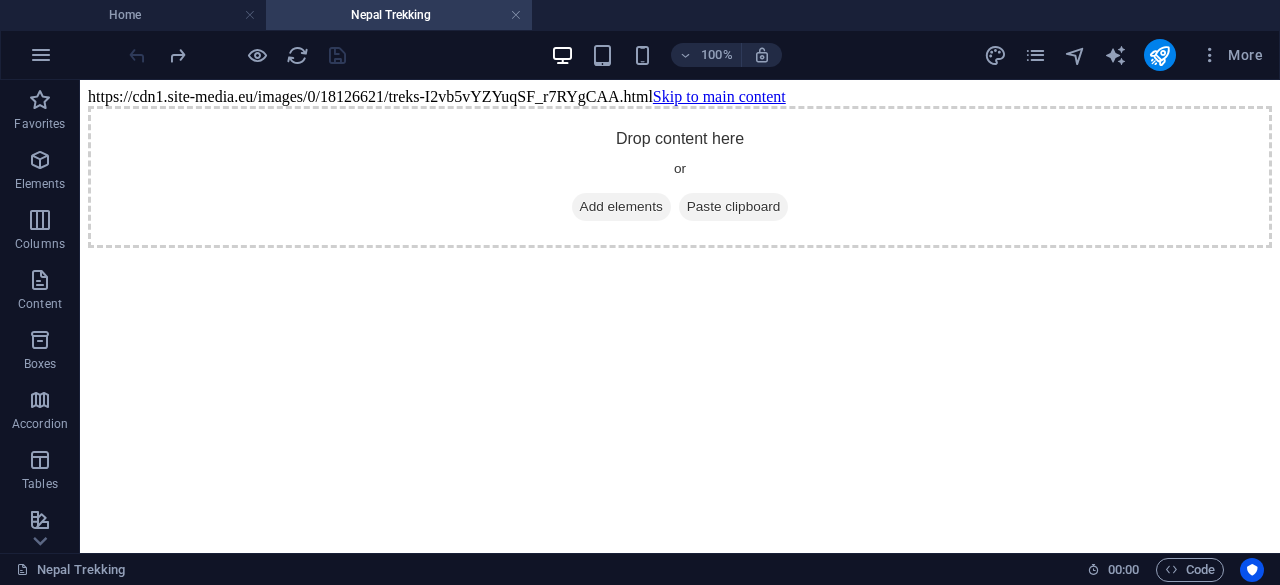 click on "https://cdn1.site-media.eu/images/0/18126621/treks-I2vb5vYZYuqSF_r7RYgCAA.html Skip to main content
Drop content here or  Add elements  Paste clipboard" at bounding box center [680, 168] 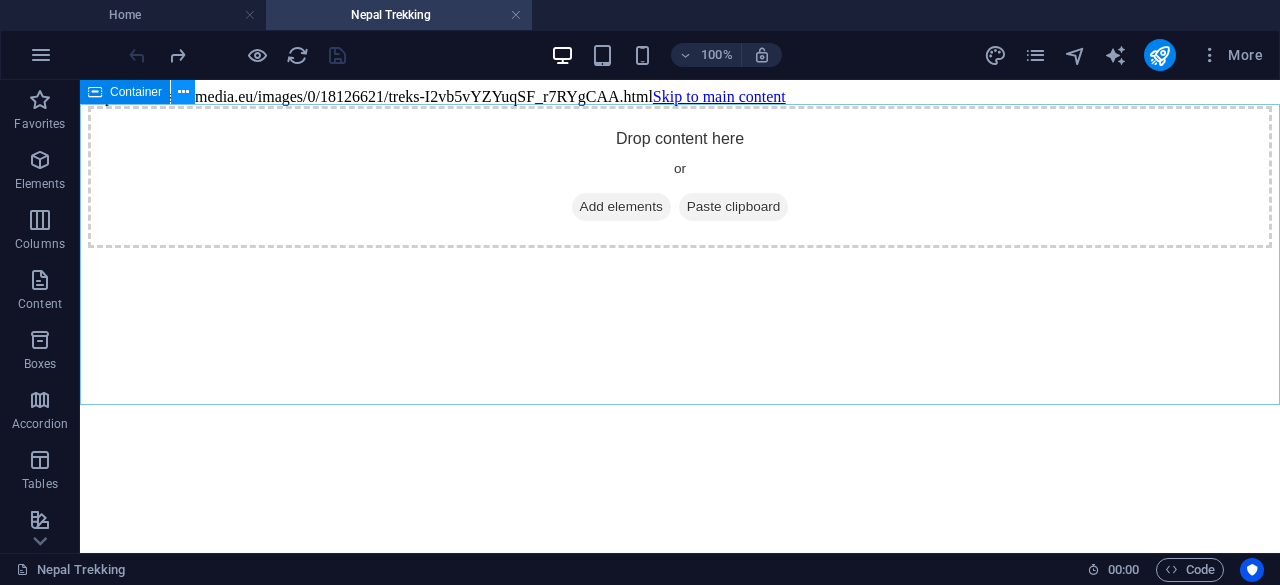click at bounding box center (183, 92) 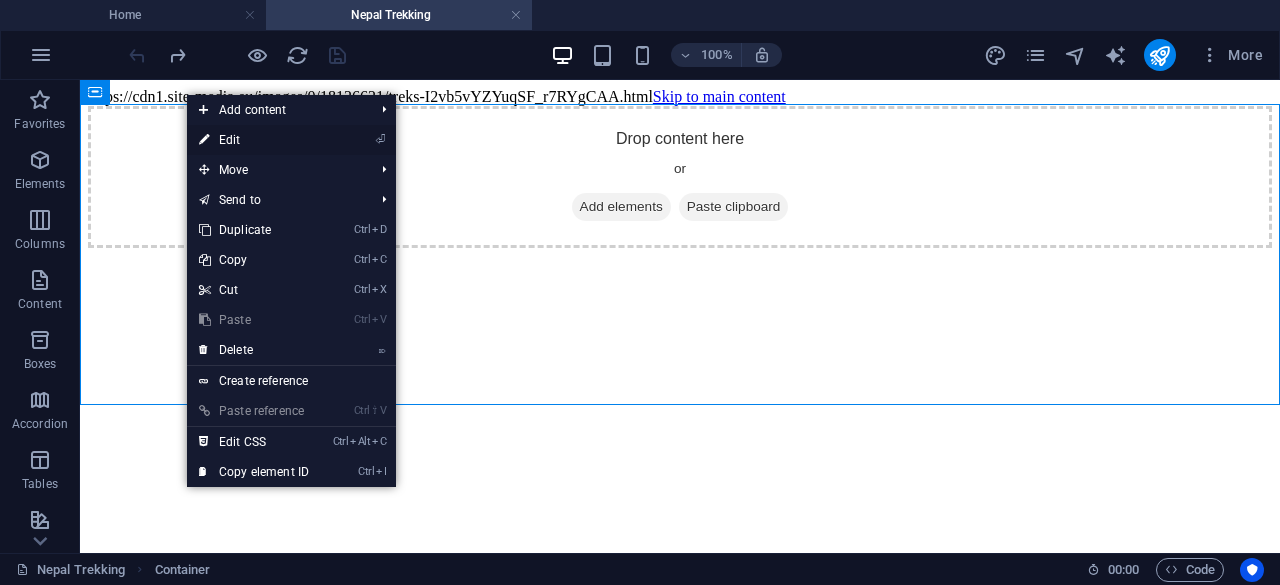 click at bounding box center (204, 140) 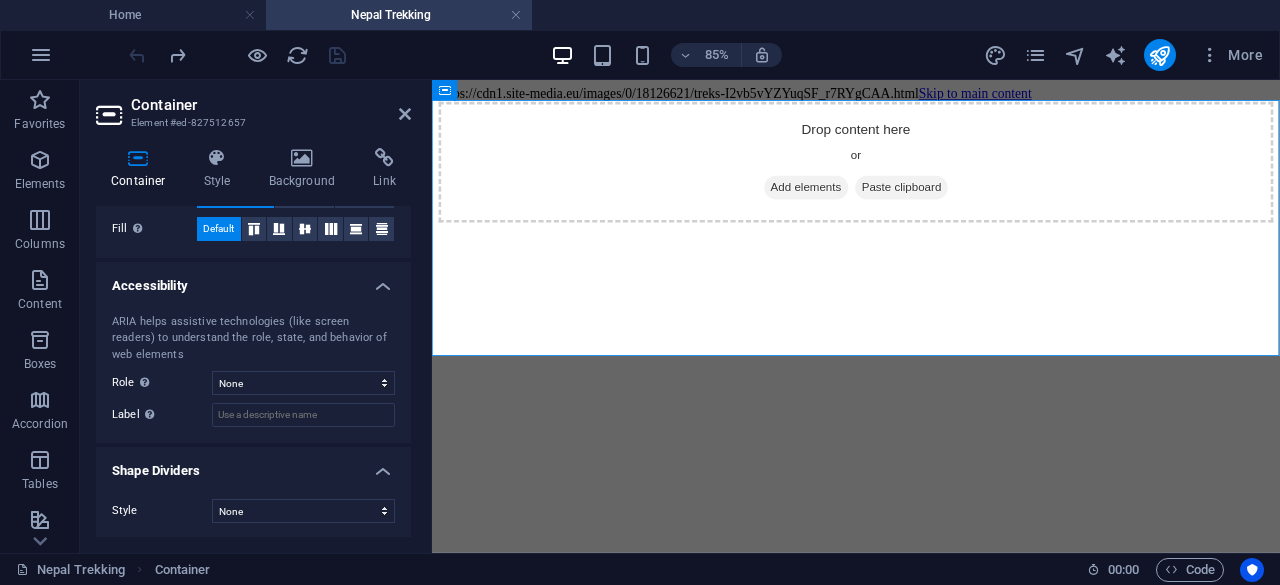 scroll, scrollTop: 0, scrollLeft: 0, axis: both 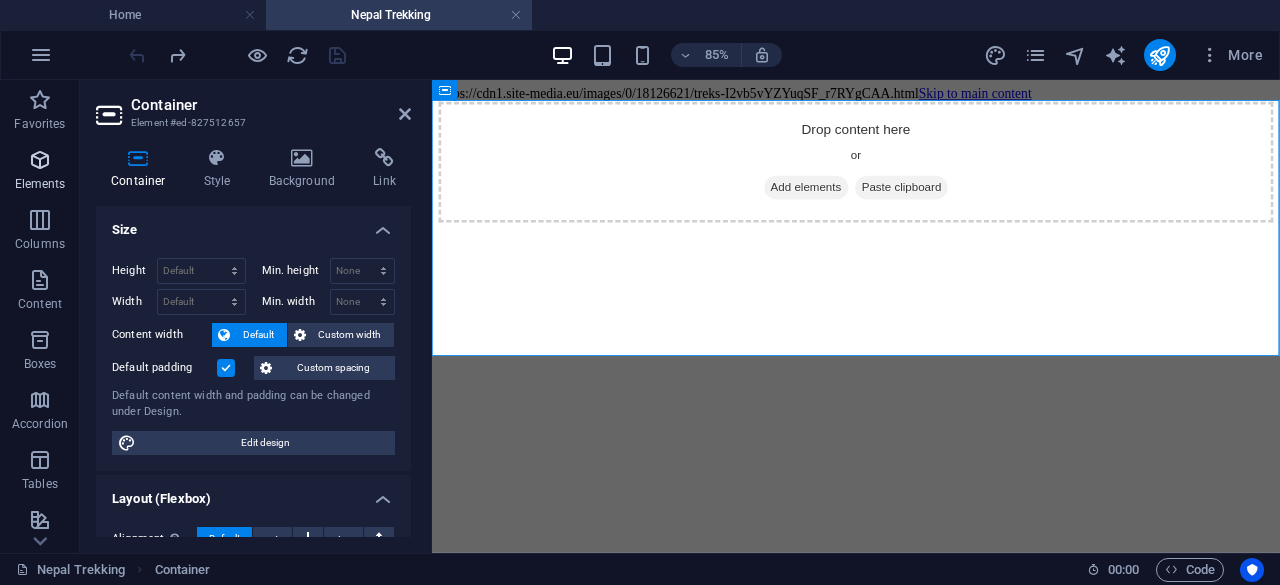 click at bounding box center (40, 160) 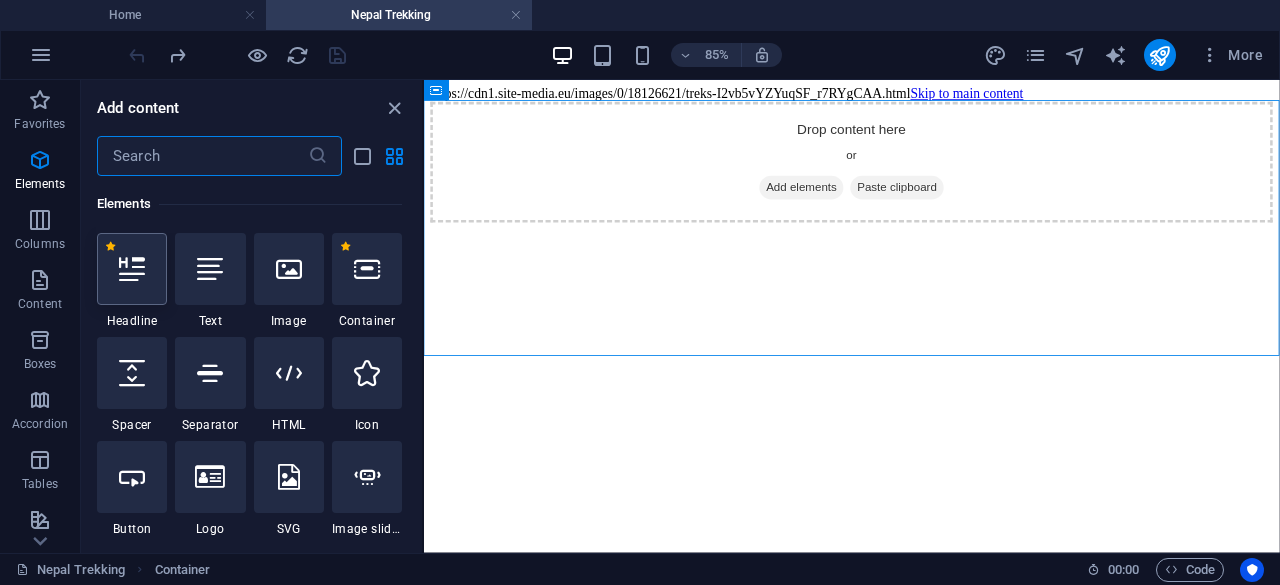 scroll, scrollTop: 0, scrollLeft: 0, axis: both 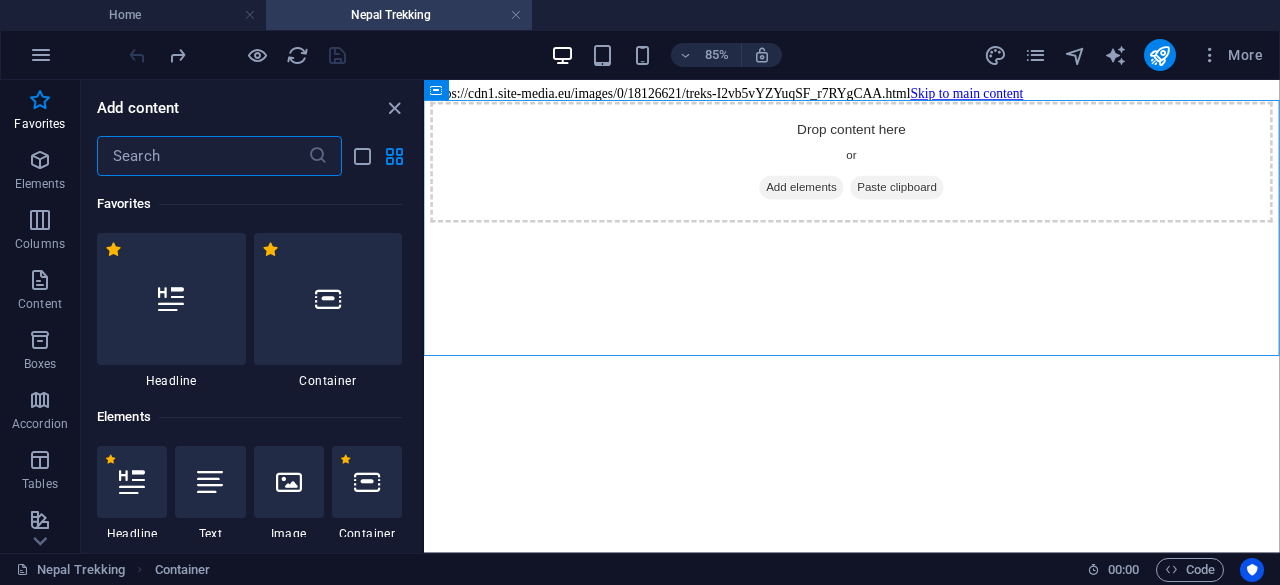 click at bounding box center (202, 156) 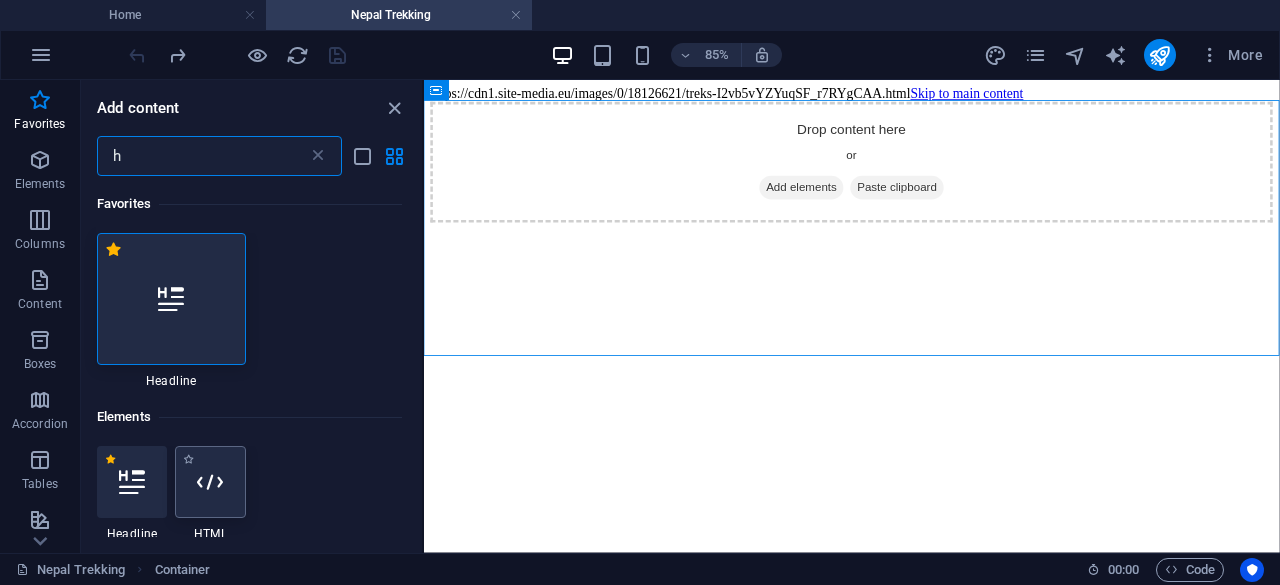 type on "h" 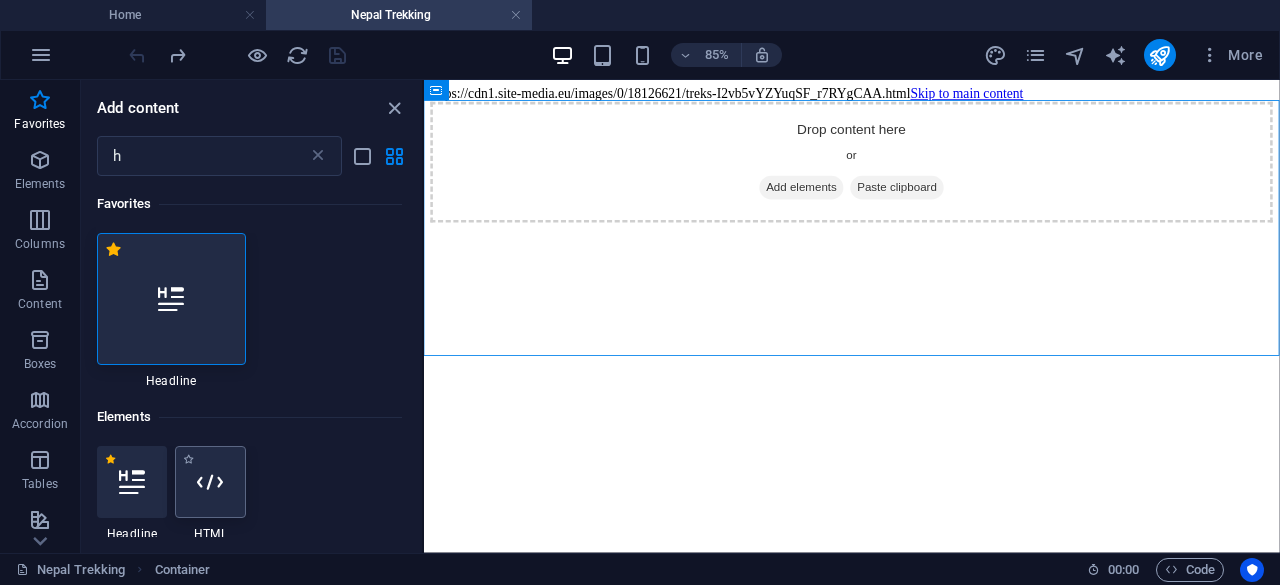 click at bounding box center [210, 482] 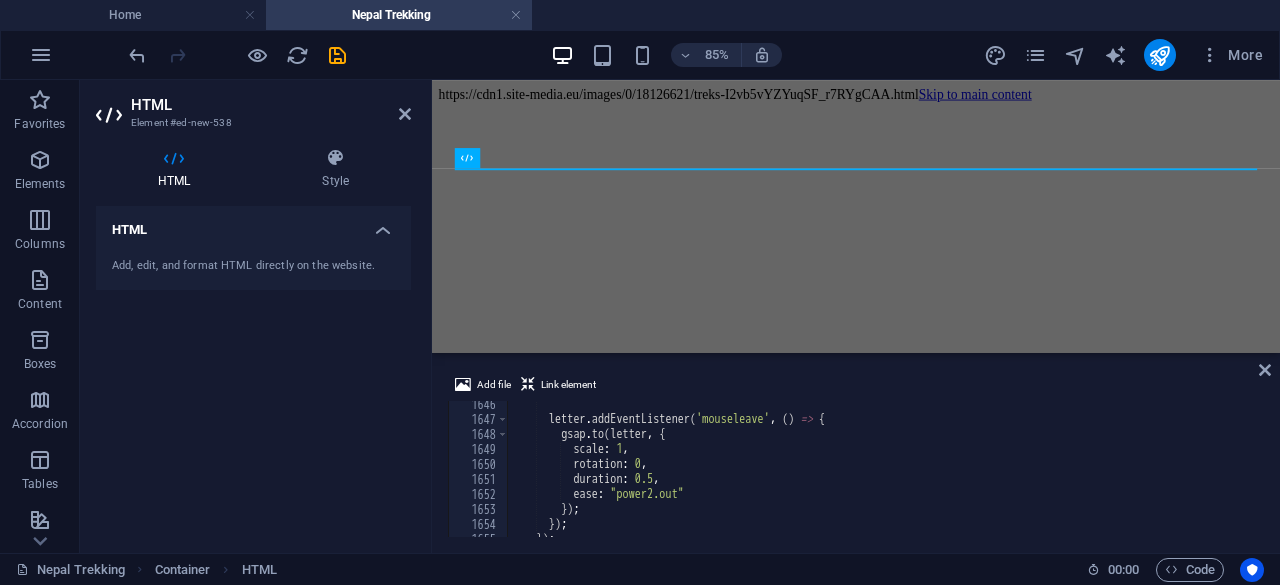 scroll, scrollTop: 24679, scrollLeft: 0, axis: vertical 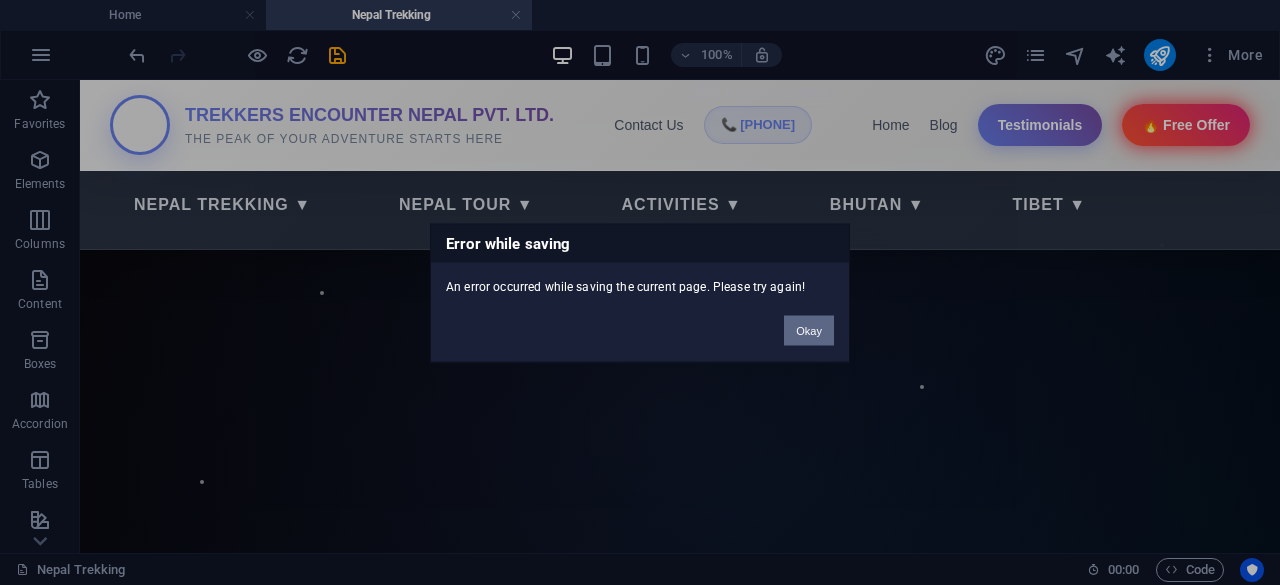 click on "Okay" at bounding box center (809, 330) 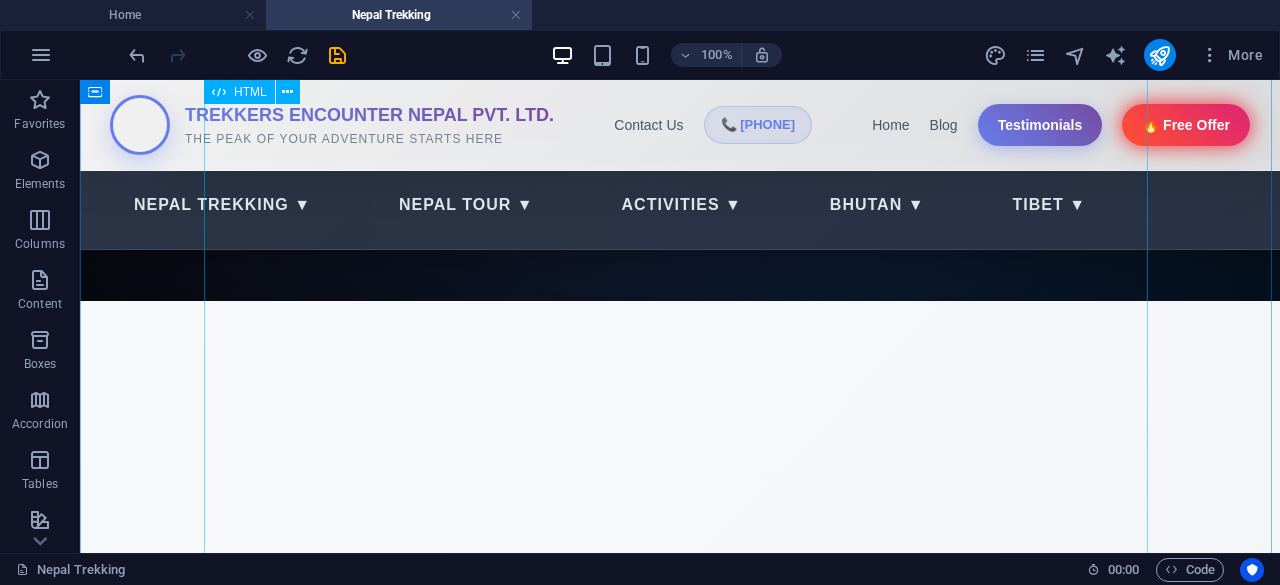 scroll, scrollTop: 0, scrollLeft: 0, axis: both 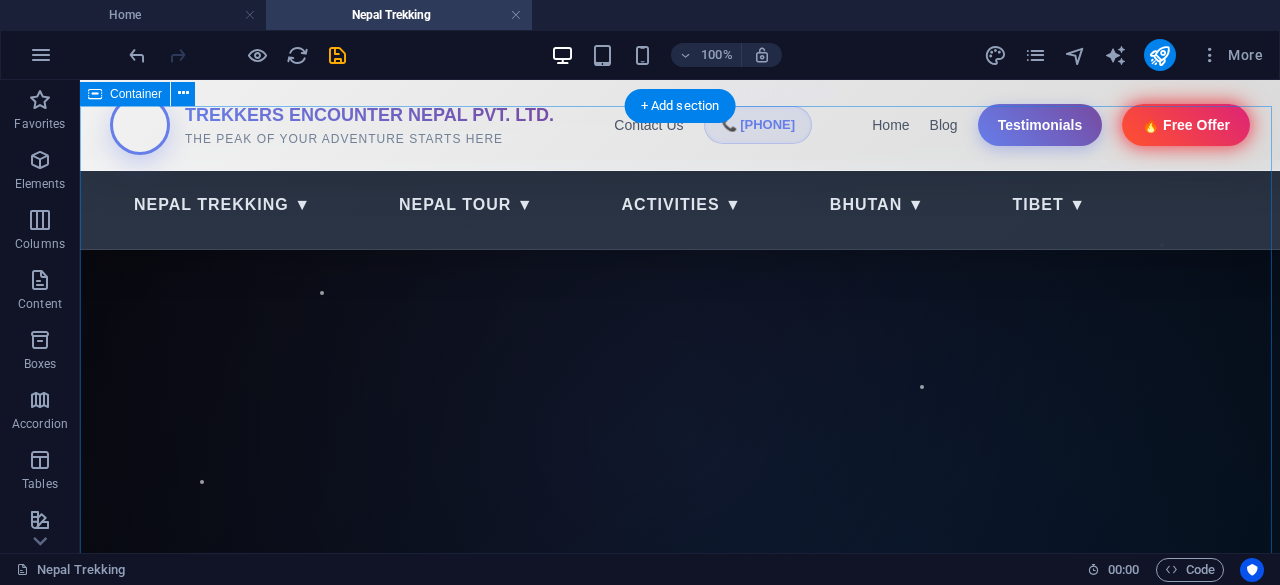 click on "TREKKERS ENCOUNTER NEPAL PVT. LTD.
Nepal Trekking
Nepal Tour
Activities
Bhutan
Tibet
Blog
Testimonials
TREKKERS ENCOUNTER NEPAL PVT. LTD.
THE PEAK OF YOUR ADVENTURE STARTS HERE
Contact Us
📞 +977-[PHONE], [PHONE]
Home
Blog
Testimonials
🔥 Free Offer
Nepal Trekking ▼
Nepal Tour ▼
Activities ▼
Bhutan ▼
Tibet ▼" at bounding box center (680, 3422) 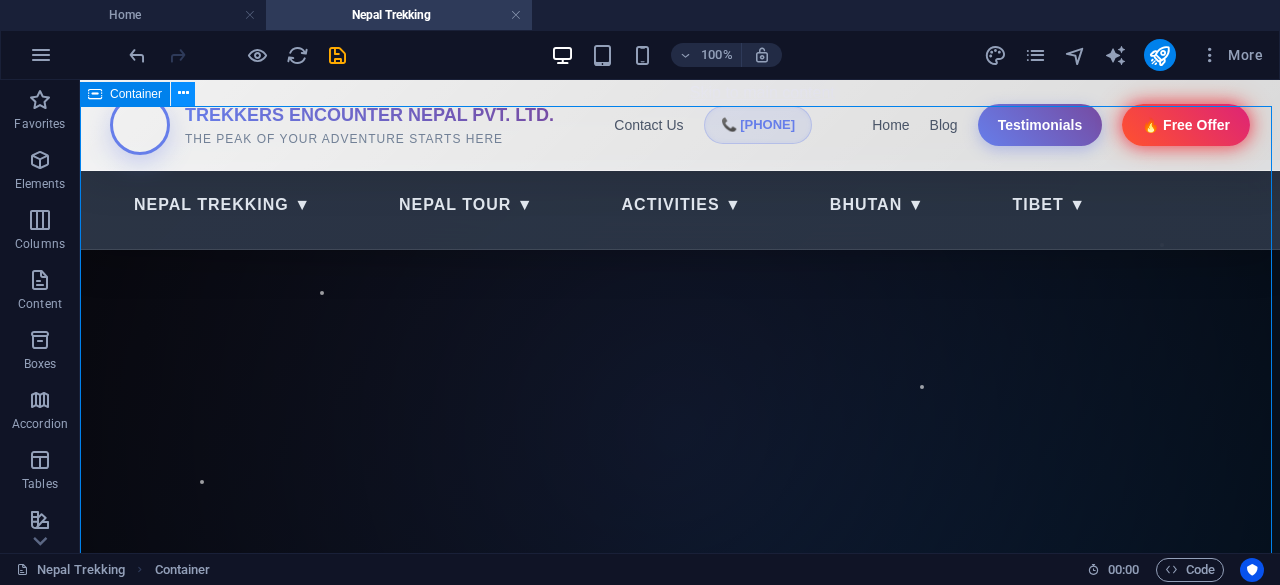 click at bounding box center [183, 94] 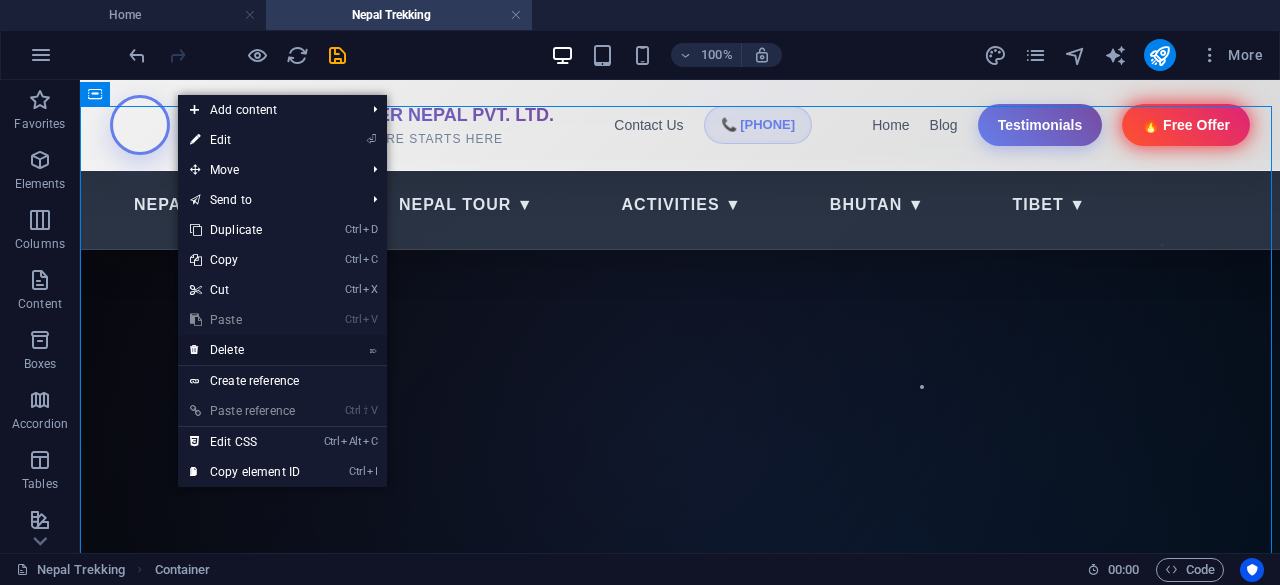 click on "⌦  Delete" at bounding box center [245, 350] 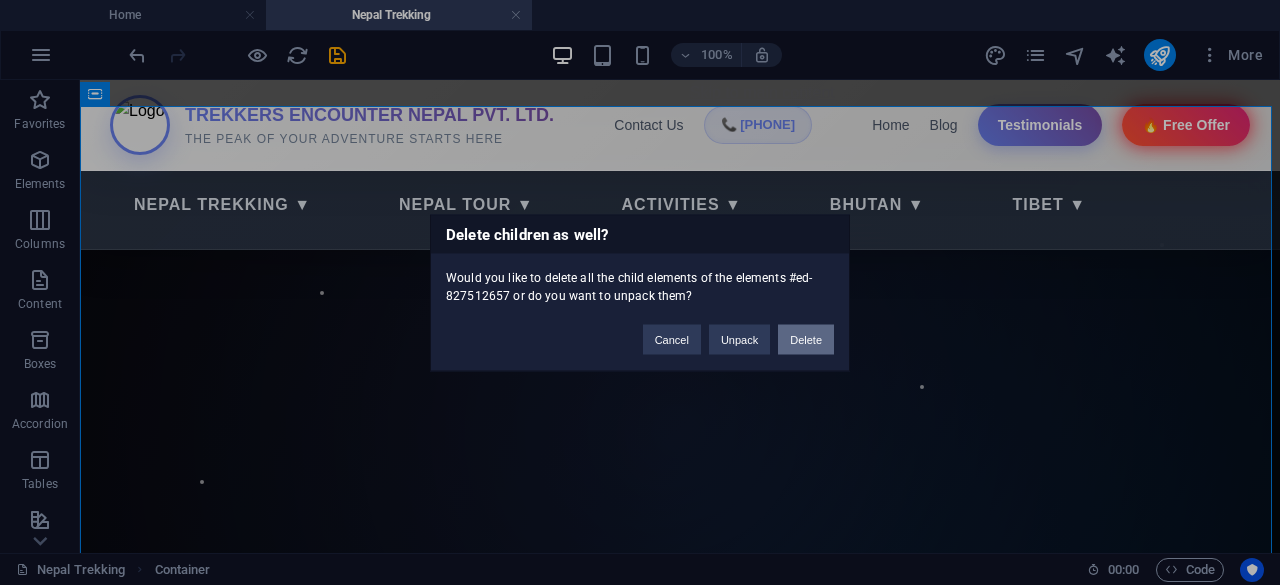 click on "Delete" at bounding box center (806, 339) 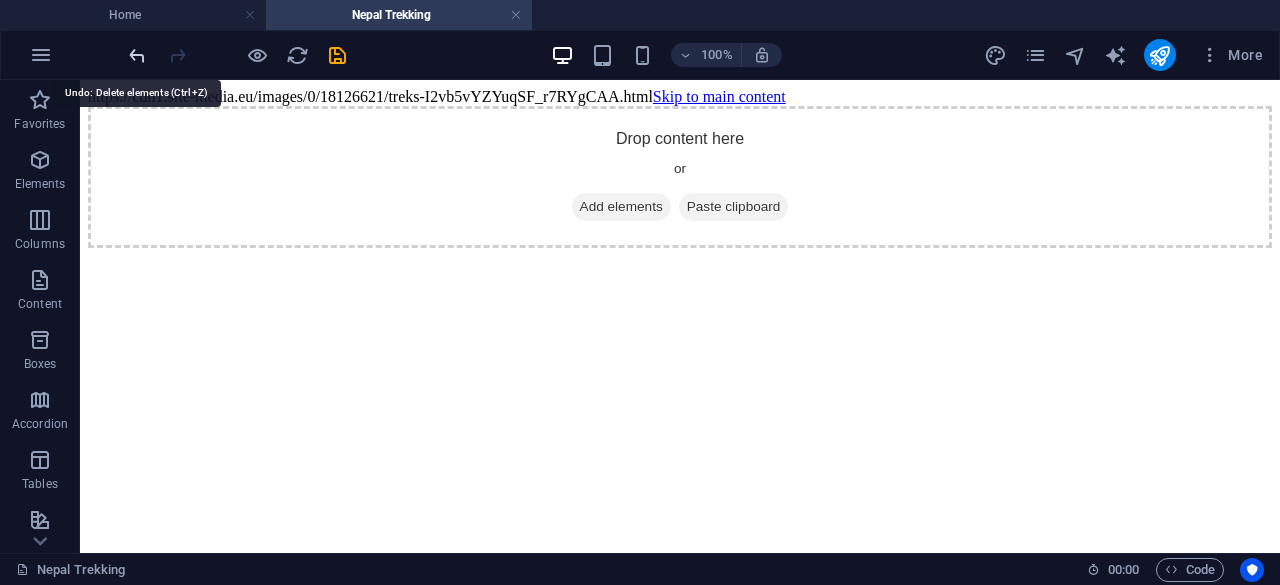 click at bounding box center [137, 55] 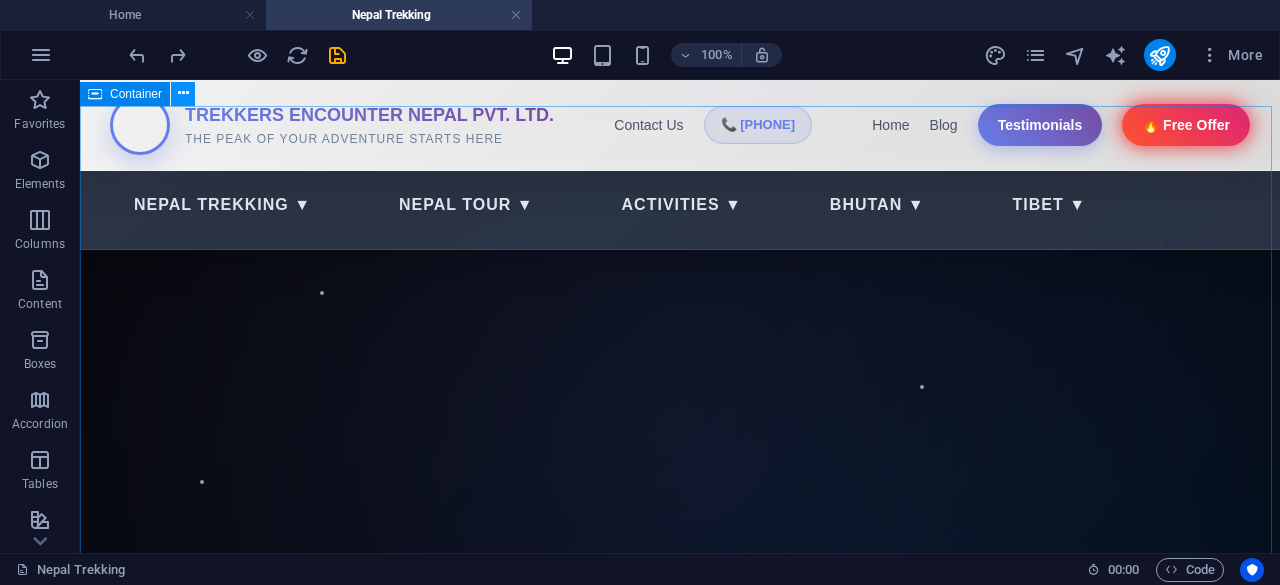click at bounding box center [183, 93] 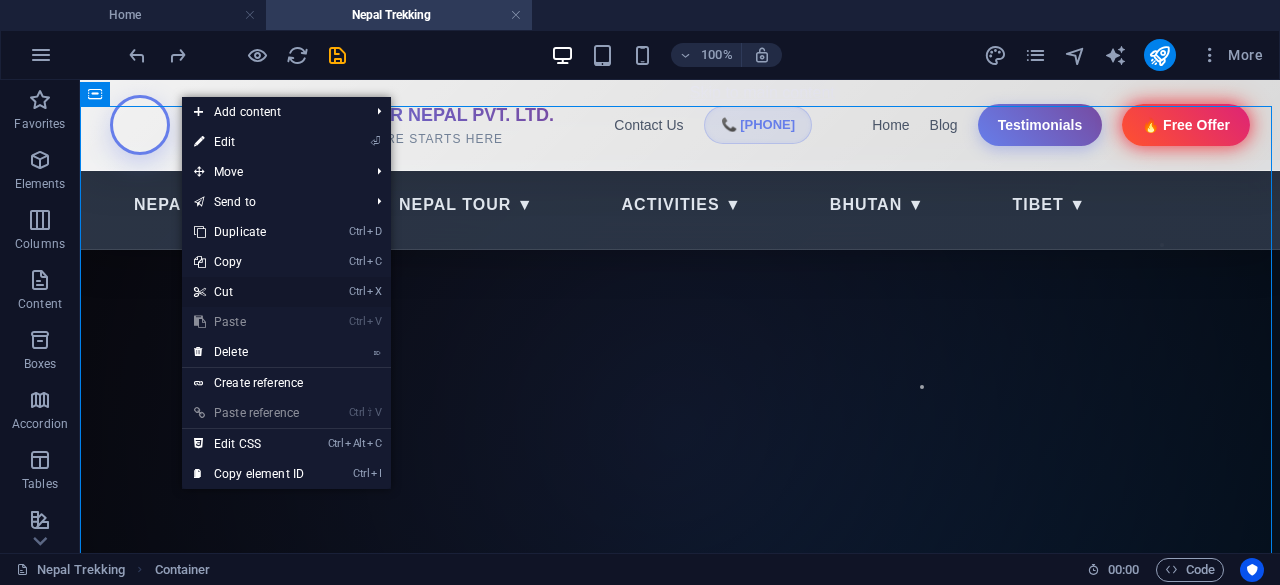 click on "Ctrl X  Cut" at bounding box center (249, 292) 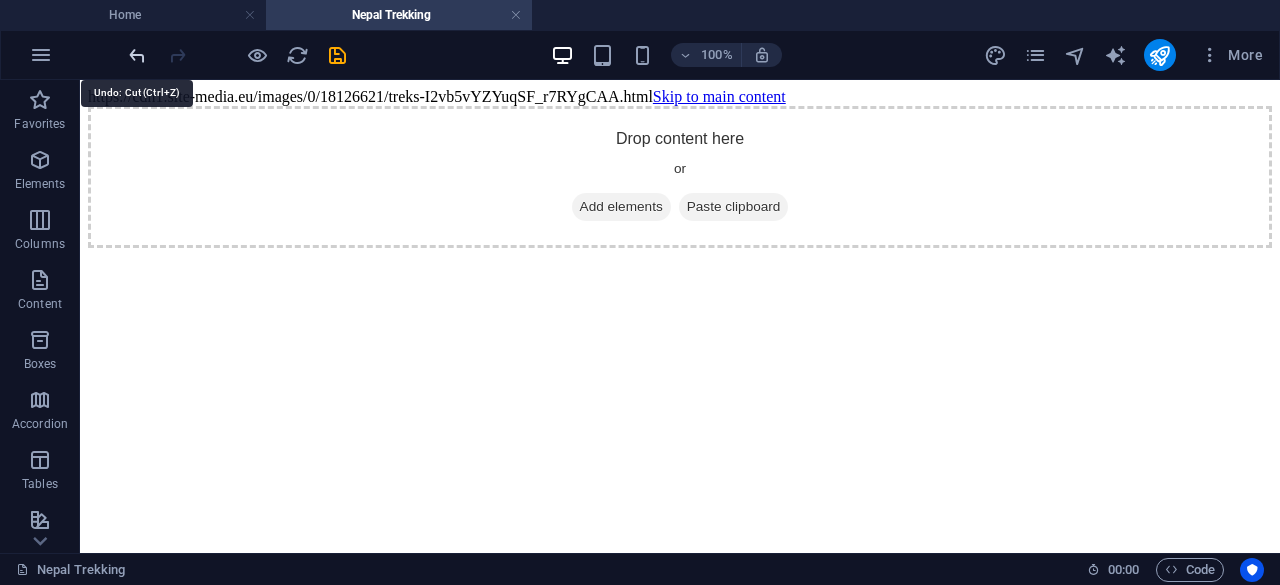 click at bounding box center [137, 55] 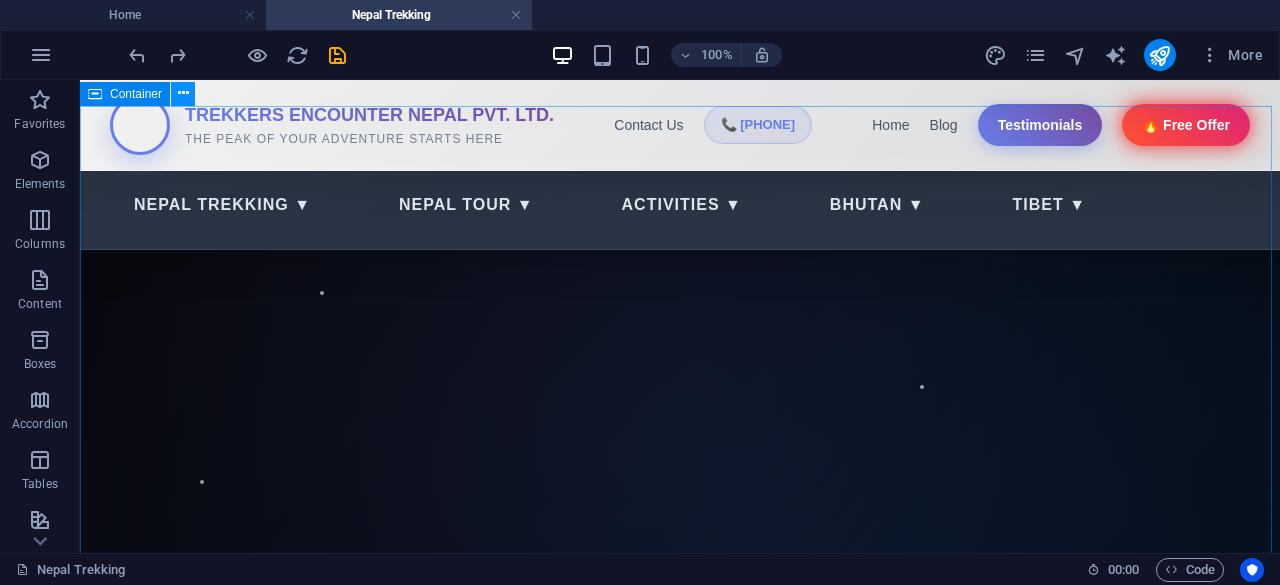 click at bounding box center [183, 93] 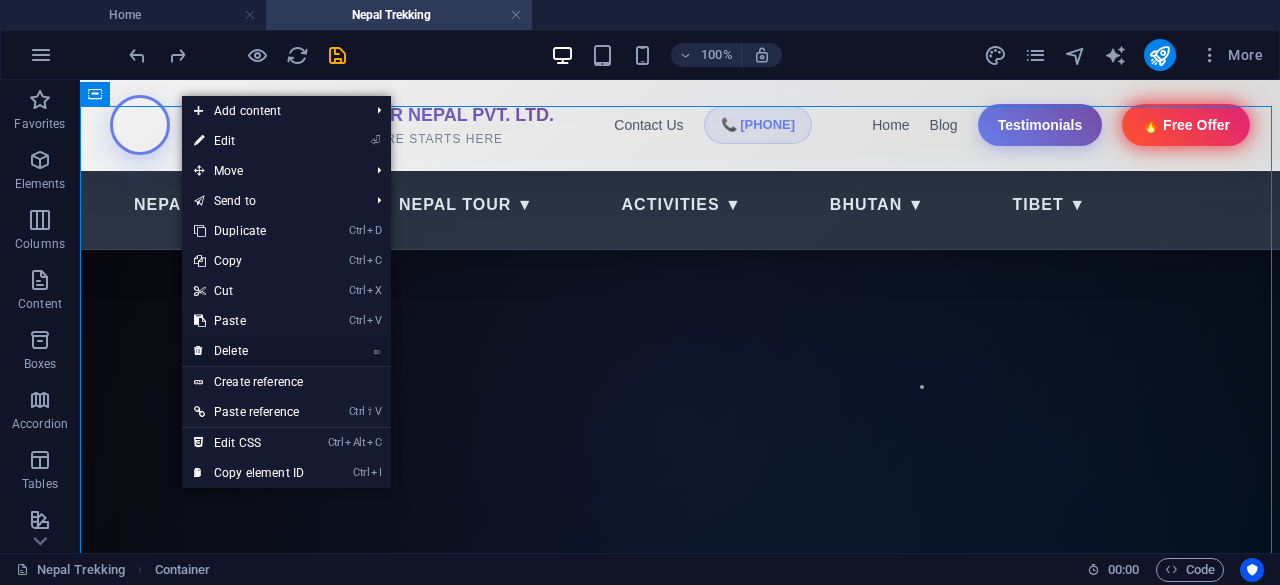 click on "⌦  Delete" at bounding box center (249, 351) 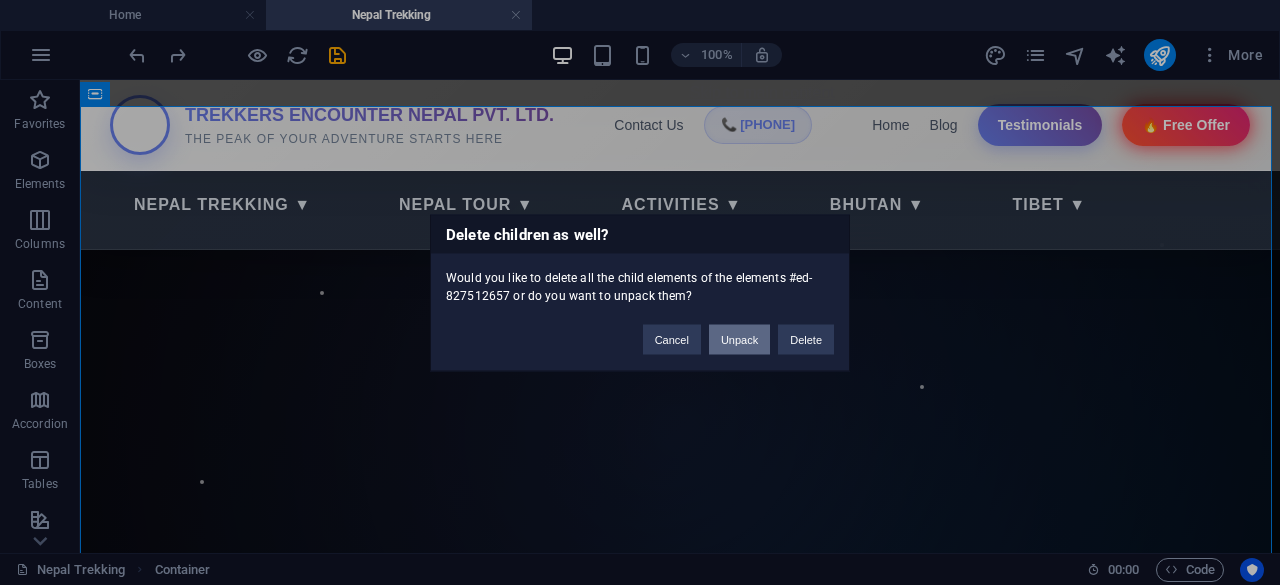 click on "Unpack" at bounding box center [739, 339] 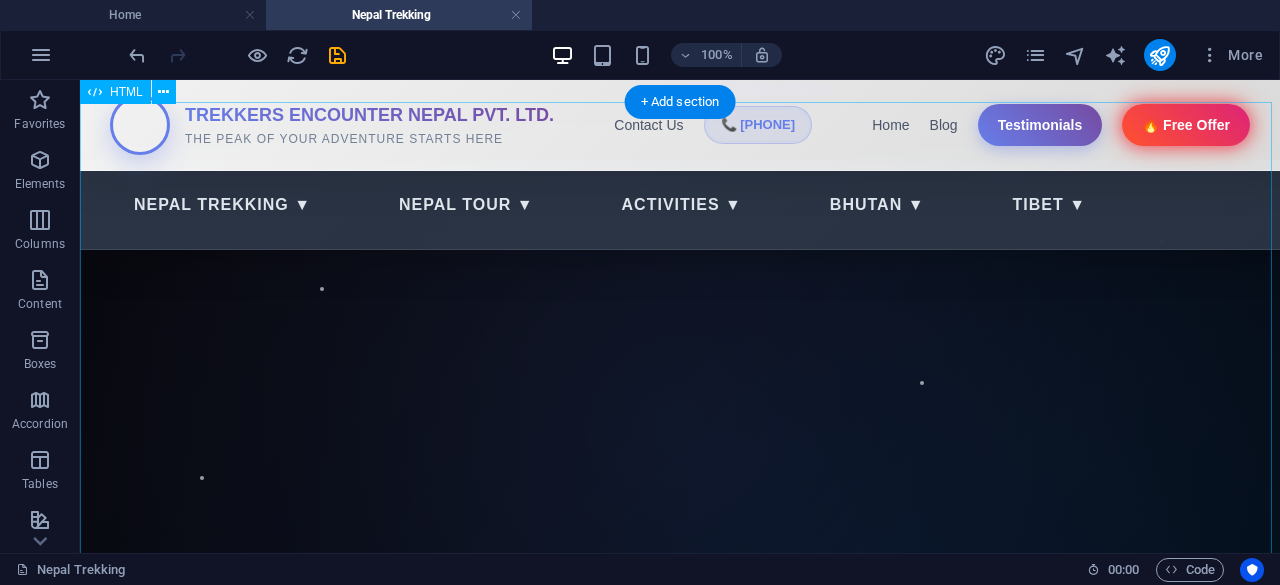 scroll, scrollTop: 0, scrollLeft: 0, axis: both 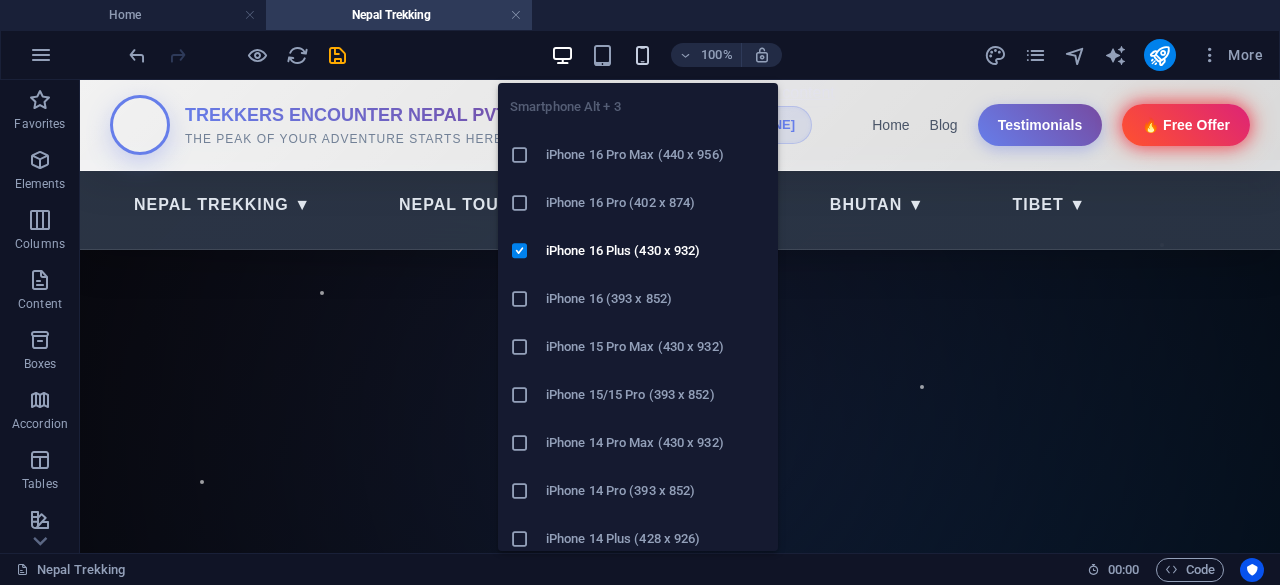 click at bounding box center [642, 55] 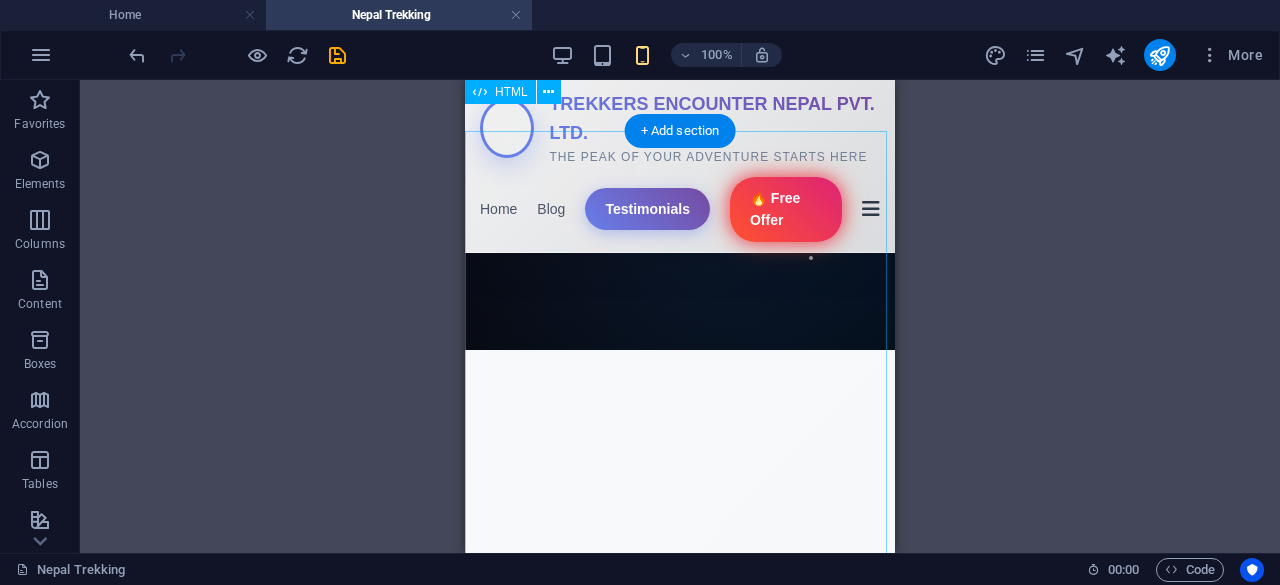 scroll, scrollTop: 0, scrollLeft: 0, axis: both 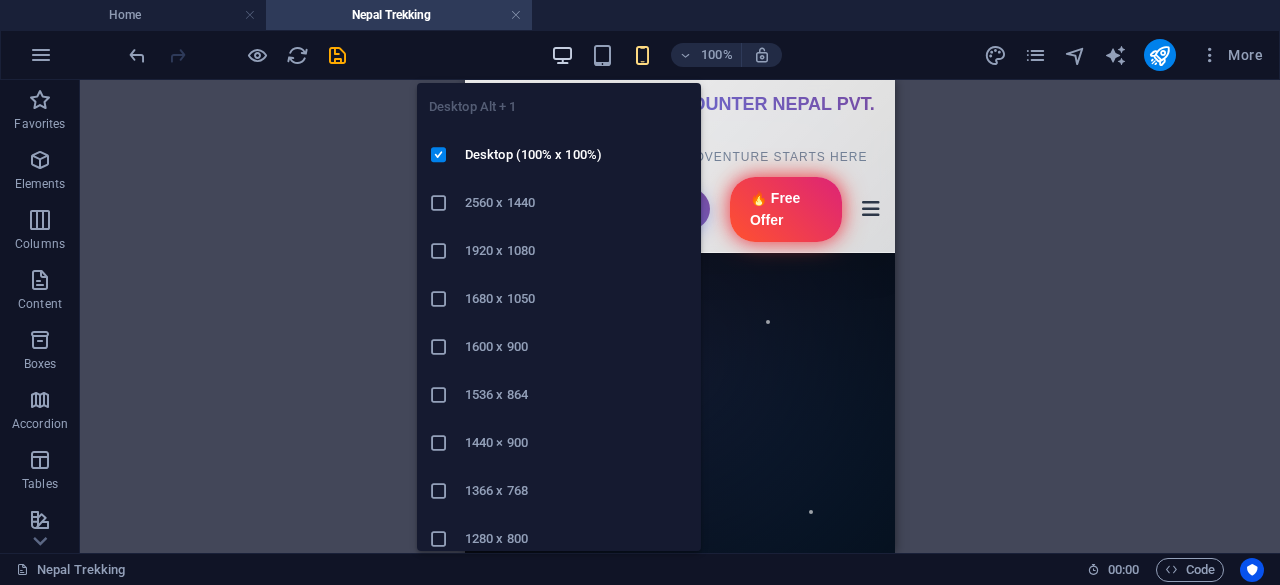 click at bounding box center [562, 55] 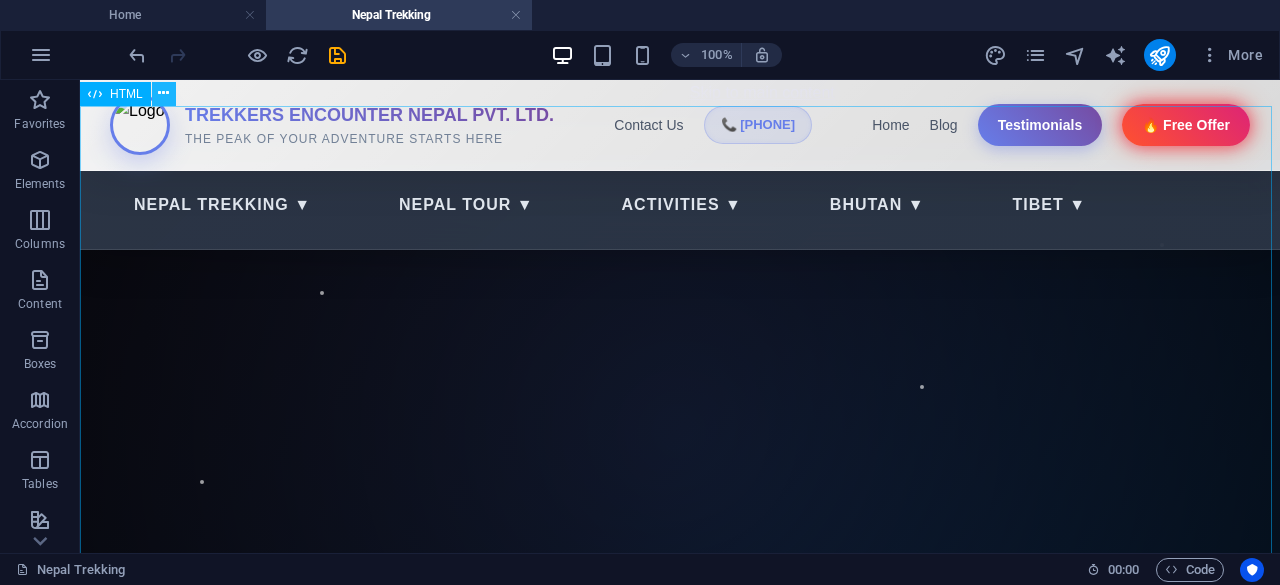 click at bounding box center (163, 93) 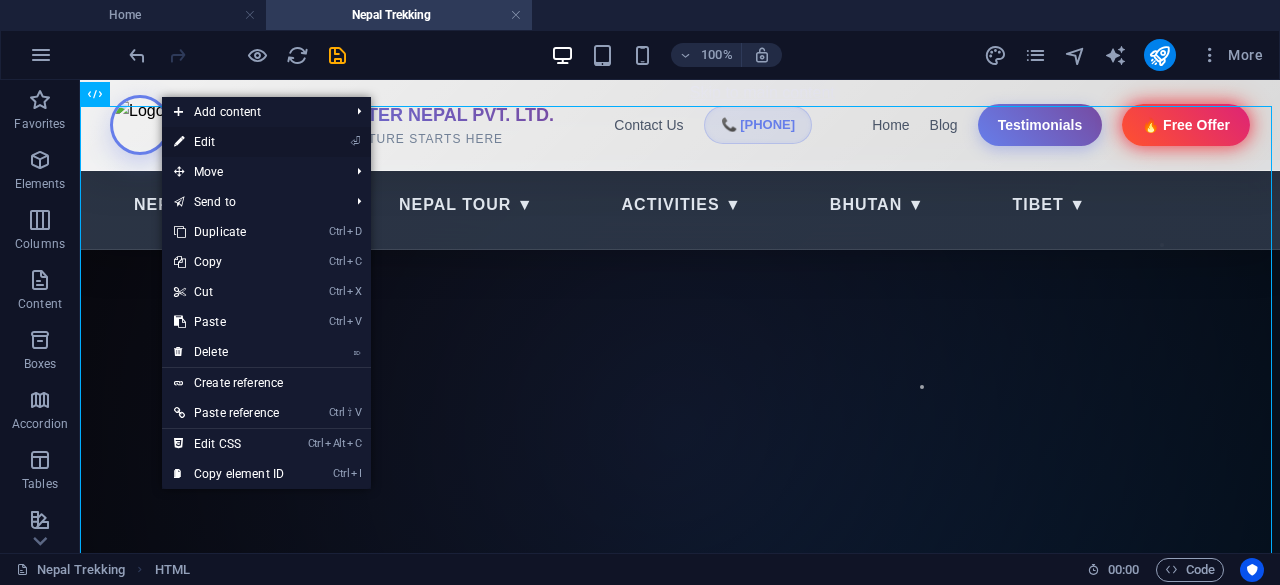 click on "⏎  Edit" at bounding box center (229, 142) 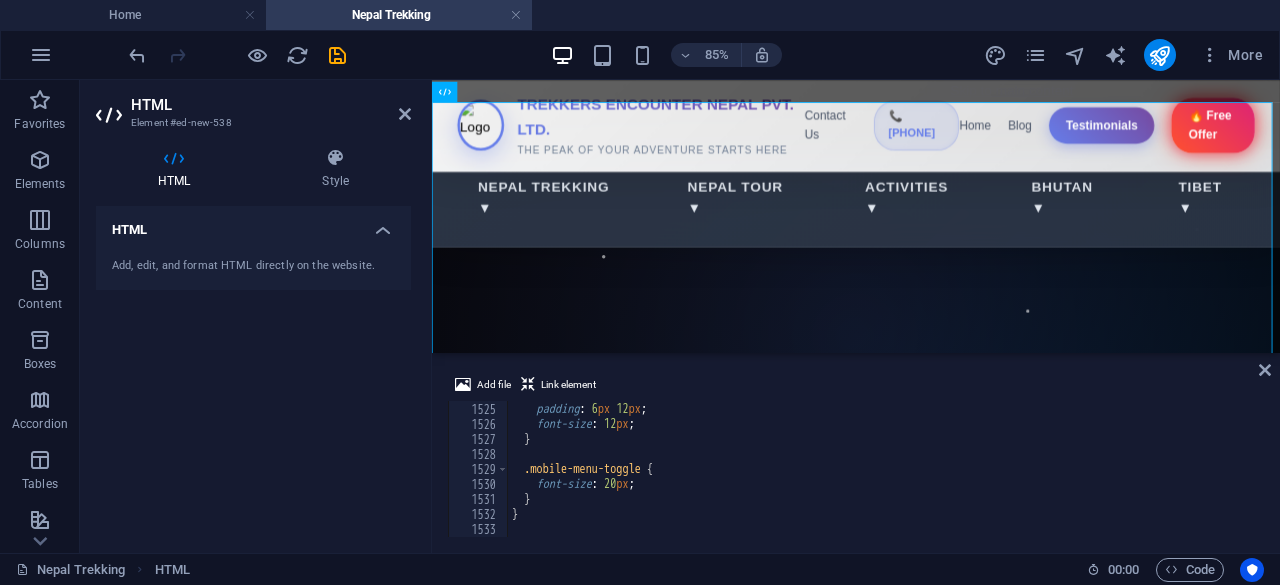 scroll, scrollTop: 22858, scrollLeft: 0, axis: vertical 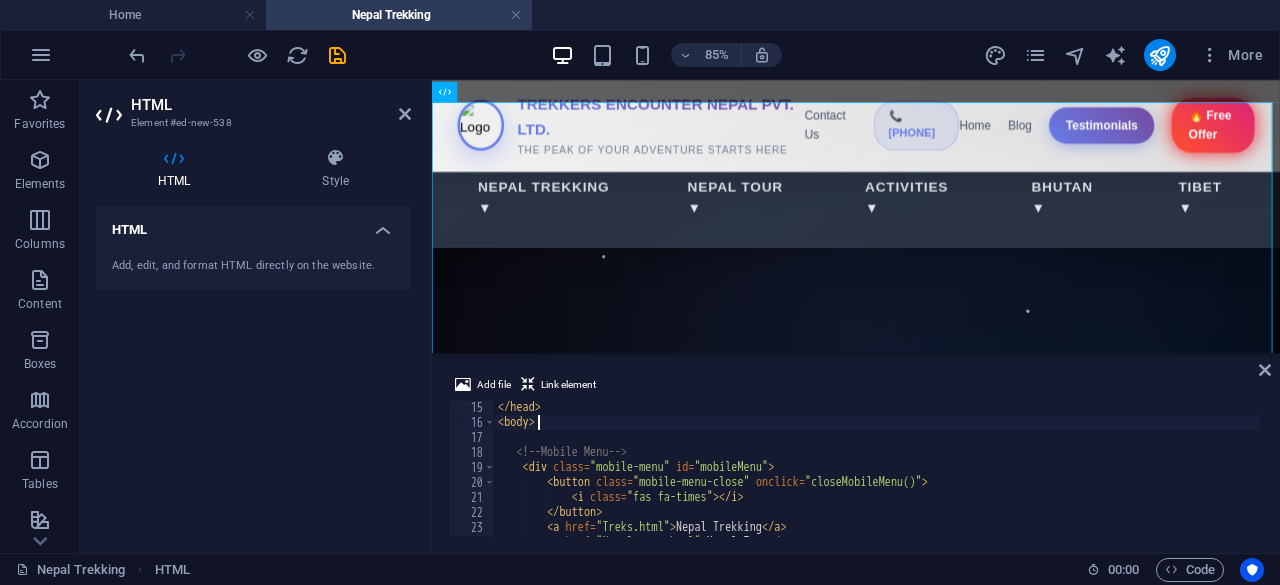 click on "</ head > < body >     <!--  Mobile Menu  -->      < div   class = "mobile-menu"   id = "mobileMenu" >           < button   class = "mobile-menu-close"   onclick = "closeMobileMenu()" >                < i   class = "fas fa-times" > </ i >           </ button >           < a   href = "Treks.html" > Nepal Trekking </ a >           < a   href = "Nepal tour.html" > Nepal Tour </ a >" at bounding box center (1124, 481) 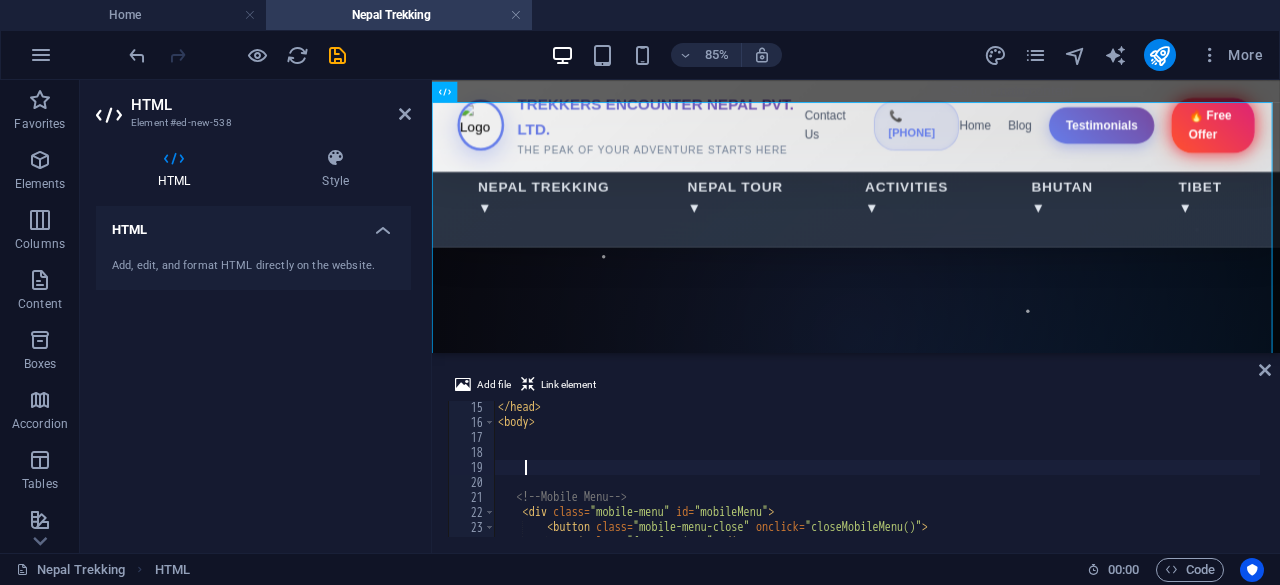 scroll, scrollTop: 0, scrollLeft: 0, axis: both 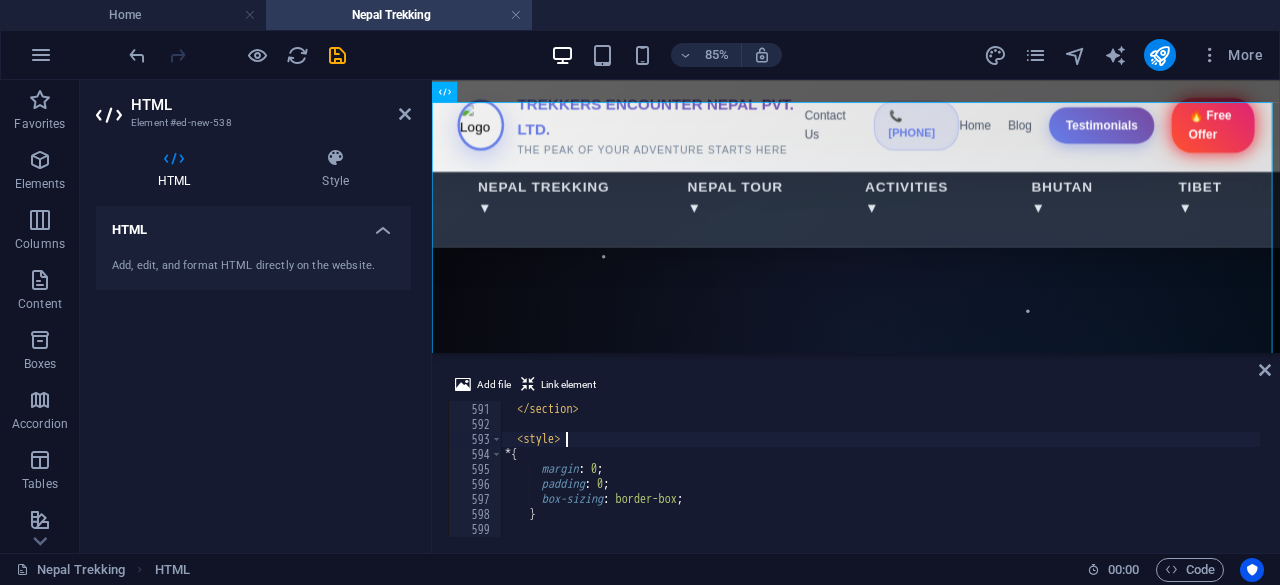 click on "</ div >    </ section >    < style >     *  {         margin :   0 ;         padding :   0 ;         box-sizing :   border-box ;      }" at bounding box center (1131, 468) 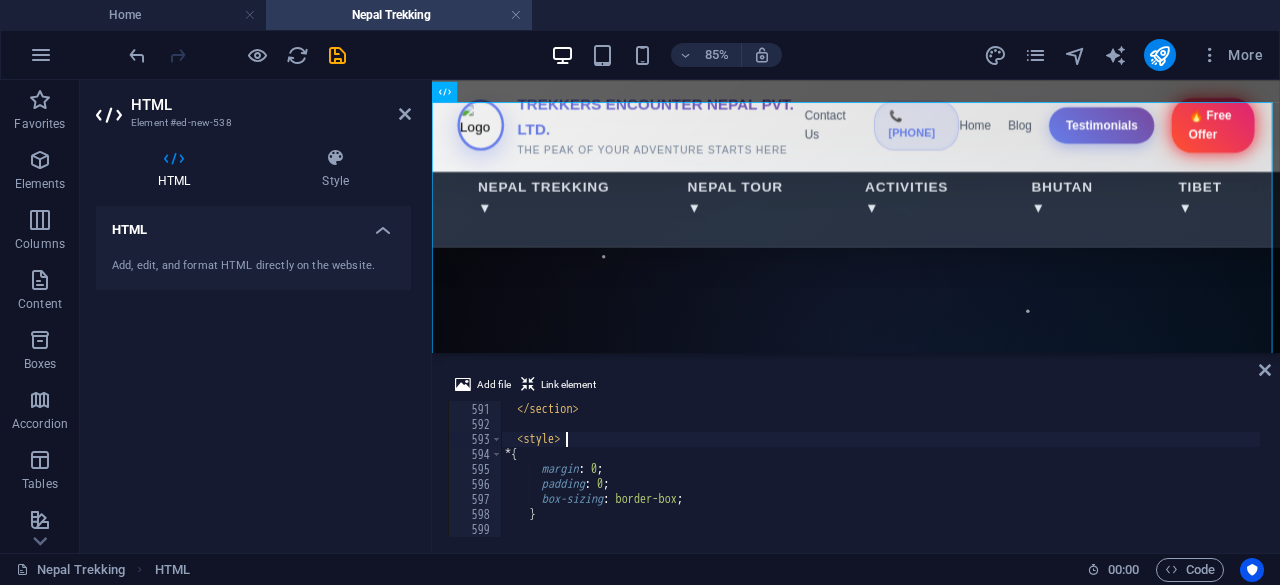 type on "<style>" 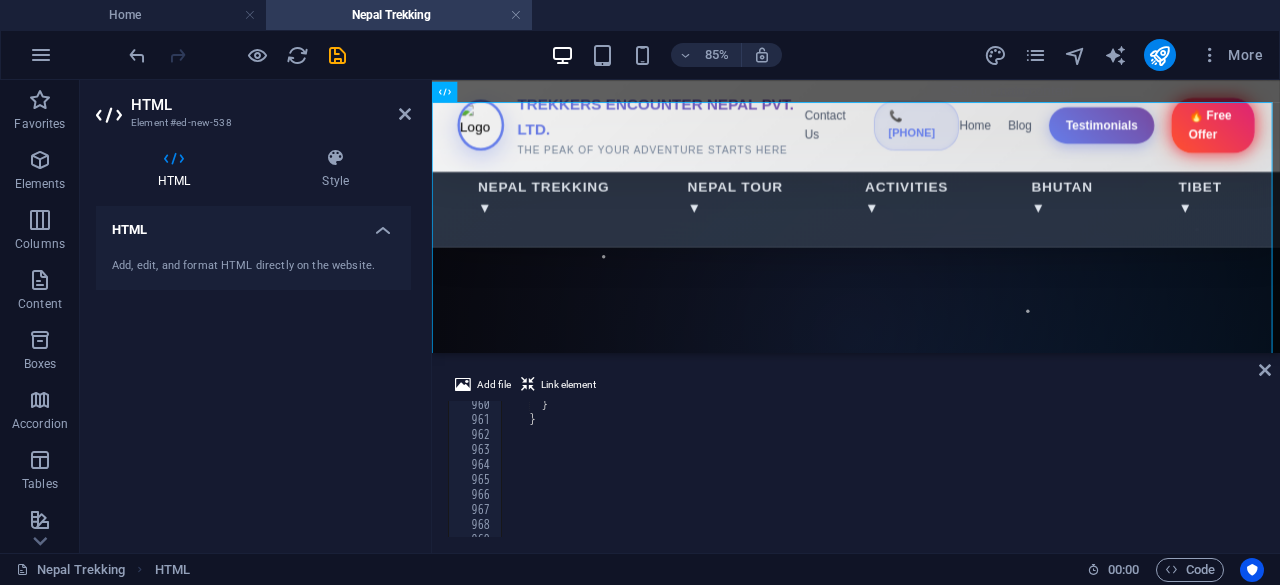 scroll, scrollTop: 14388, scrollLeft: 0, axis: vertical 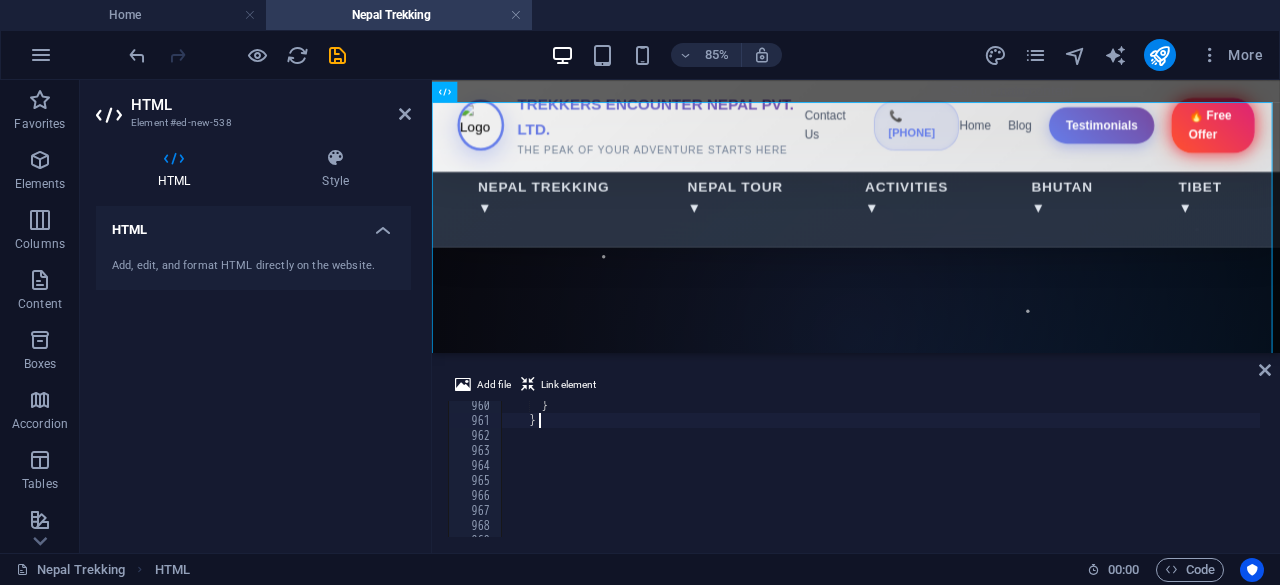 click on "}      }" at bounding box center (1131, 479) 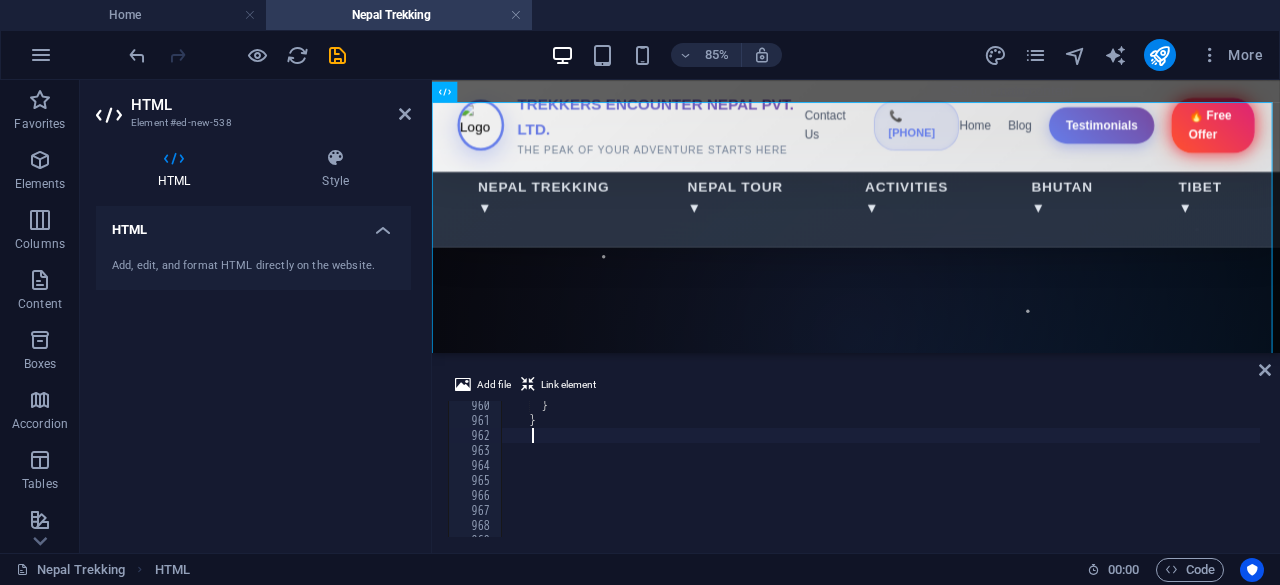 scroll, scrollTop: 0, scrollLeft: 0, axis: both 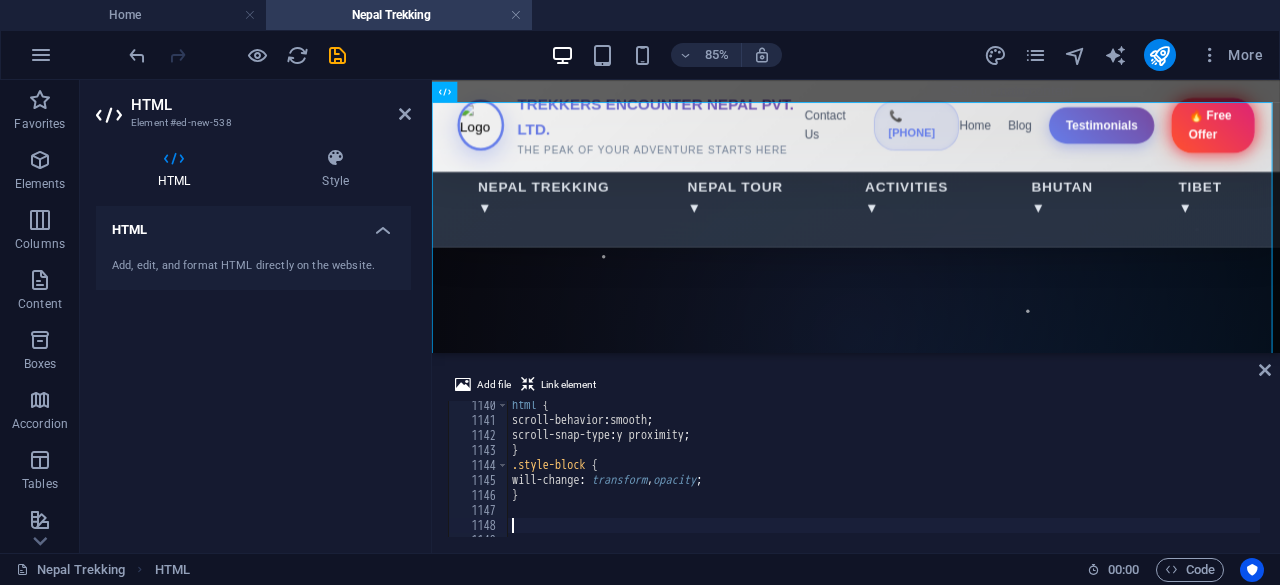 type 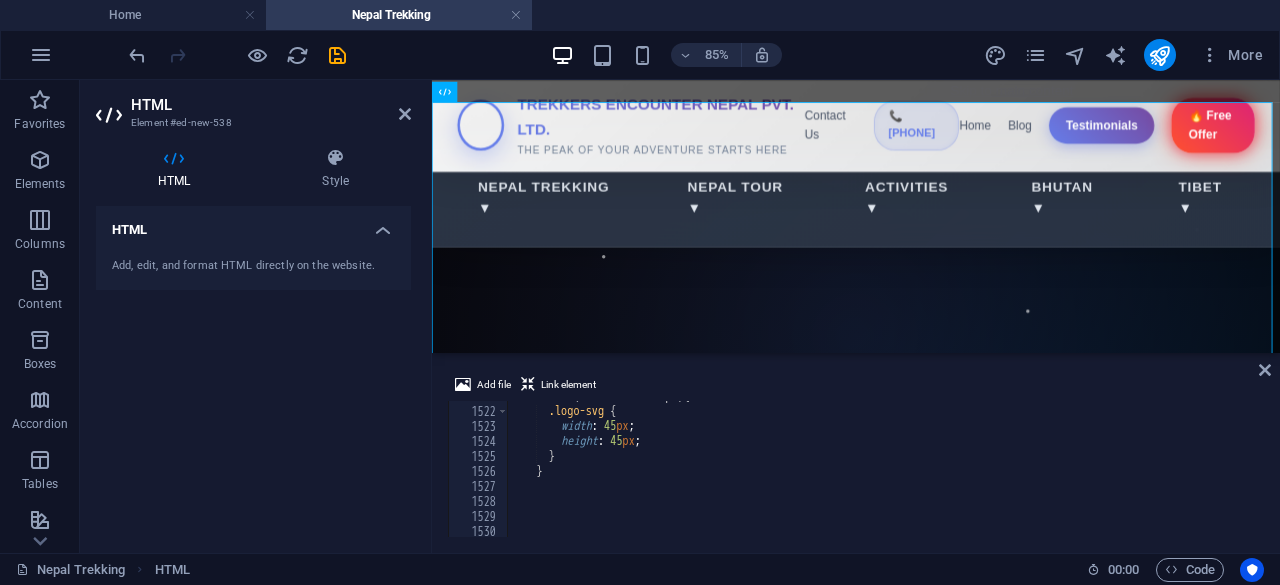 scroll, scrollTop: 22812, scrollLeft: 0, axis: vertical 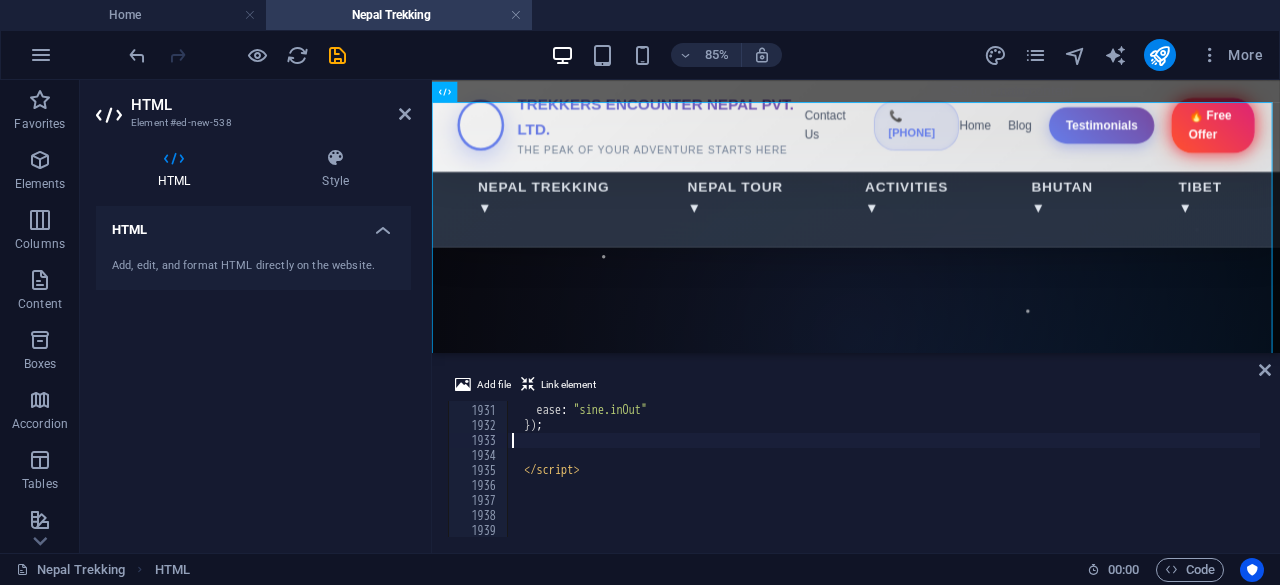 click on "duration :   0.8 ,      ease :   "sine.inOut"    }) ;    </ script >" at bounding box center (1138, 469) 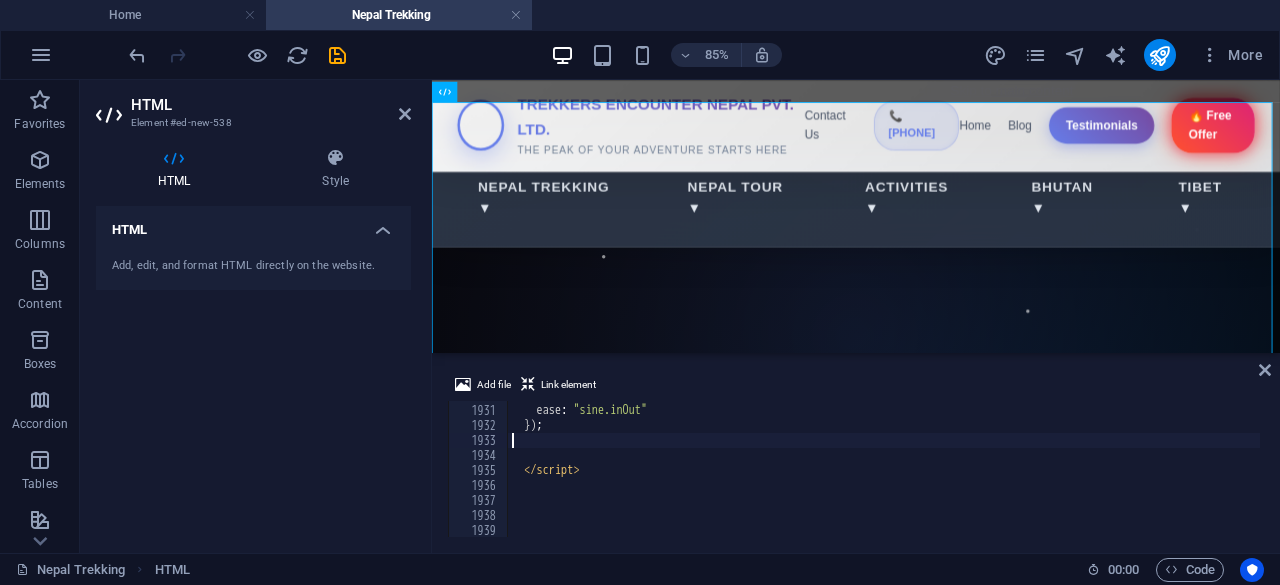 scroll, scrollTop: 32410, scrollLeft: 0, axis: vertical 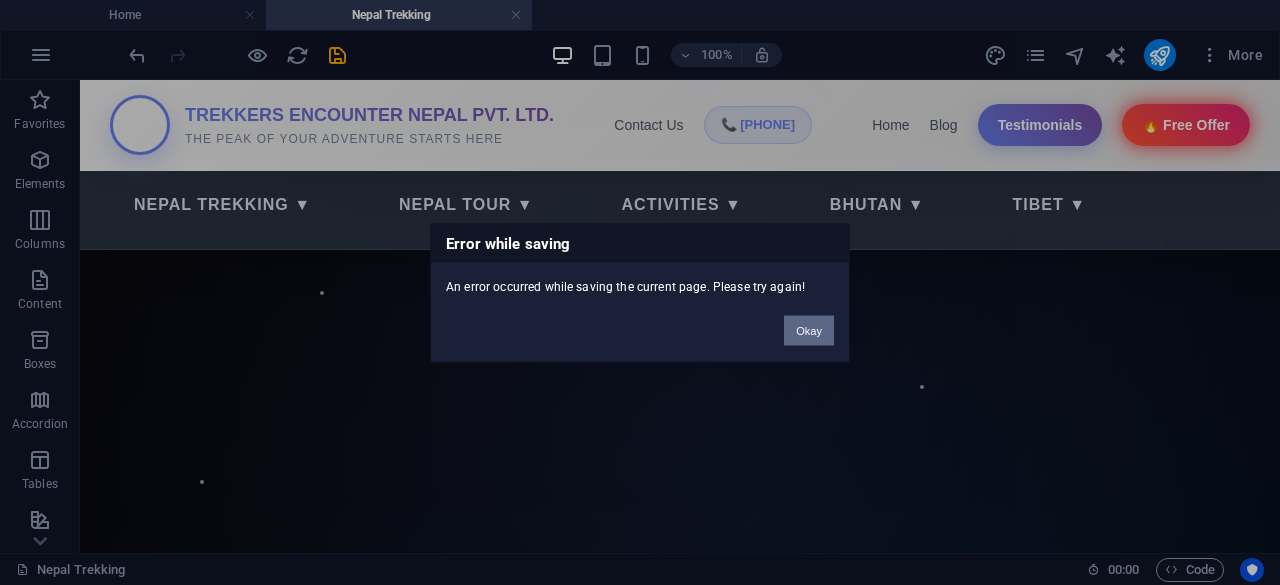 click on "Okay" at bounding box center (809, 330) 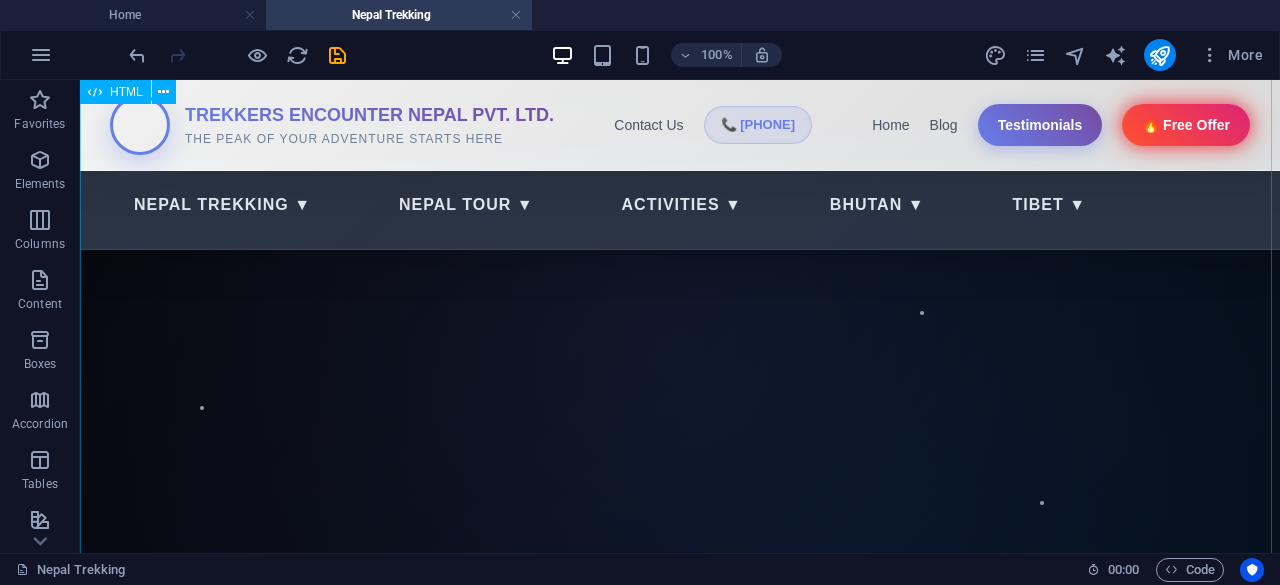 scroll, scrollTop: 0, scrollLeft: 0, axis: both 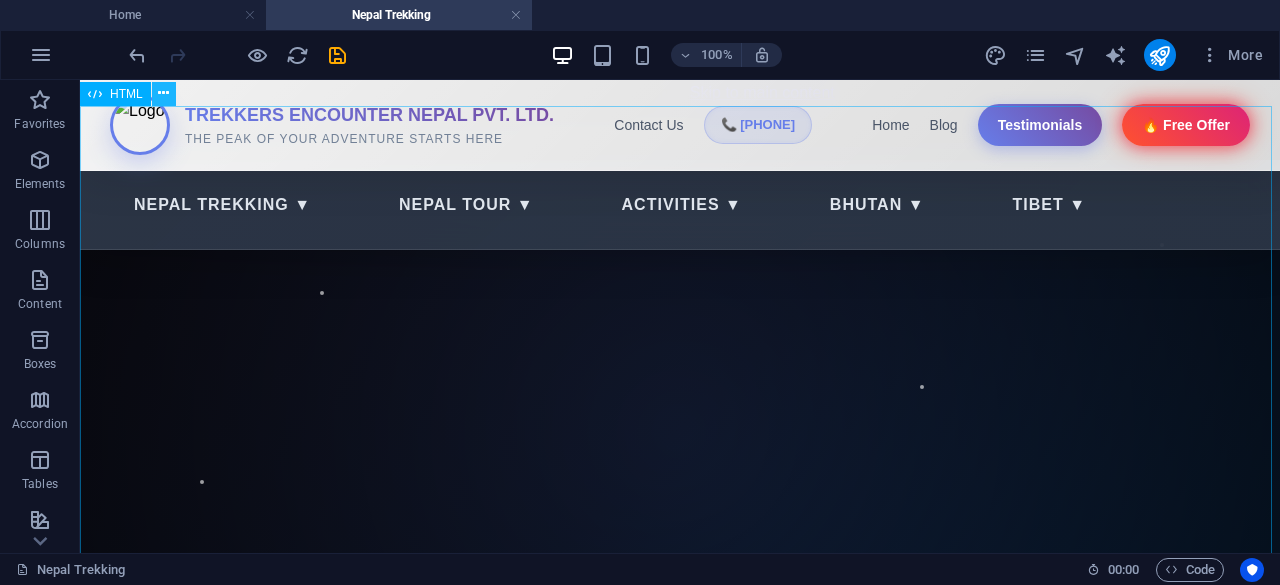 click at bounding box center [163, 93] 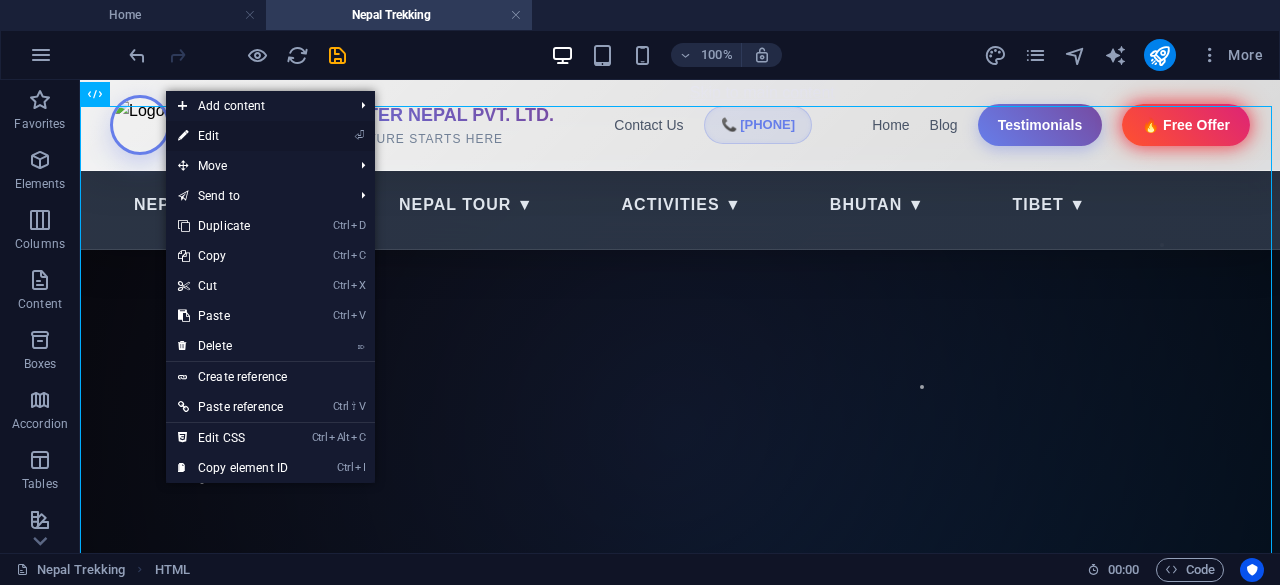 click on "⏎  Edit" at bounding box center [233, 136] 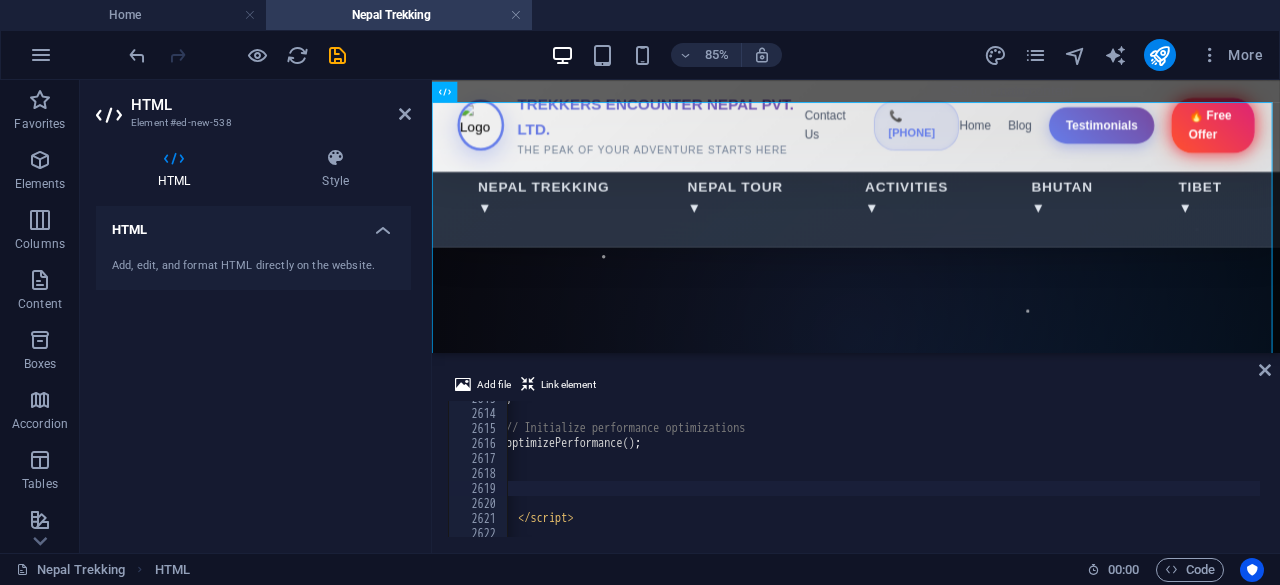 scroll, scrollTop: 32497, scrollLeft: 0, axis: vertical 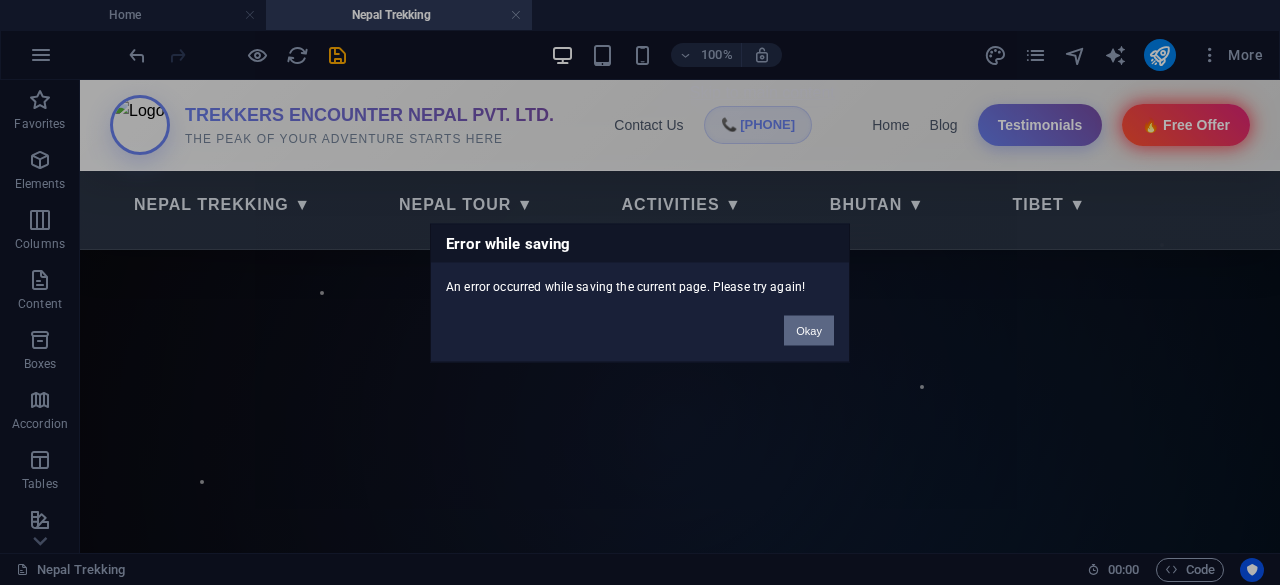 click on "Okay" at bounding box center [809, 330] 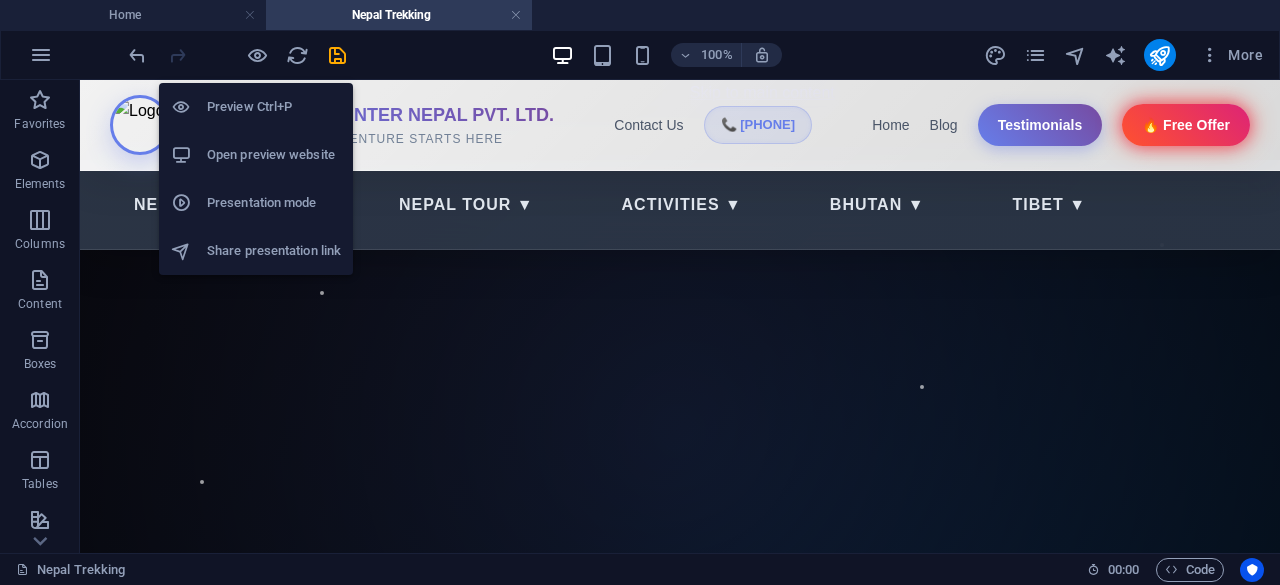 click on "Open preview website" at bounding box center [274, 155] 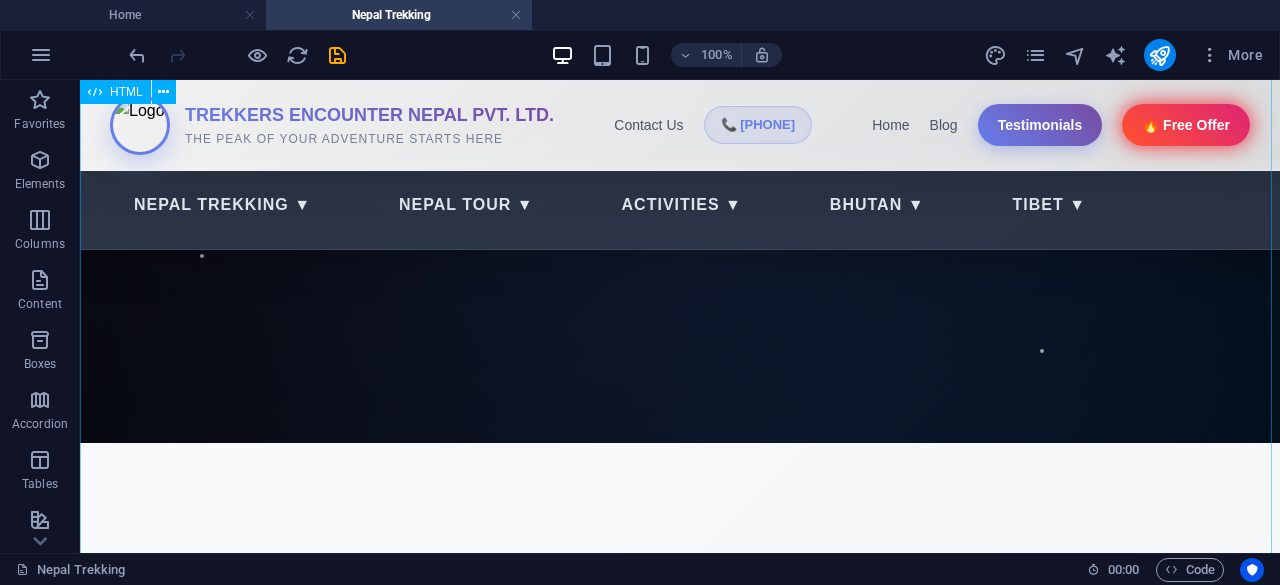 scroll, scrollTop: 0, scrollLeft: 0, axis: both 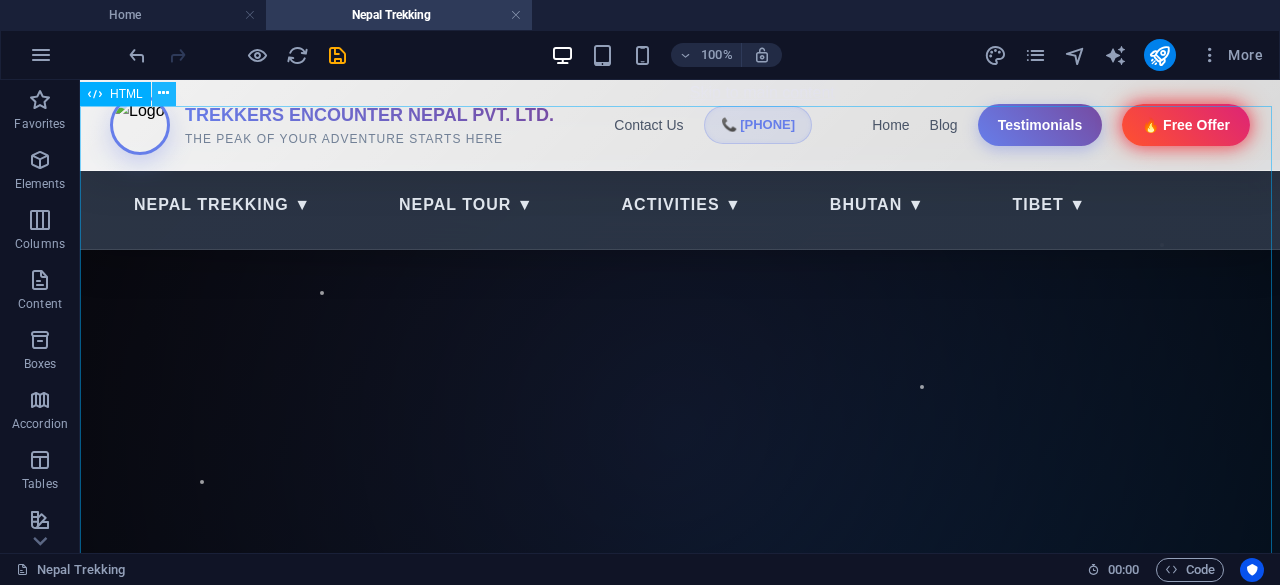 click at bounding box center [163, 93] 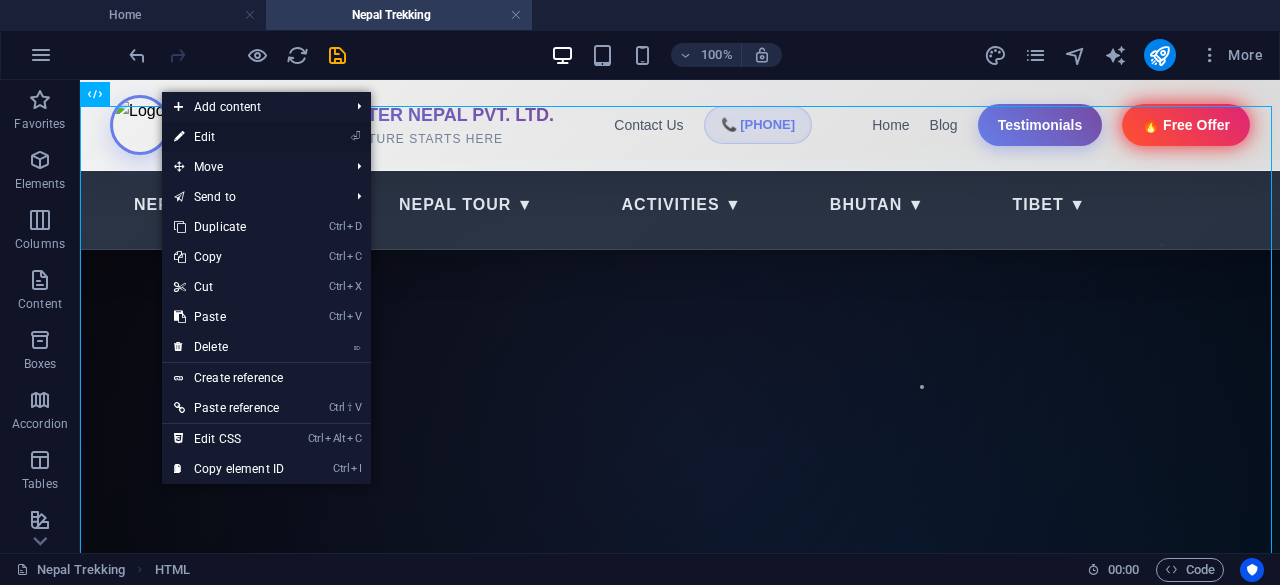 click on "⏎  Edit" at bounding box center [229, 137] 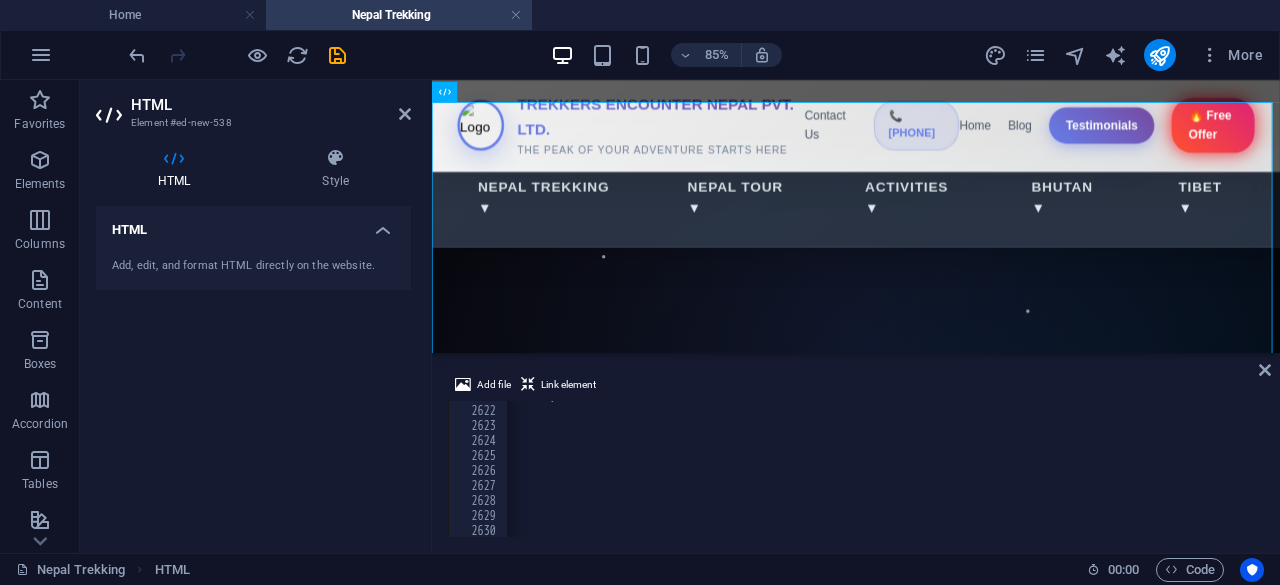 scroll, scrollTop: 32544, scrollLeft: 0, axis: vertical 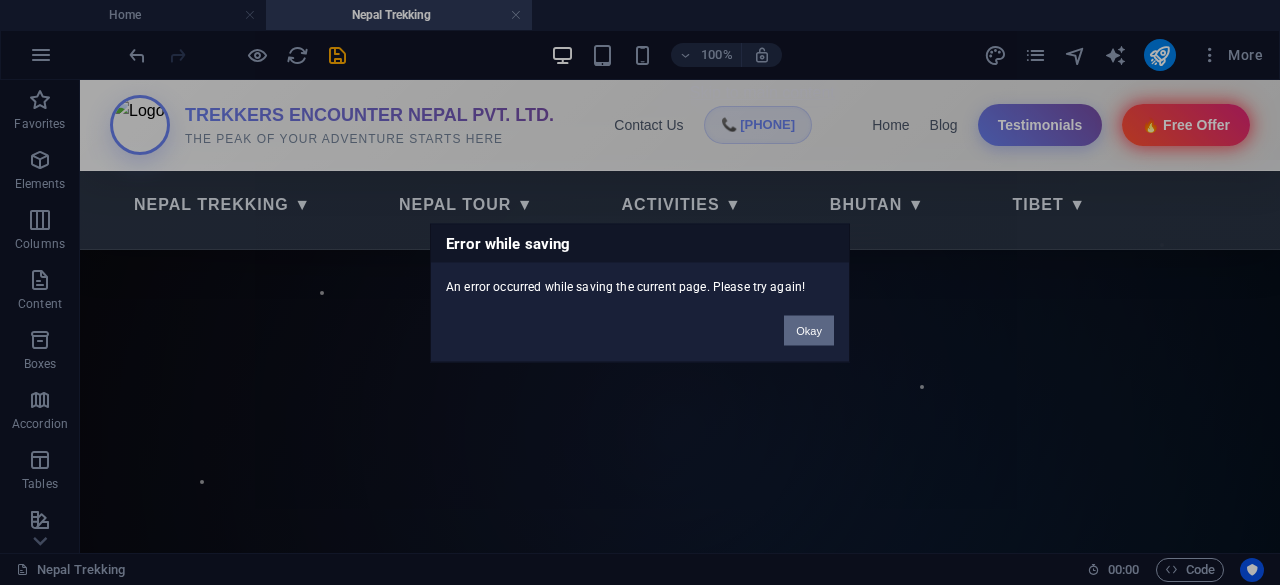 click on "Okay" at bounding box center [809, 330] 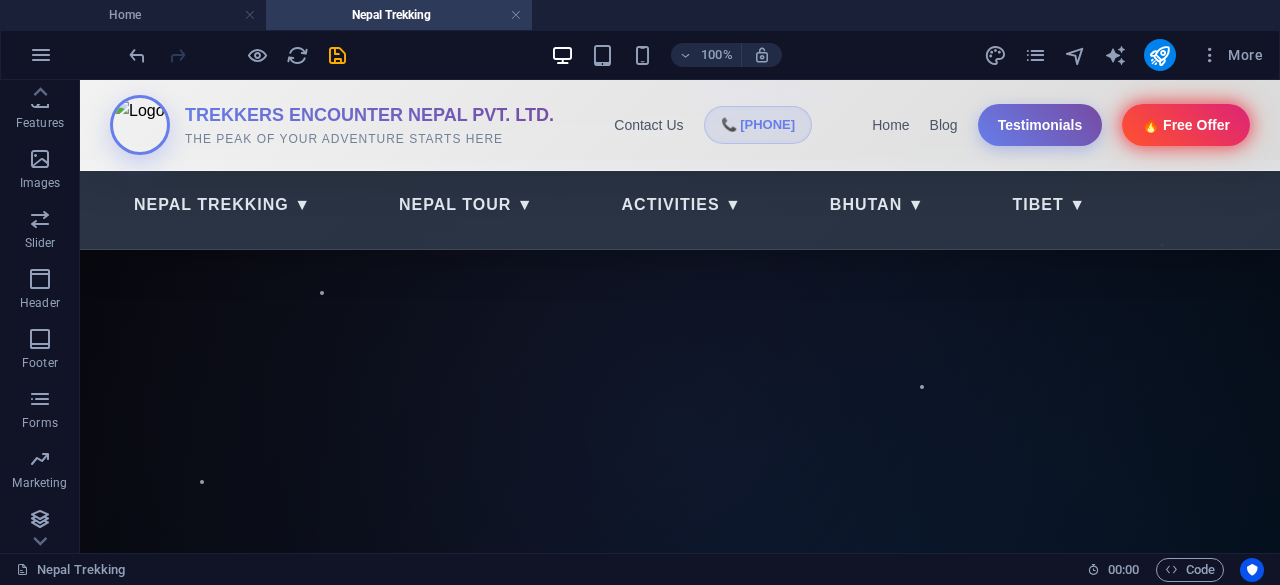 scroll, scrollTop: 426, scrollLeft: 0, axis: vertical 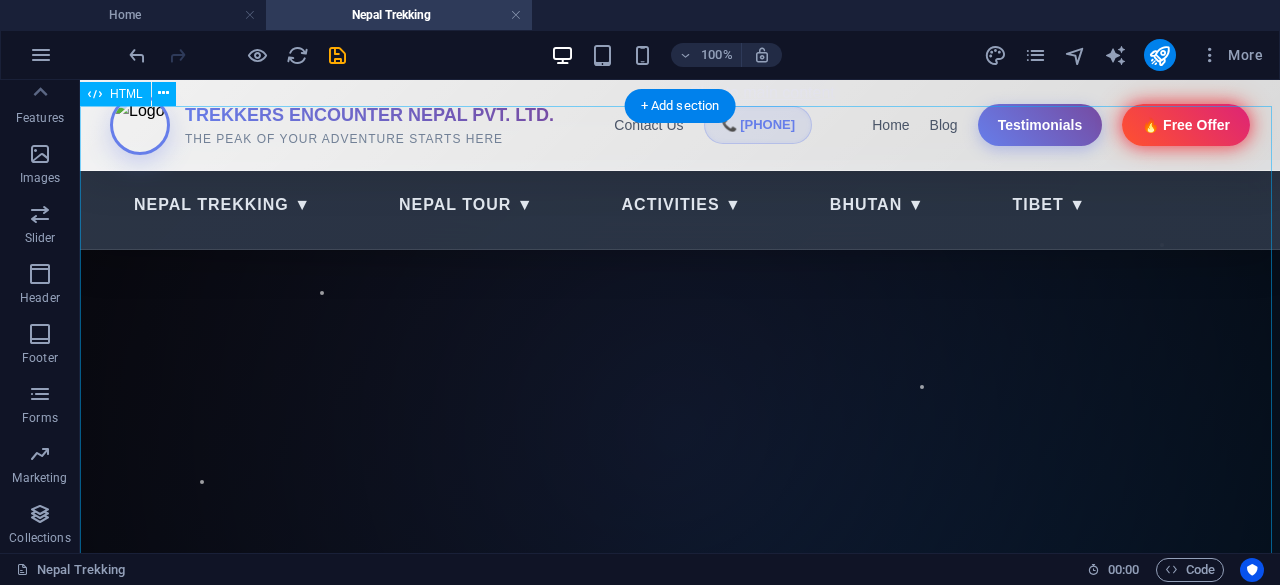 drag, startPoint x: 478, startPoint y: 88, endPoint x: 273, endPoint y: 345, distance: 328.7461 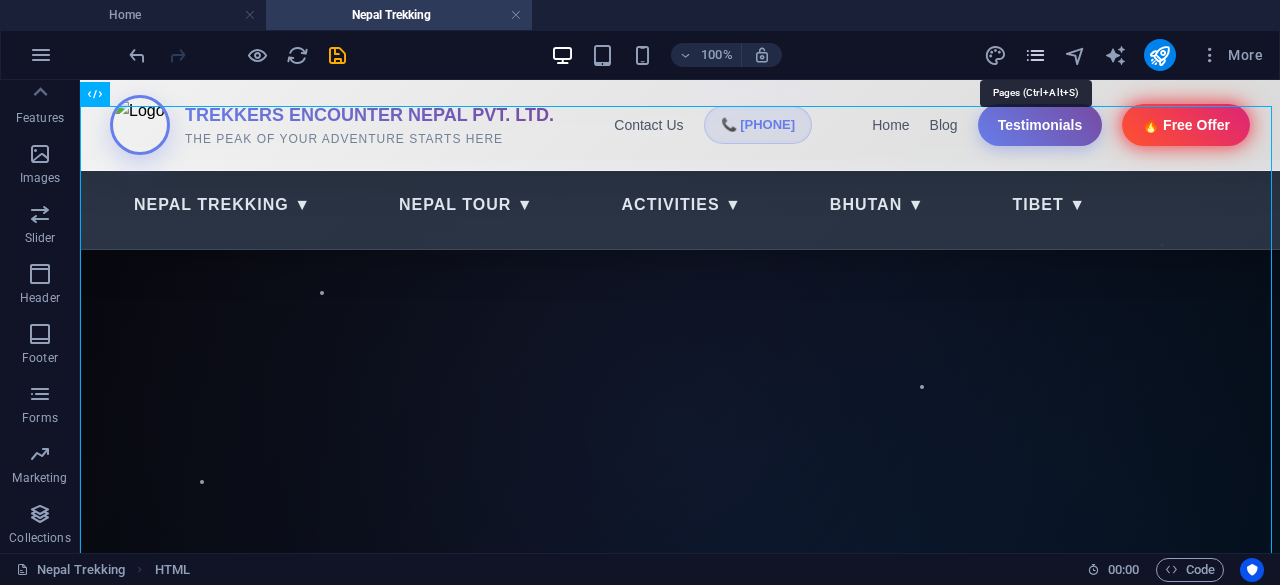click at bounding box center [1035, 55] 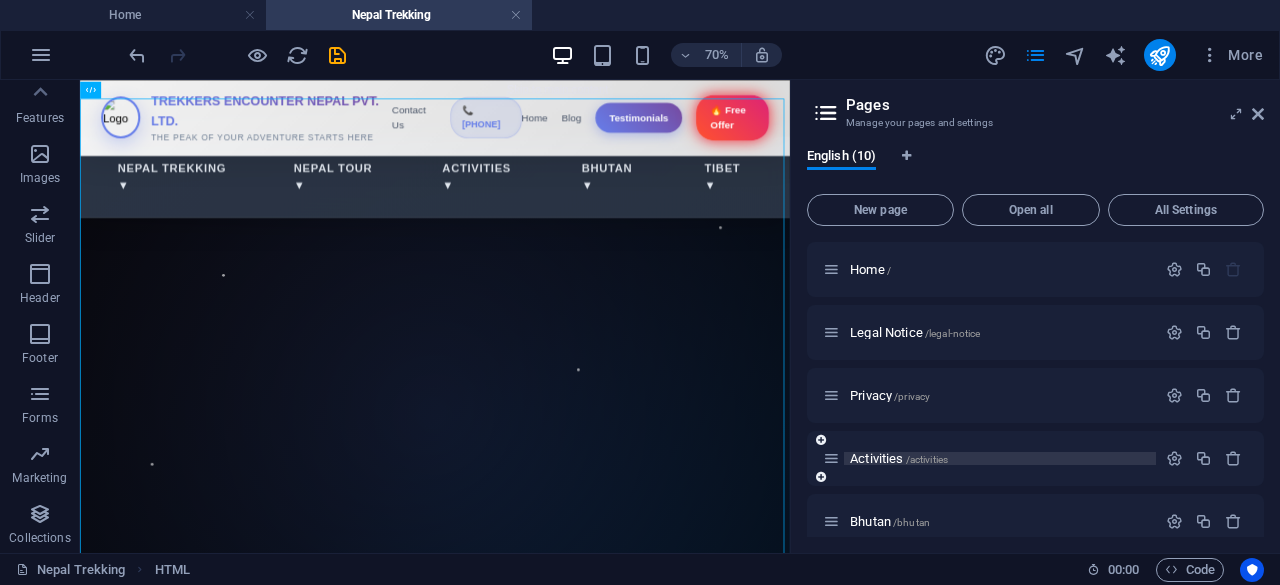 scroll, scrollTop: 334, scrollLeft: 0, axis: vertical 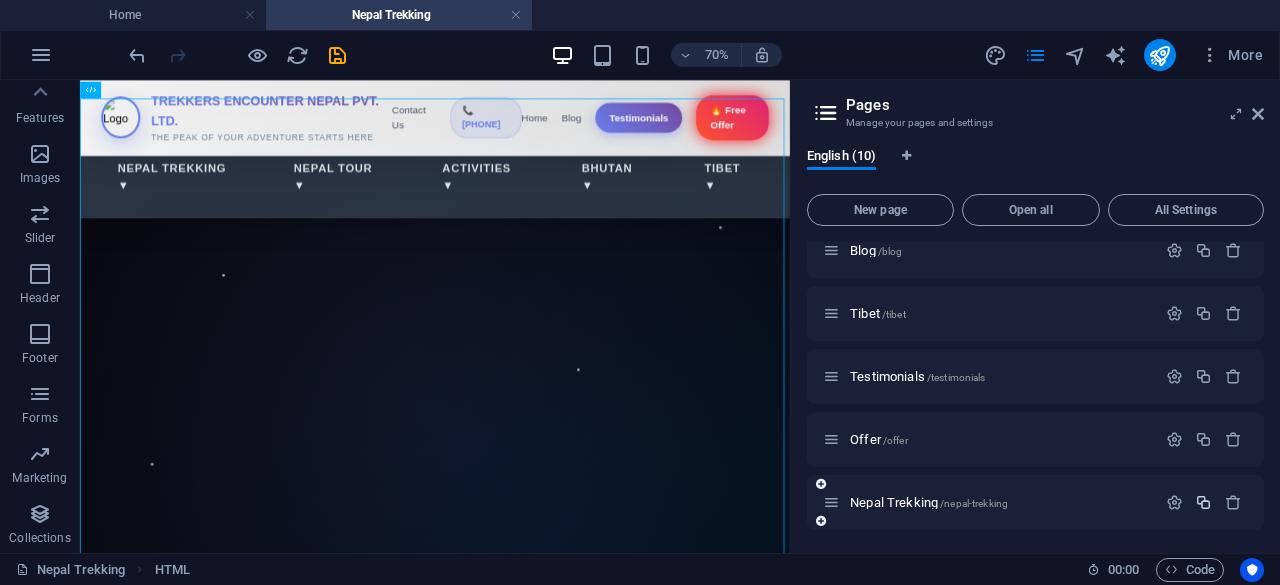 click at bounding box center [1203, 502] 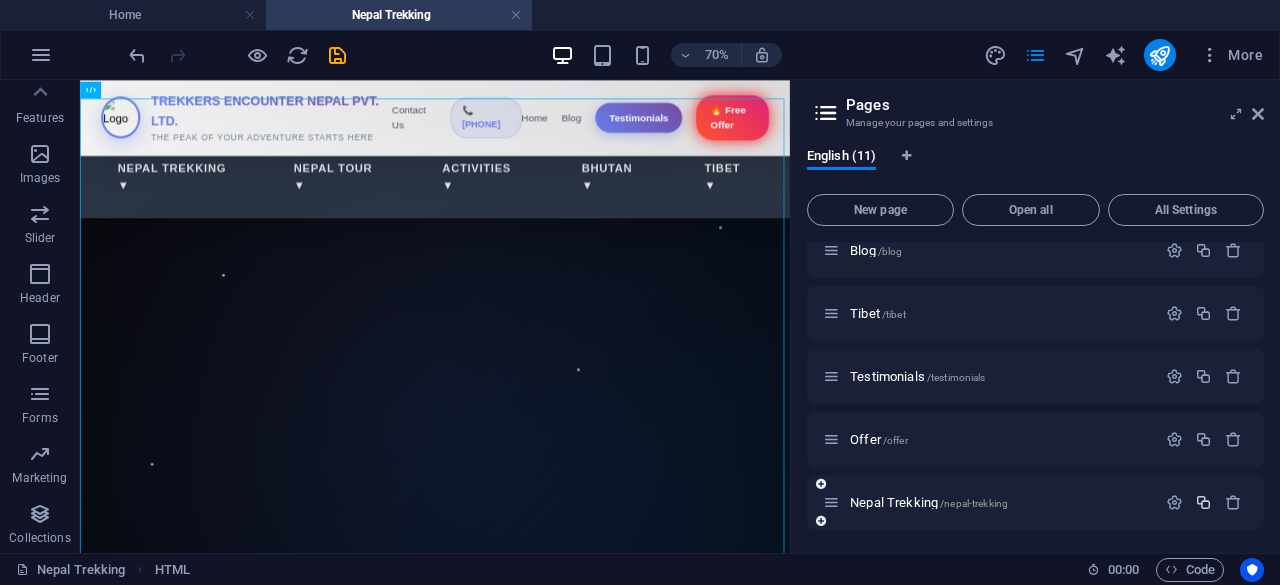 scroll, scrollTop: 585, scrollLeft: 0, axis: vertical 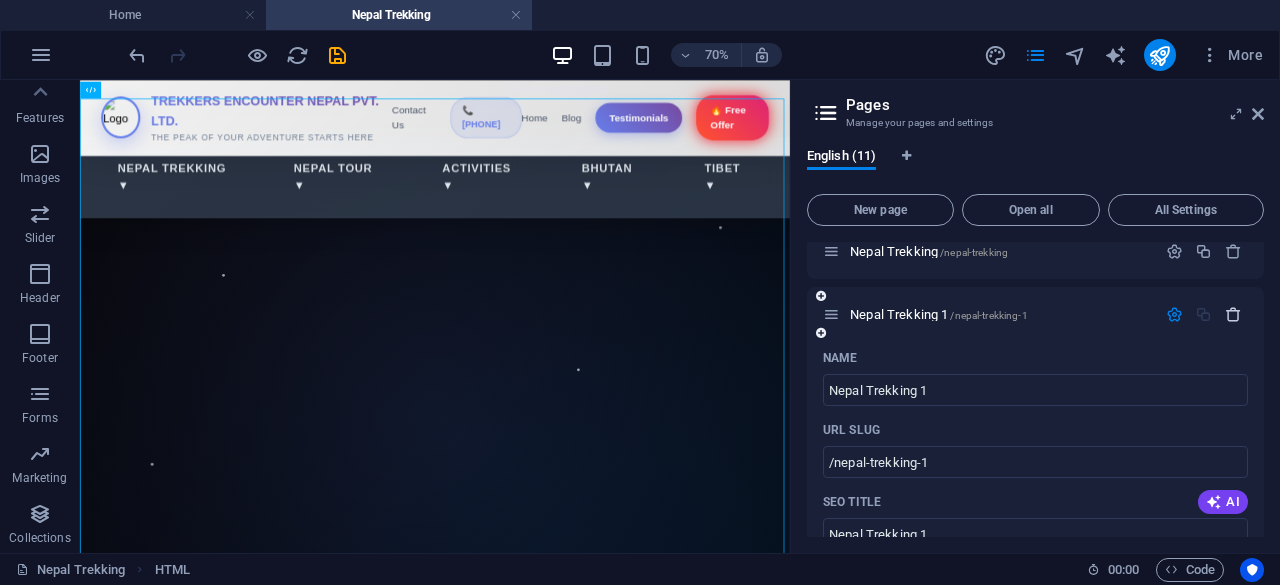 click at bounding box center (1233, 314) 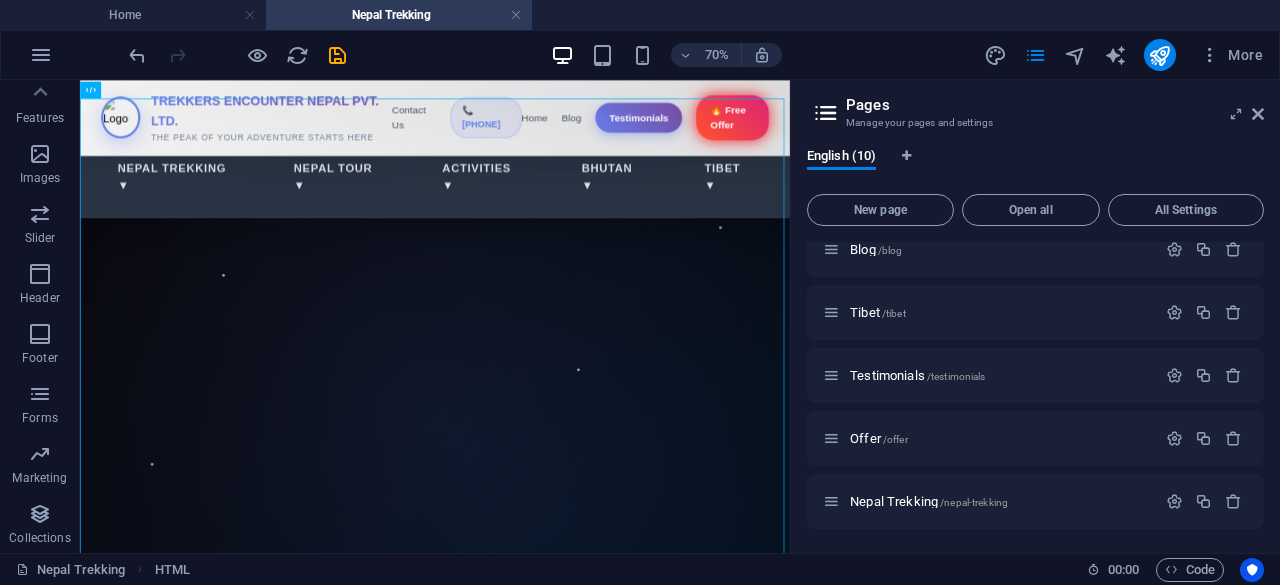 scroll, scrollTop: 334, scrollLeft: 0, axis: vertical 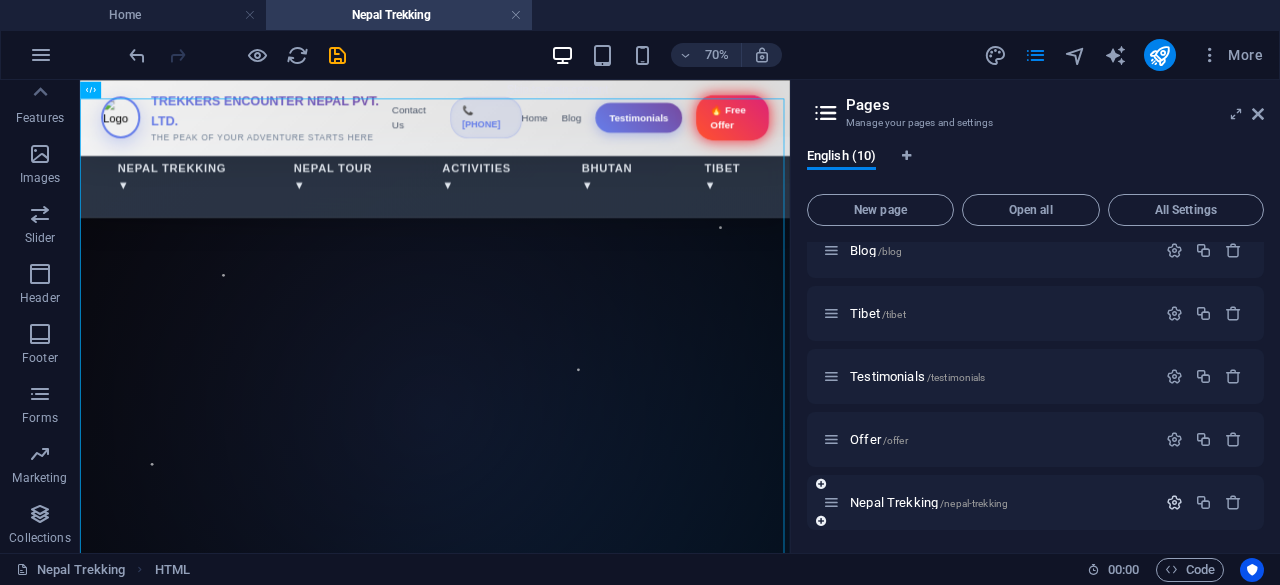 click at bounding box center [1174, 502] 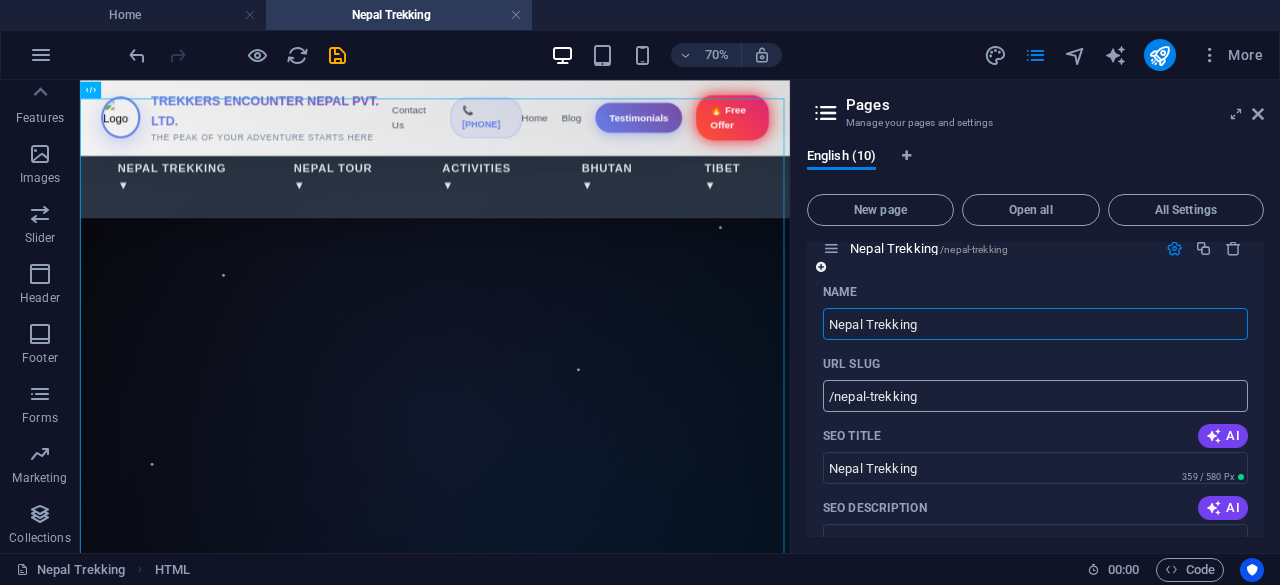 scroll, scrollTop: 590, scrollLeft: 0, axis: vertical 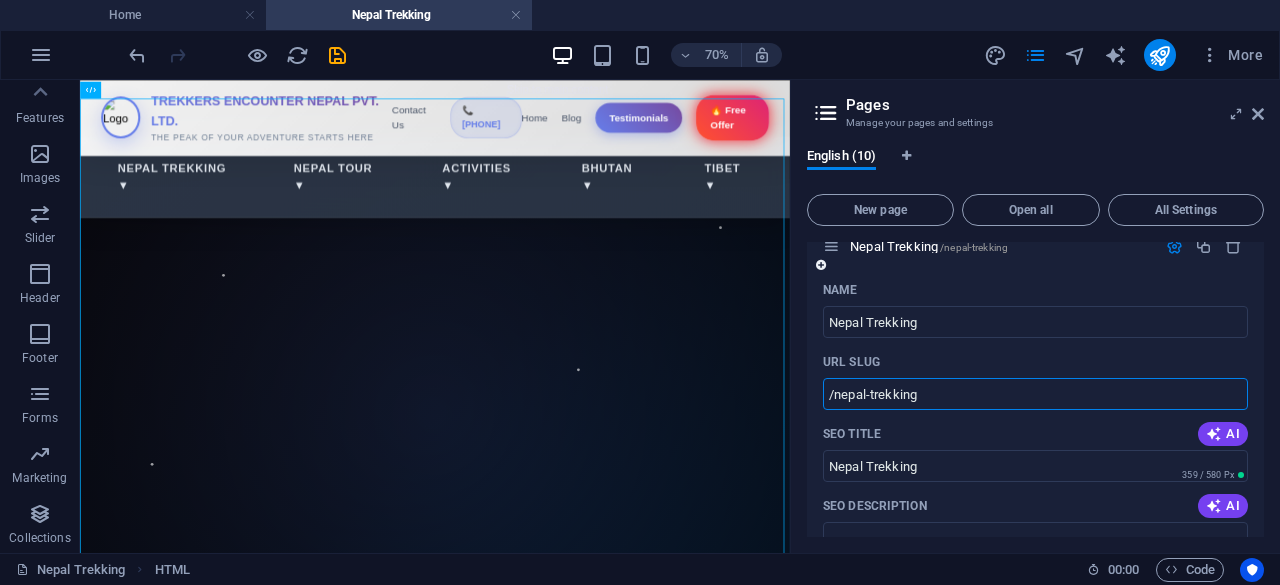 drag, startPoint x: 935, startPoint y: 395, endPoint x: 816, endPoint y: 395, distance: 119 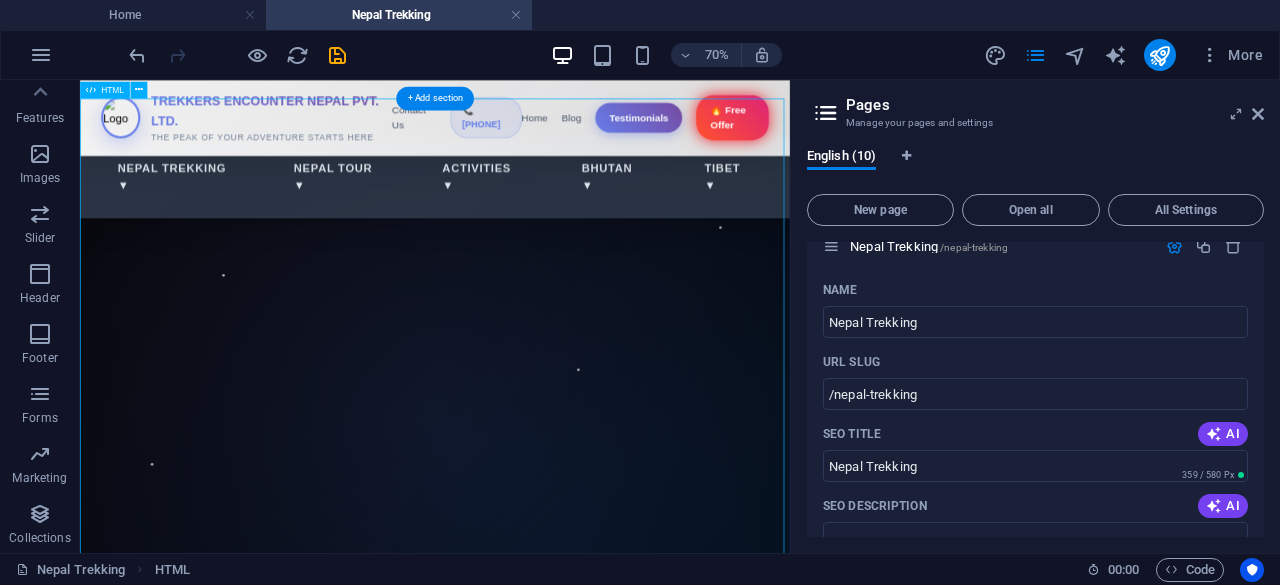 click on "Nepal Trekking Tour
Nepal Trekking
Nepal Tour
Activities
Bhutan
Tibet
Blog
Testimonials
TREKKERS ENCOUNTER NEPAL PVT. LTD.
THE PEAK OF YOUR ADVENTURE STARTS HERE
Contact Us
📞 [PHONE], [PHONE]
Home
Blog
Testimonials
🔥 Free Offer
Nepal Trekking ▼
Nepal Tour ▼
Activities ▼
Bhutan ▼
Tibet ▼" at bounding box center [587, 3606] 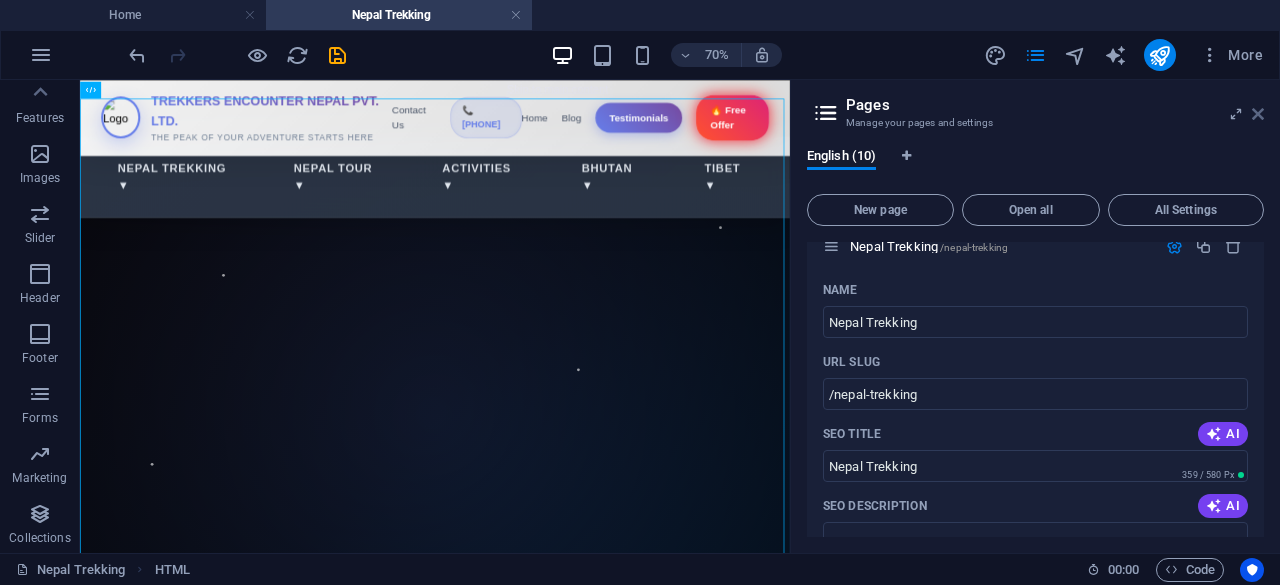click at bounding box center [1258, 114] 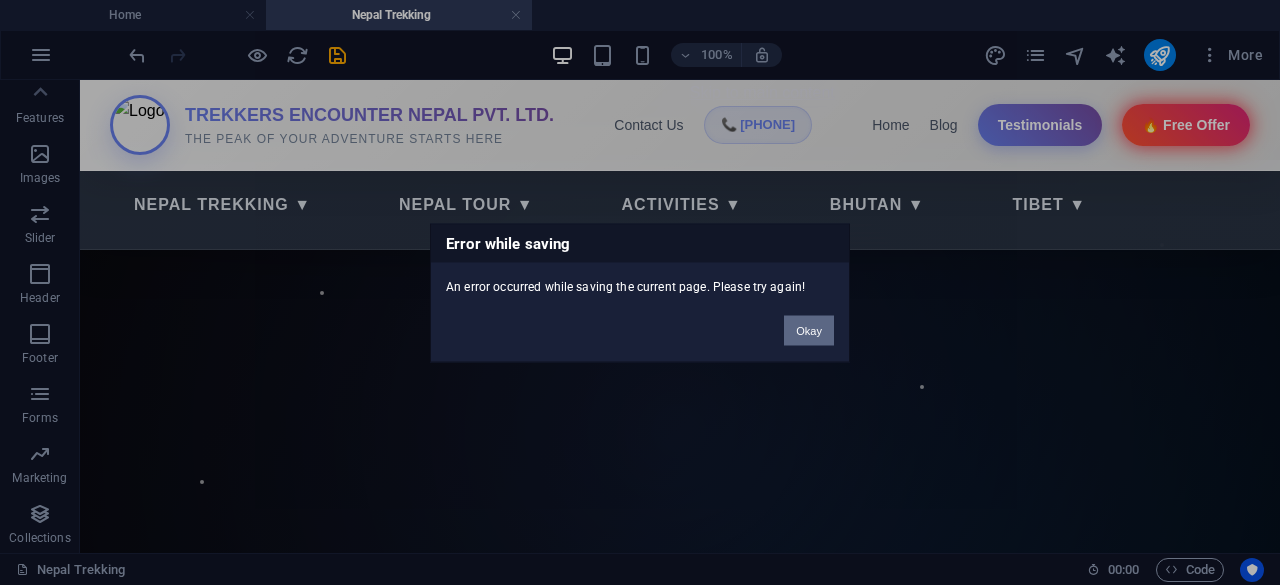 click on "Okay" at bounding box center (809, 330) 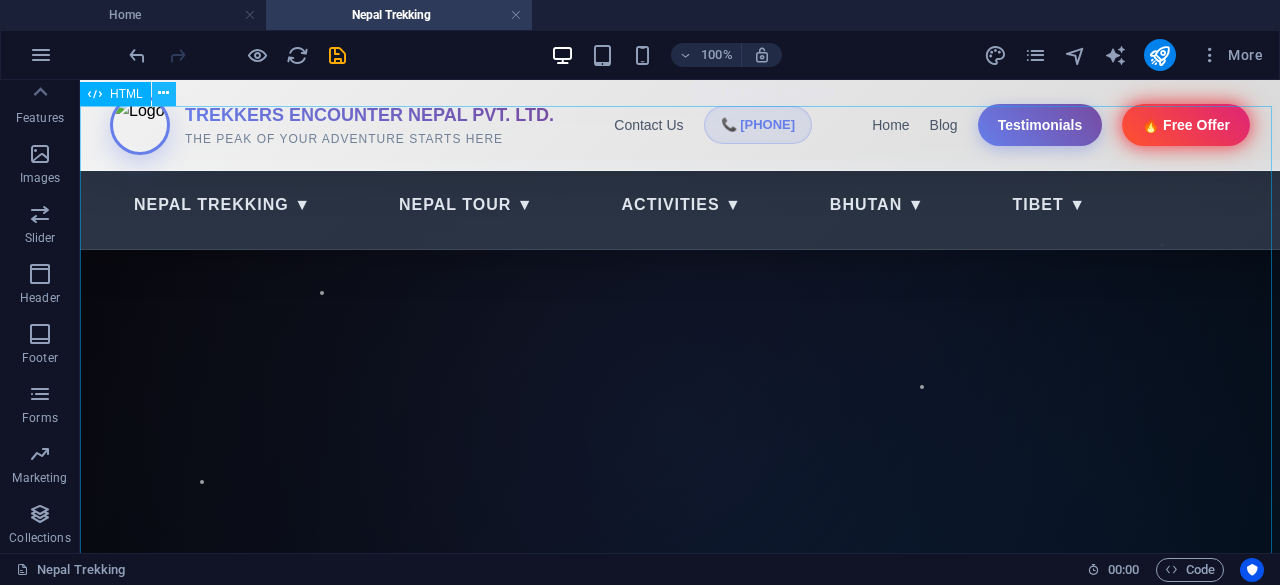 click at bounding box center (163, 93) 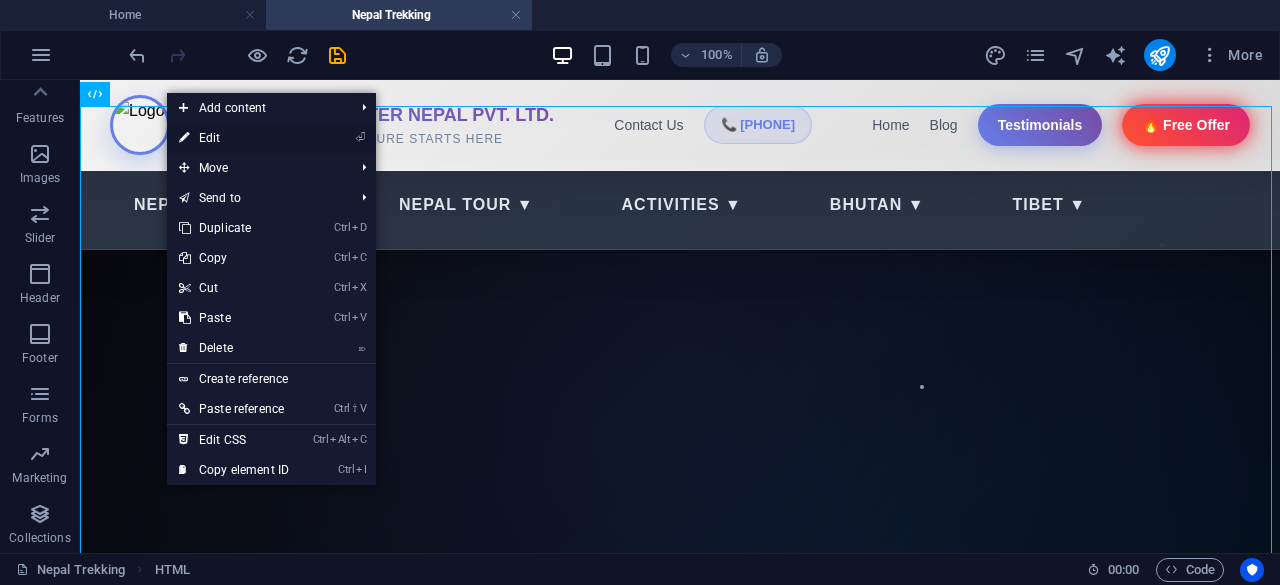 click on "⏎  Edit" at bounding box center (234, 138) 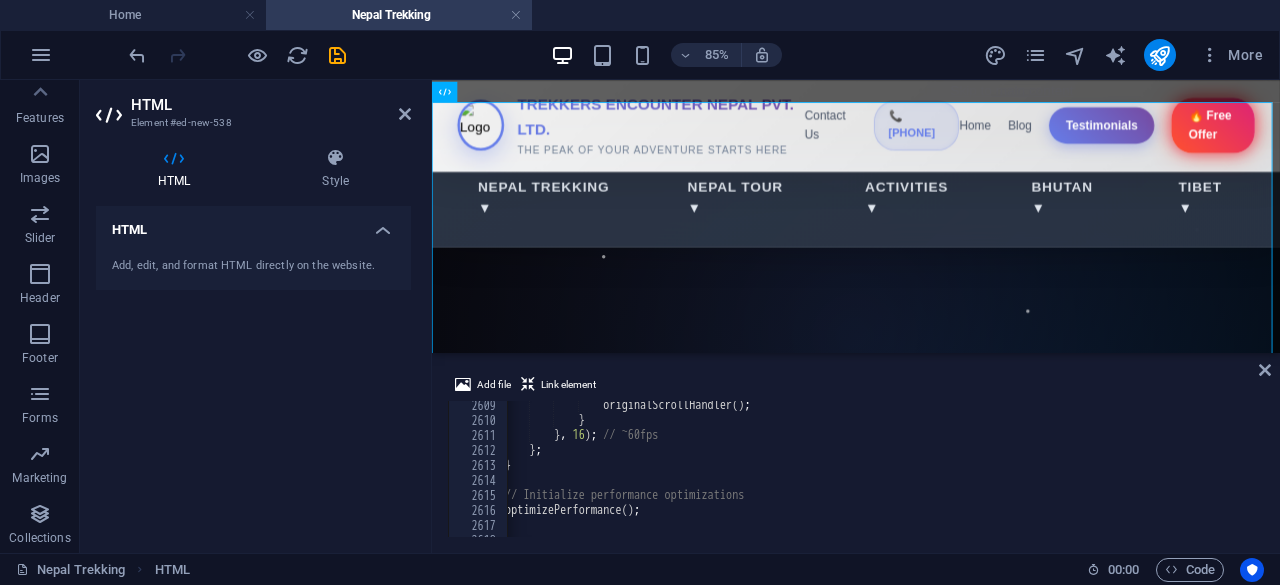 scroll, scrollTop: 32409, scrollLeft: 0, axis: vertical 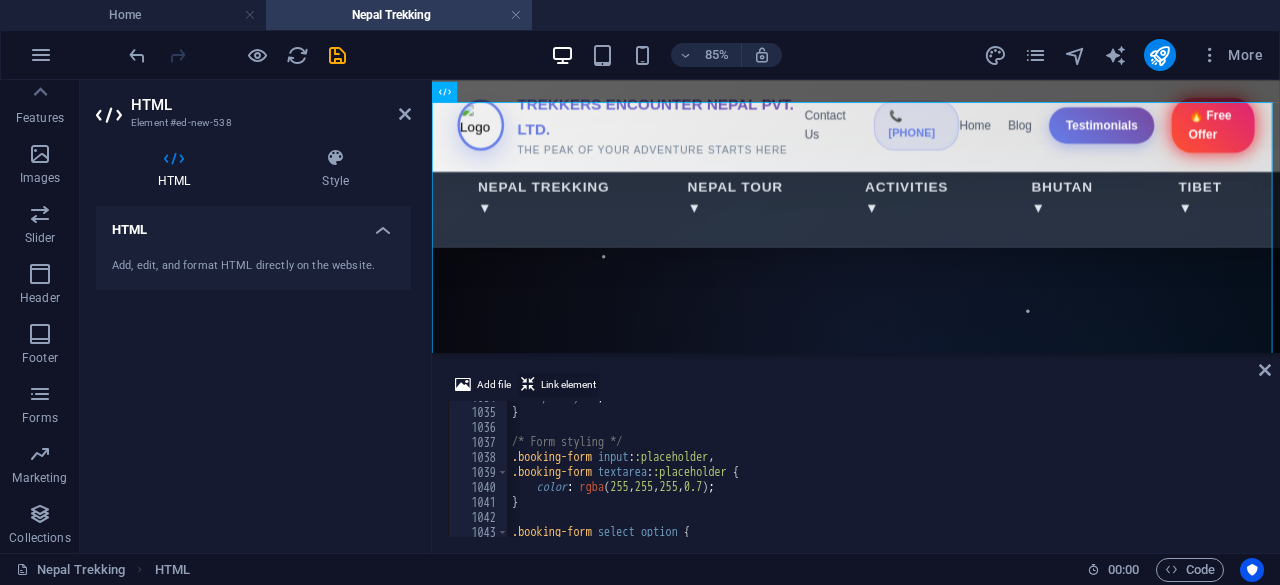 click on "Link element" at bounding box center [568, 385] 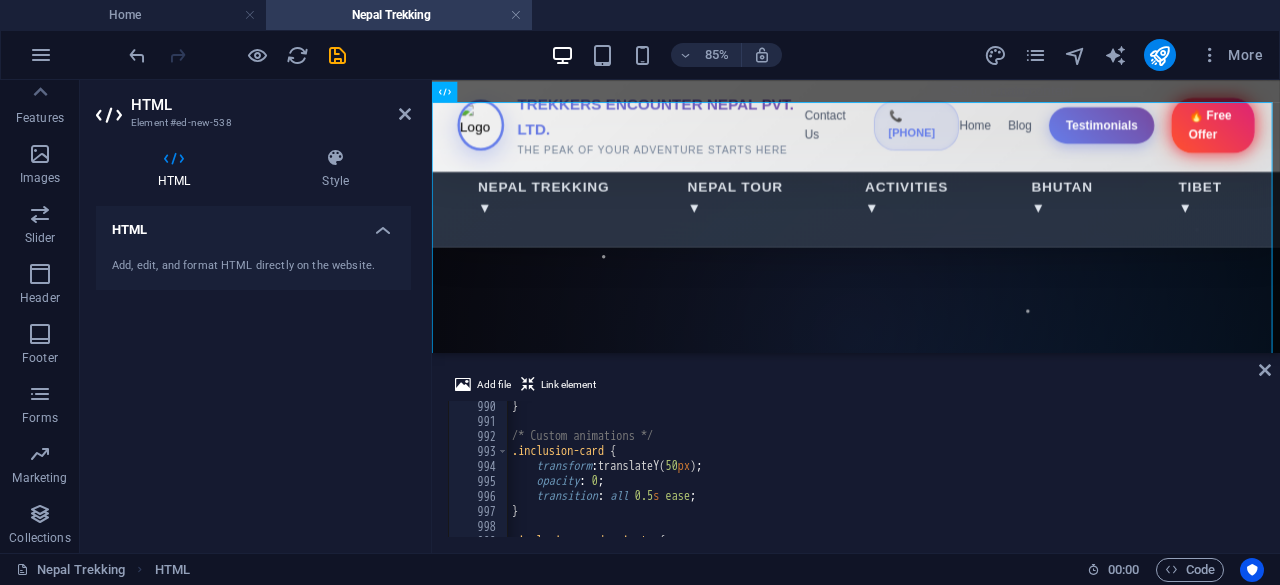 scroll, scrollTop: 12235, scrollLeft: 0, axis: vertical 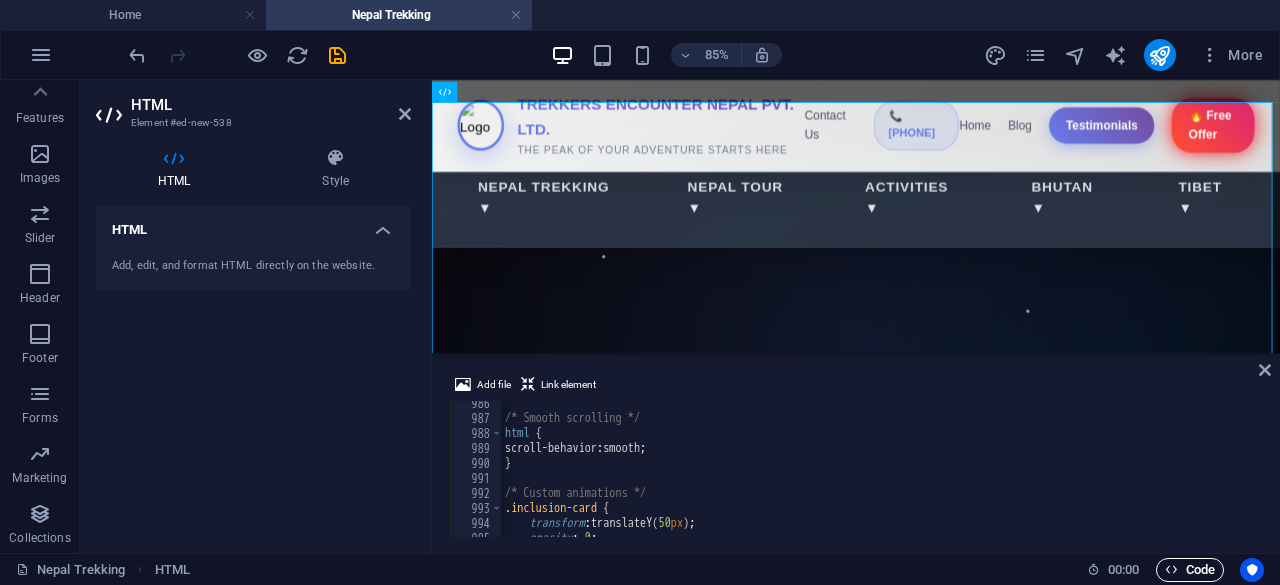 click on "Code" at bounding box center [1190, 570] 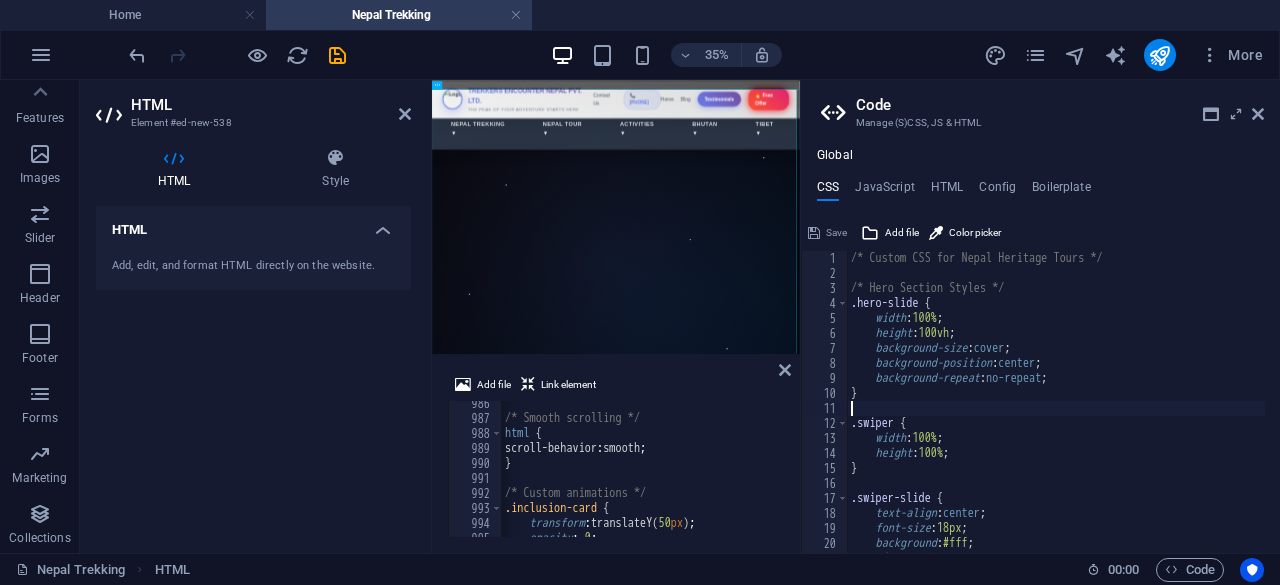 click on "/* Custom CSS for Nepal Heritage Tours */ /* Hero Section Styles */ .hero-slide   {      width :  100% ;      height :  100vh ;      background-size :  cover ;      background-position :  center ;      background-repeat :  no-repeat ; } .swiper   {      width :  100% ;      height :  100% ; } .swiper-slide   {      text-align :  center ;      font-size :  18px ;      background :  #fff ;      display :  flex ;      justify-content :  center ; }" at bounding box center (1056, 417) 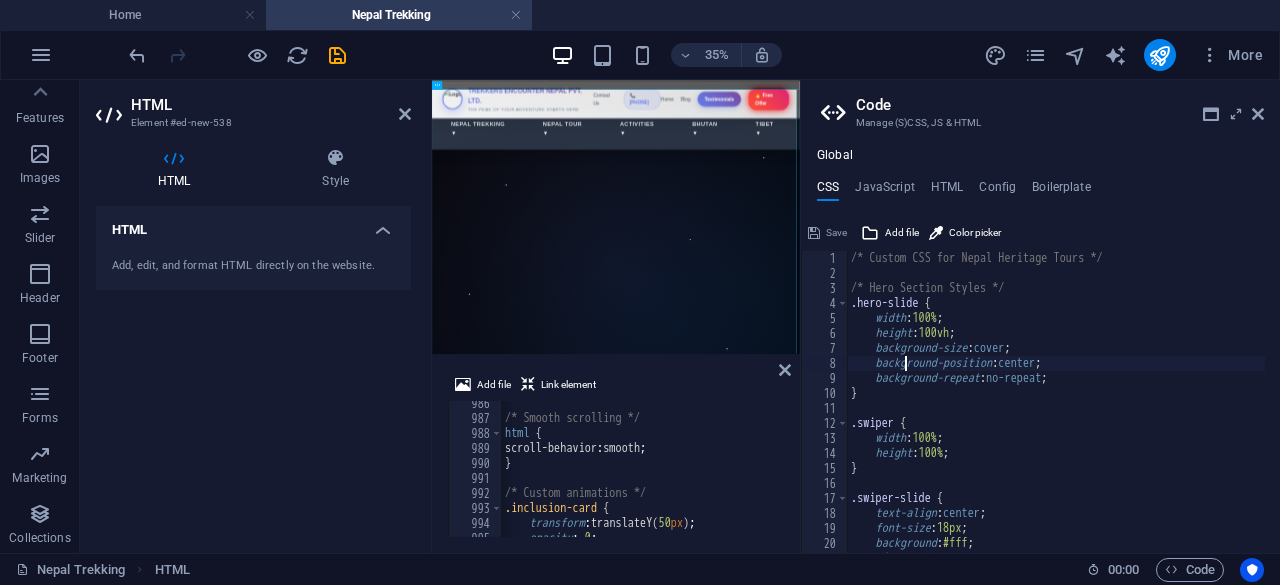 type on "will-change: transform, opacity;
}" 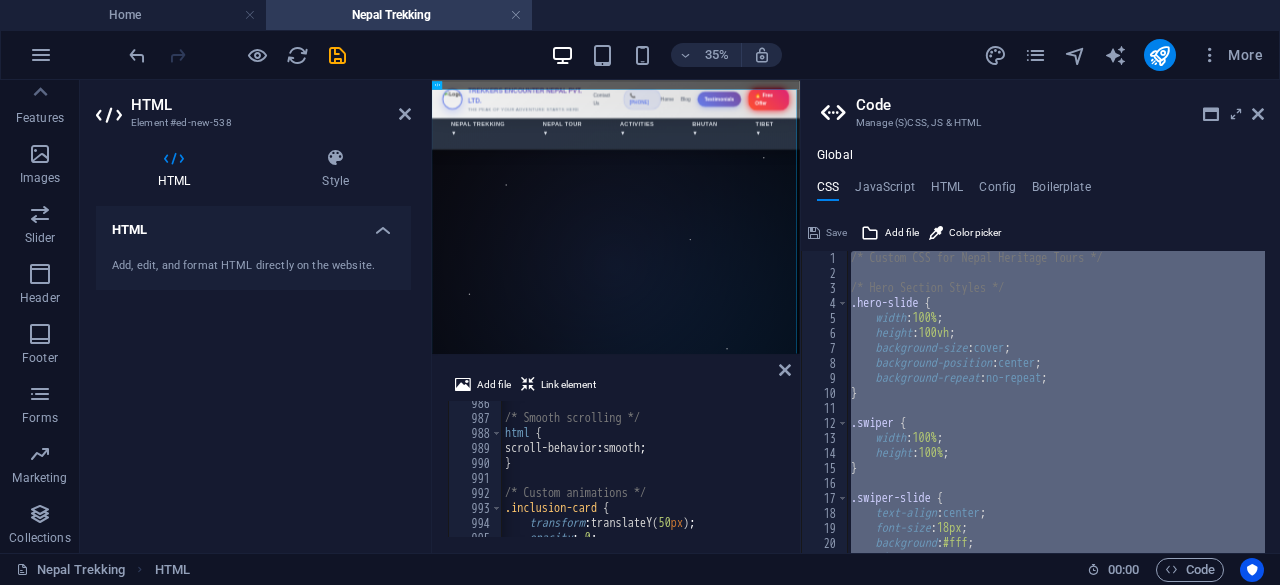 type 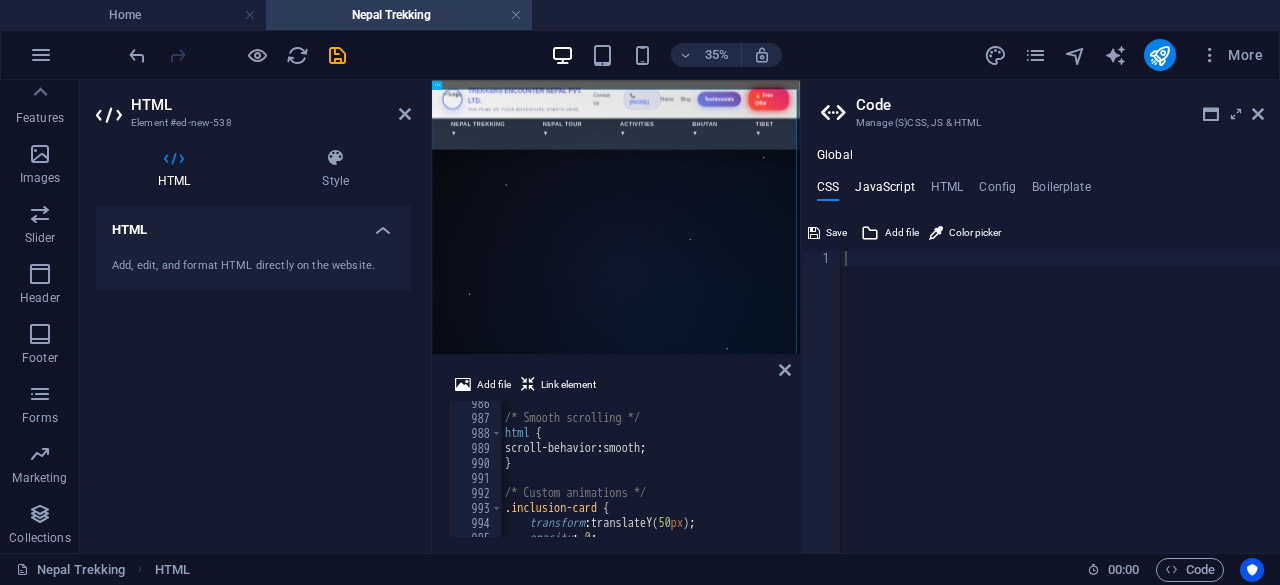 click on "JavaScript" at bounding box center (884, 191) 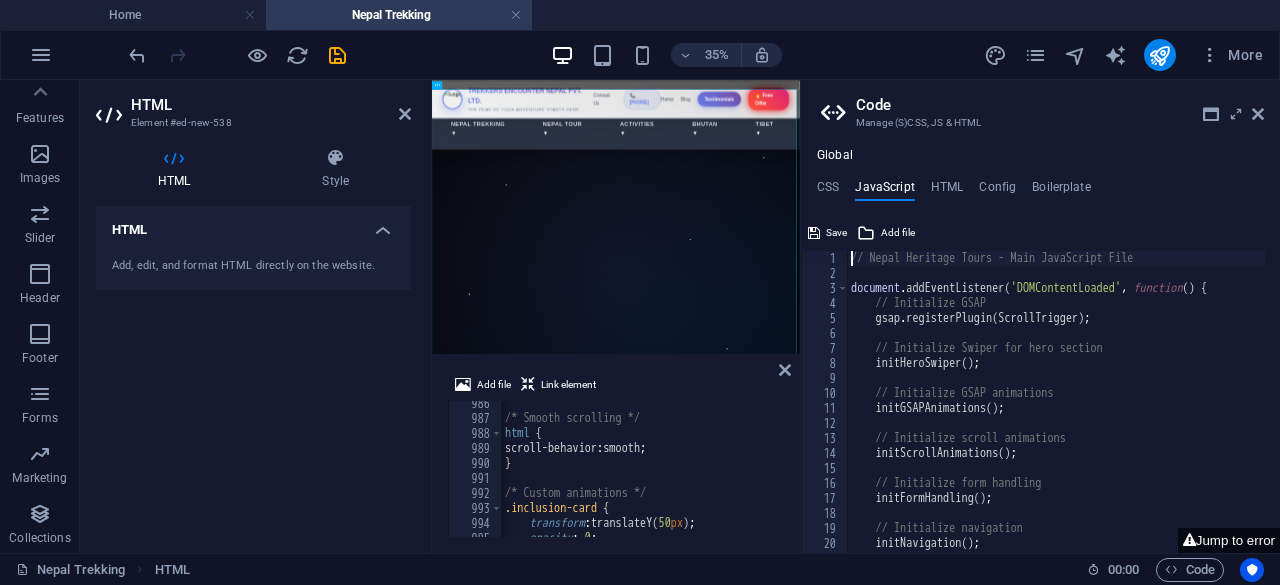 click on "// Nepal Heritage Tours - Main JavaScript File document . addEventListener ( 'DOMContentLoaded' ,   function ( )   {      // Initialize GSAP      gsap . registerPlugin ( ScrollTrigger ) ;           // Initialize Swiper for hero section      initHeroSwiper ( ) ;           // Initialize GSAP animations      initGSAPAnimations ( ) ;           // Initialize scroll animations      initScrollAnimations ( ) ;           // Initialize form handling      initFormHandling ( ) ;           // Initialize navigation      initNavigation ( ) ;" at bounding box center (1373, 409) 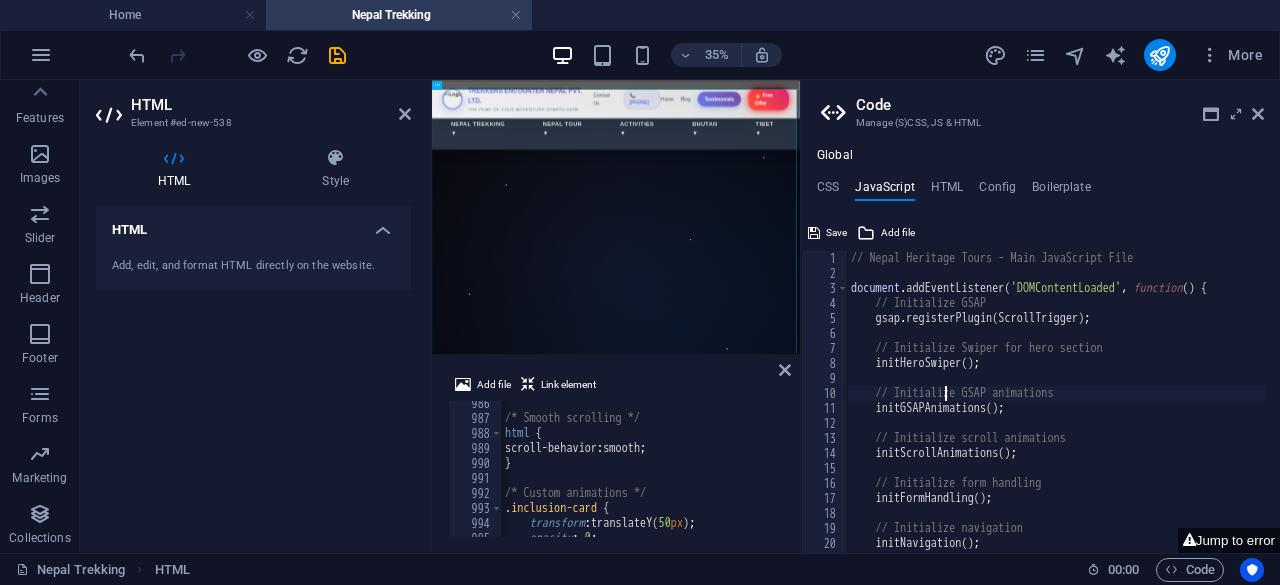 type on "// Initialize performance optimizations
optimizePerformance();" 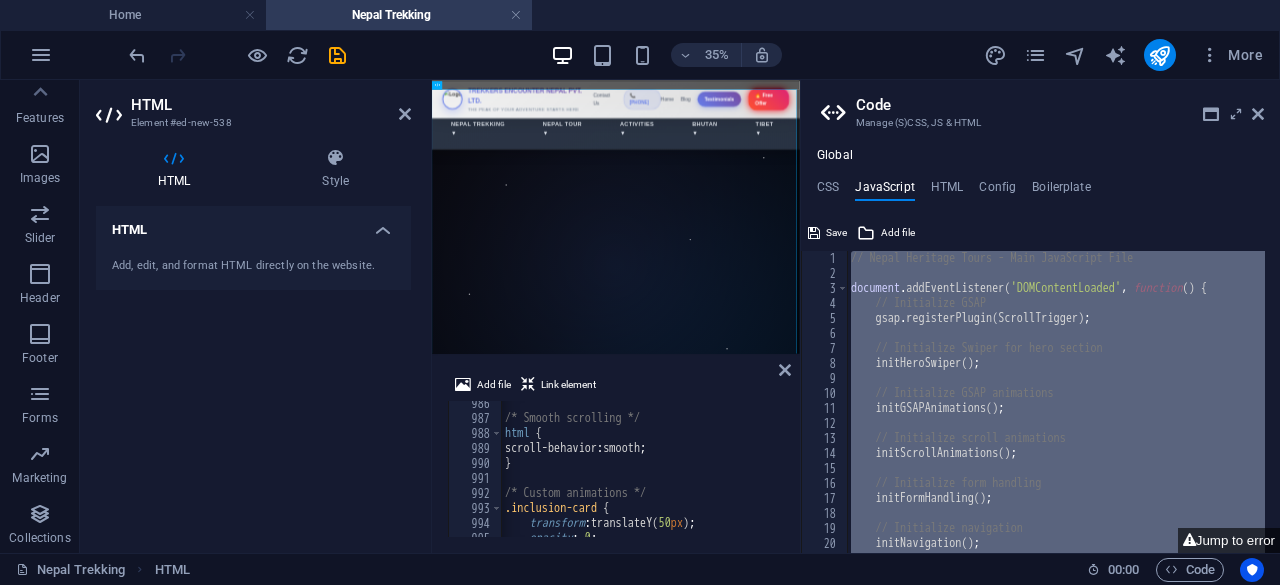 type 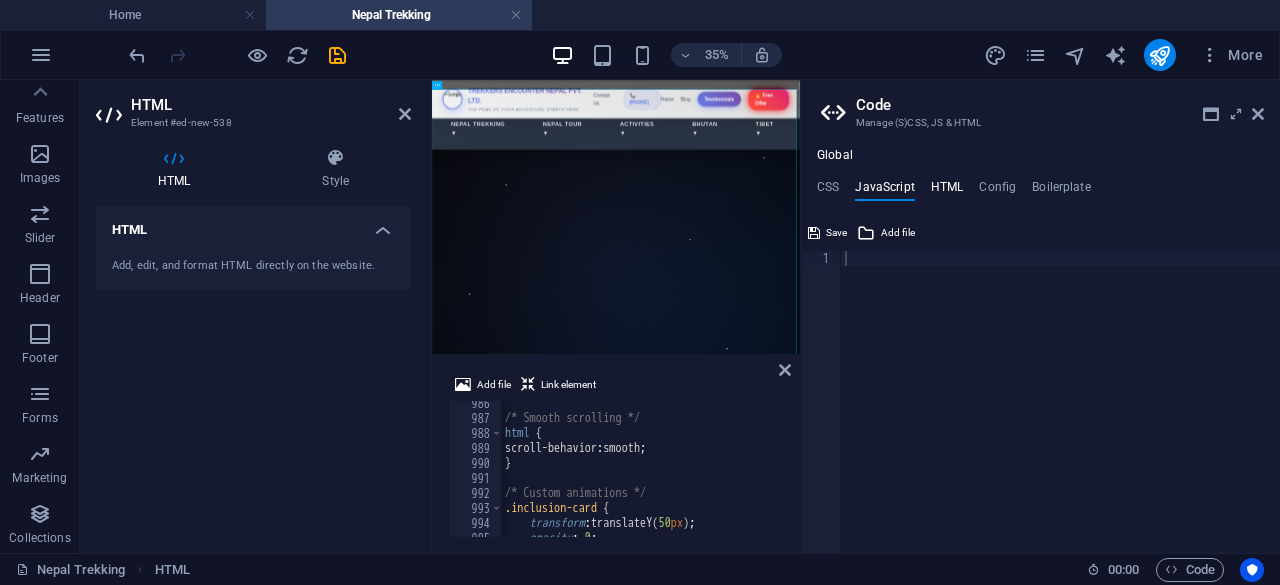 click on "HTML" at bounding box center [947, 191] 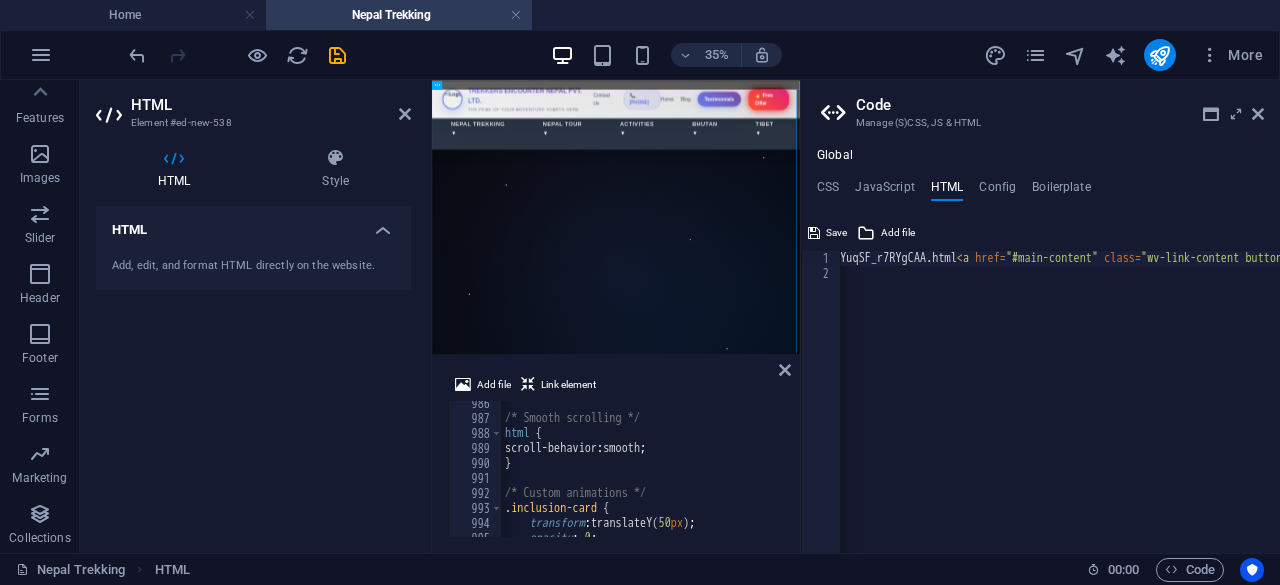 scroll, scrollTop: 0, scrollLeft: 0, axis: both 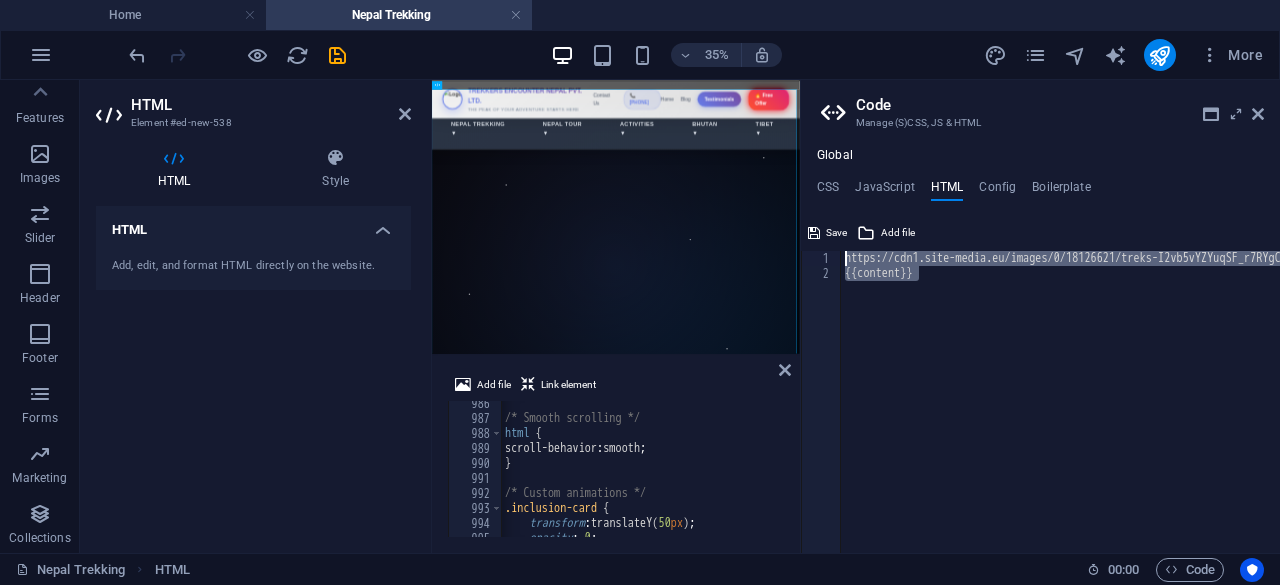 drag, startPoint x: 920, startPoint y: 280, endPoint x: 836, endPoint y: 251, distance: 88.86507 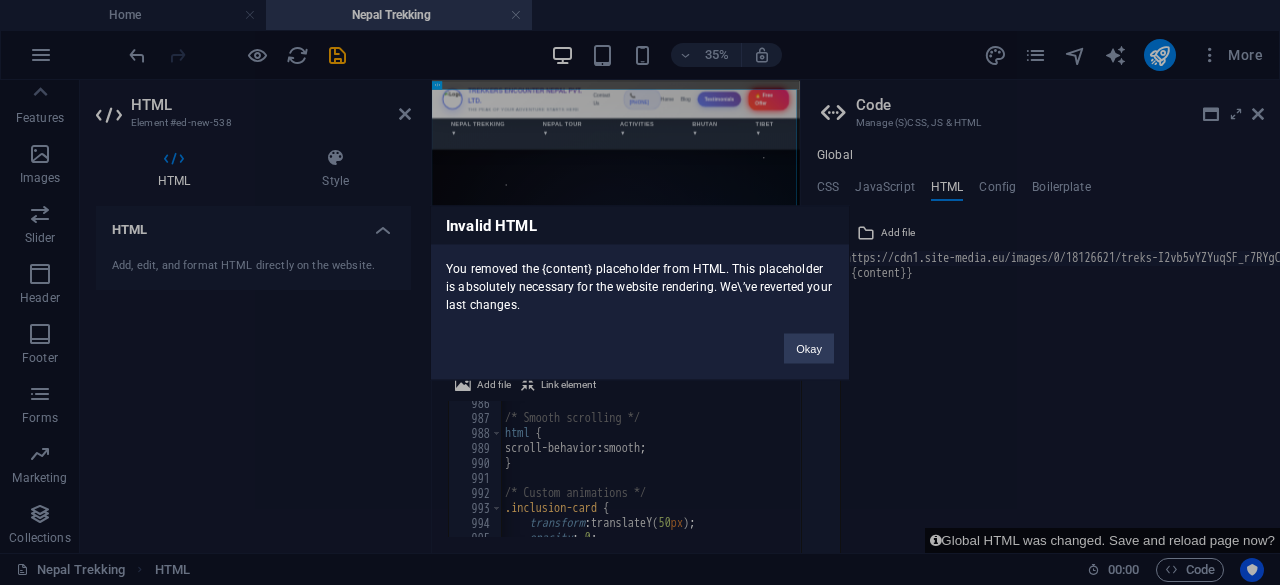 click on "Invalid HTML You removed the {content} placeholder from HTML. This placeholder is absolutely necessary for the website rendering. We\’ve reverted your last changes. Okay" at bounding box center [640, 292] 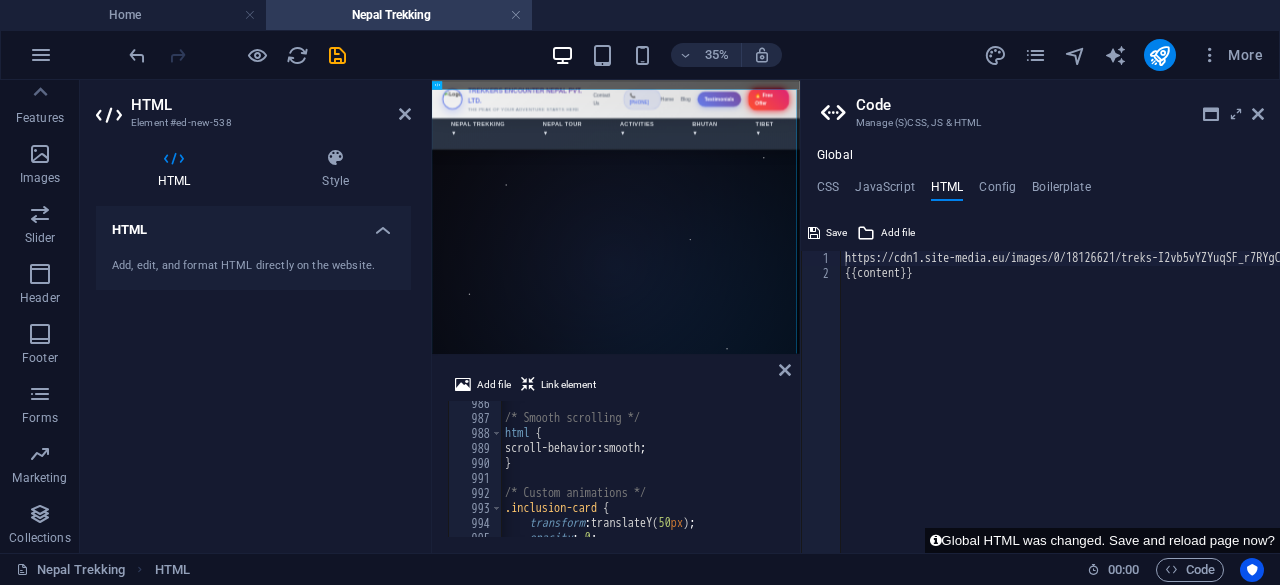 type on "{{content}}" 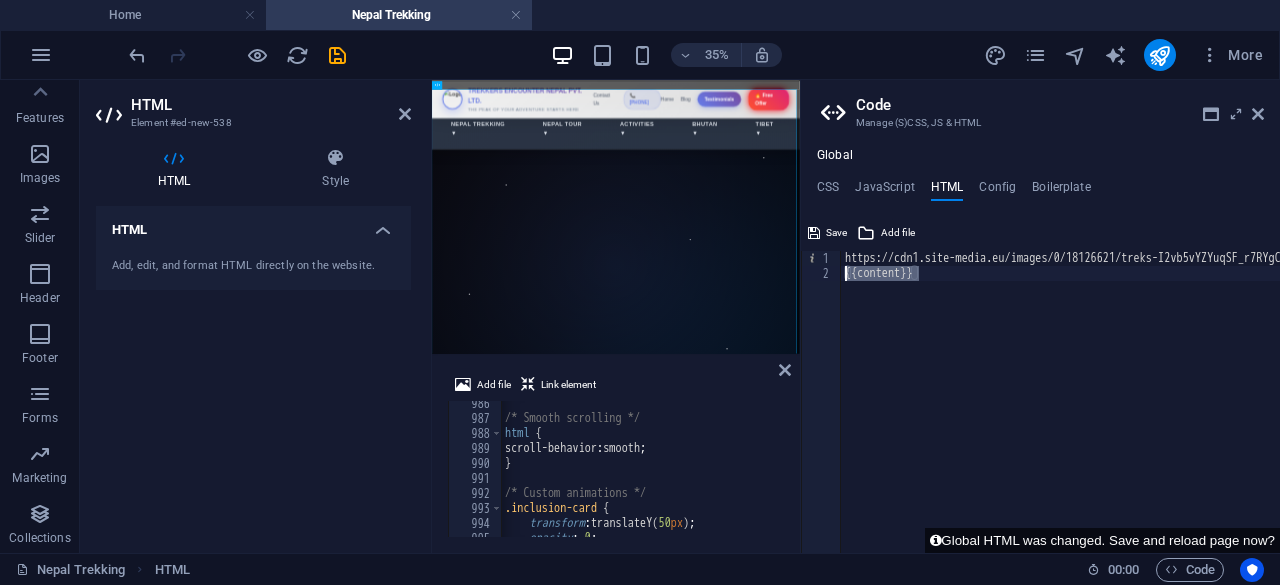 drag, startPoint x: 934, startPoint y: 277, endPoint x: 837, endPoint y: 267, distance: 97.5141 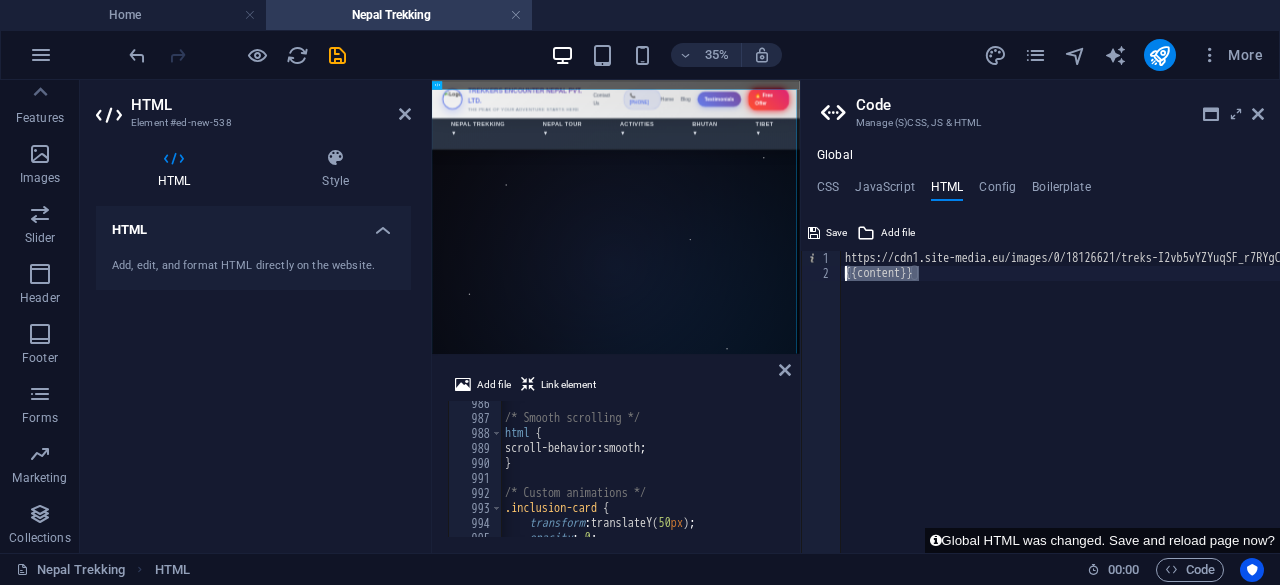 click on "https://cdn1.site-media.eu/images/0/18126621/treks-I2vb5vYZYuqSF_r7RYgCAA.html < a   href = "#main-content"   class = "wv-link-content button" > Skip to main content </ a > {{content}}" at bounding box center [1060, 402] 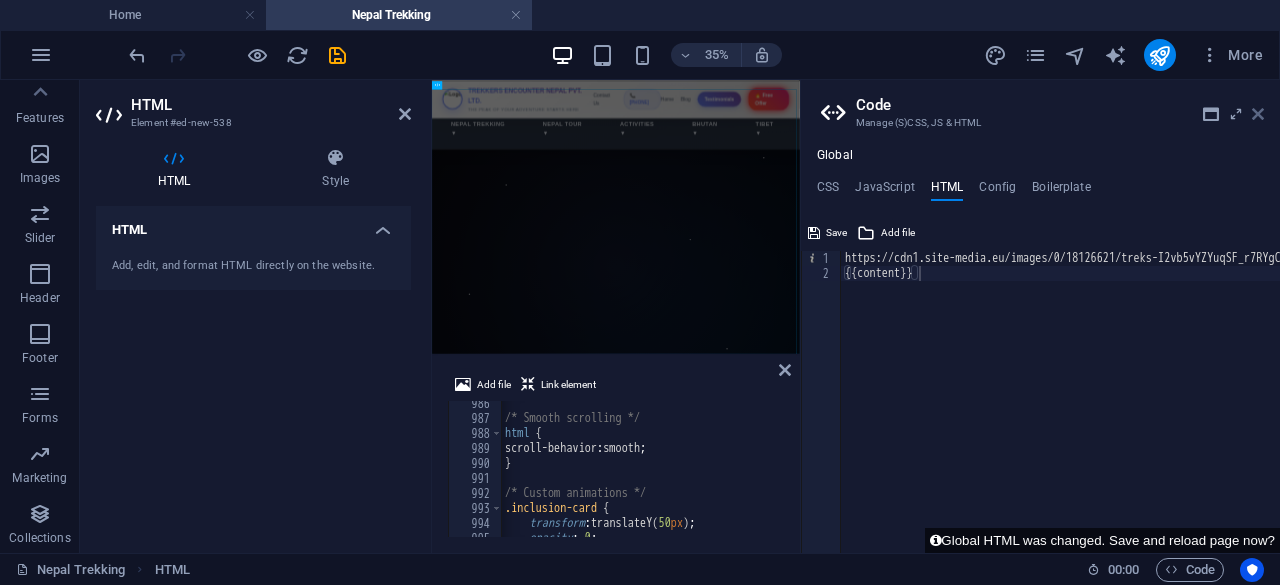 click at bounding box center [1258, 114] 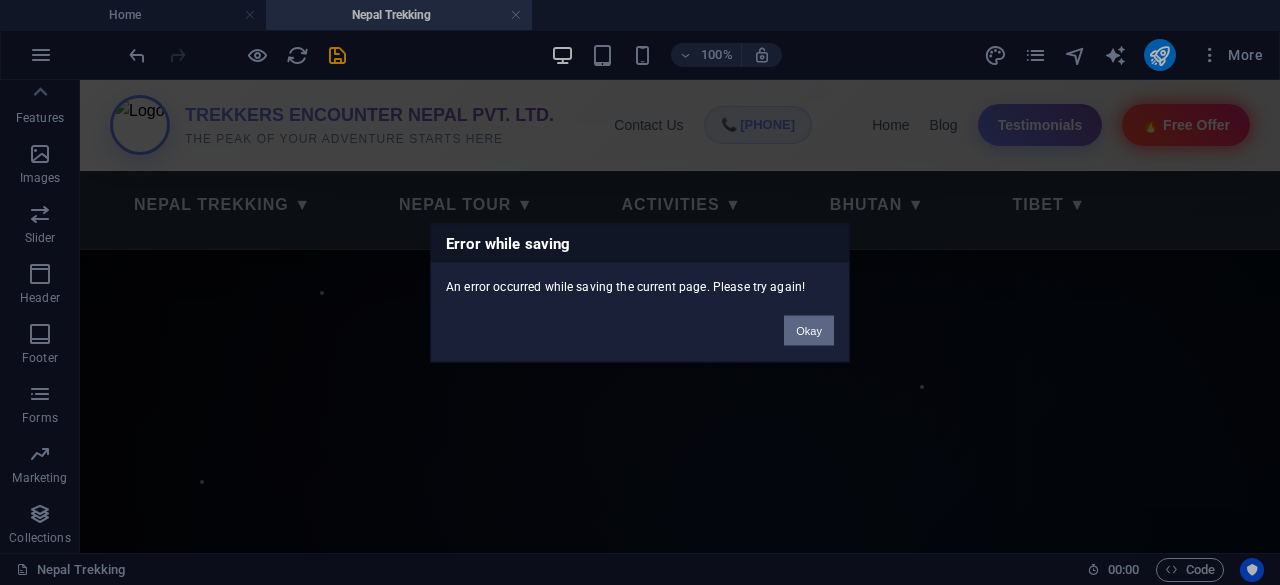 click on "Okay" at bounding box center (809, 330) 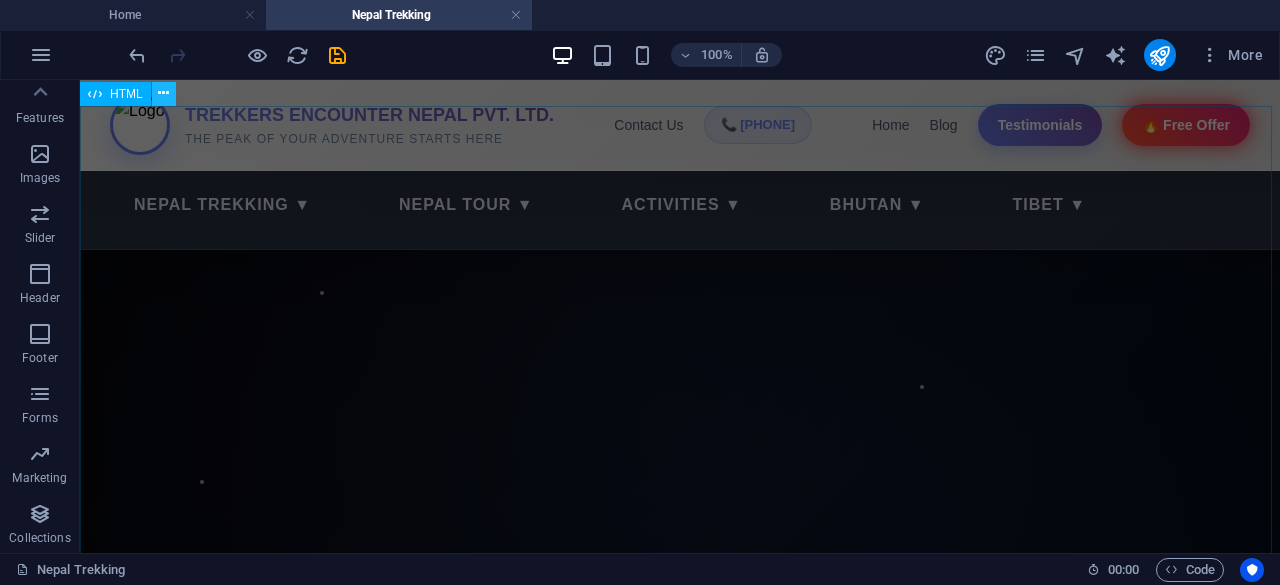click at bounding box center (163, 93) 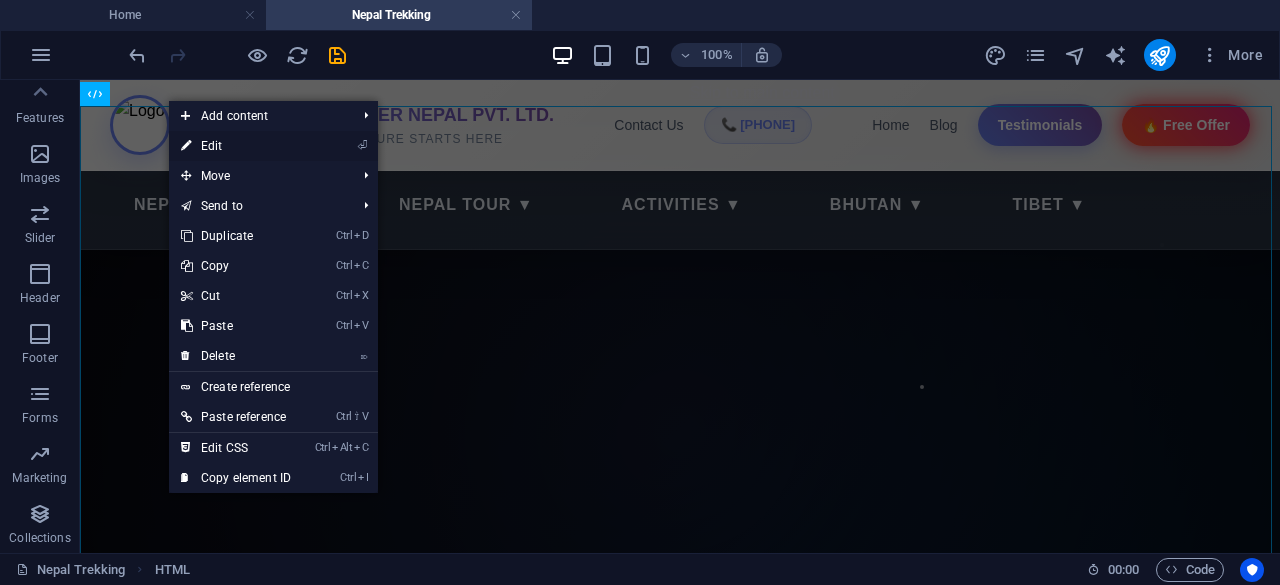 click on "⏎  Edit" at bounding box center (236, 146) 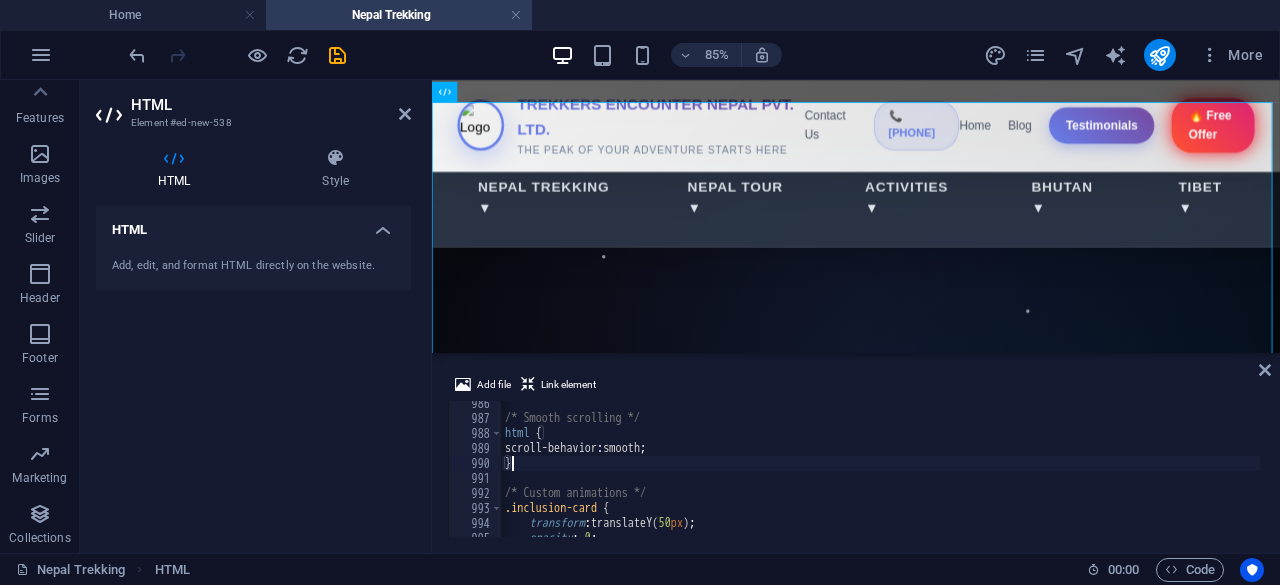 click on "/* Smooth scrolling */ html   {     scroll-behavior :  smooth ; } /* Custom animations */ .inclusion-card   {      transform :  translateY( 50 px ) ;      opacity :   0 ;" at bounding box center (1131, 477) 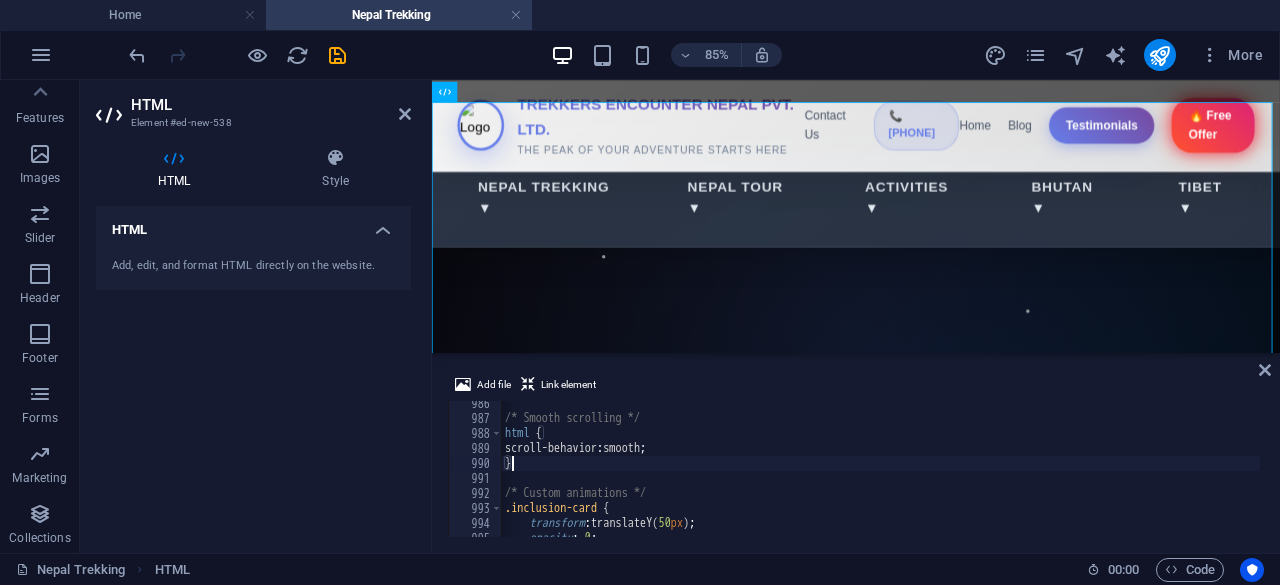 type on "</html>" 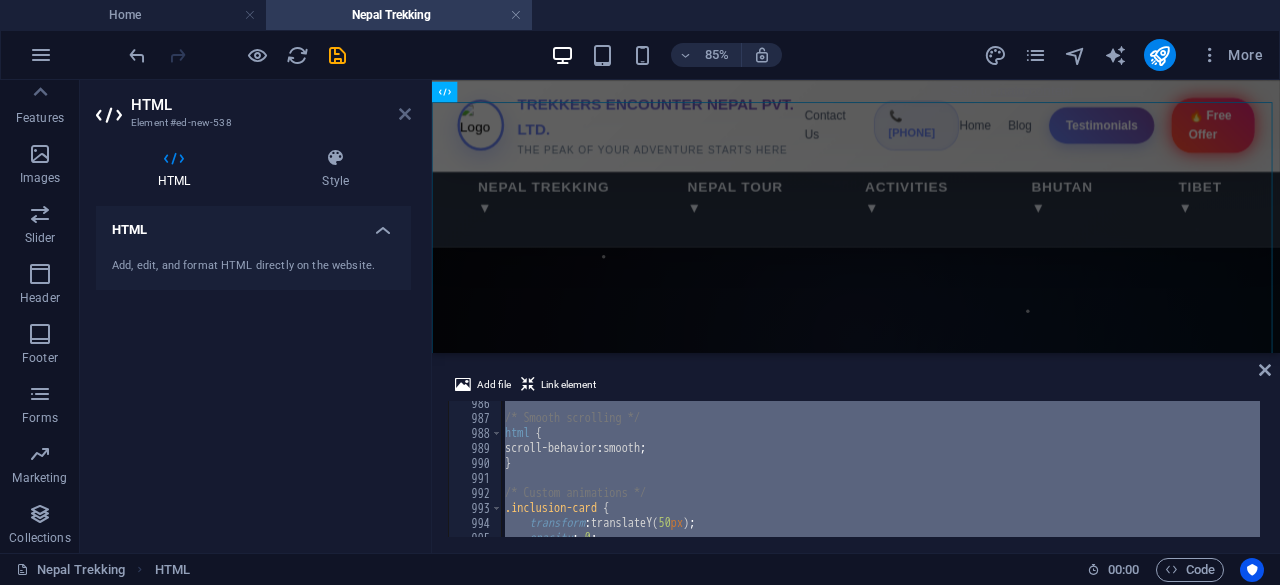click at bounding box center (405, 114) 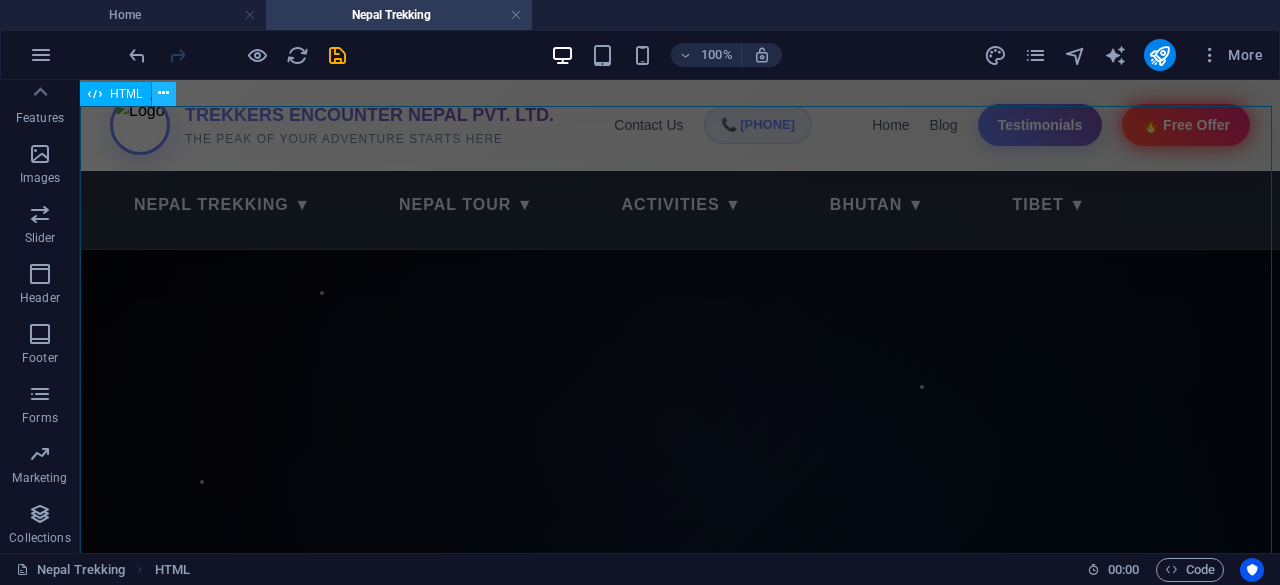 click at bounding box center (163, 93) 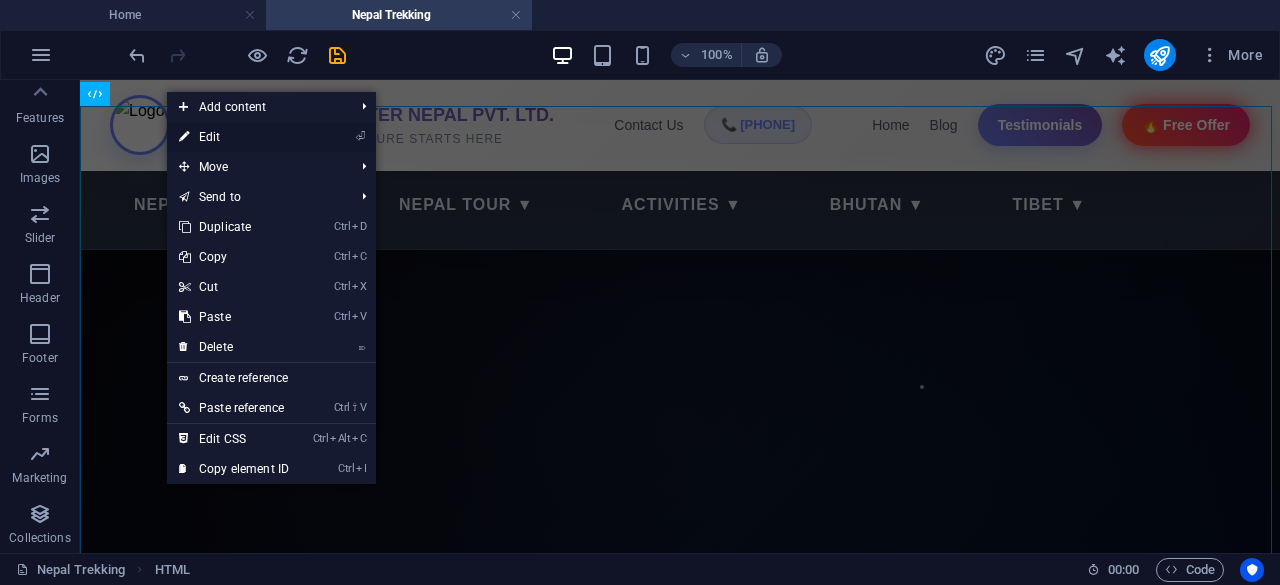 click on "⏎  Edit" at bounding box center [234, 137] 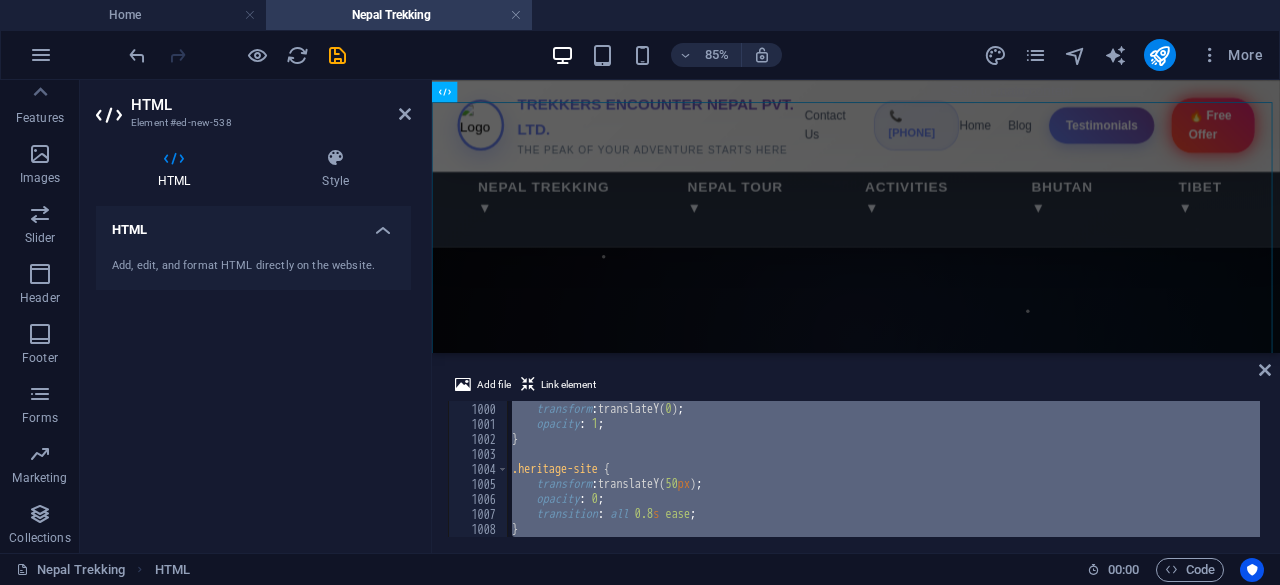 scroll, scrollTop: 12405, scrollLeft: 0, axis: vertical 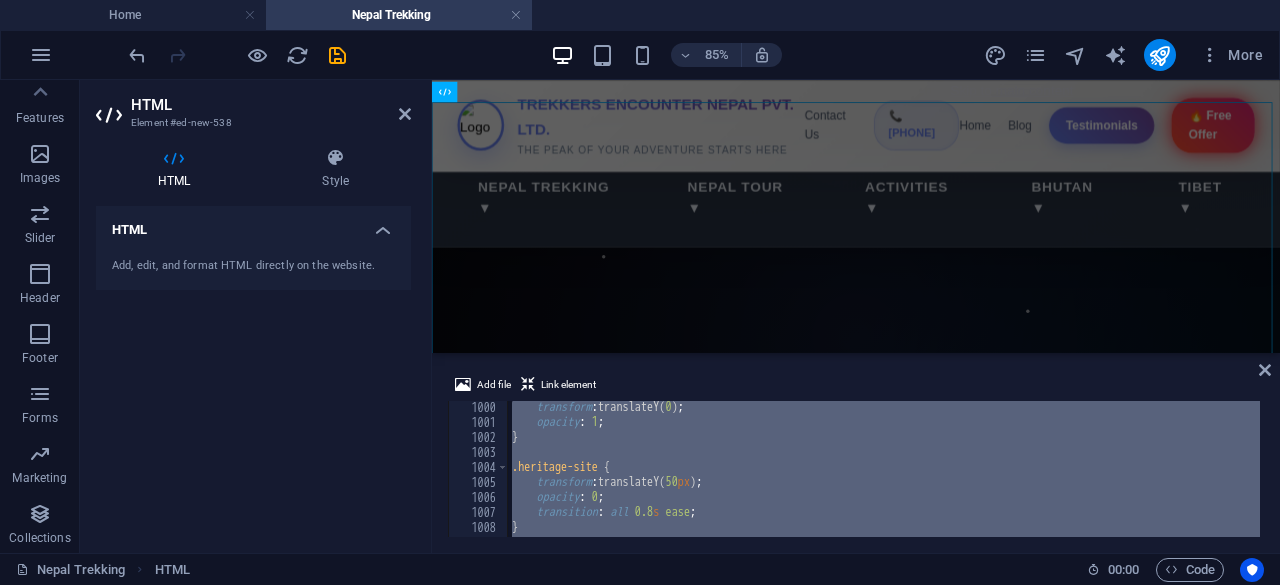 click on "transform :  translateY( 0 ) ;      opacity :   1 ; } .heritage-site   {      transform :  translateY( 50 px ) ;      opacity :   0 ;      transition :   all   0.8 s   ease ; }" at bounding box center (884, 469) 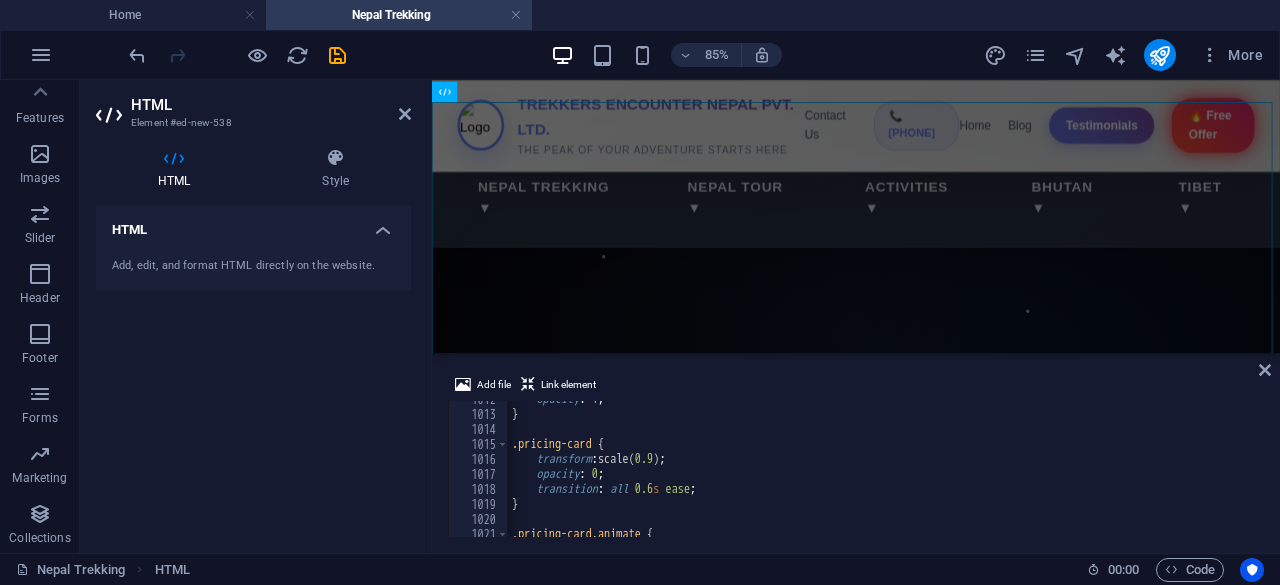 scroll, scrollTop: 12561, scrollLeft: 0, axis: vertical 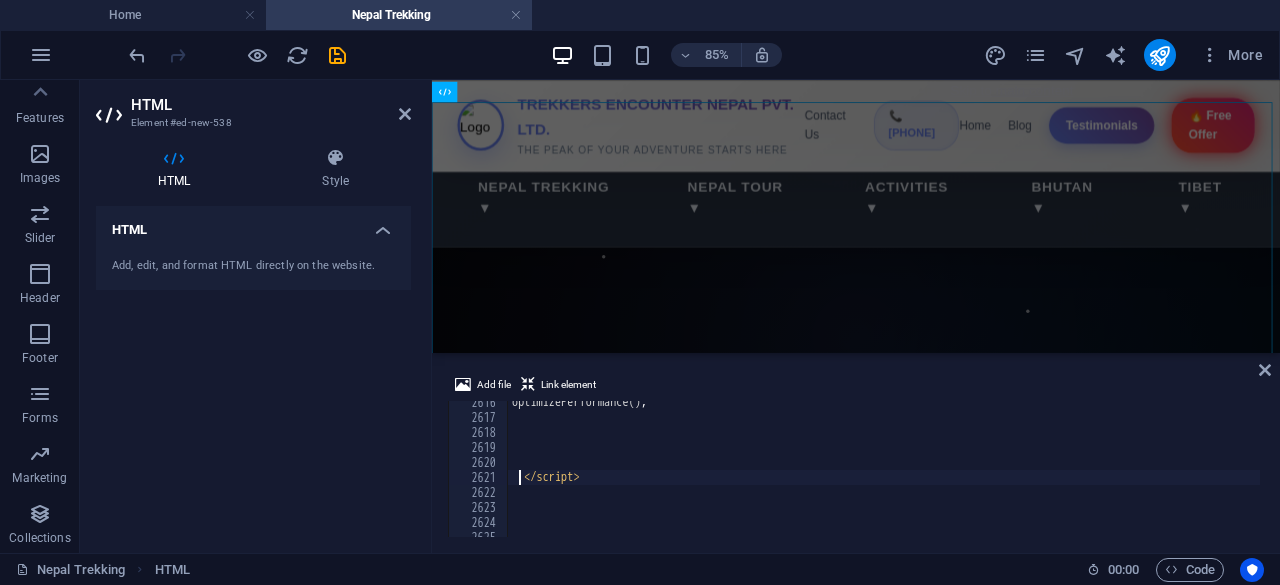 click on "optimizePerformance ( ) ;    </ script >" at bounding box center [1138, 476] 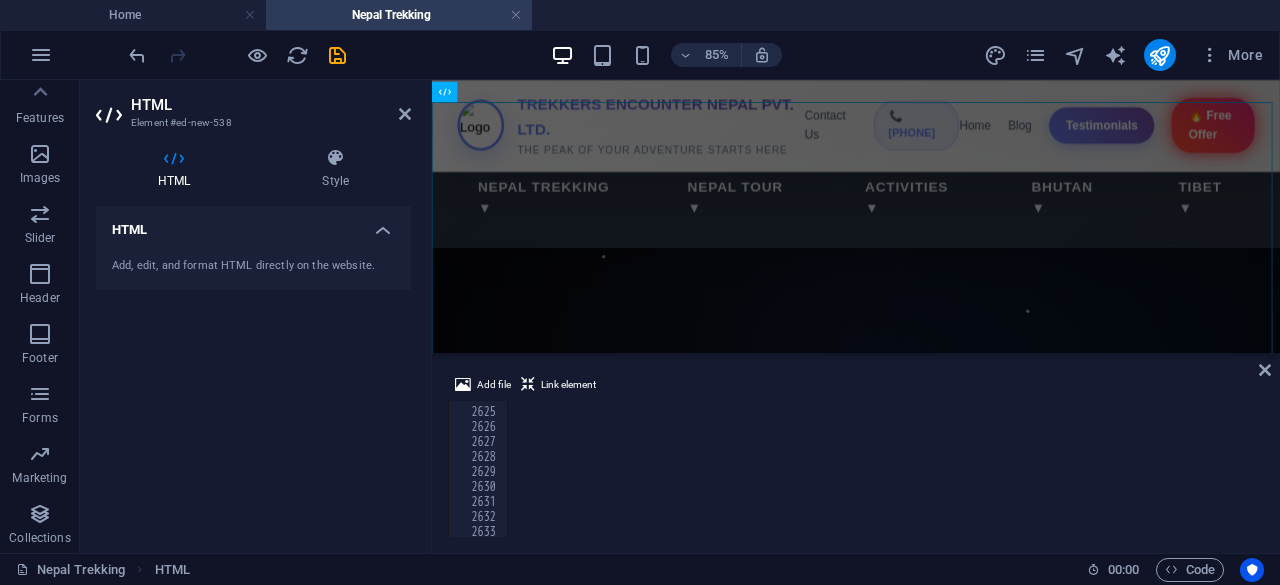 scroll, scrollTop: 32636, scrollLeft: 0, axis: vertical 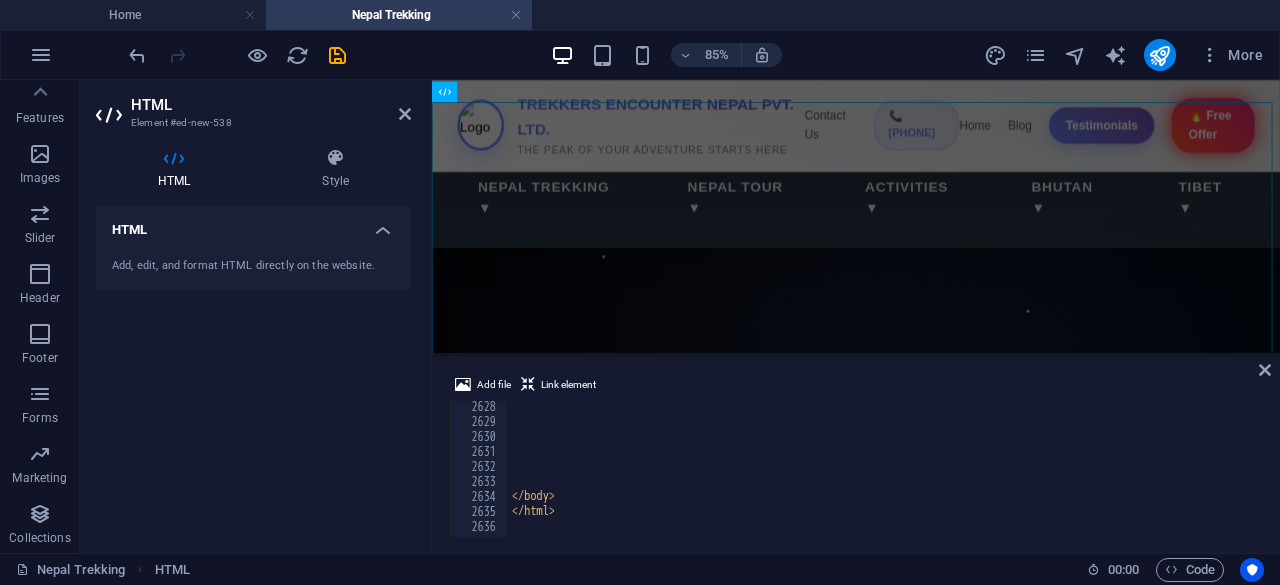 click on "</body> </html>" at bounding box center (1138, 480) 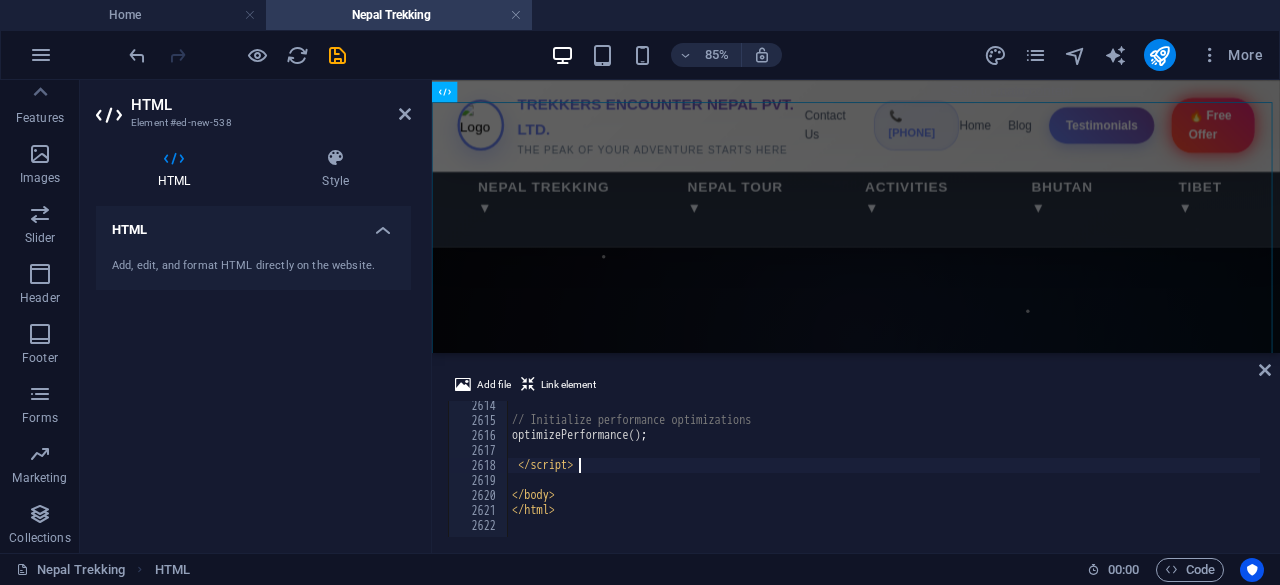 click on "// Initialize performance optimizations optimizePerformance ( ) ;   </ script >    </ body > </ html >" at bounding box center (1138, 479) 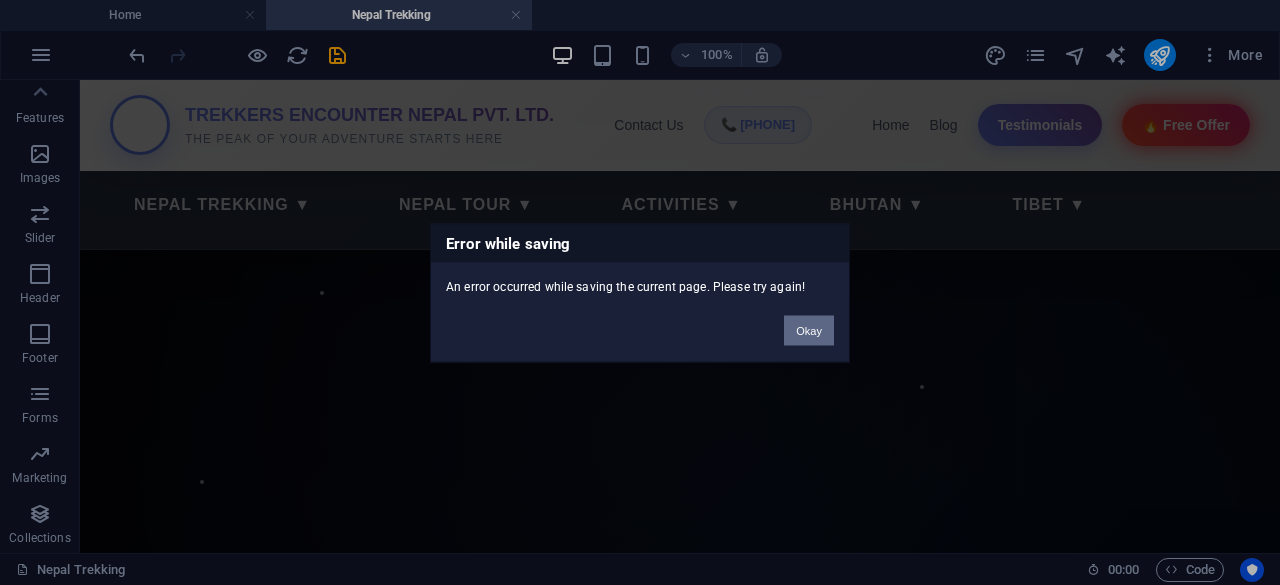 click on "Okay" at bounding box center [809, 330] 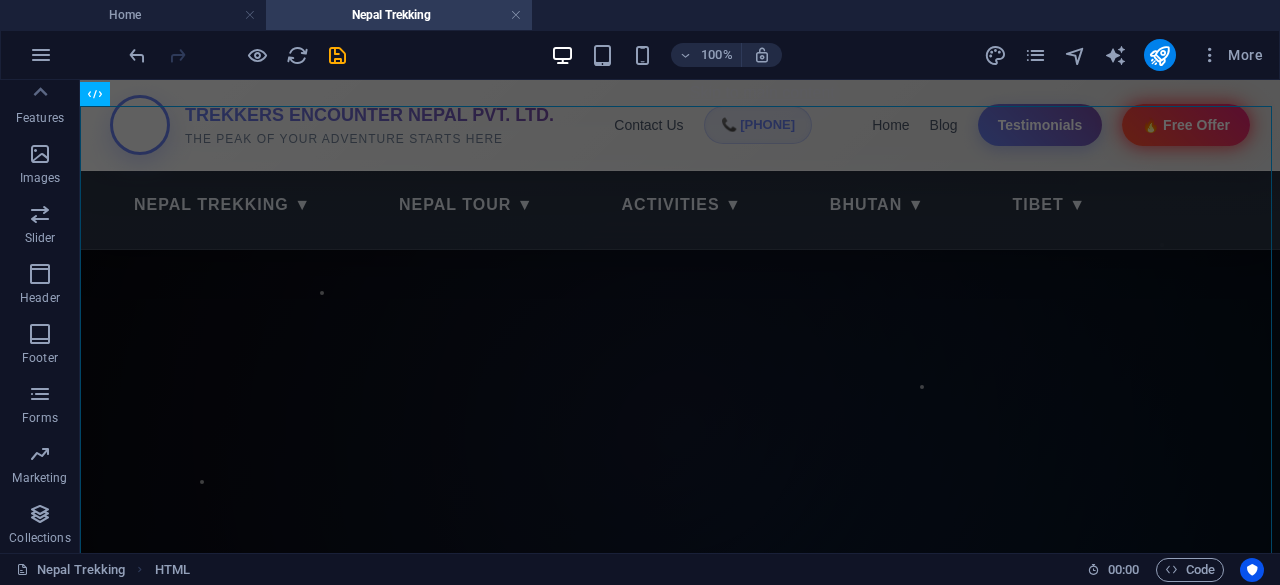 drag, startPoint x: 614, startPoint y: 107, endPoint x: 608, endPoint y: 89, distance: 18.973665 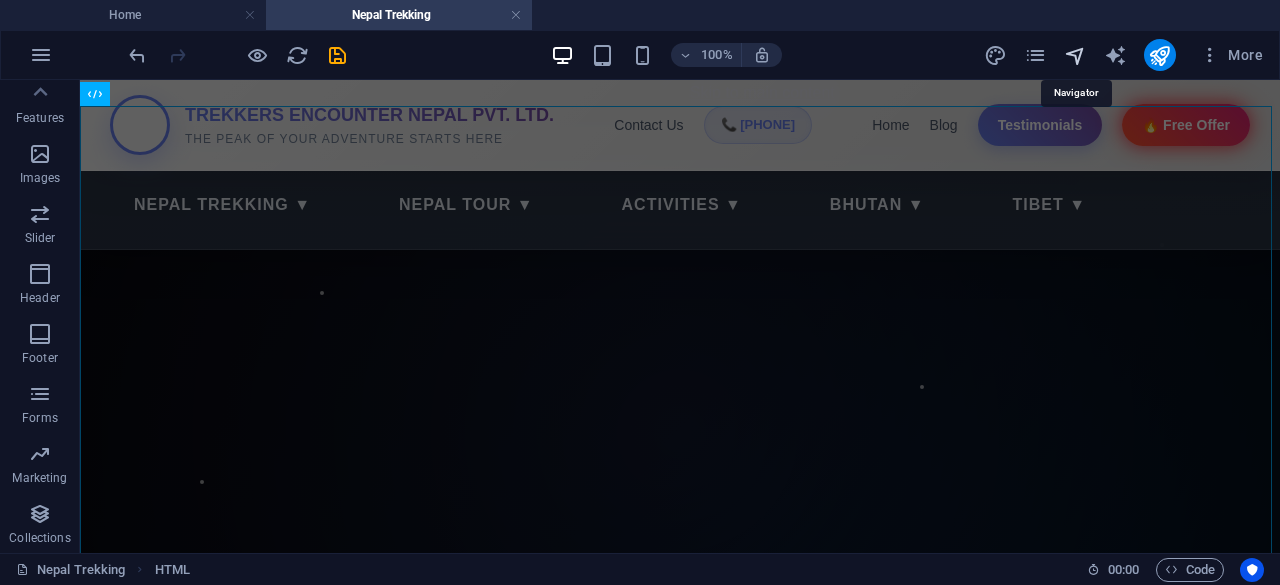 click at bounding box center [1075, 55] 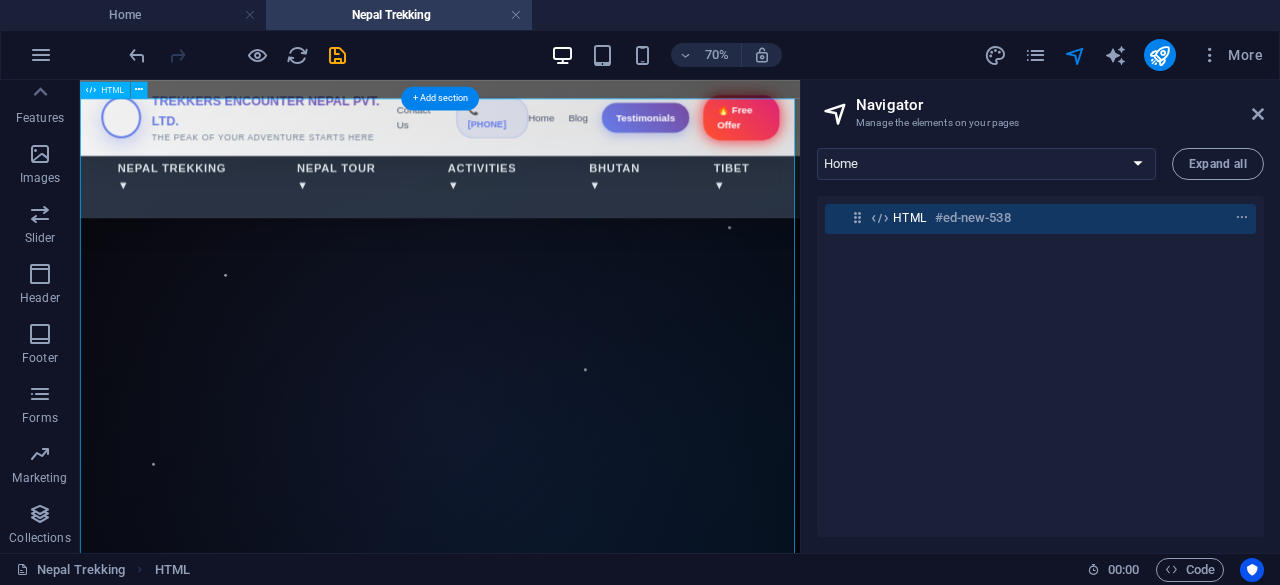 click on "#ed-new-538" at bounding box center (973, 218) 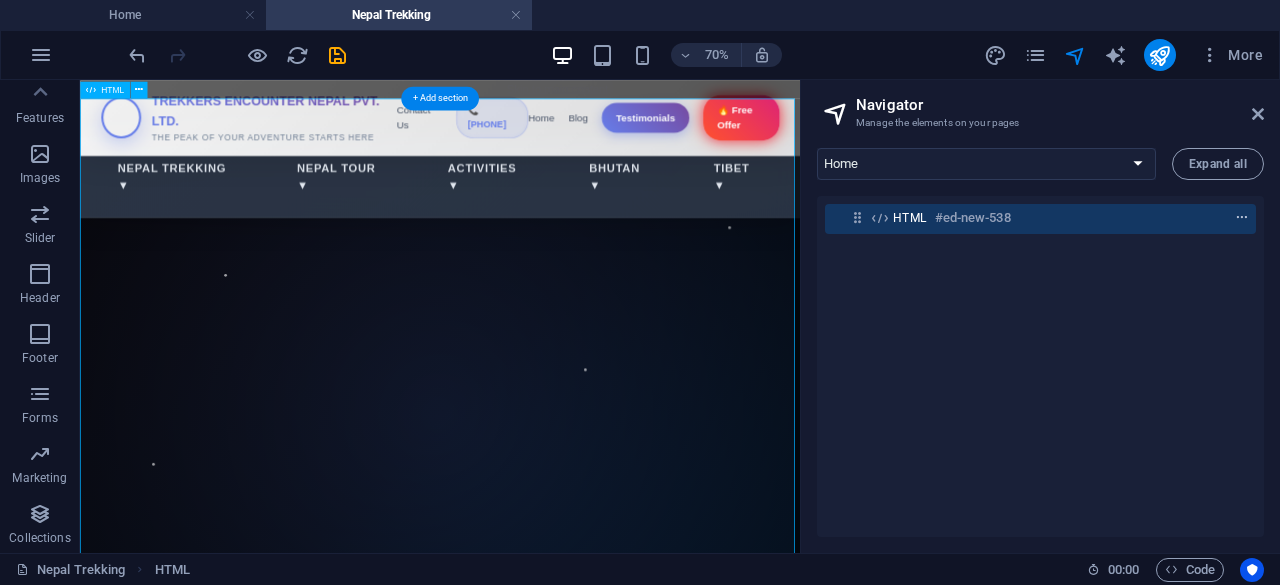 click at bounding box center (1242, 218) 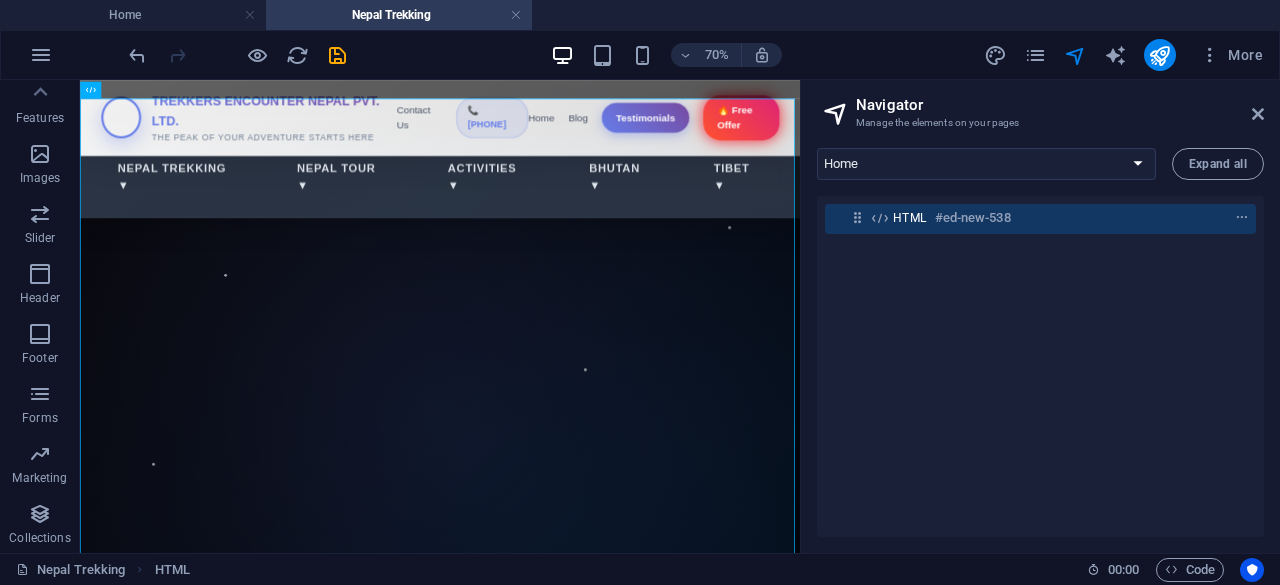 click on "HTML #ed-new-538" at bounding box center [1040, 366] 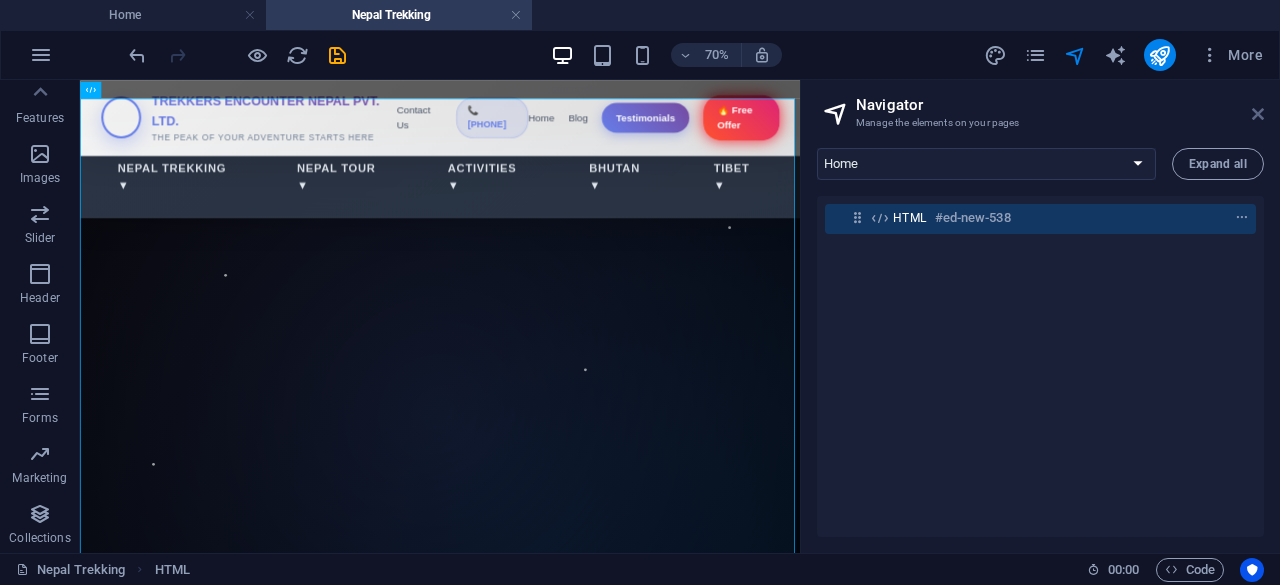 click at bounding box center (1258, 114) 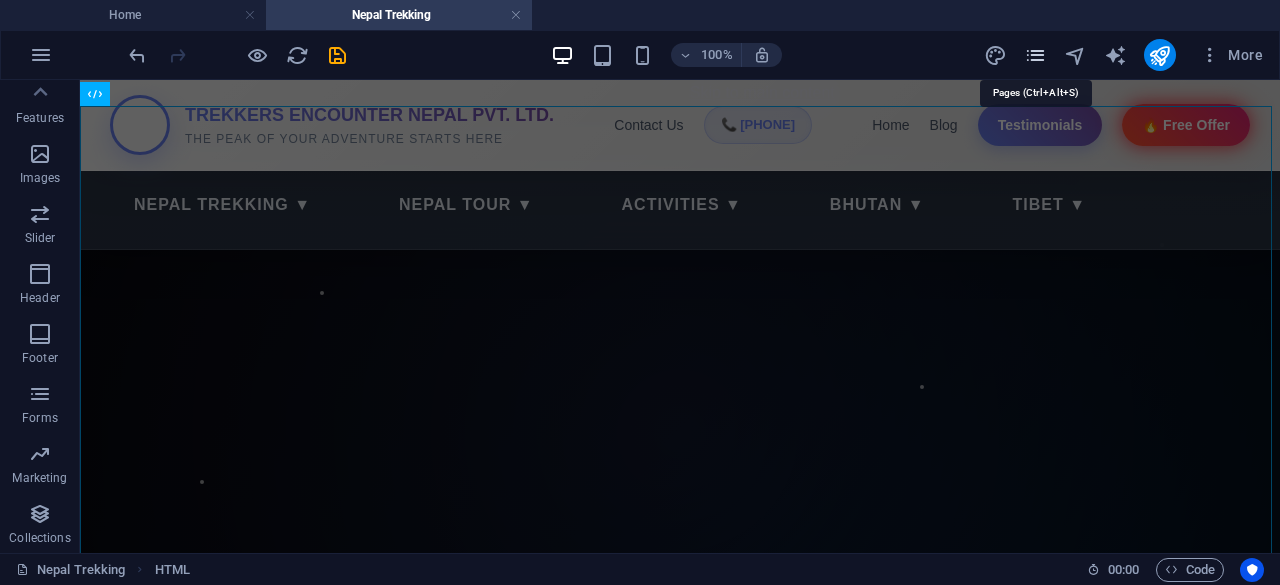 click at bounding box center (1035, 55) 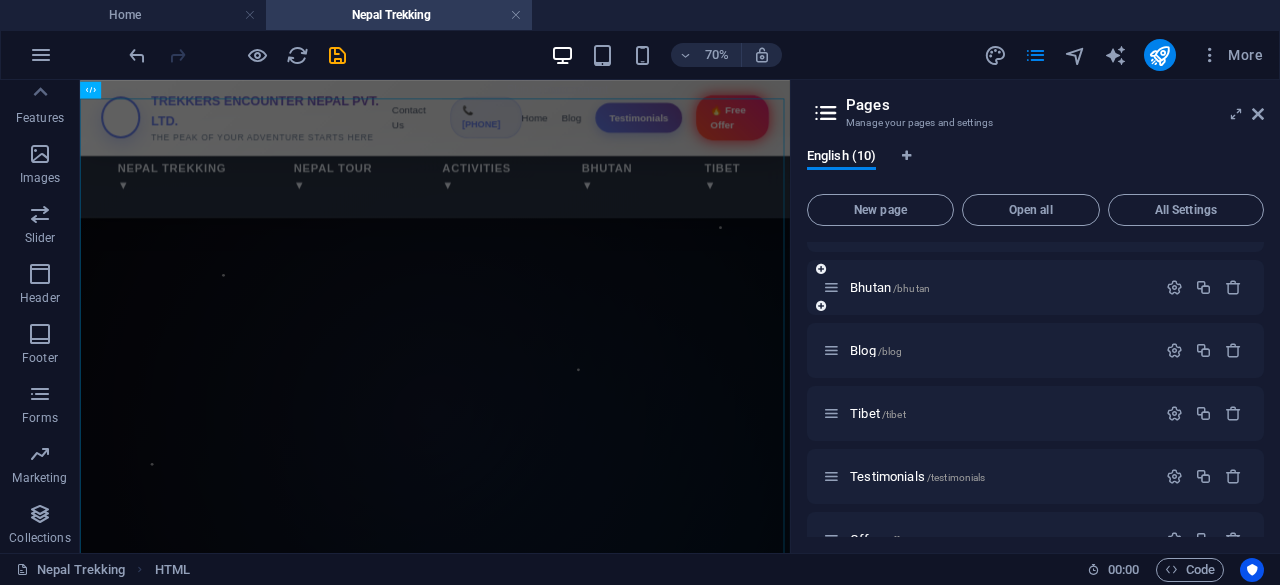 scroll, scrollTop: 334, scrollLeft: 0, axis: vertical 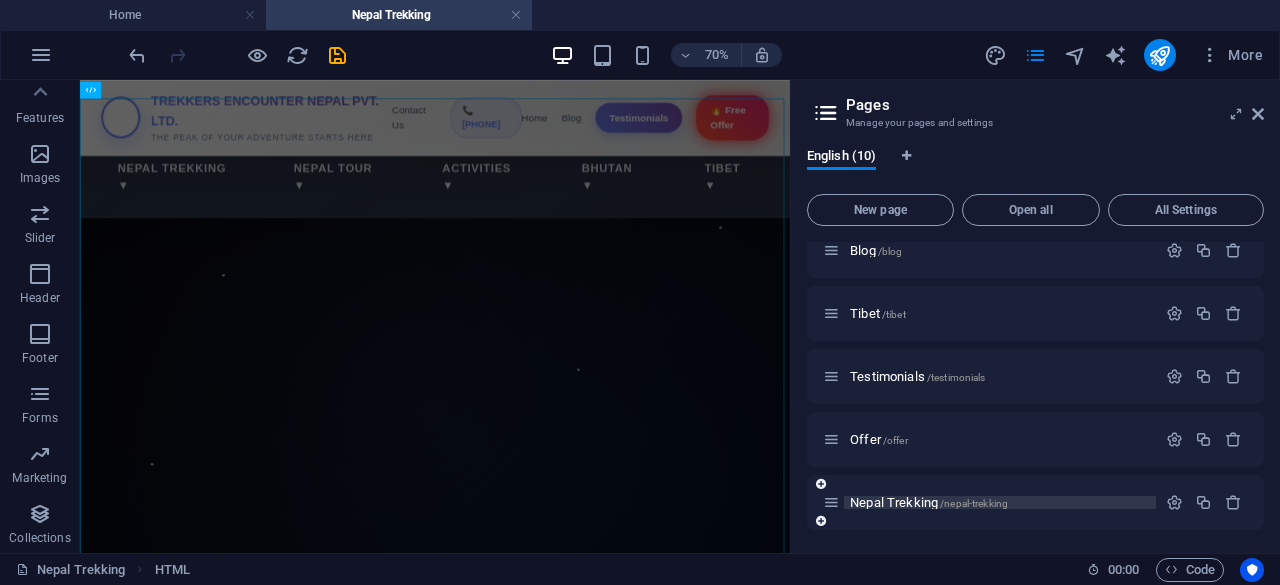 click on "/nepal-trekking" at bounding box center [974, 503] 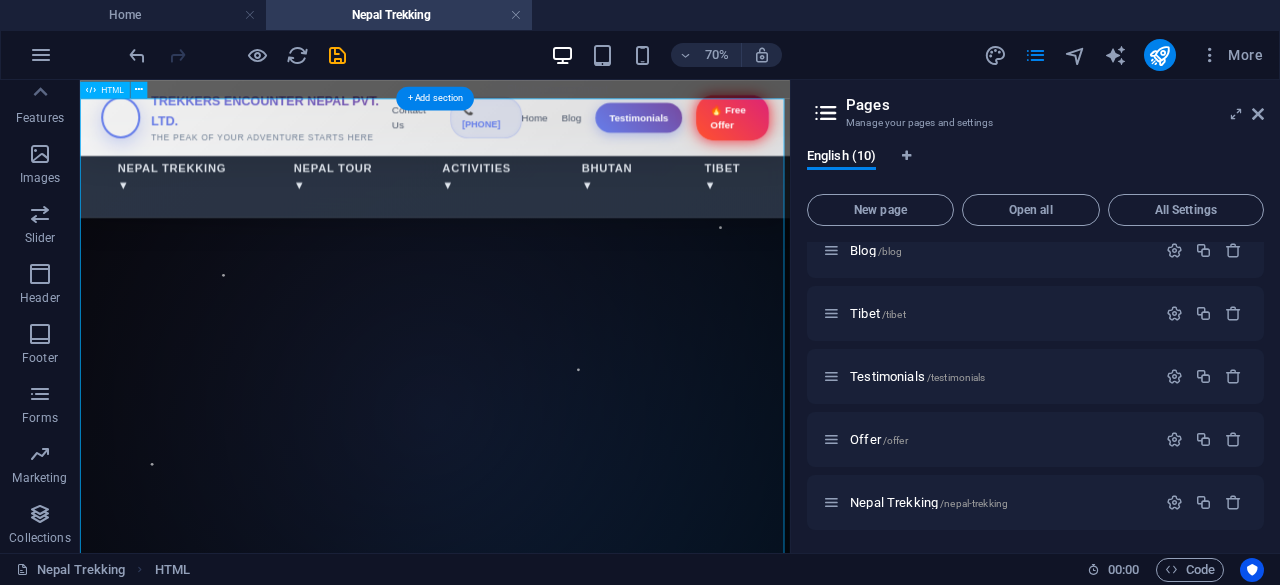 click on "Nepal Trekking Tour
Nepal Trekking
Nepal Tour
Activities
Bhutan
Tibet
Blog
Testimonials
TREKKERS ENCOUNTER NEPAL PVT. LTD.
THE PEAK OF YOUR ADVENTURE STARTS HERE
Contact Us
📞 [PHONE], [PHONE]
Home
Blog
Testimonials
🔥 Free Offer
Nepal Trekking ▼
Nepal Tour ▼
Activities ▼
Bhutan ▼
Tibet ▼" at bounding box center [587, 3606] 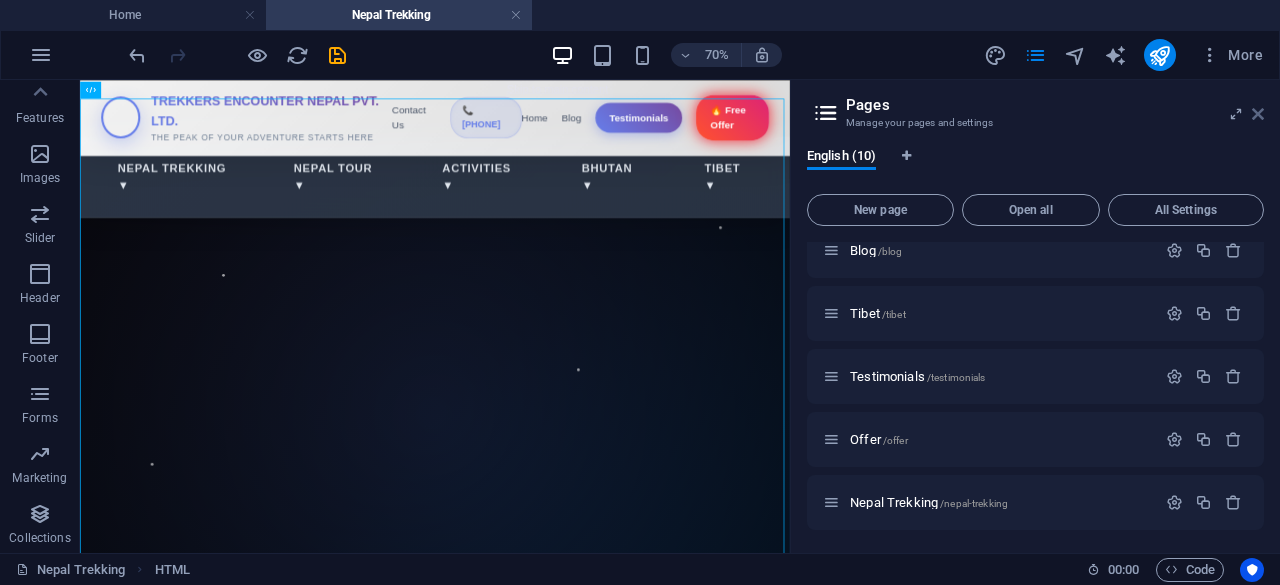 click at bounding box center (1258, 114) 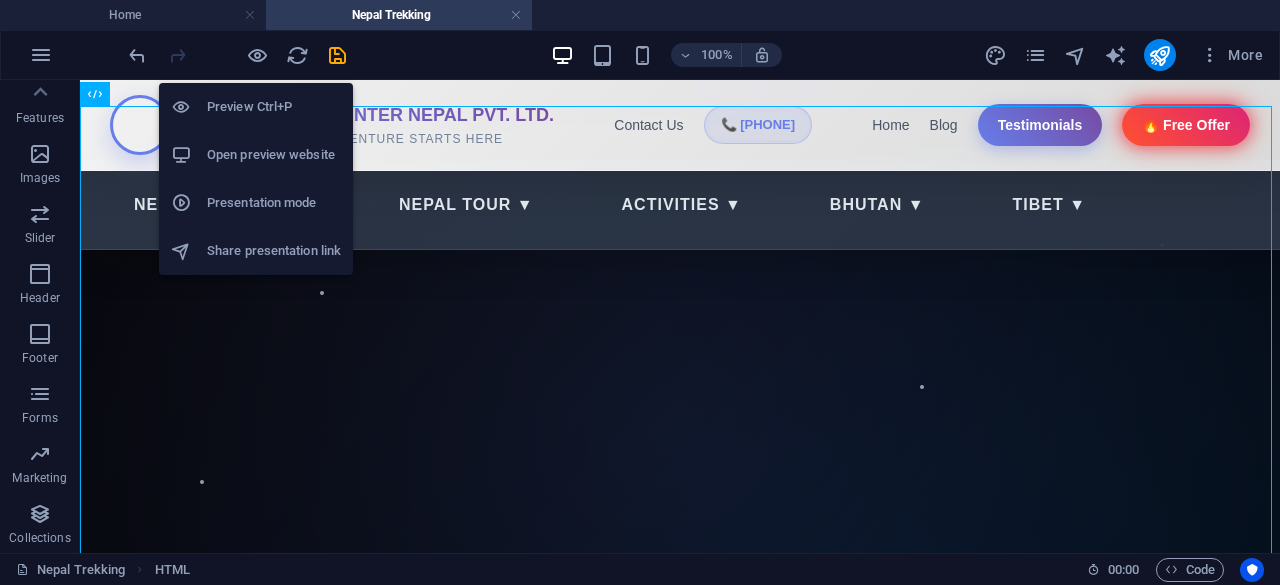 click on "Preview Ctrl+P" at bounding box center [274, 107] 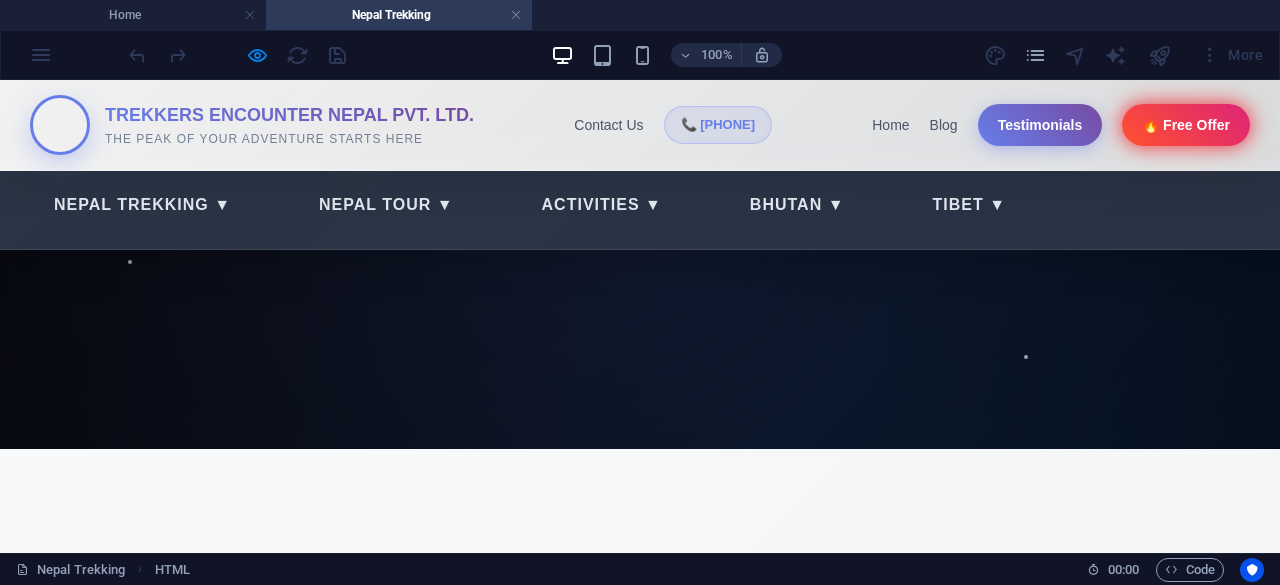 scroll, scrollTop: 0, scrollLeft: 0, axis: both 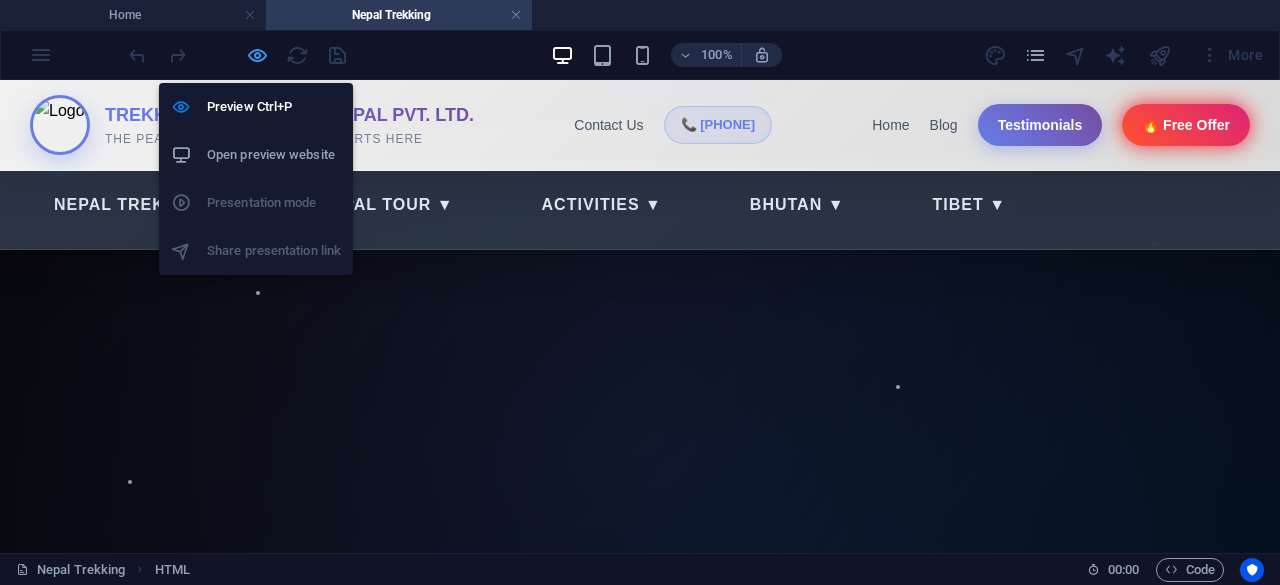 click at bounding box center [257, 55] 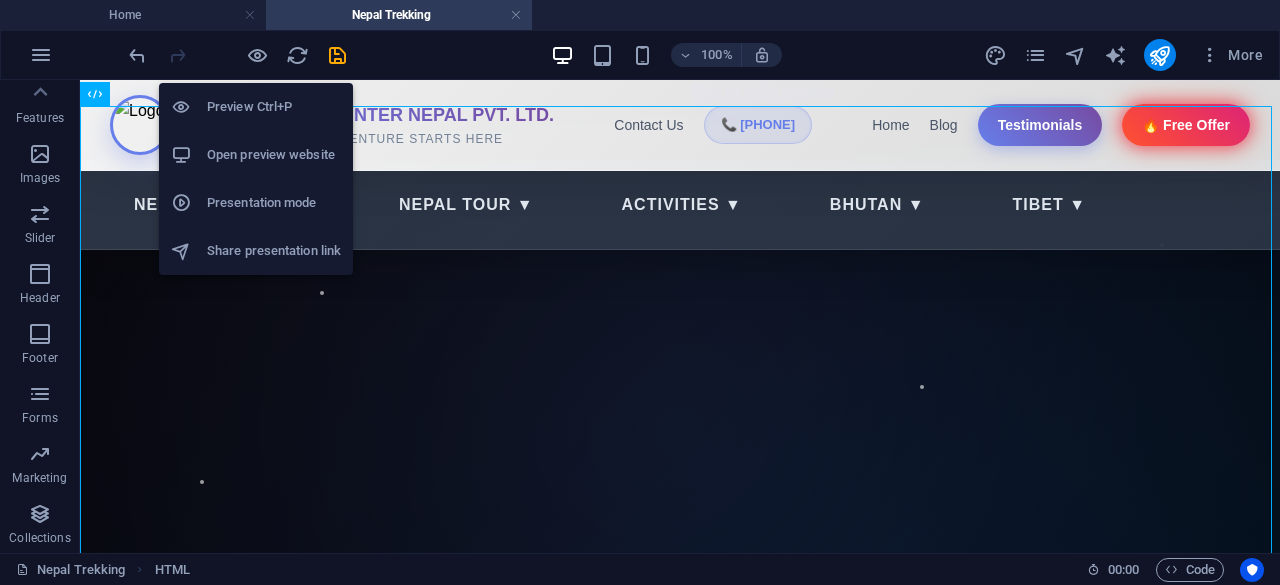 click on "Presentation mode" at bounding box center (256, 203) 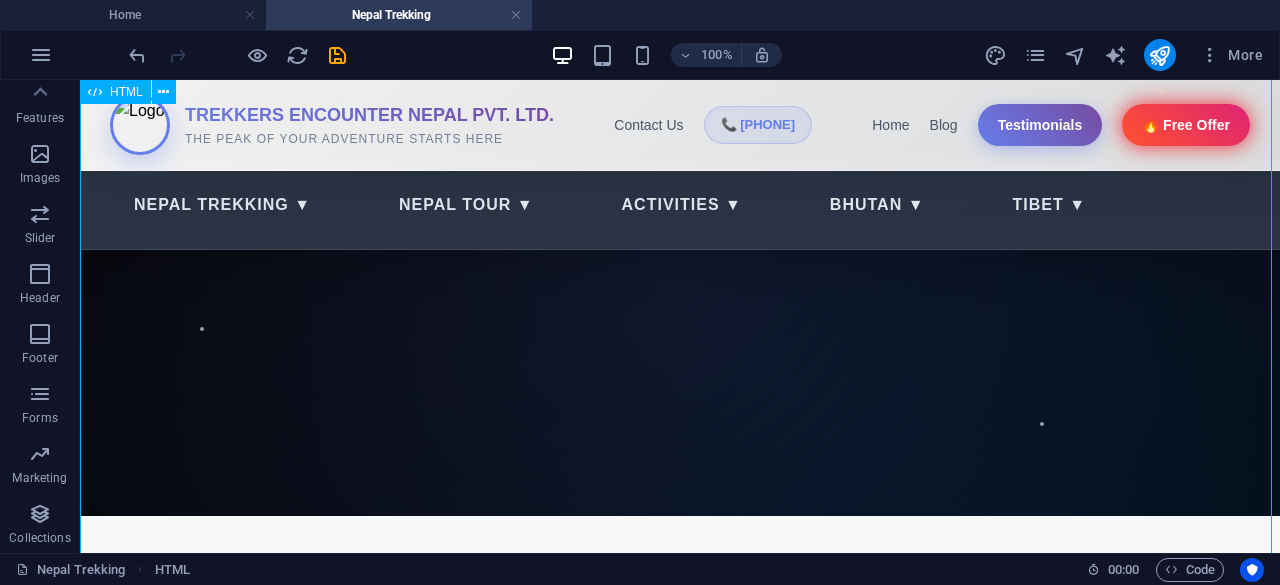 scroll, scrollTop: 0, scrollLeft: 0, axis: both 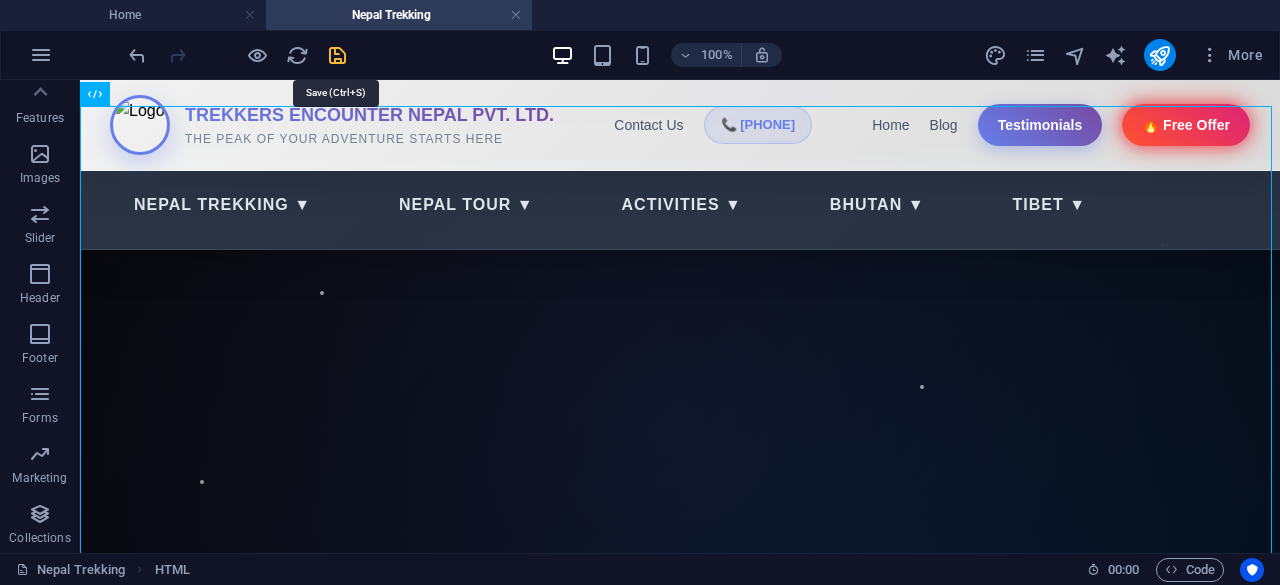 click at bounding box center [337, 55] 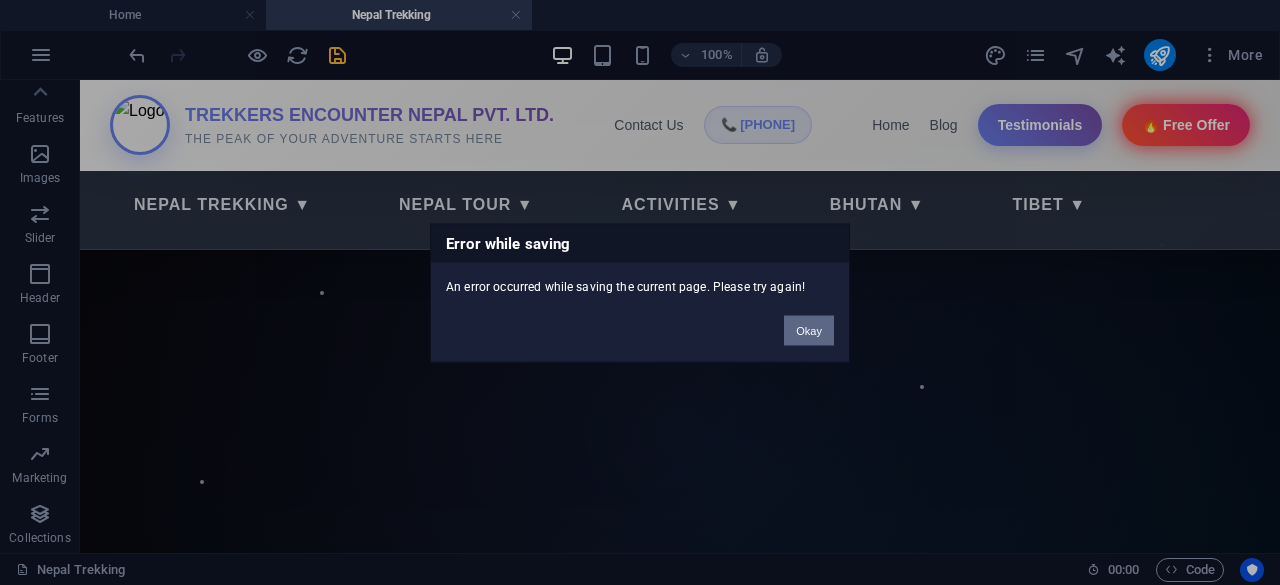 click on "Okay" at bounding box center (809, 330) 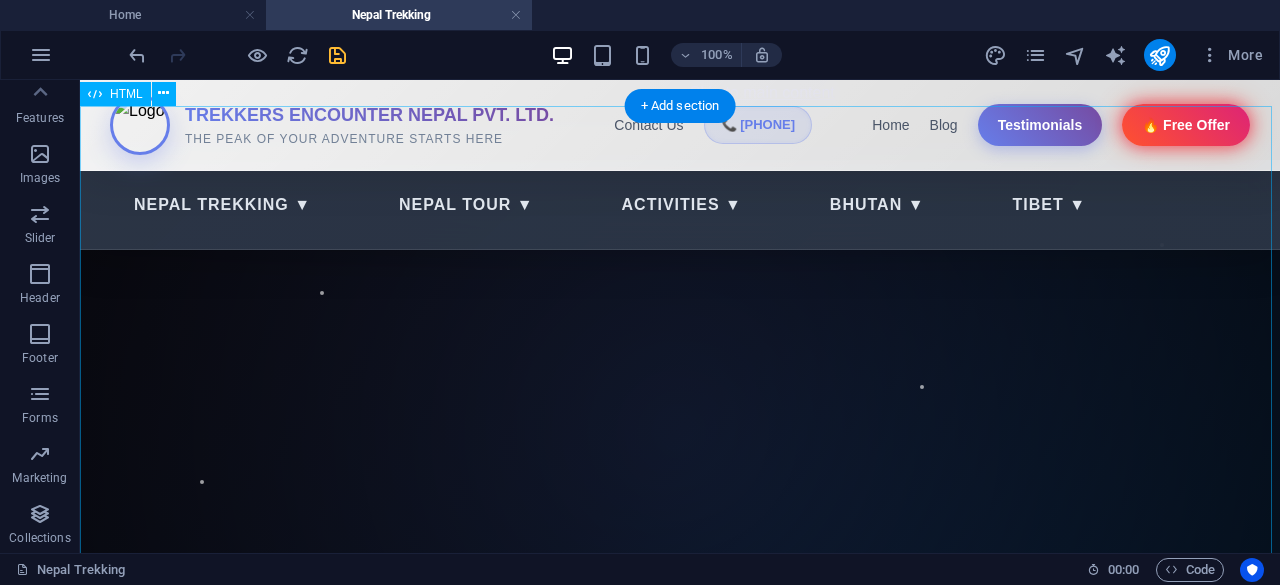 click on "Nepal Trekking Tour
Nepal Trekking
Nepal Tour
Activities
Bhutan
Tibet
Blog
Testimonials
TREKKERS ENCOUNTER NEPAL PVT. LTD.
THE PEAK OF YOUR ADVENTURE STARTS HERE
Contact Us
📞 [PHONE], [PHONE]
Home
Blog
Testimonials
🔥 Free Offer
Nepal Trekking ▼
Nepal Tour ▼
Activities ▼
Bhutan ▼
Tibet ▼" at bounding box center (680, 3422) 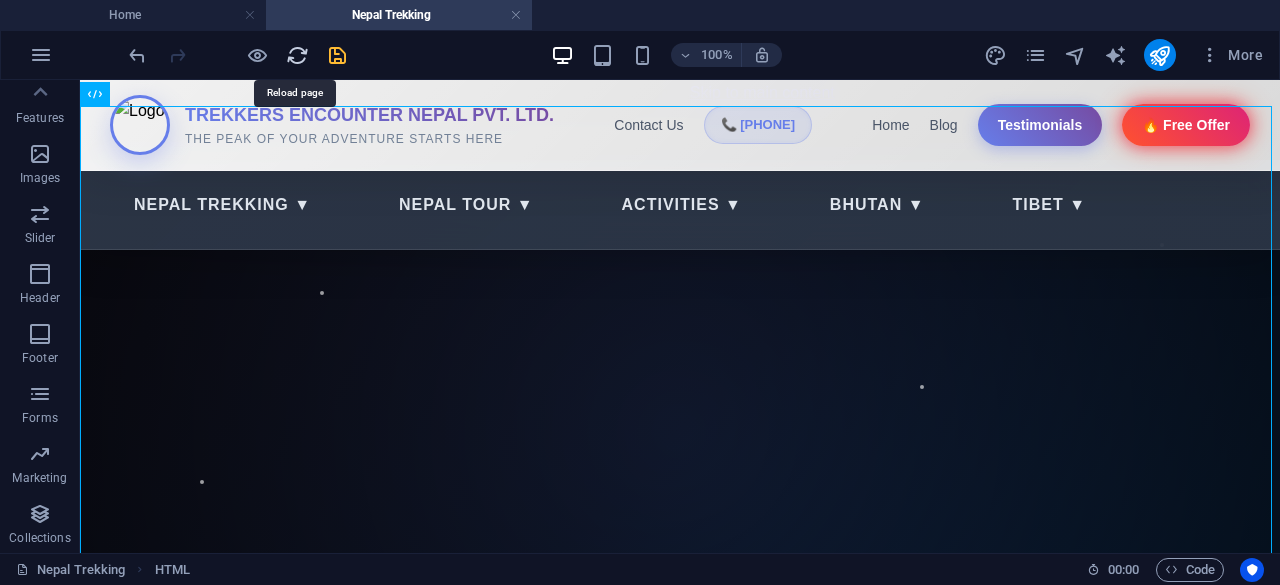 drag, startPoint x: 288, startPoint y: 58, endPoint x: 642, endPoint y: 50, distance: 354.0904 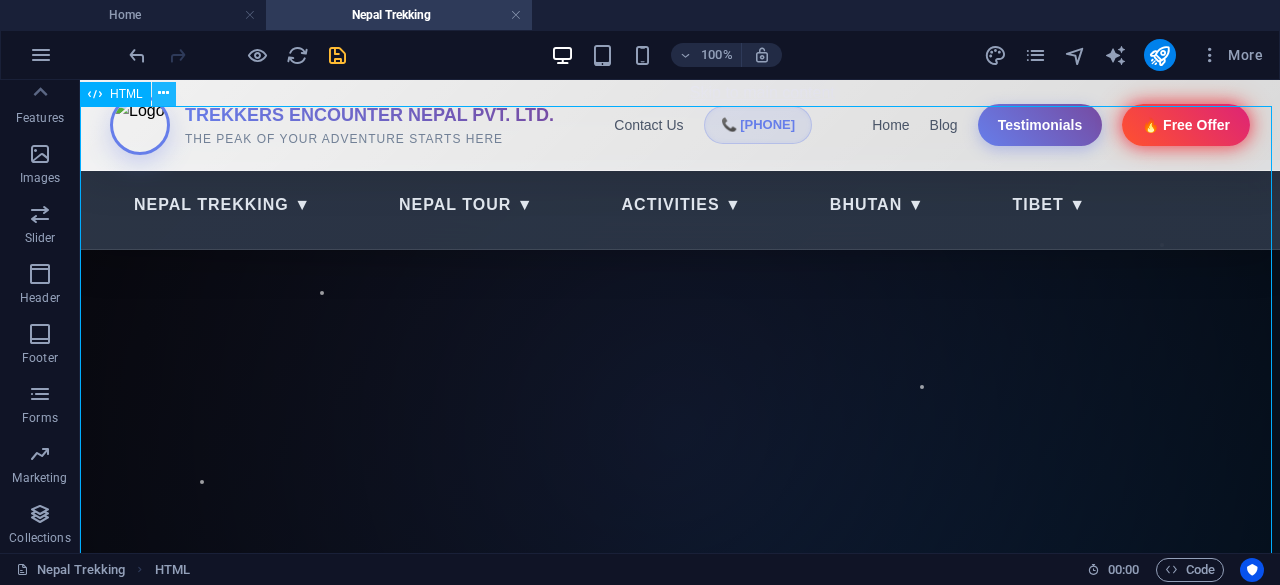 click at bounding box center [163, 93] 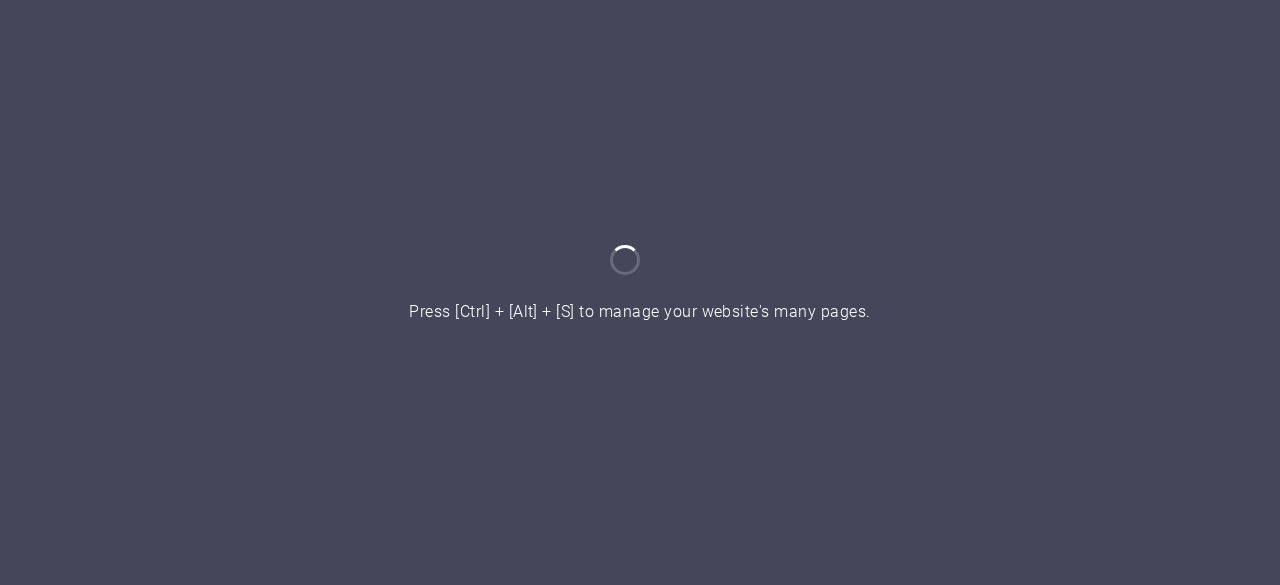 scroll, scrollTop: 0, scrollLeft: 0, axis: both 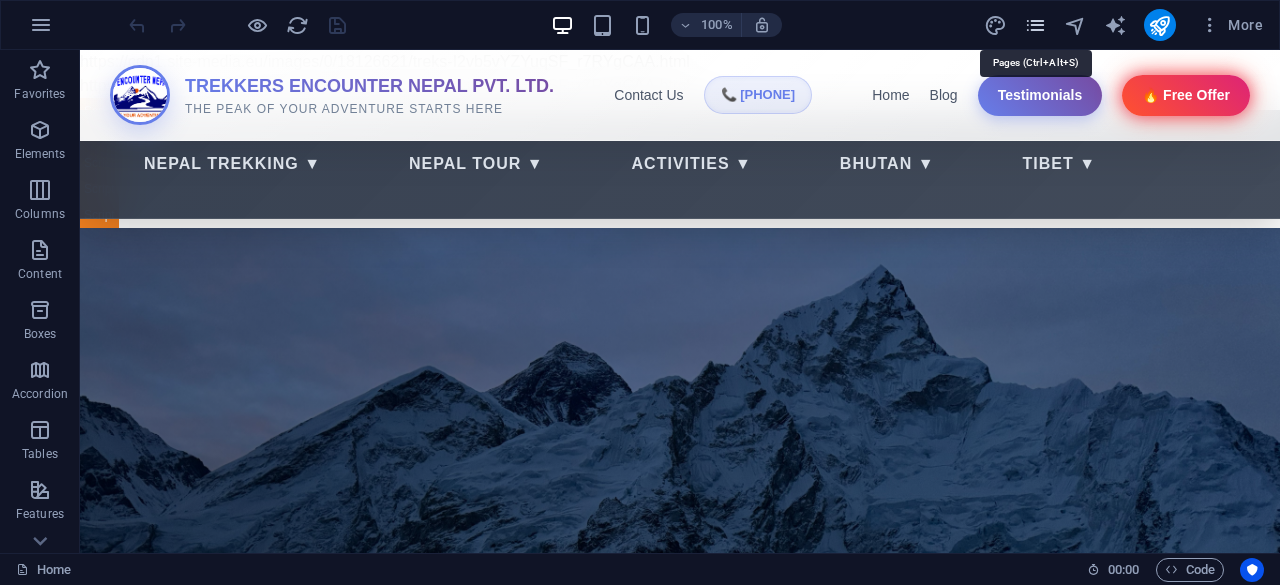 click at bounding box center (1035, 25) 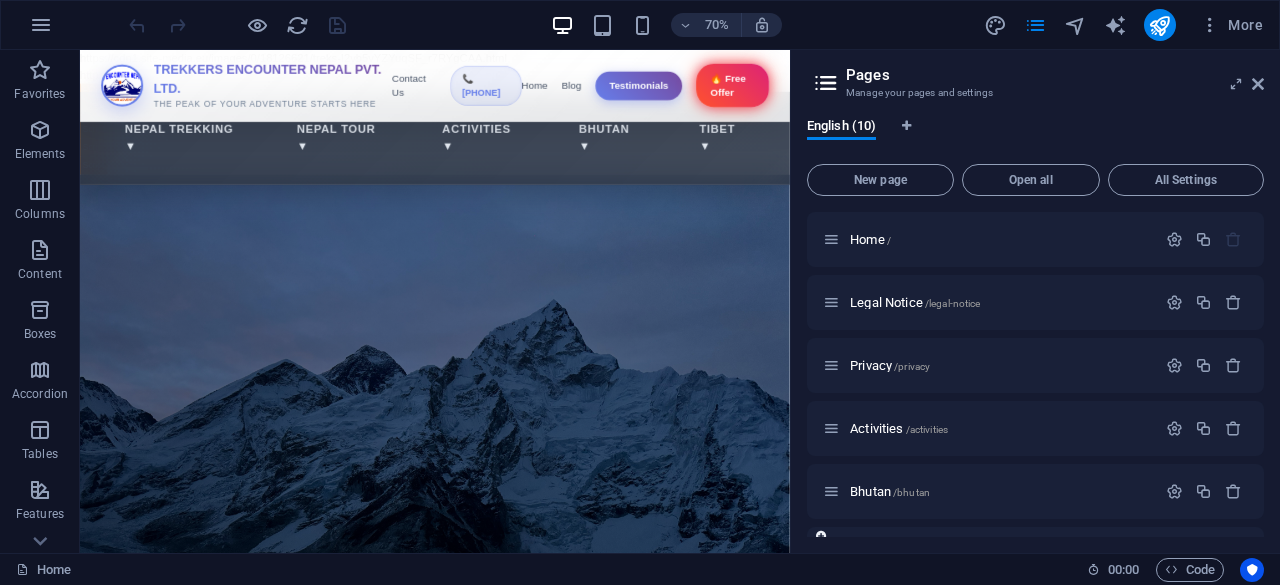 scroll, scrollTop: 304, scrollLeft: 0, axis: vertical 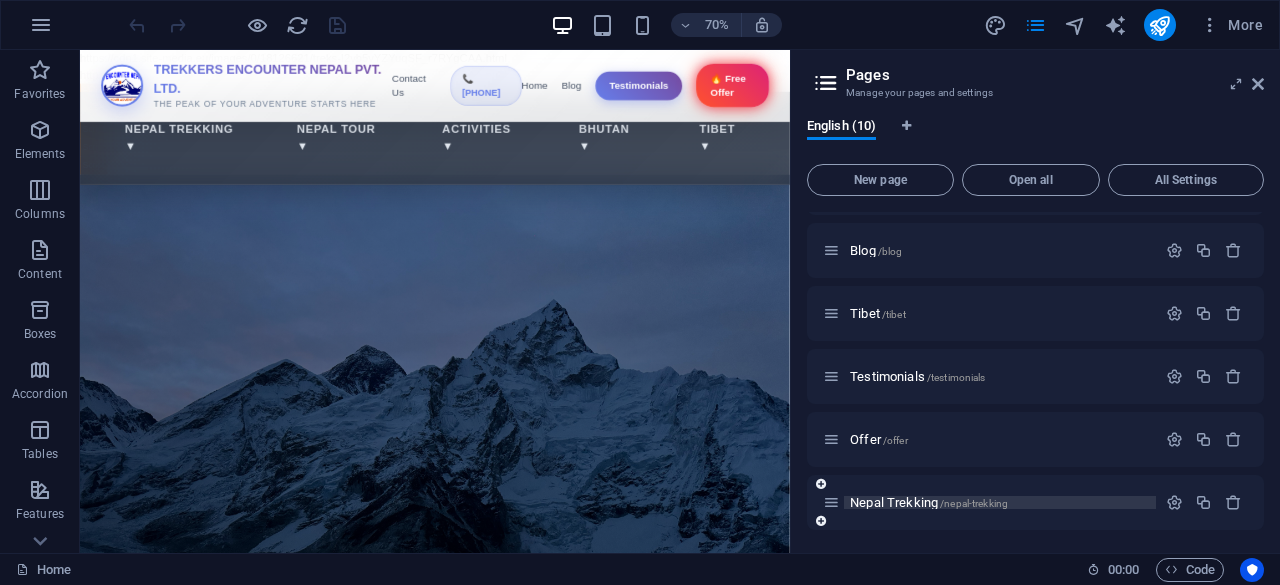click on "Nepal Trekking /nepal-trekking" at bounding box center (929, 502) 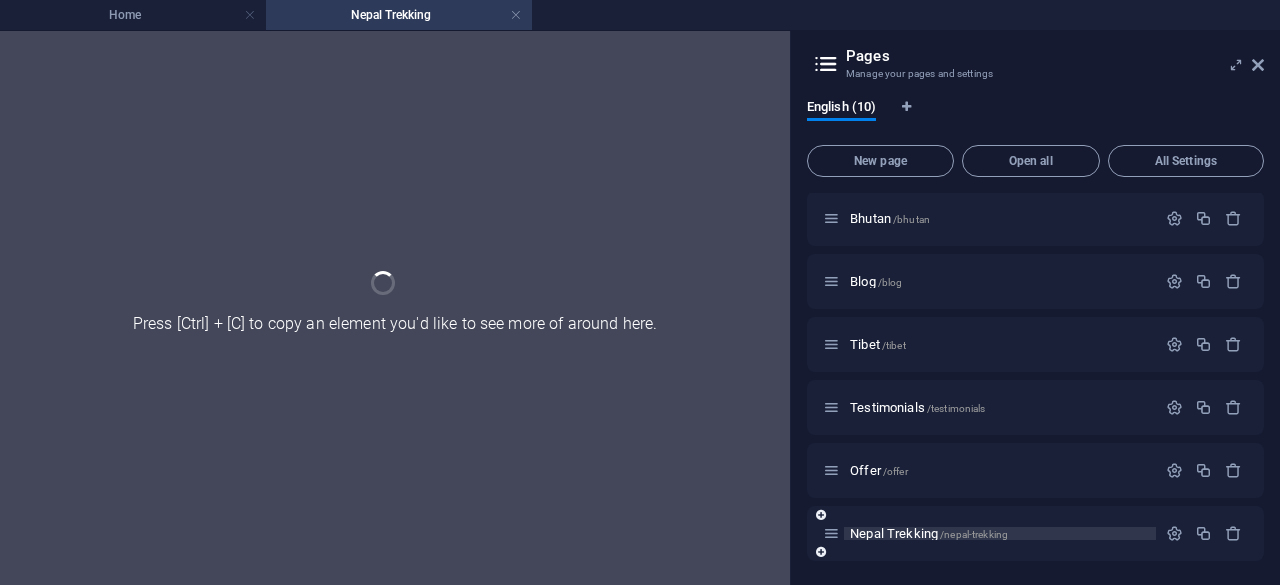 scroll, scrollTop: 253, scrollLeft: 0, axis: vertical 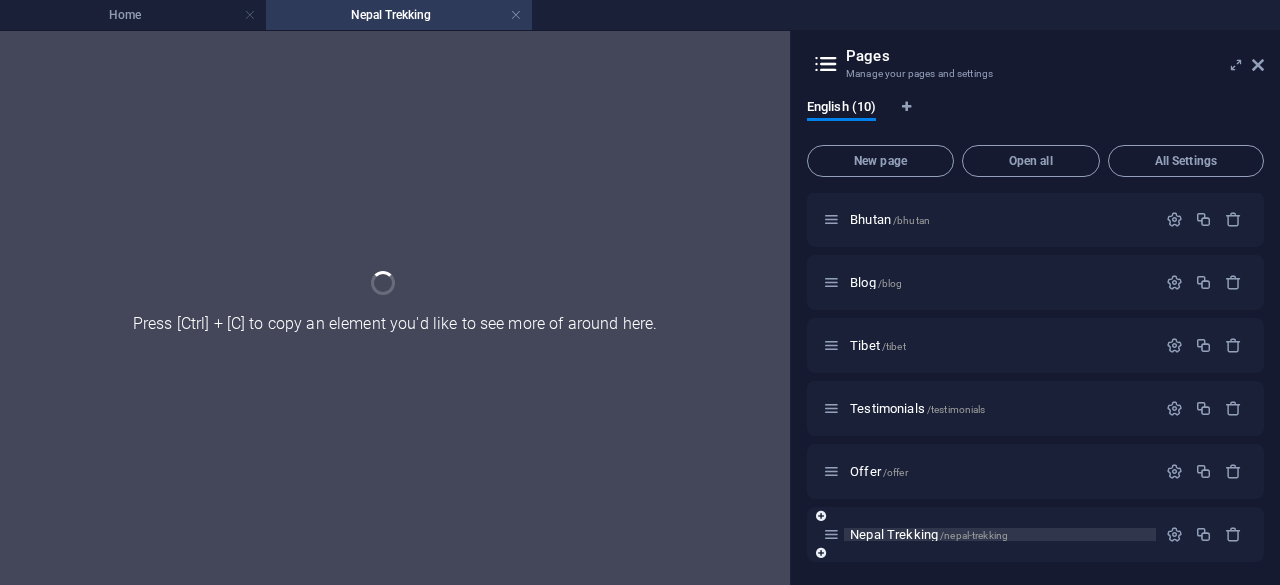 click on "Home / Legal Notice /legal-notice Privacy /privacy Activities /activities Bhutan /bhutan Blog /blog Tibet /tibet Testimonials /testimonials Offer /offer Nepal Trekking /nepal-trekking" at bounding box center (1035, 251) 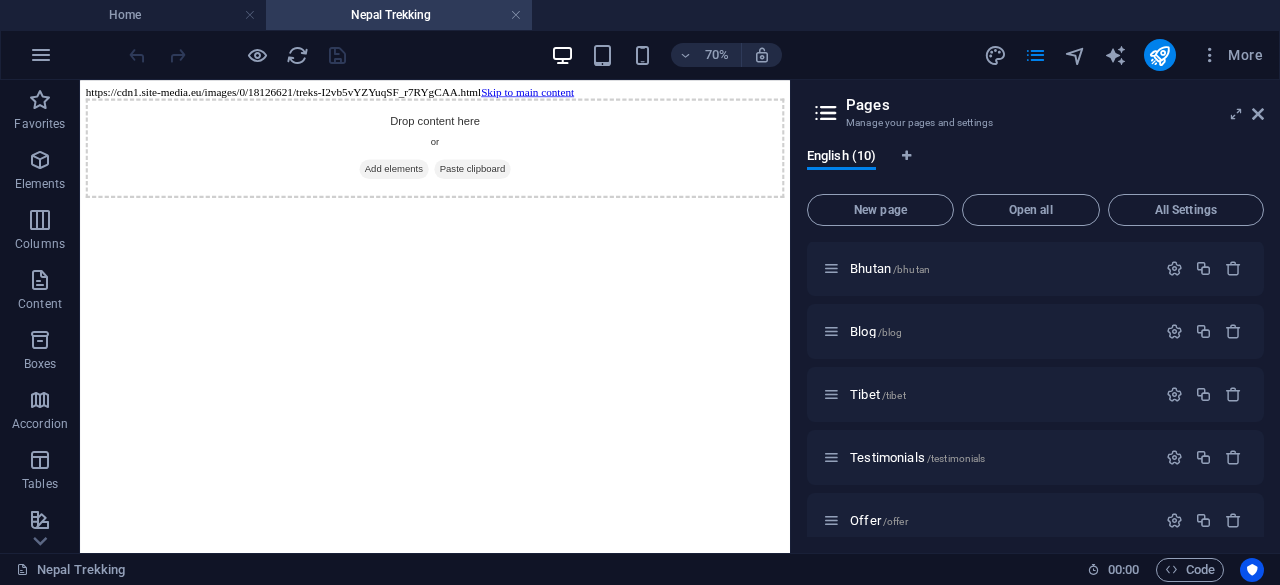 scroll, scrollTop: 0, scrollLeft: 0, axis: both 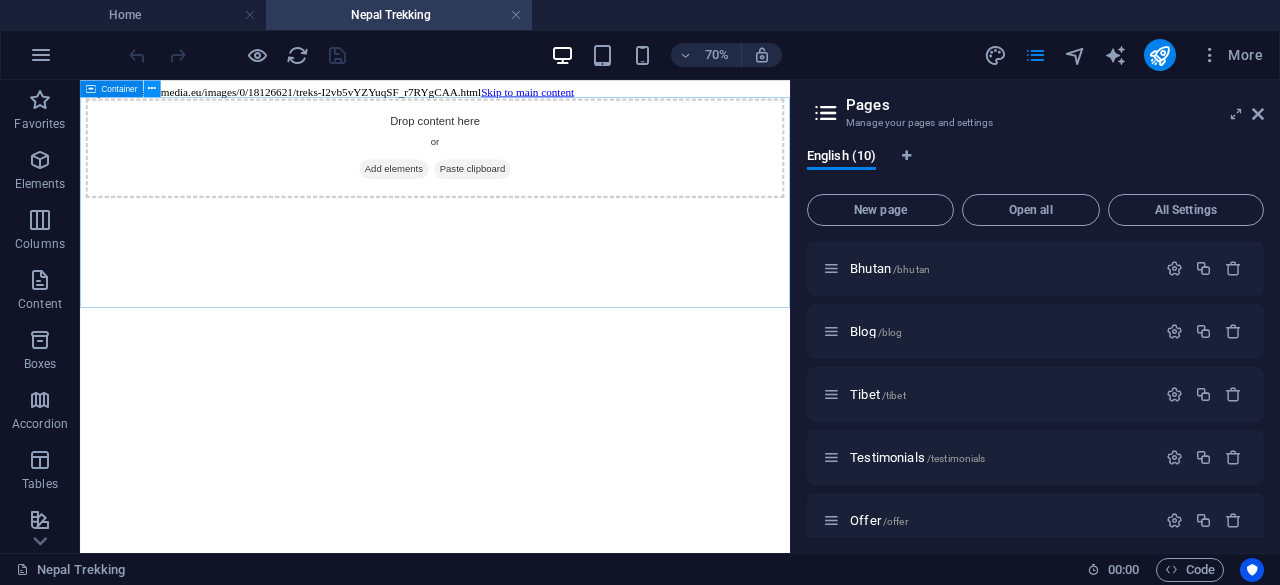 click at bounding box center (152, 88) 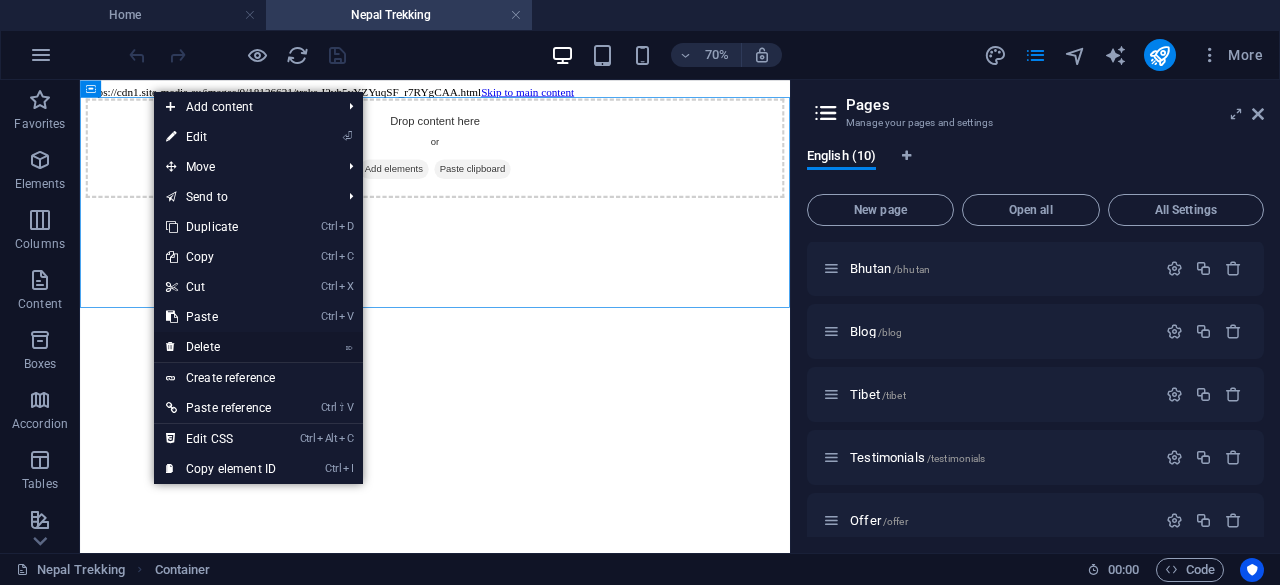 click on "⌦  Delete" at bounding box center [221, 347] 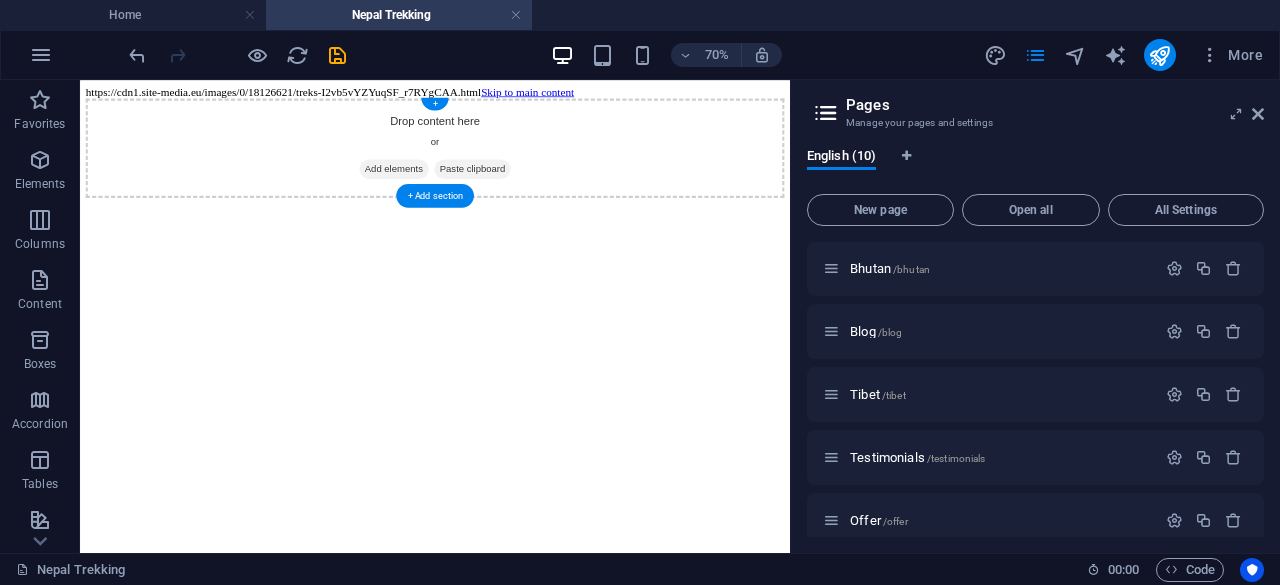 click on "Add elements" at bounding box center [528, 207] 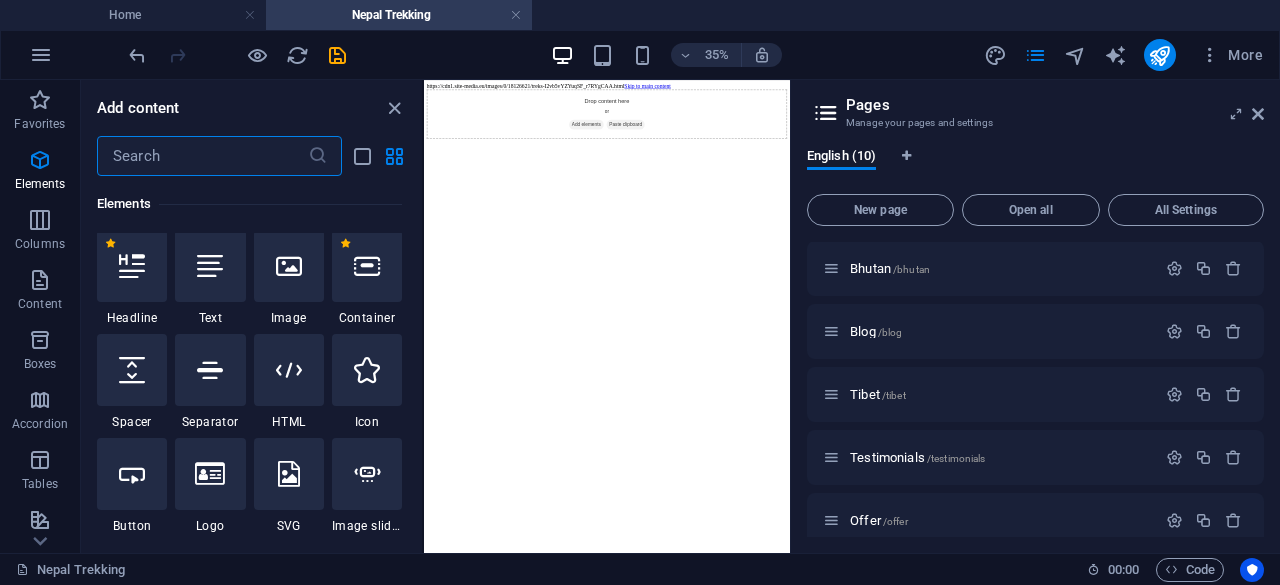 scroll, scrollTop: 217, scrollLeft: 0, axis: vertical 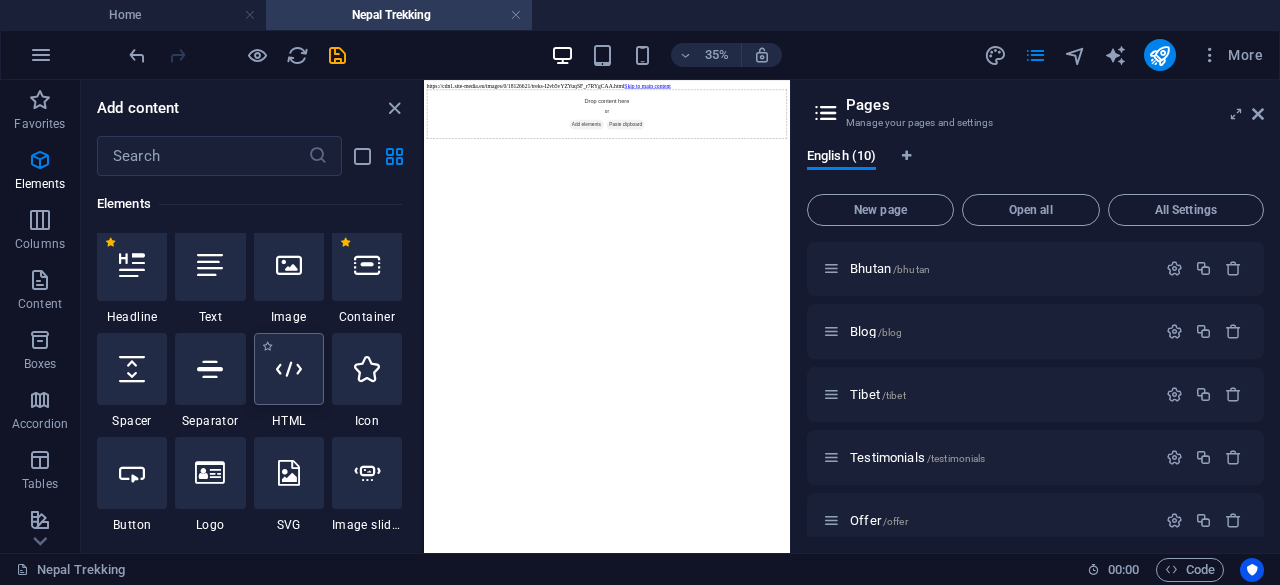 click at bounding box center [289, 369] 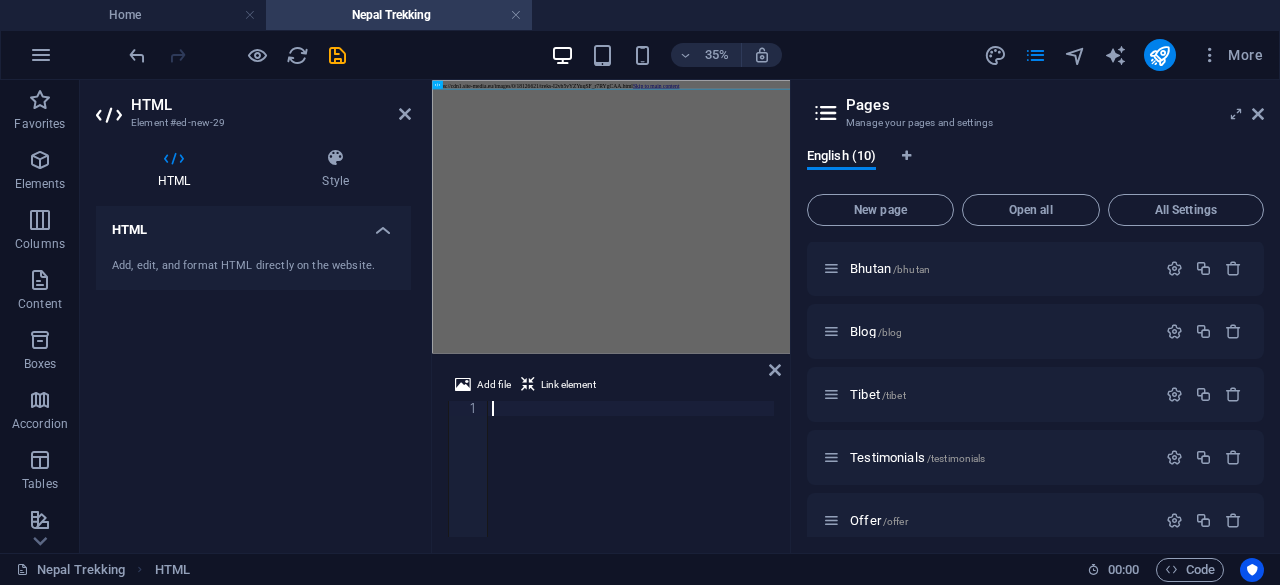 type on "no no, did you read the messages, its giving you instructions, on.... never mind 😂" 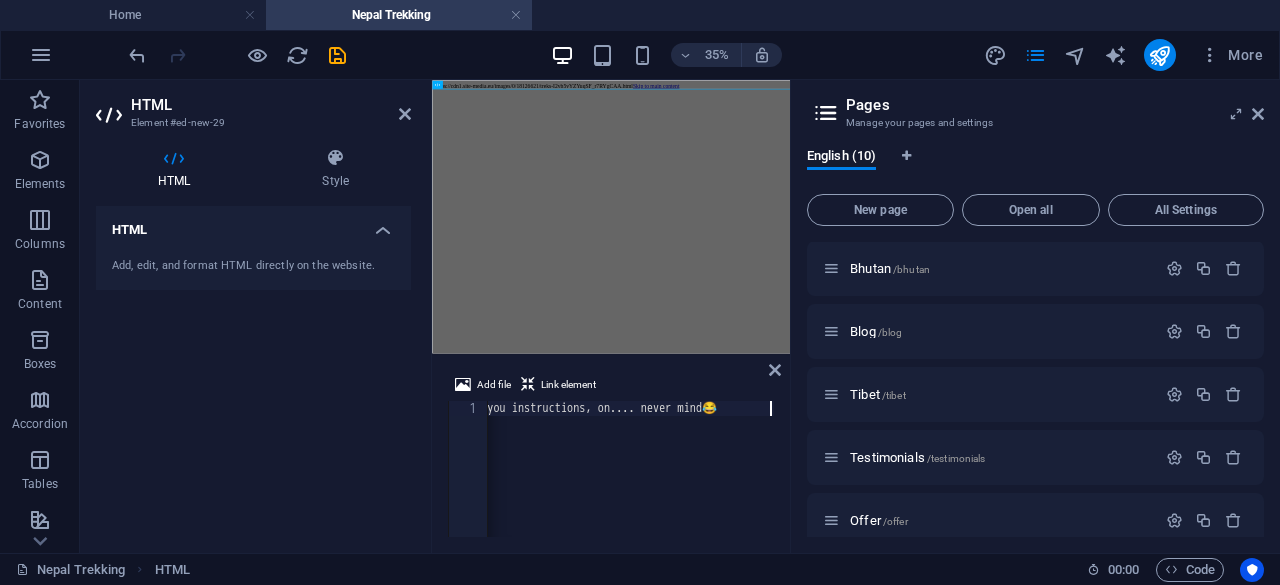 scroll, scrollTop: 0, scrollLeft: 280, axis: horizontal 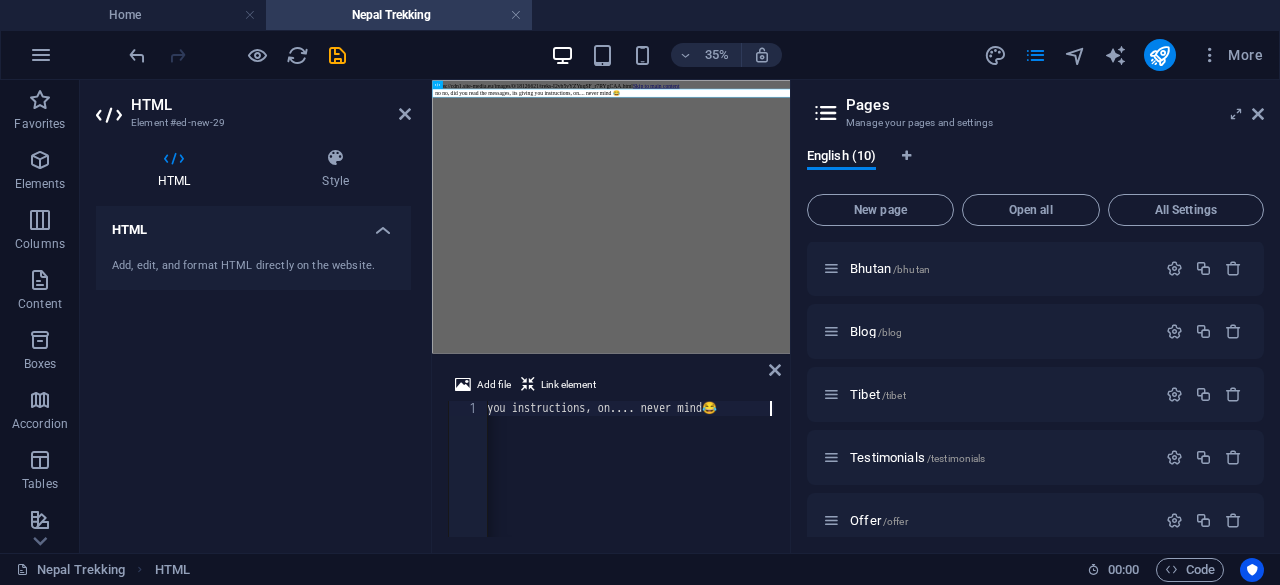 type 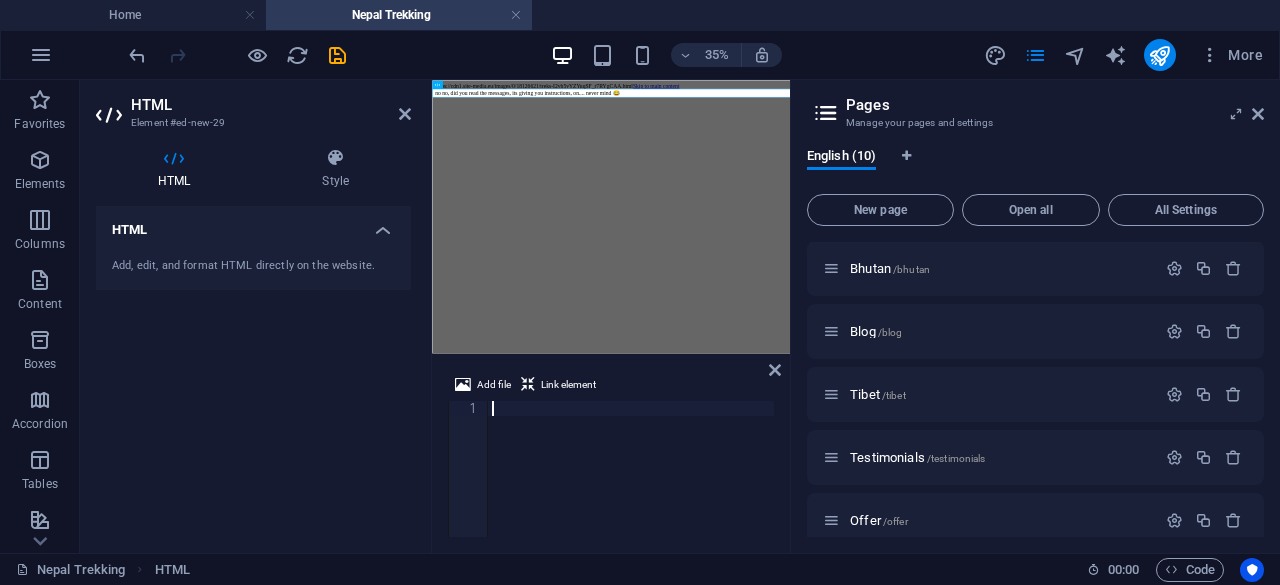 scroll, scrollTop: 32636, scrollLeft: 0, axis: vertical 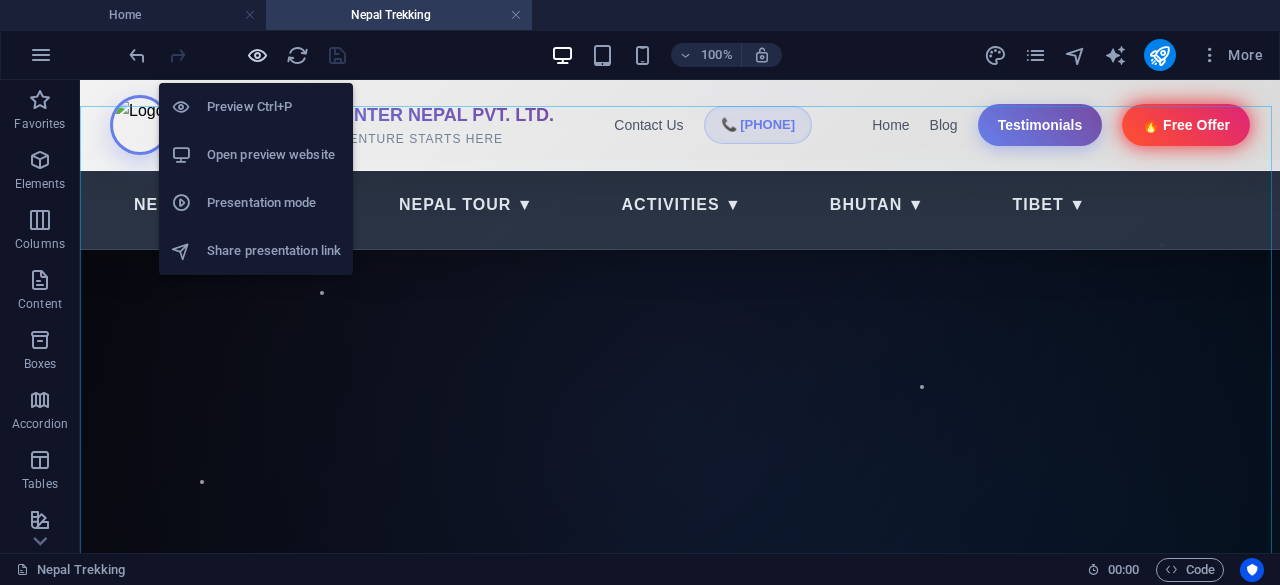 click at bounding box center [257, 55] 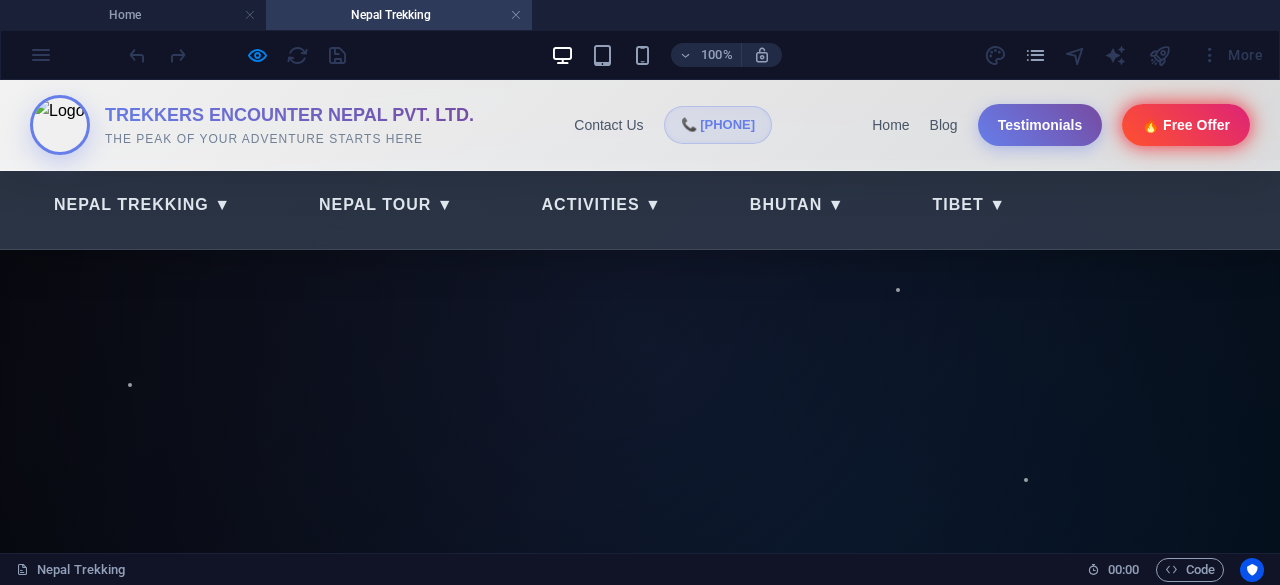 scroll, scrollTop: 0, scrollLeft: 0, axis: both 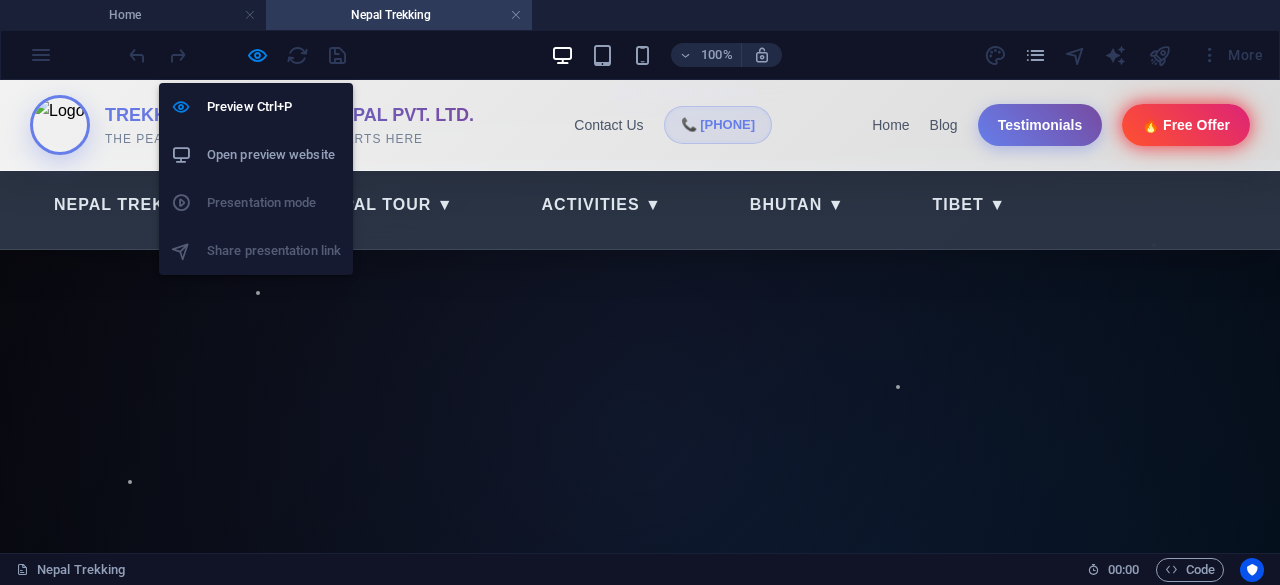 click on "Open preview website" at bounding box center (274, 155) 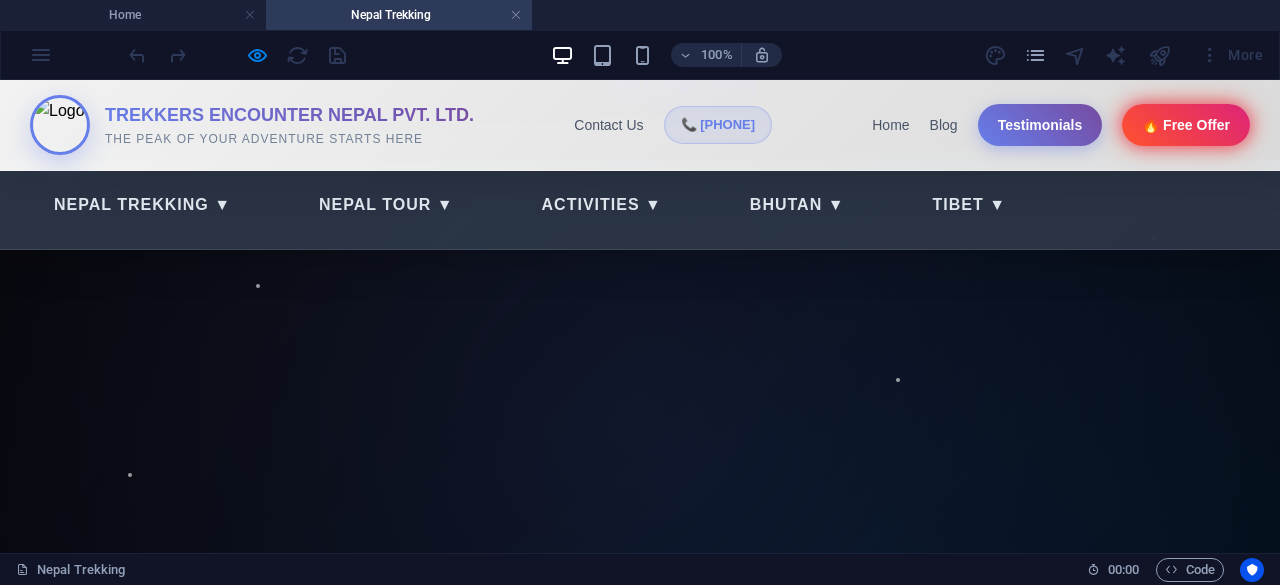 scroll, scrollTop: 0, scrollLeft: 0, axis: both 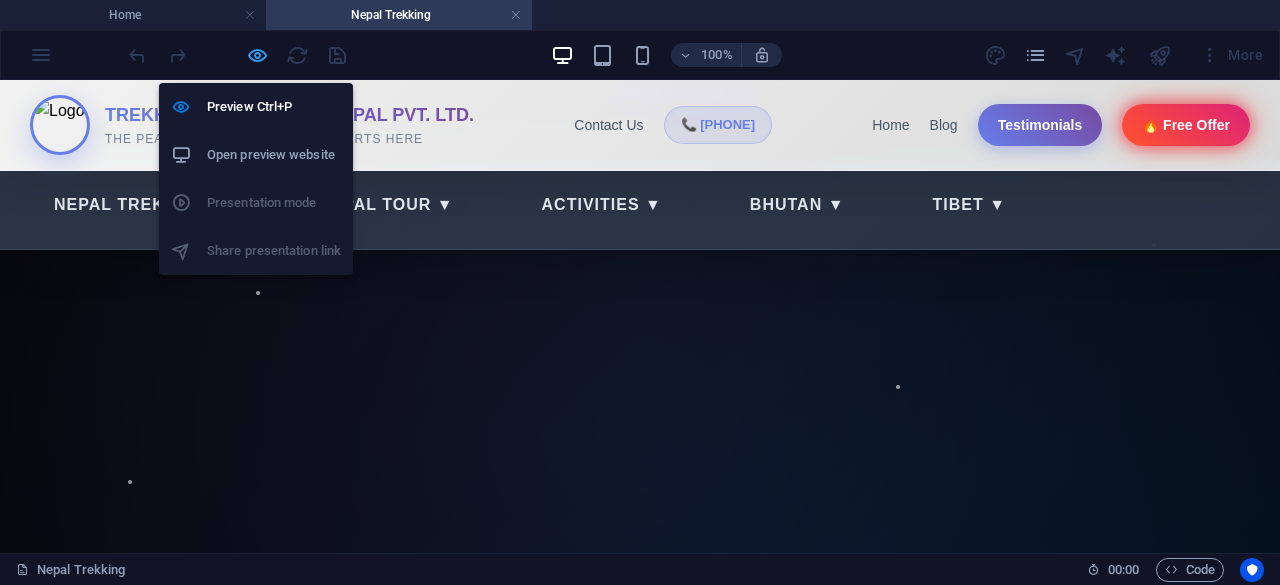 click at bounding box center (257, 55) 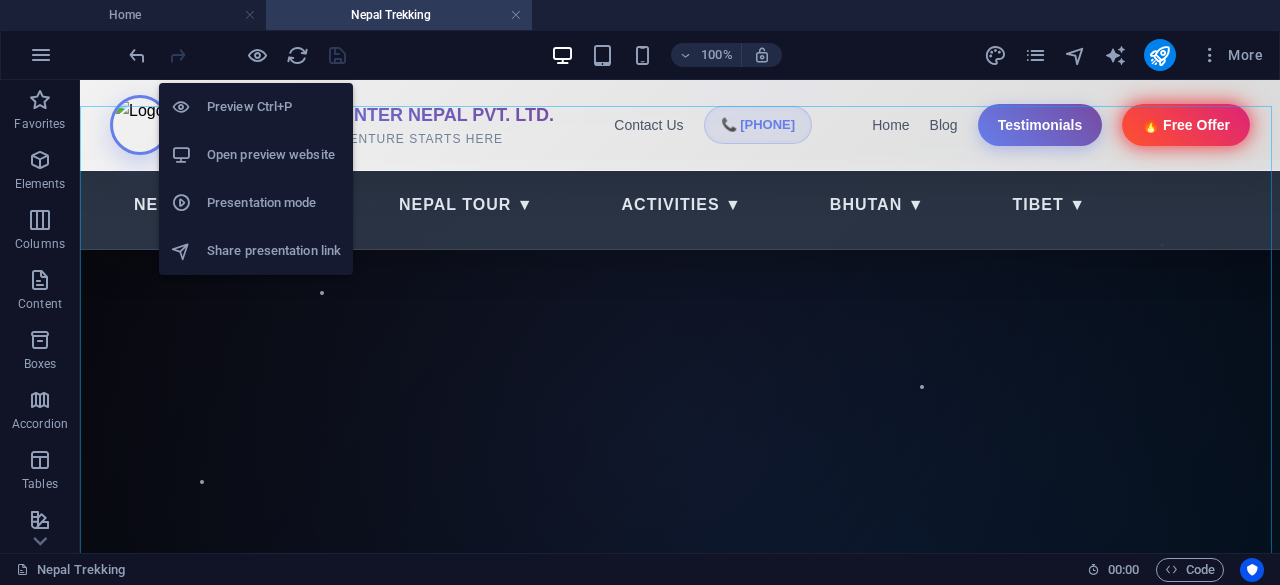 click on "Presentation mode" at bounding box center [274, 203] 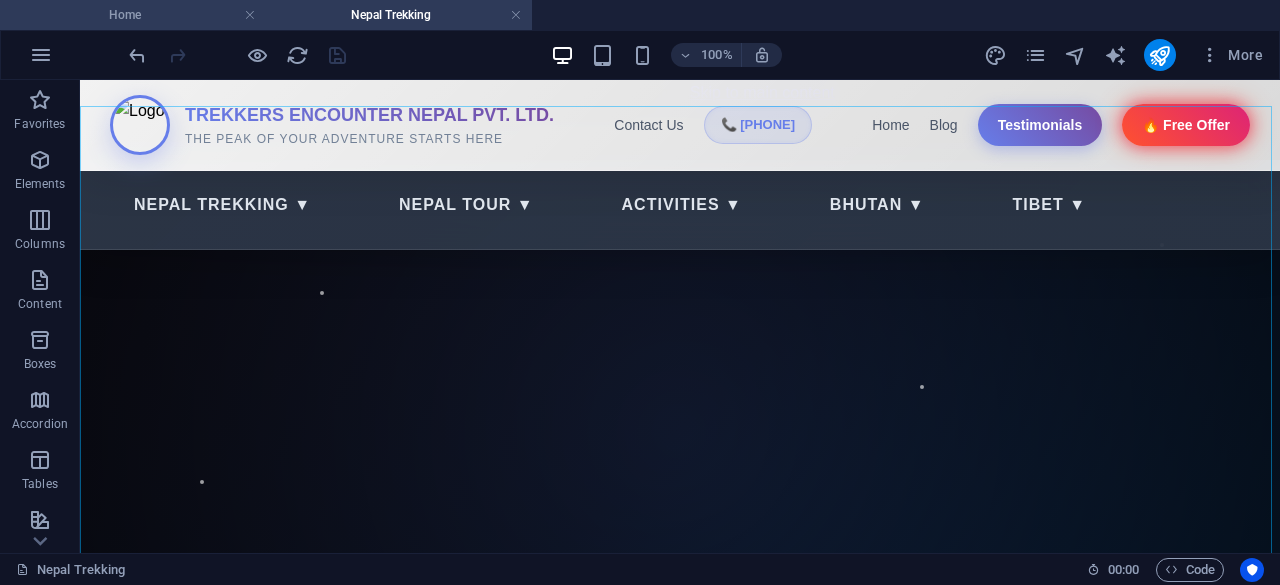 click on "Home" at bounding box center (133, 15) 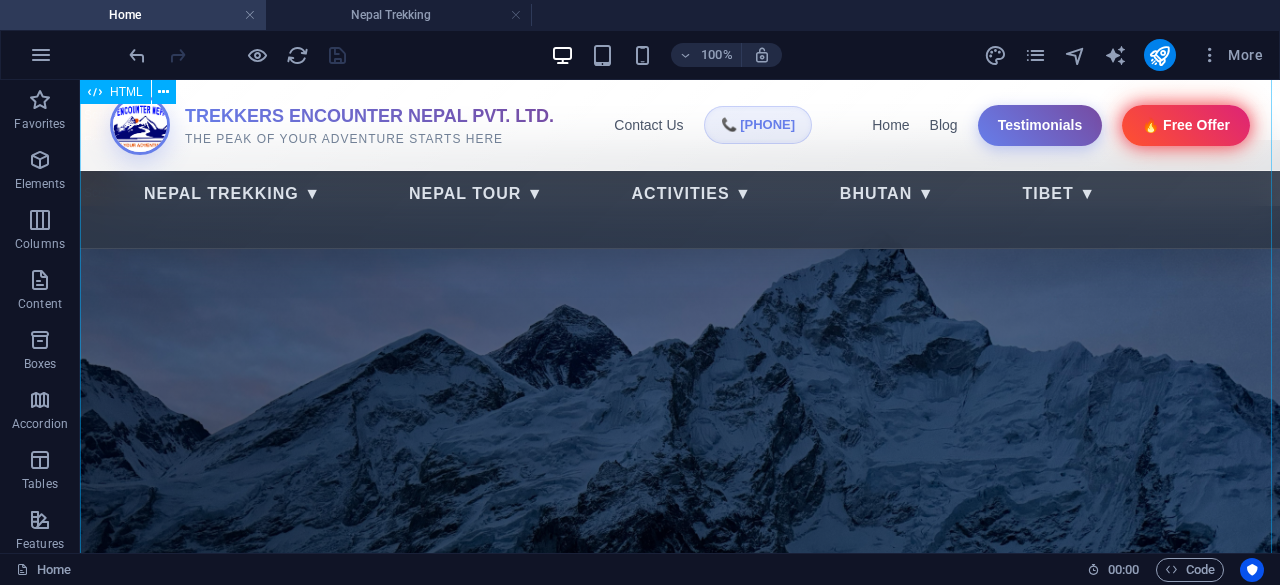 scroll, scrollTop: 0, scrollLeft: 0, axis: both 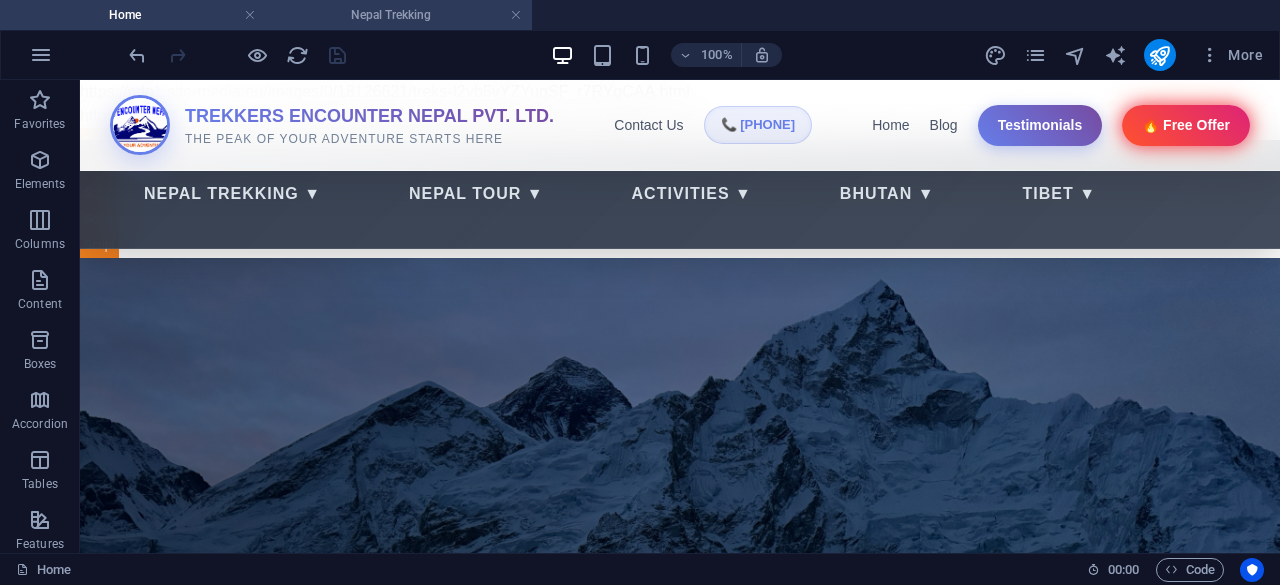 click on "Nepal Trekking" at bounding box center (399, 15) 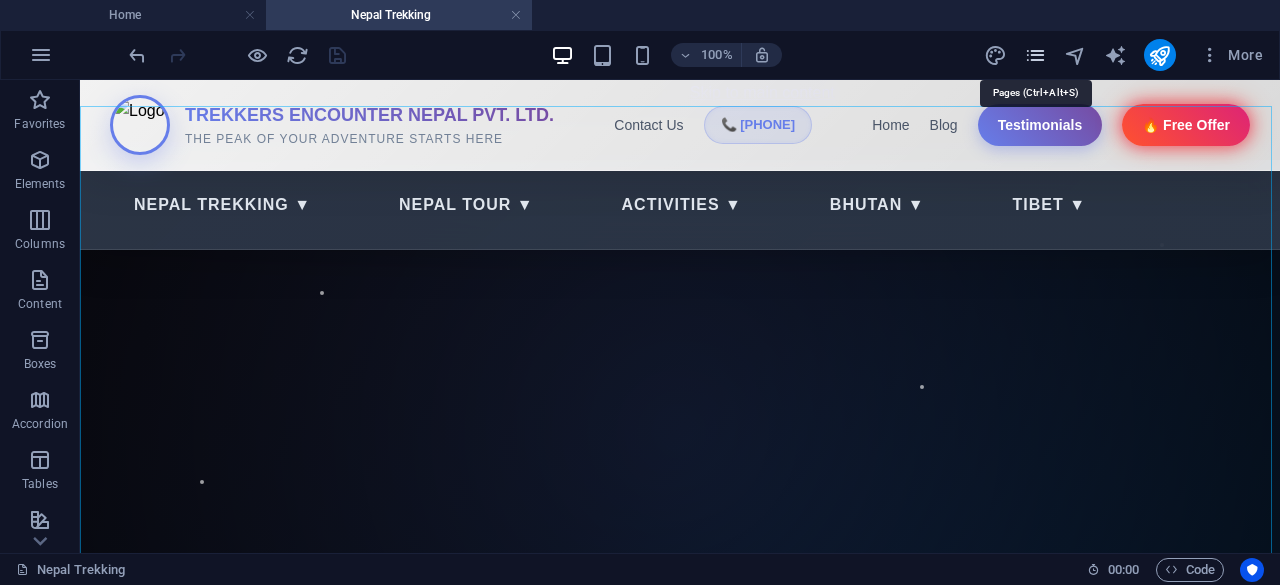 click at bounding box center [1035, 55] 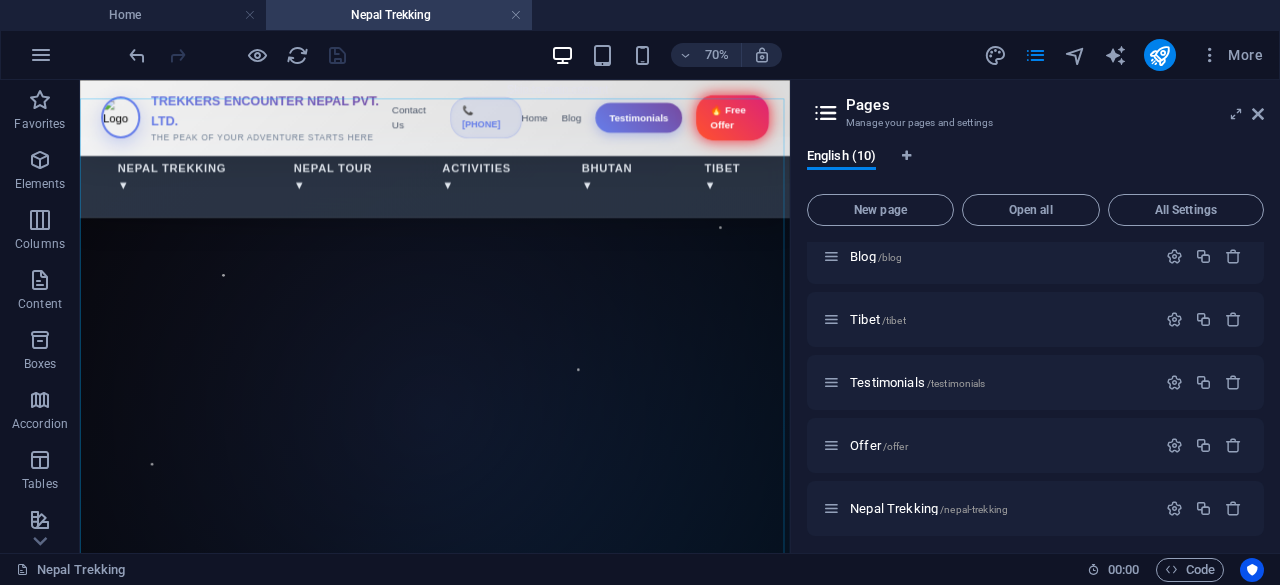 scroll, scrollTop: 334, scrollLeft: 0, axis: vertical 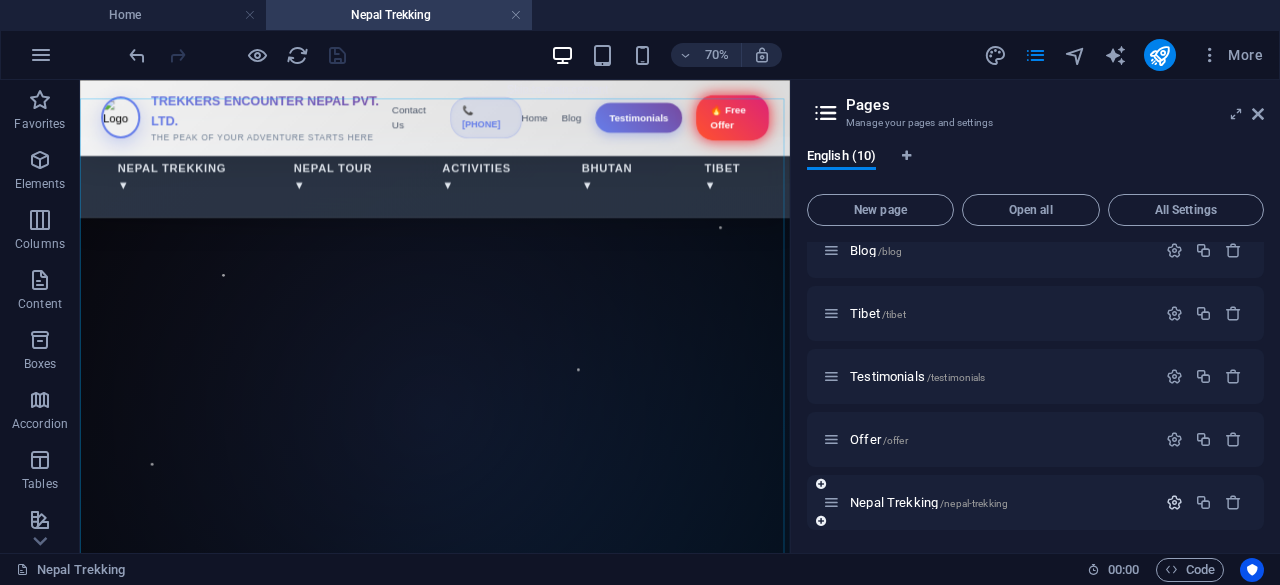 click at bounding box center [1174, 502] 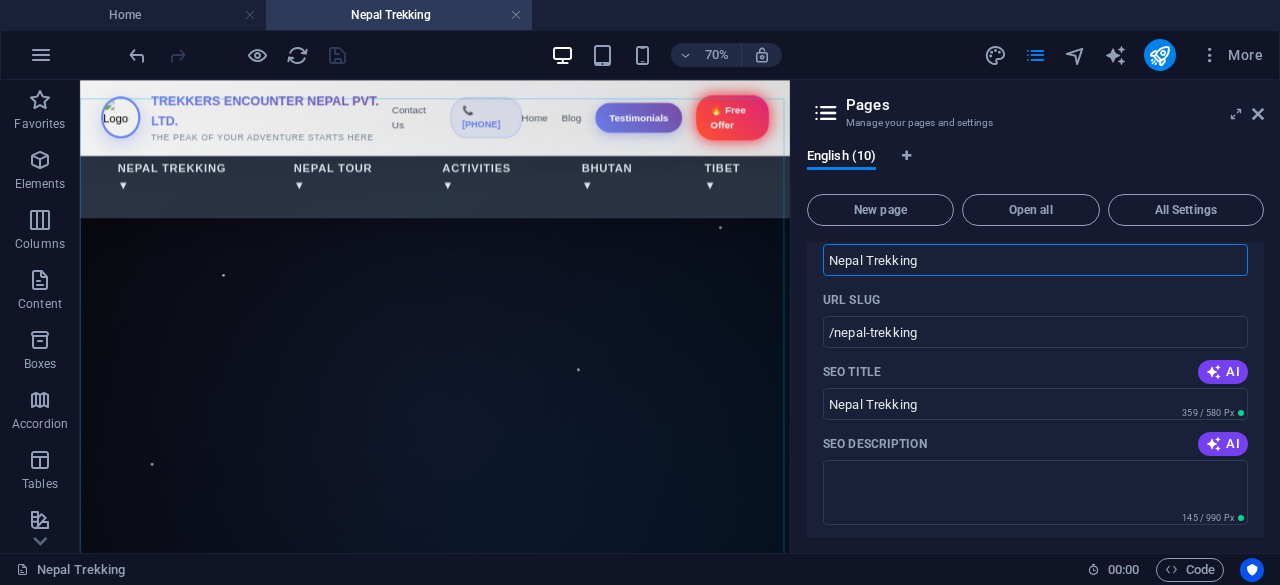 scroll, scrollTop: 660, scrollLeft: 0, axis: vertical 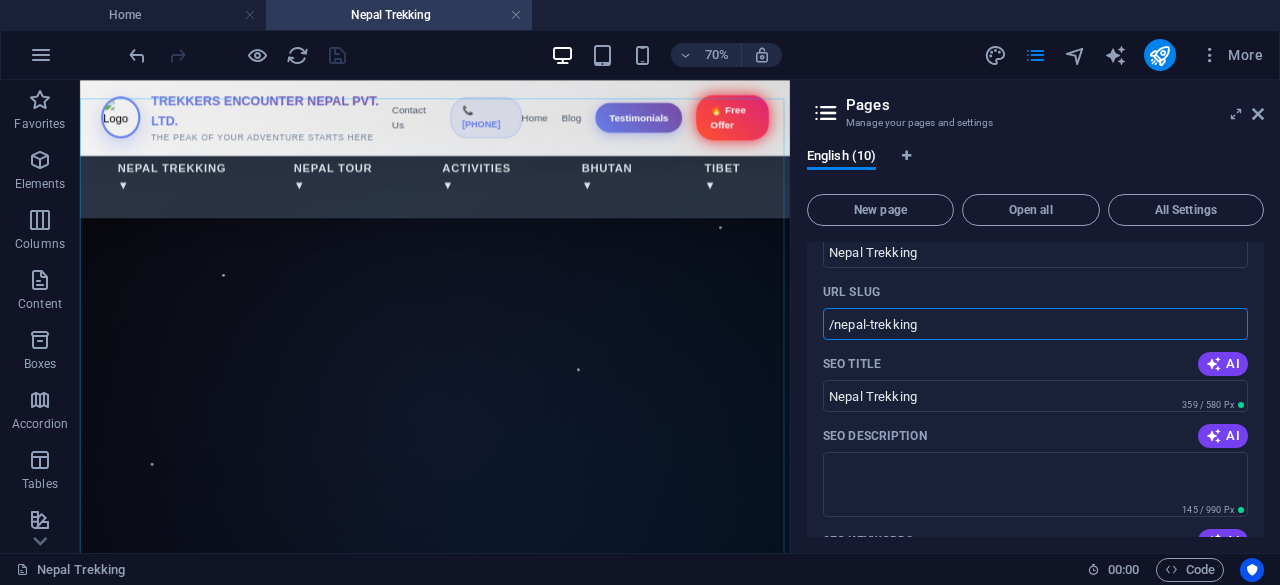 drag, startPoint x: 930, startPoint y: 320, endPoint x: 817, endPoint y: 326, distance: 113.15918 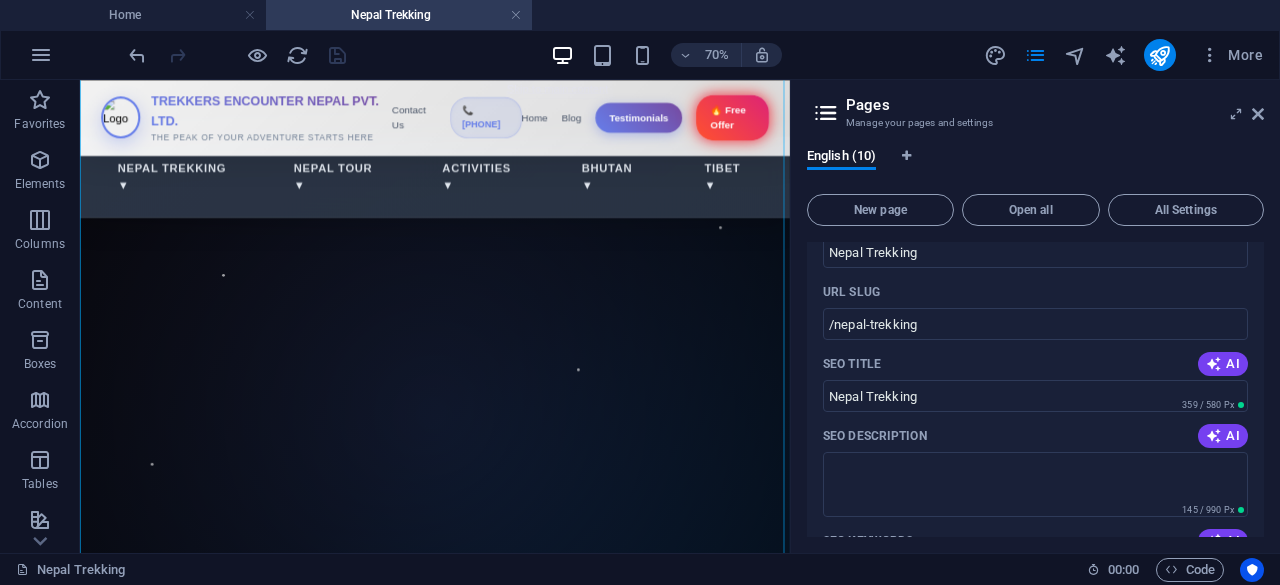 scroll, scrollTop: 114, scrollLeft: 0, axis: vertical 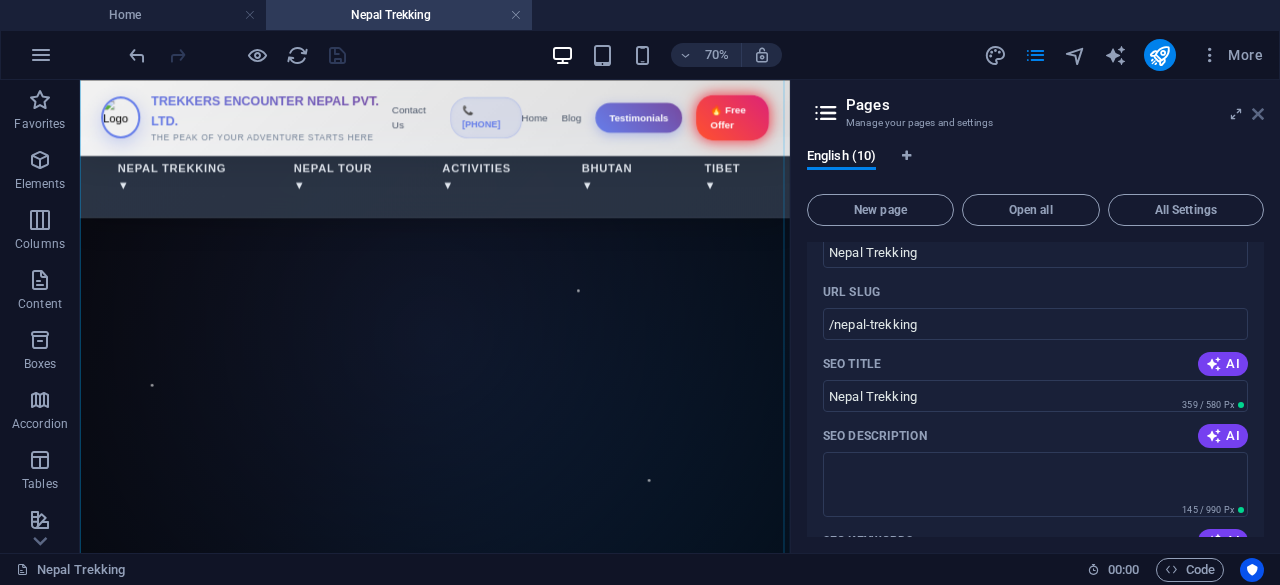 click at bounding box center [1258, 114] 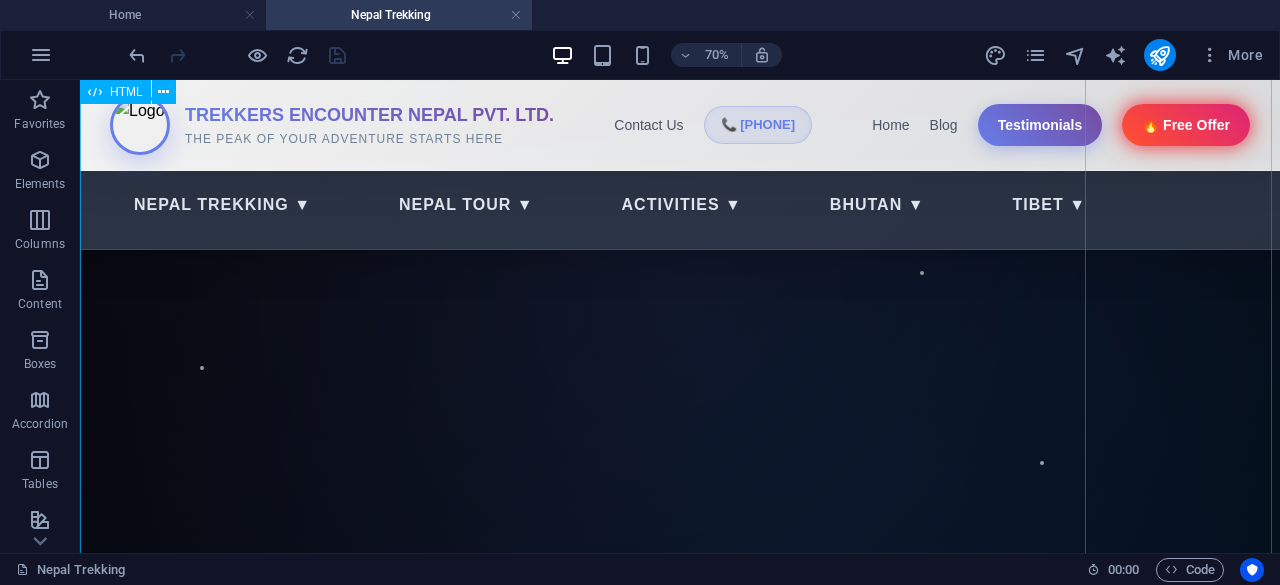 scroll, scrollTop: 88, scrollLeft: 0, axis: vertical 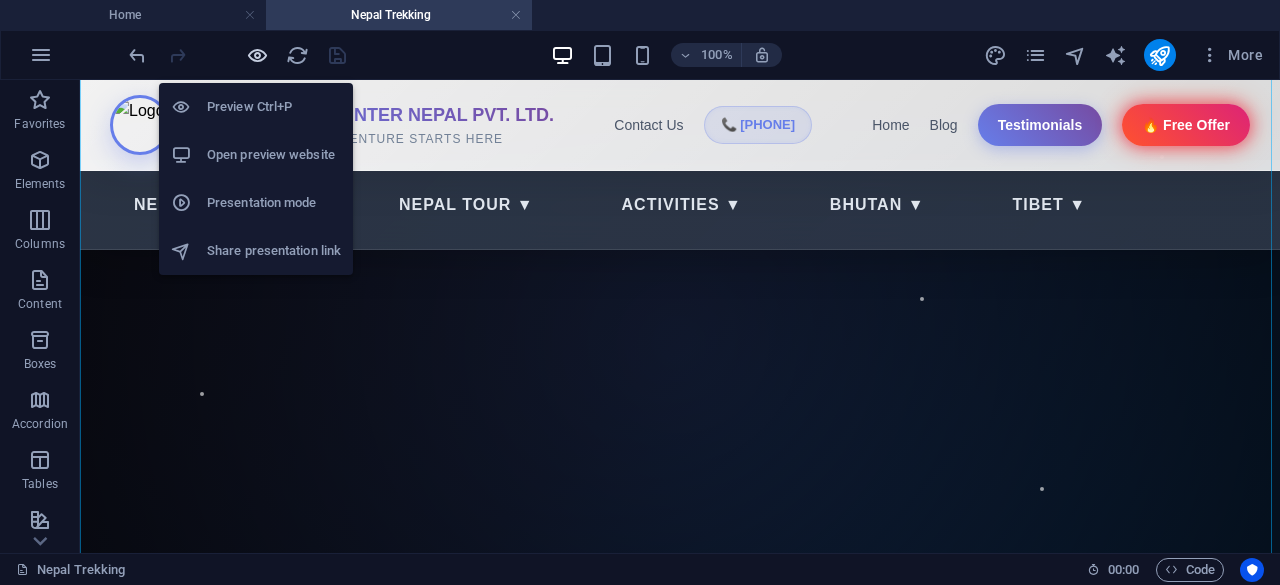 click at bounding box center (257, 55) 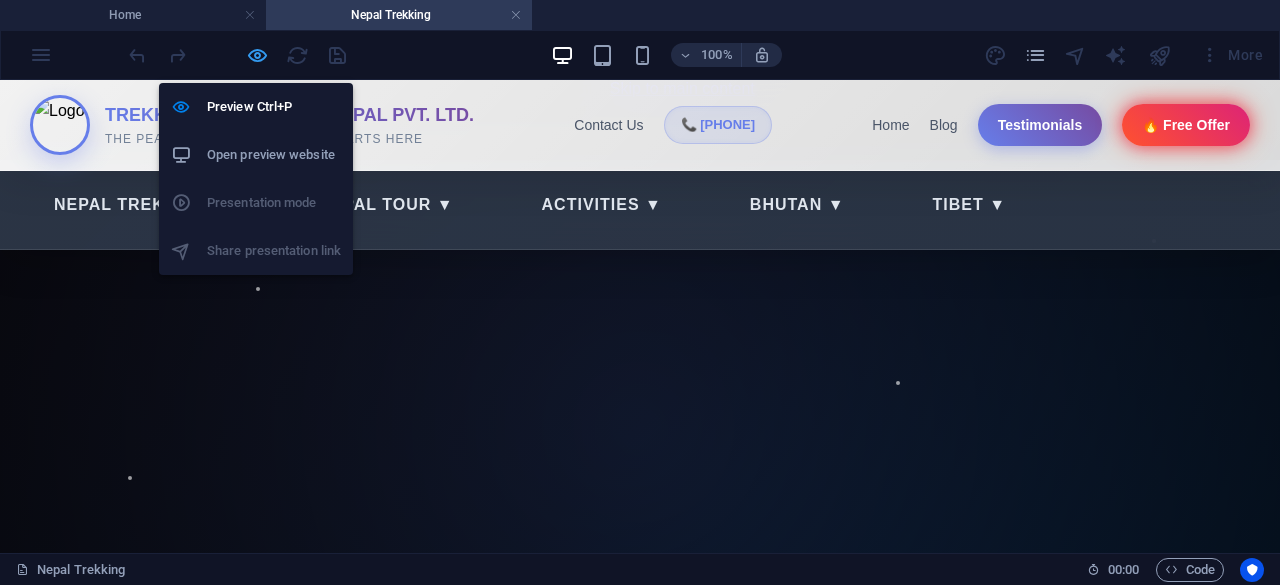 click at bounding box center [257, 55] 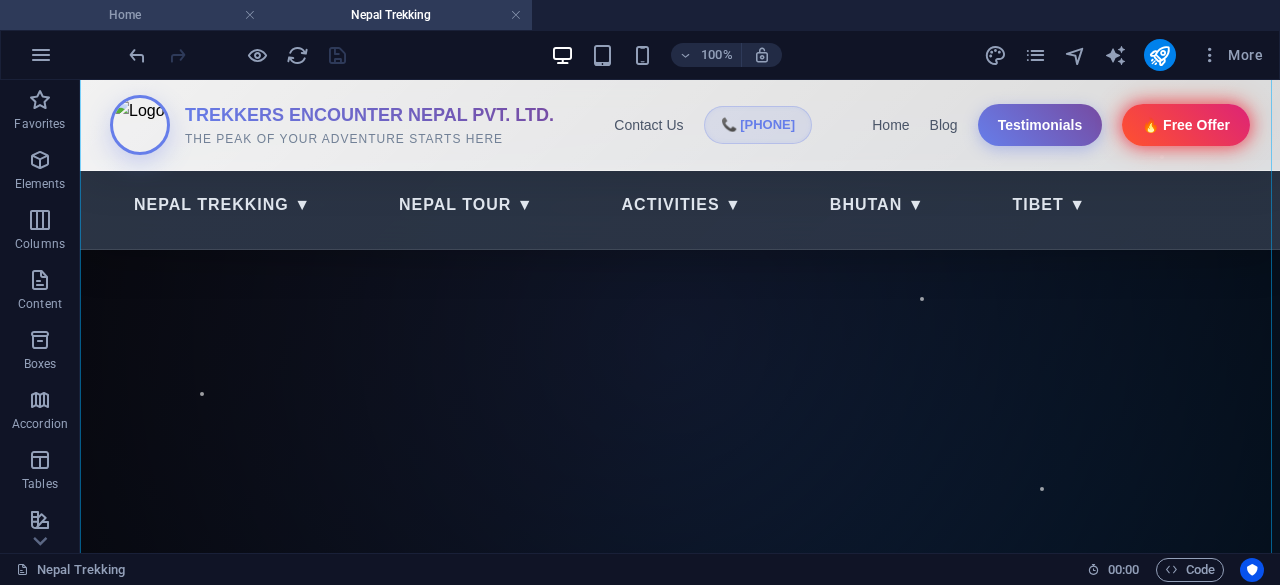 click on "Home" at bounding box center [133, 15] 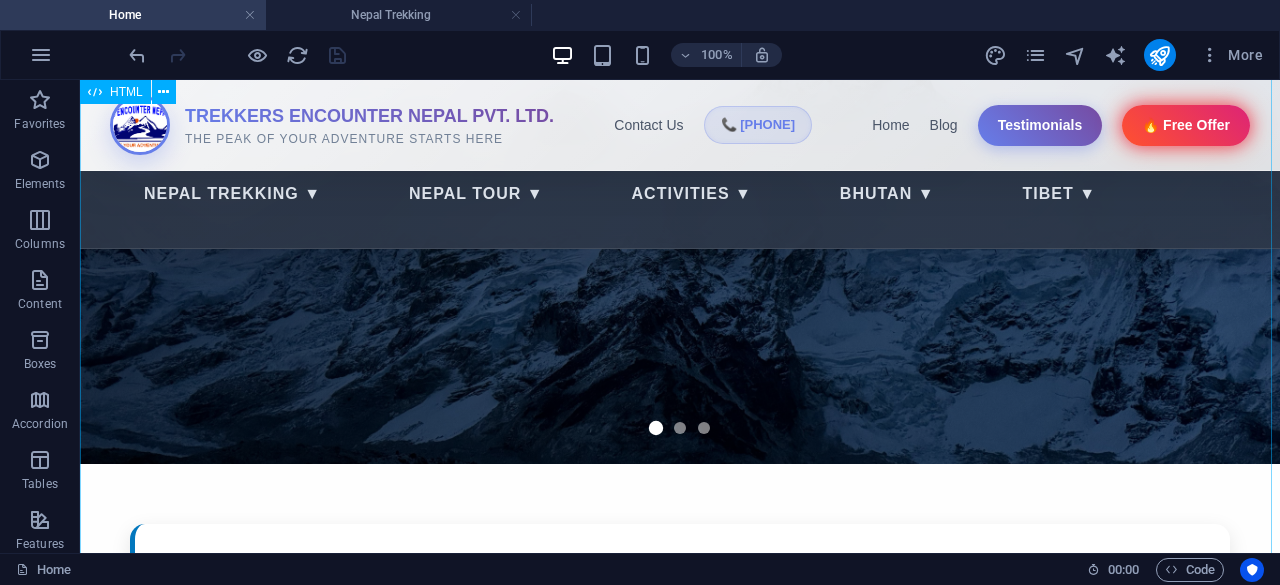 scroll, scrollTop: 246, scrollLeft: 0, axis: vertical 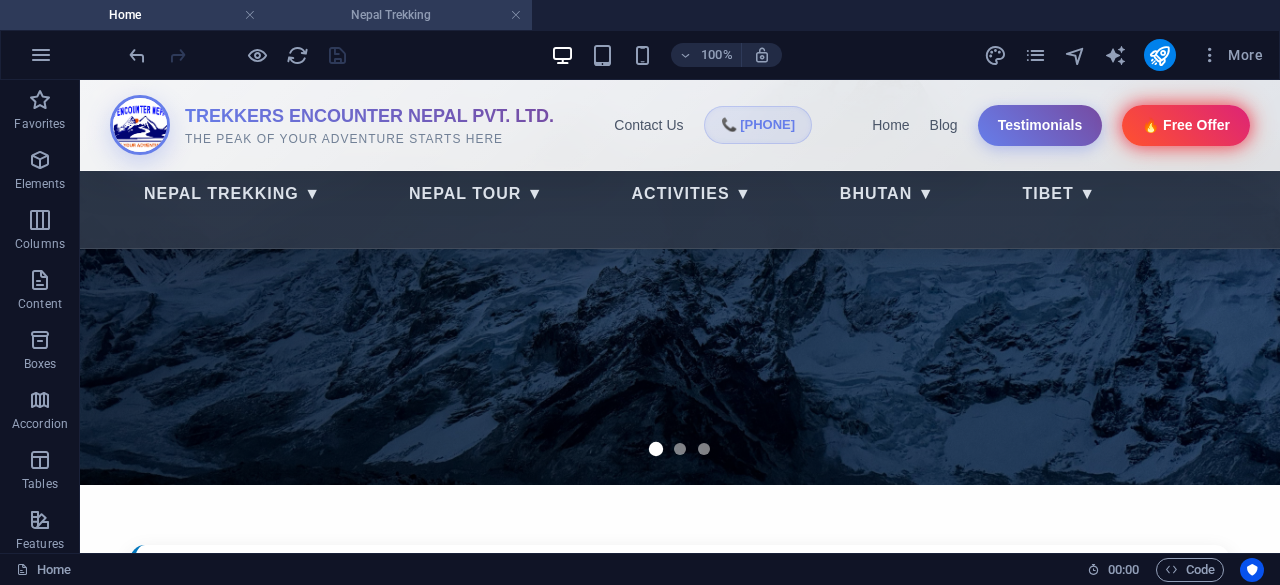 click on "Nepal Trekking" at bounding box center [399, 15] 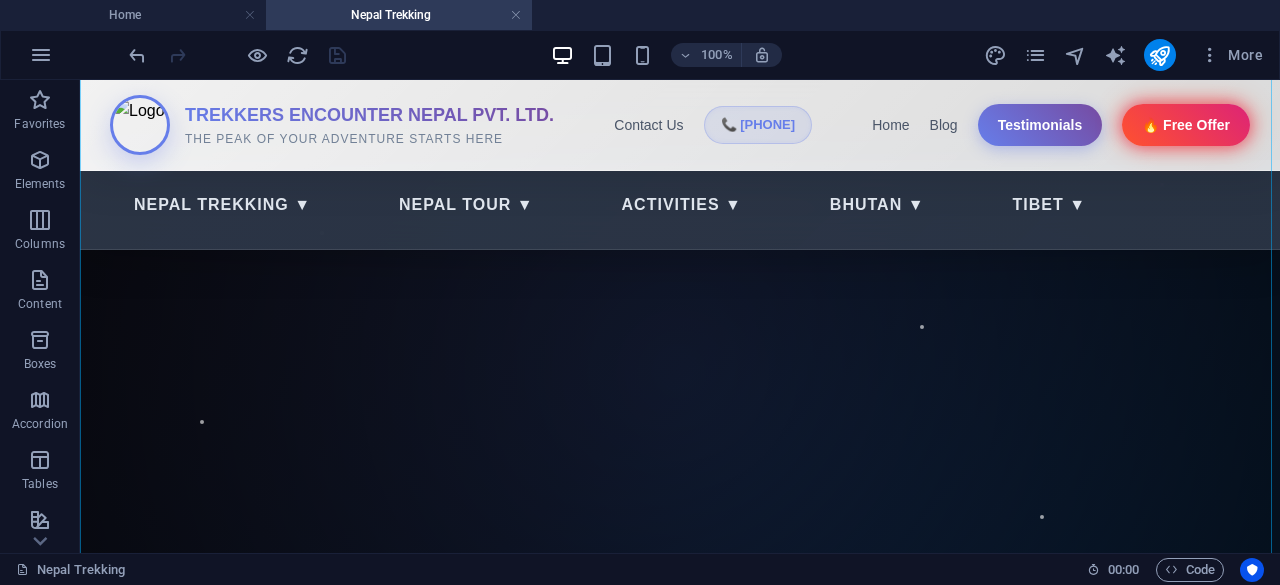 scroll, scrollTop: 88, scrollLeft: 0, axis: vertical 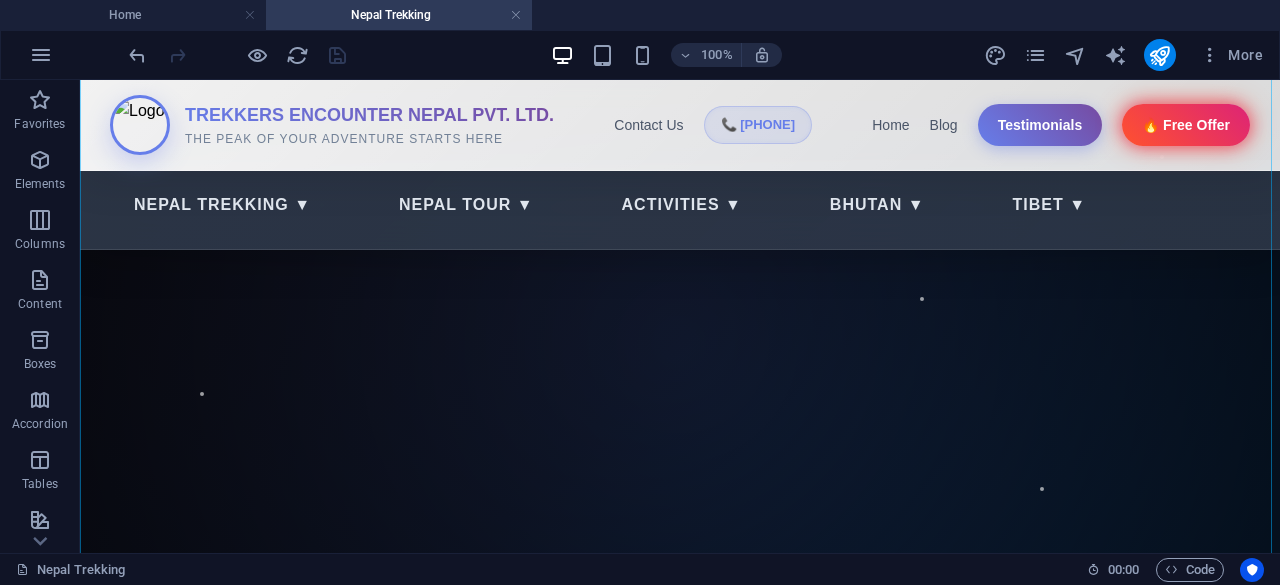 click on "Nepal Trekking" at bounding box center (399, 15) 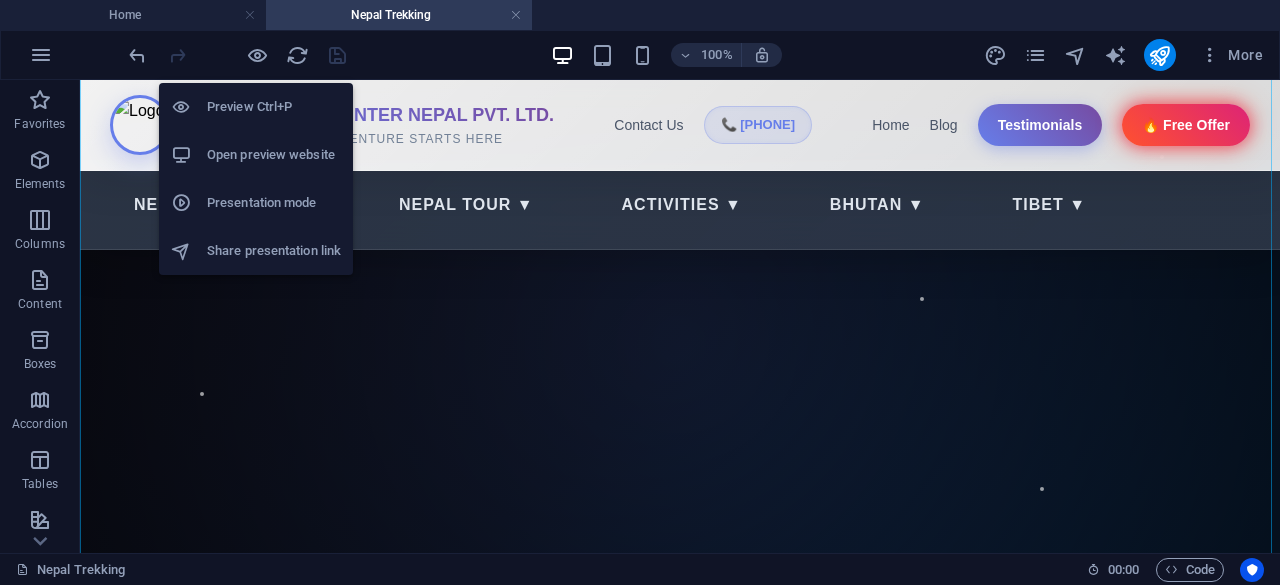 click on "Open preview website" at bounding box center (274, 155) 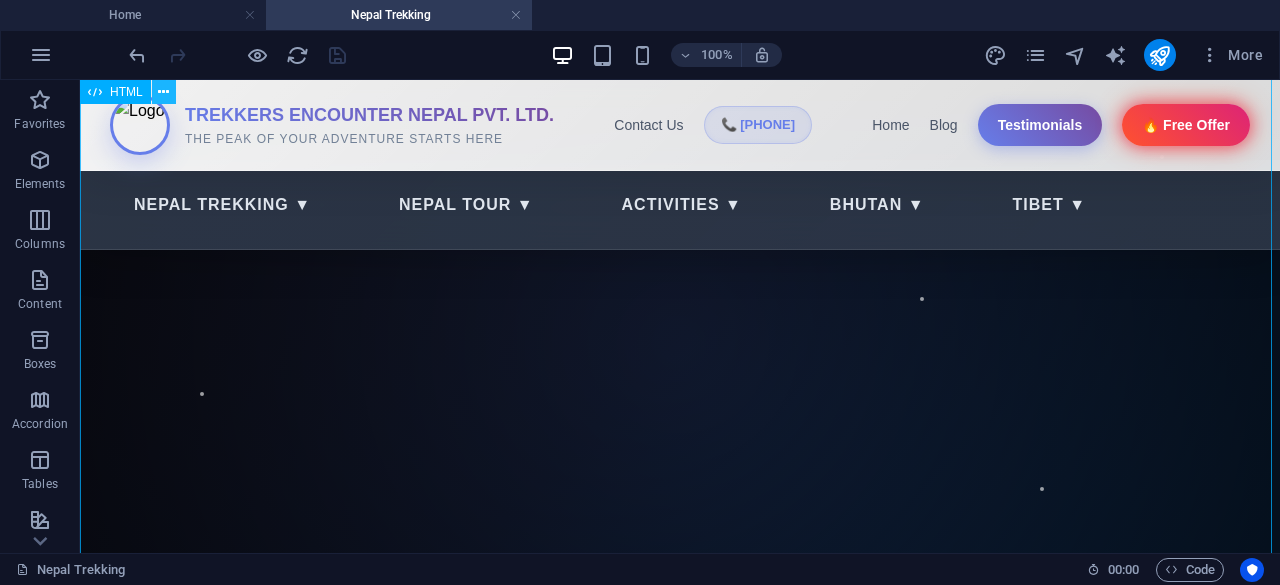 click at bounding box center (163, 92) 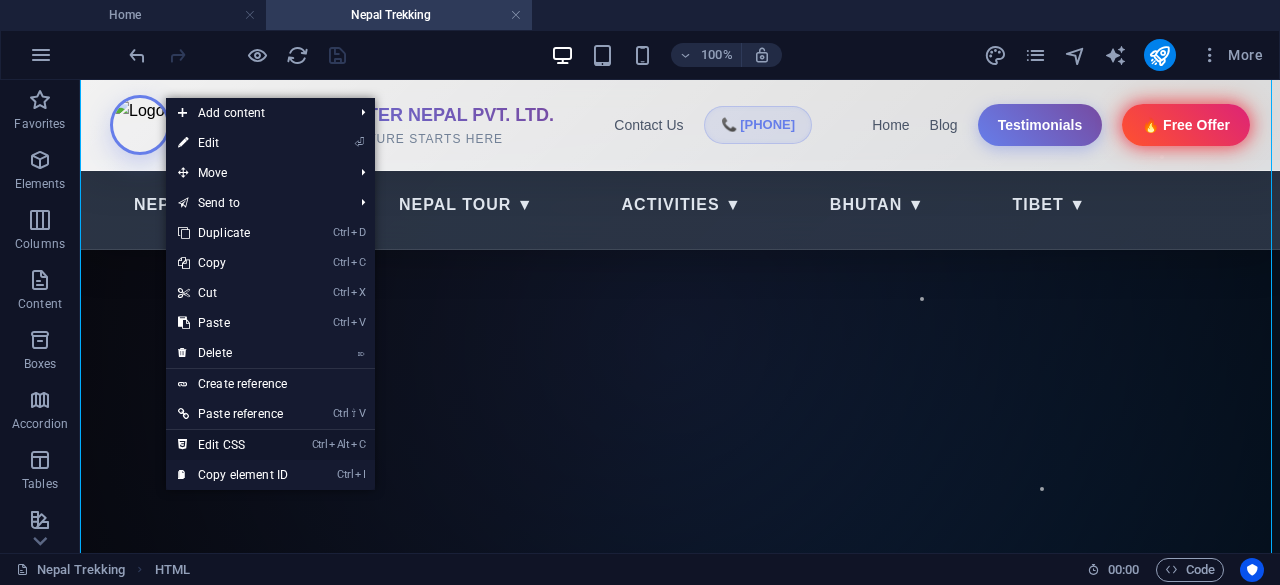 click on "Ctrl Alt C  Edit CSS" at bounding box center [233, 445] 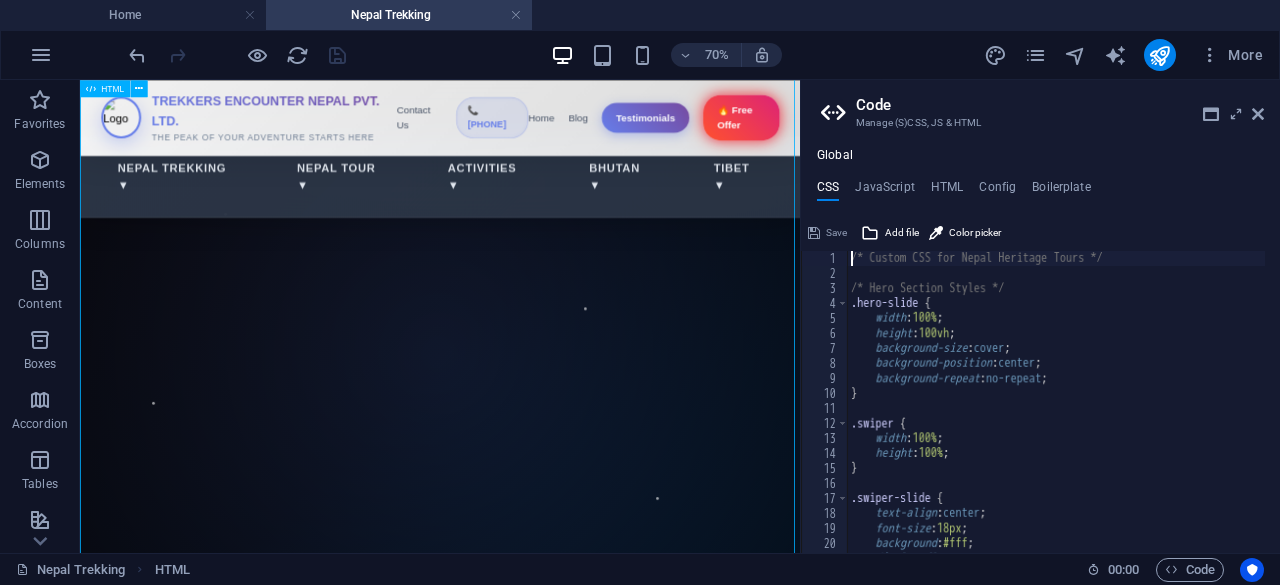type on "font-size: 1.25rem !important;" 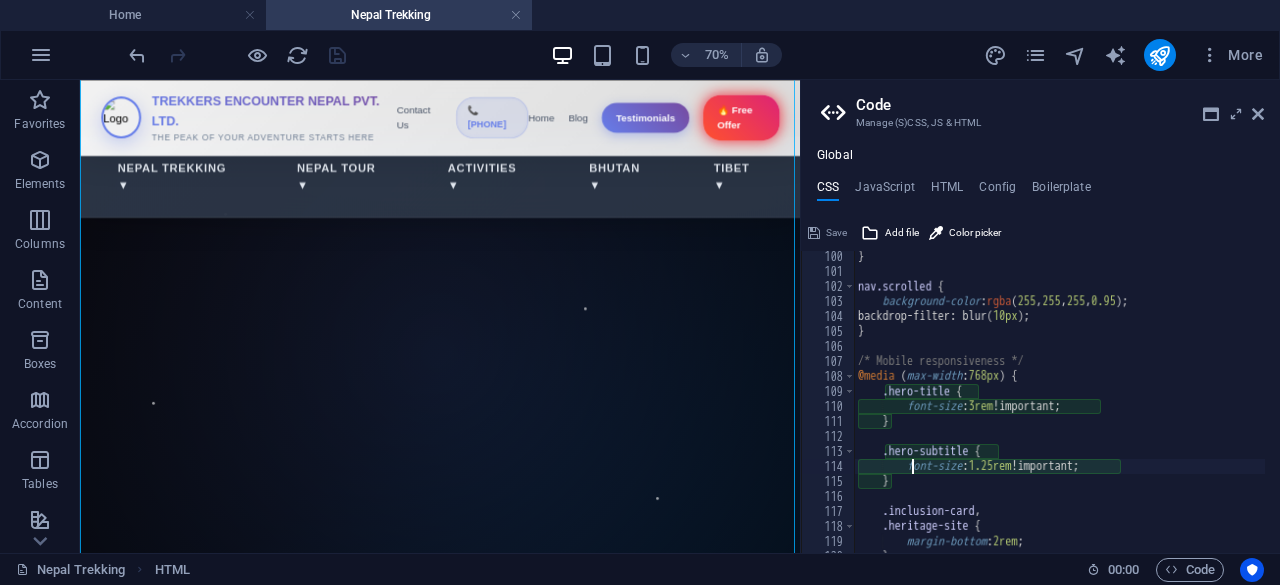 scroll, scrollTop: 1486, scrollLeft: 0, axis: vertical 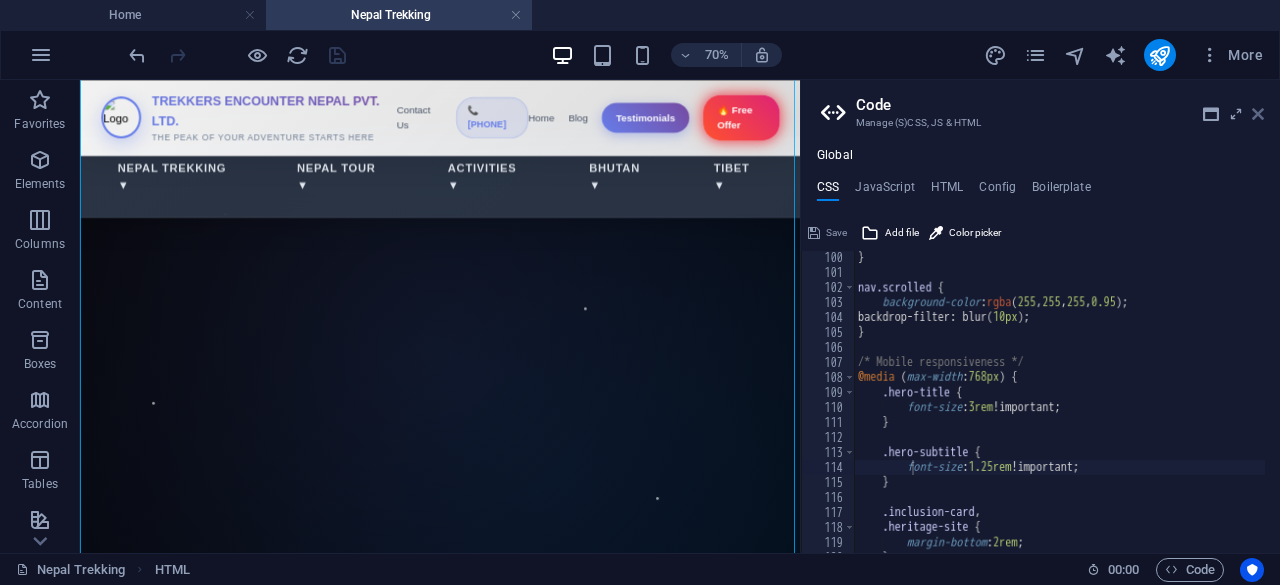 click at bounding box center [1258, 114] 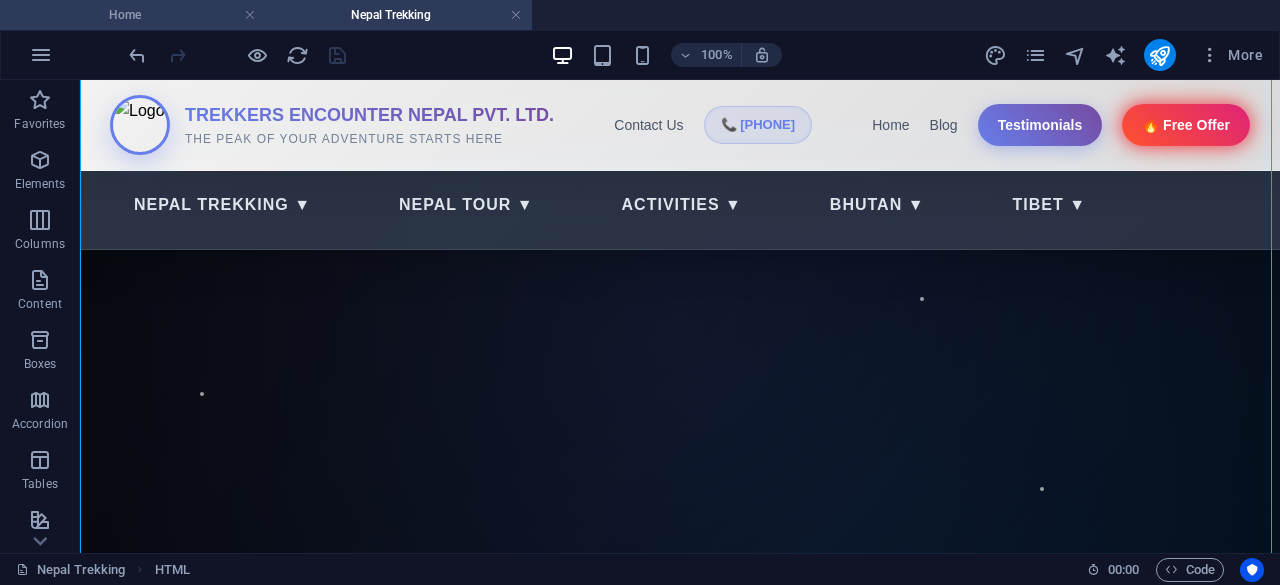 click on "Home" at bounding box center (133, 15) 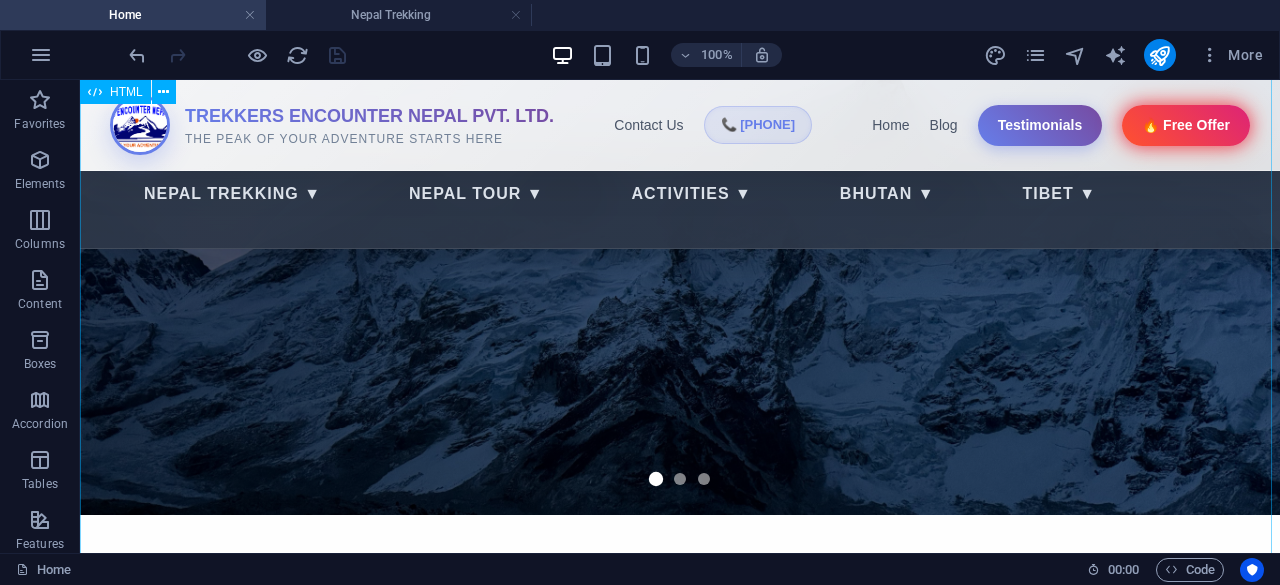 scroll, scrollTop: 215, scrollLeft: 0, axis: vertical 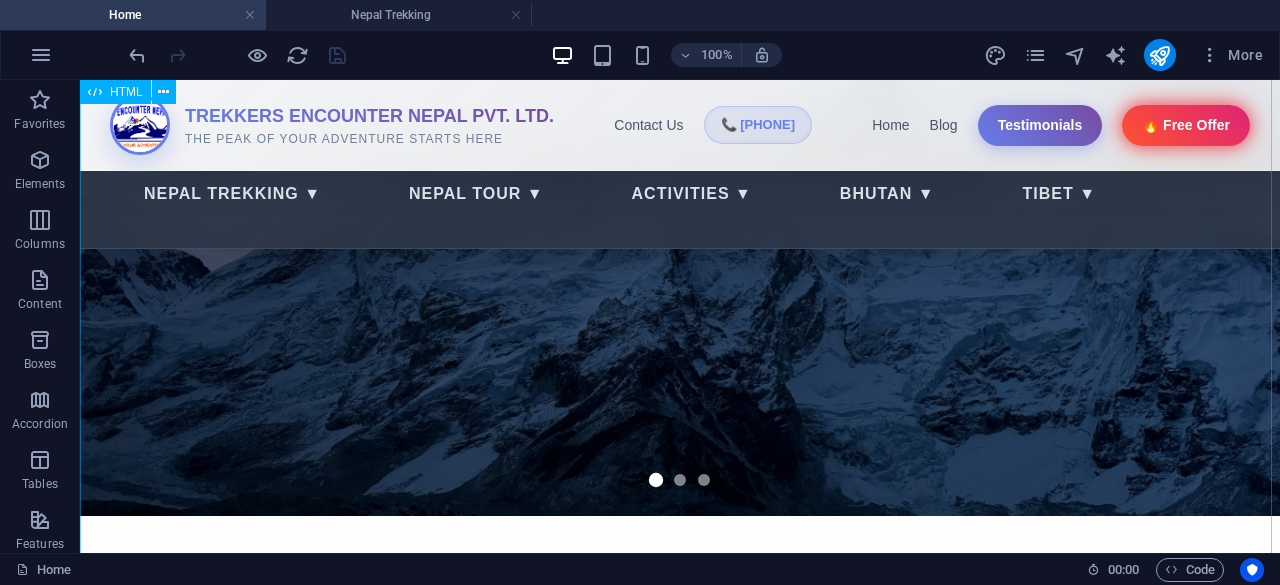 click at bounding box center (163, 92) 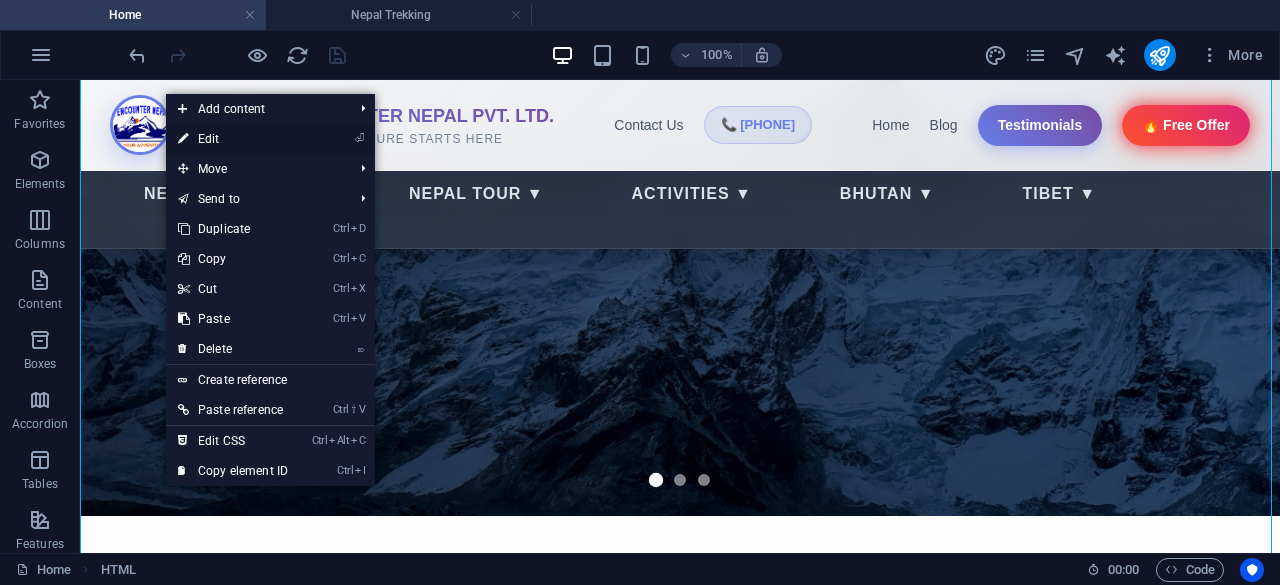 click on "⏎  Edit" at bounding box center (233, 139) 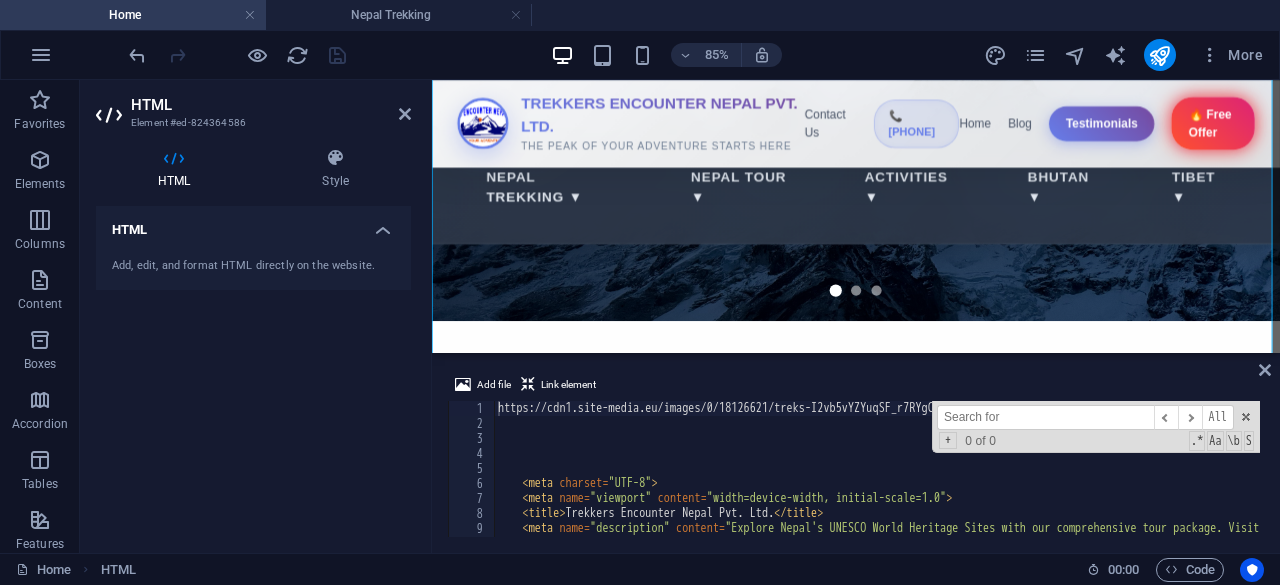 type on "n" 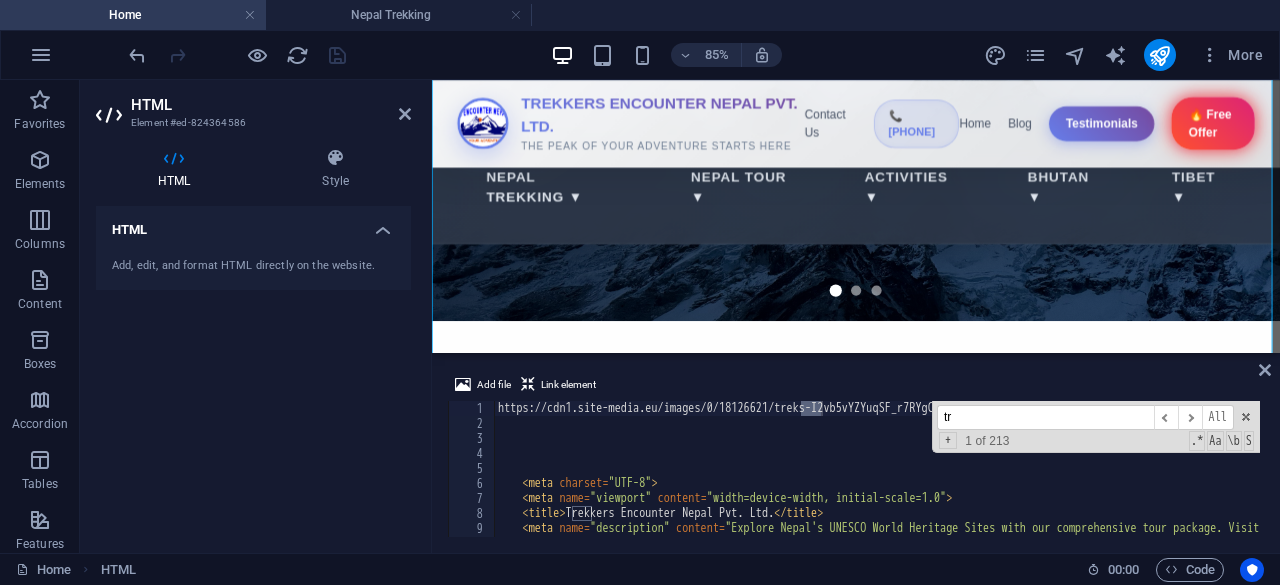type on "t" 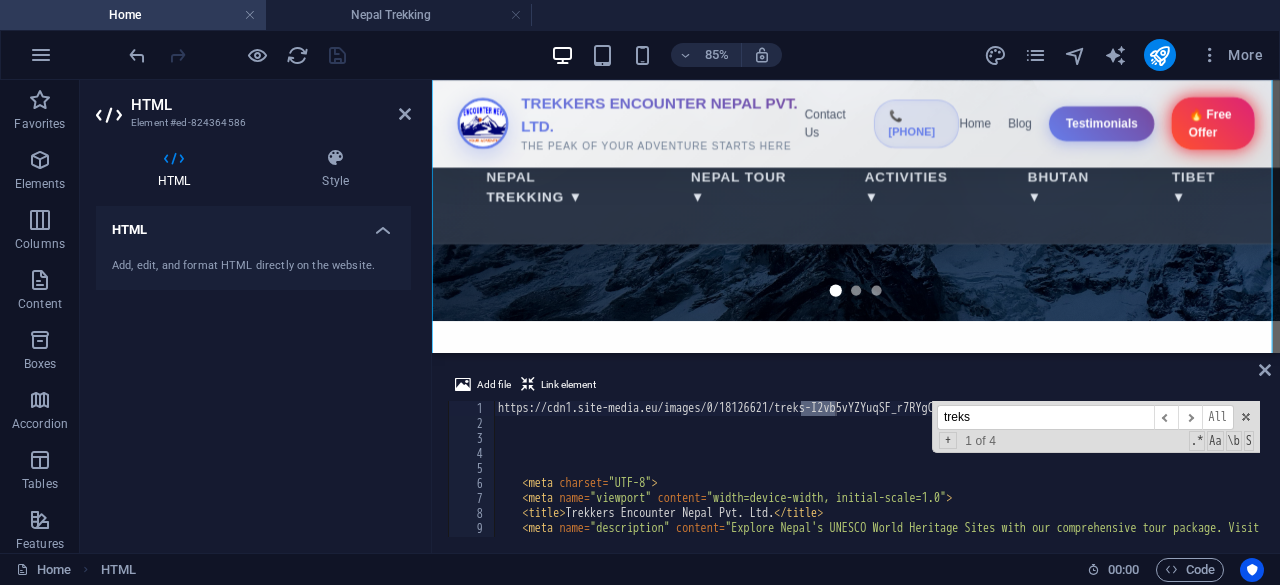 type on "treks" 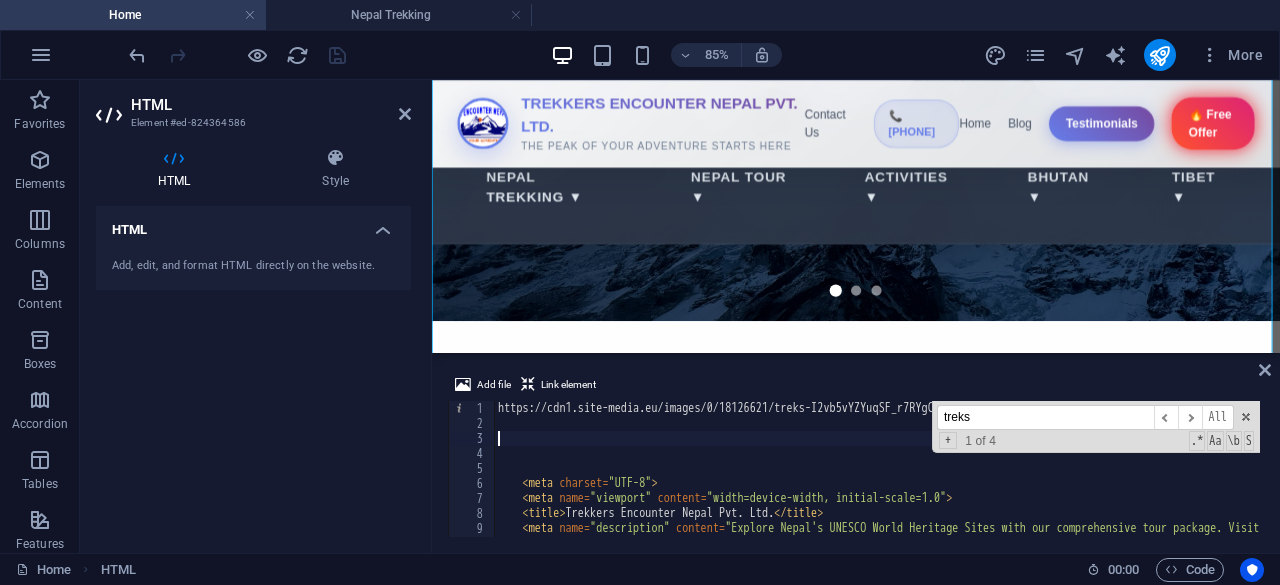 click on "/* Style */" at bounding box center (2196, 482) 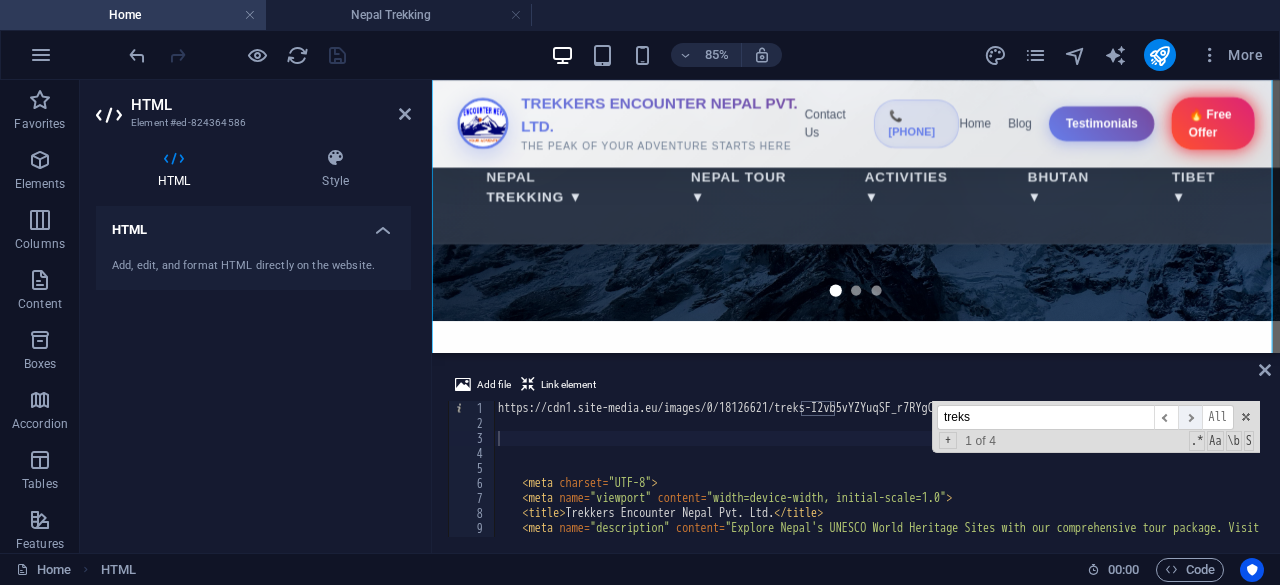 click on "​" at bounding box center (1190, 417) 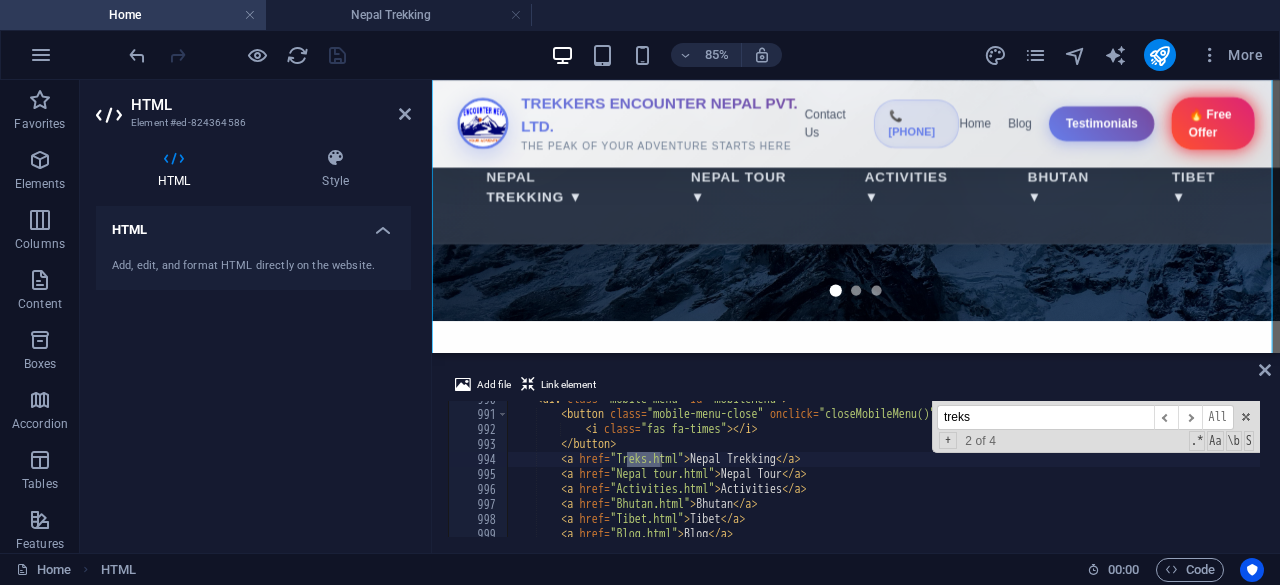 click on "< div   class = "mobile-menu"   id = "mobileMenu" >           < button   class = "mobile-menu-close"   onclick = "closeMobileMenu()" >                < i   class = "fas fa-times" > </ i >           </ button >           < a   href = "Treks.html" > Nepal Trekking </ a >           < a   href = "Nepal tour.html" > Nepal Tour </ a >           < a   href = "Activities.html" > Activities </ a >           < a   href = "Bhutan.html" > Bhutan </ a >           < a   href = "Tibet.html" > Tibet </ a >           < a   href = "Blog.html" > Blog </ a >" at bounding box center [2210, 473] 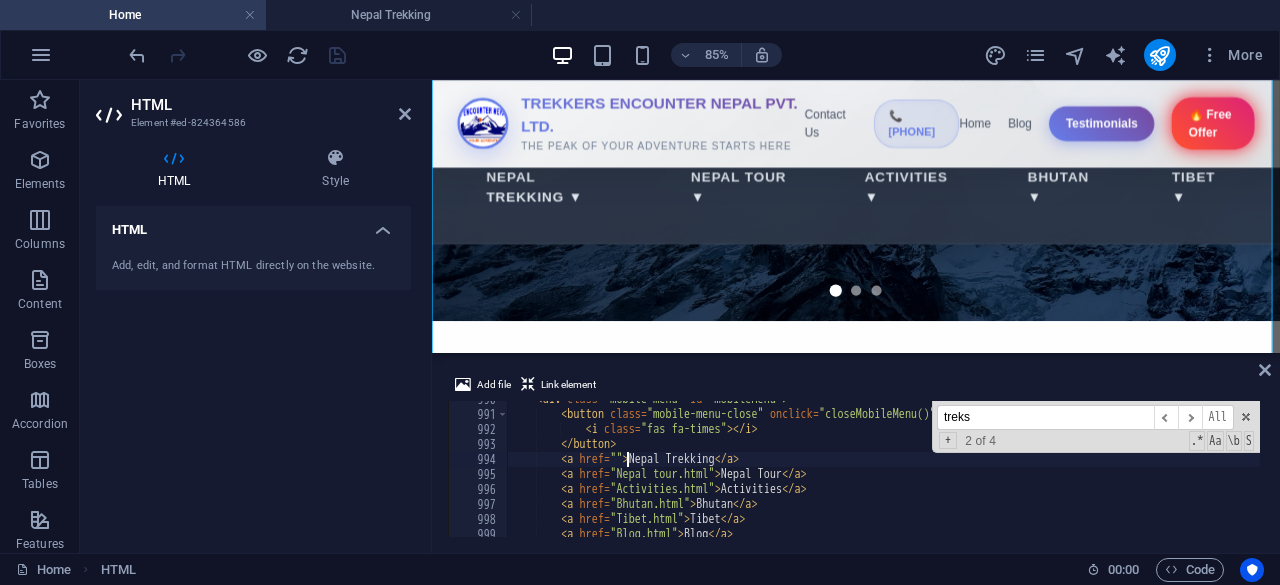 paste on "/nepal-trekking" 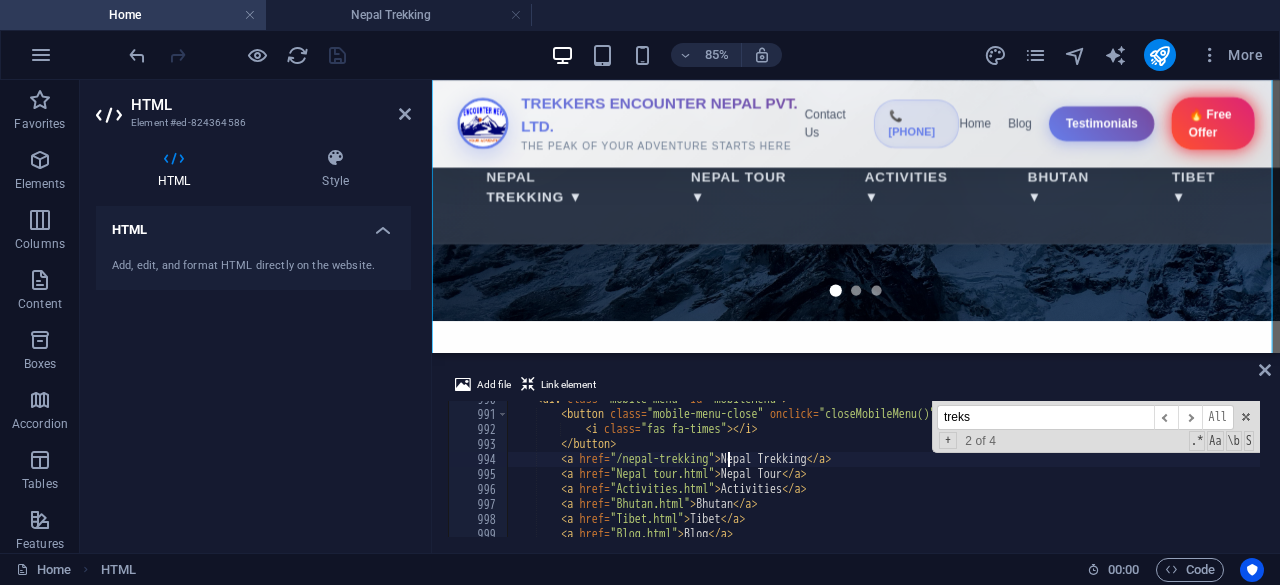 click on "< div   class = "mobile-menu"   id = "mobileMenu" >           < button   class = "mobile-menu-close"   onclick = "closeMobileMenu()" >                < i   class = "fas fa-times" > </ i >           </ button >           < a   href = "/nepal-trekking" > Nepal Trekking </ a >           < a   href = "Nepal tour.html" > Nepal Tour </ a >           < a   href = "Activities.html" > Activities </ a >           < a   href = "Bhutan.html" > Bhutan </ a >           < a   href = "Tibet.html" > Tibet </ a >           < a   href = "Blog.html" > Blog </ a >" at bounding box center (2210, 473) 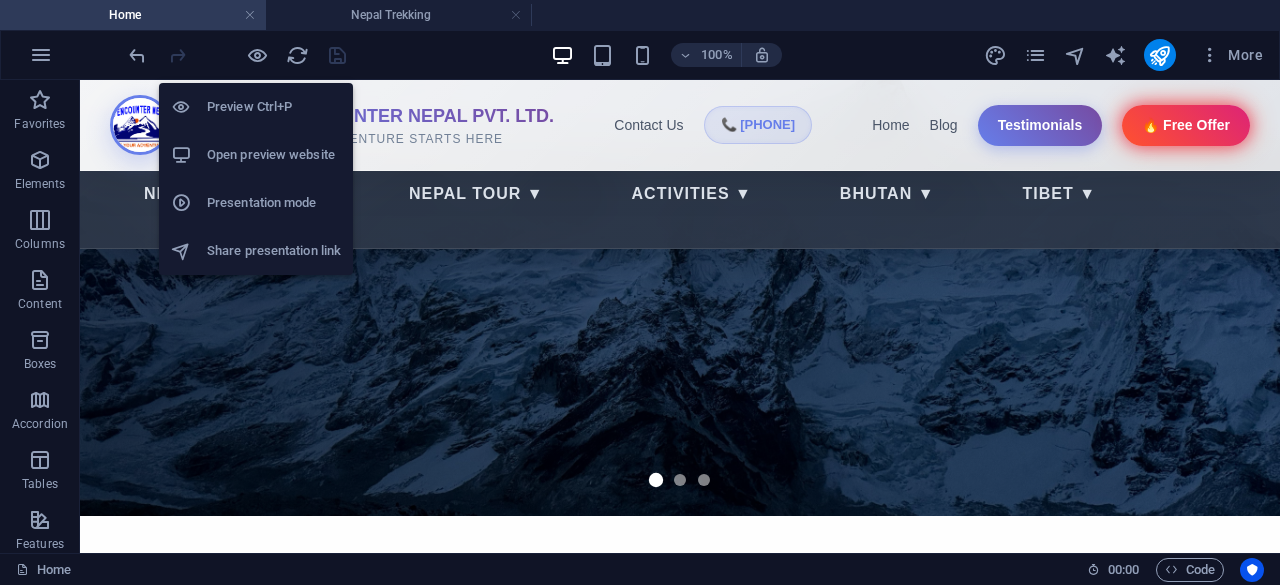 click on "Open preview website" at bounding box center [274, 155] 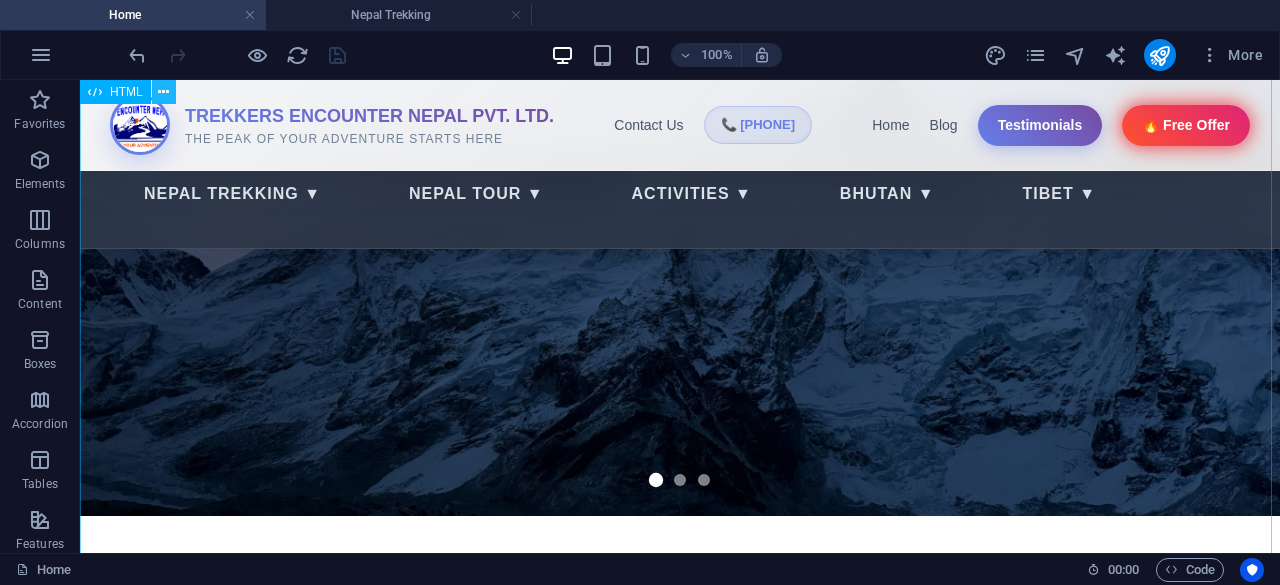 click at bounding box center [163, 92] 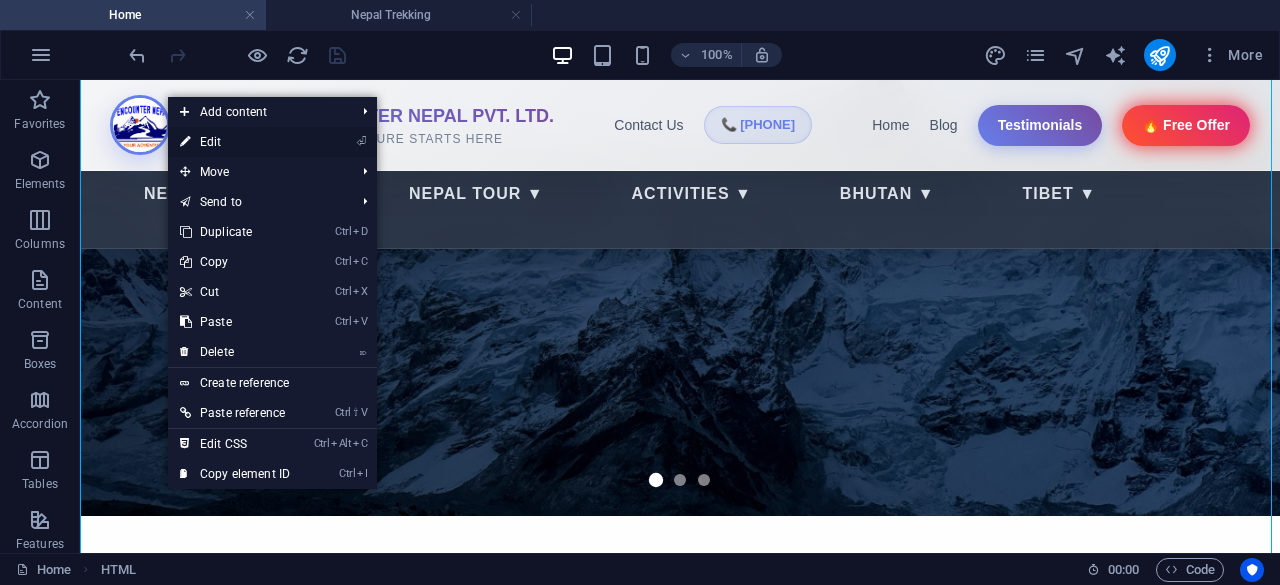 click on "⏎  Edit" at bounding box center (235, 142) 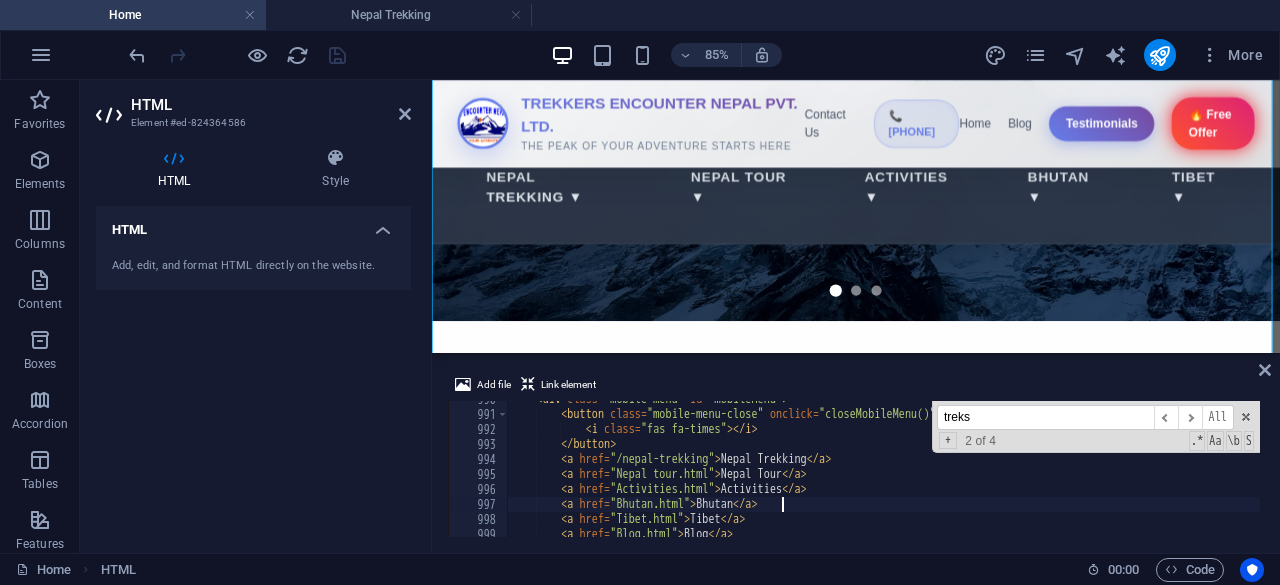 scroll, scrollTop: 13971, scrollLeft: 0, axis: vertical 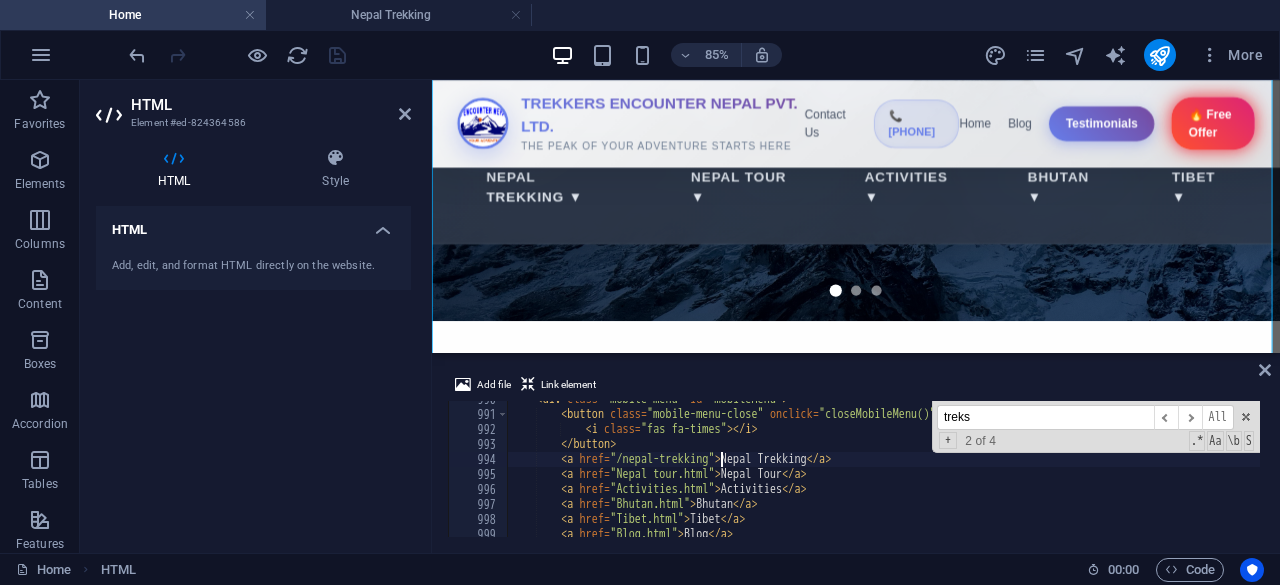 click on "< div   class = "mobile-menu"   id = "mobileMenu" >           < button   class = "mobile-menu-close"   onclick = "closeMobileMenu()" >                < i   class = "fas fa-times" > </ i >           </ button >           < a   href = "/nepal-trekking" > Nepal Trekking </ a >           < a   href = "Nepal tour.html" > Nepal Tour </ a >           < a   href = "Activities.html" > Activities </ a >           < a   href = "Bhutan.html" > Bhutan </ a >           < a   href = "Tibet.html" > Tibet </ a >           < a   href = "Blog.html" > Blog </ a >" at bounding box center (2210, 473) 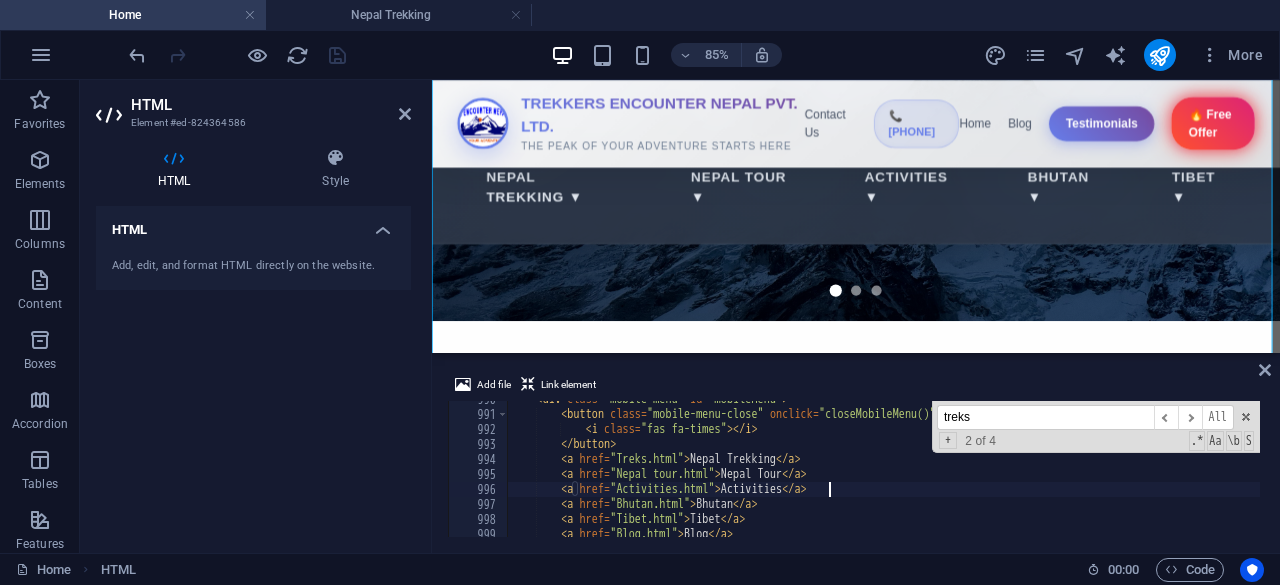click on "< div   class = "mobile-menu"   id = "mobileMenu" >           < button   class = "mobile-menu-close"   onclick = "closeMobileMenu()" >                < i   class = "fas fa-times" > </ i >           </ button >           < a   href = "Treks.html" > Nepal Trekking </ a >           < a   href = "Nepal tour.html" > Nepal Tour </ a >           < a   href = "Activities.html" > Activities </ a >           < a   href = "Bhutan.html" > Bhutan </ a >           < a   href = "Tibet.html" > Tibet </ a >           < a   href = "Blog.html" > Blog </ a >" at bounding box center [2210, 473] 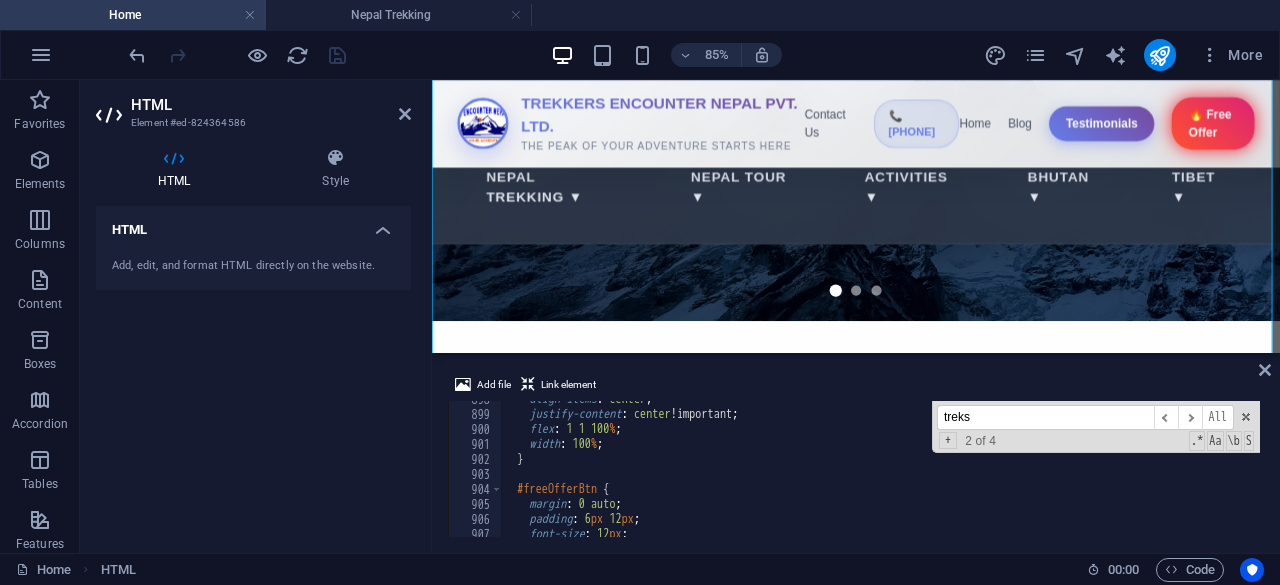 scroll, scrollTop: 12647, scrollLeft: 0, axis: vertical 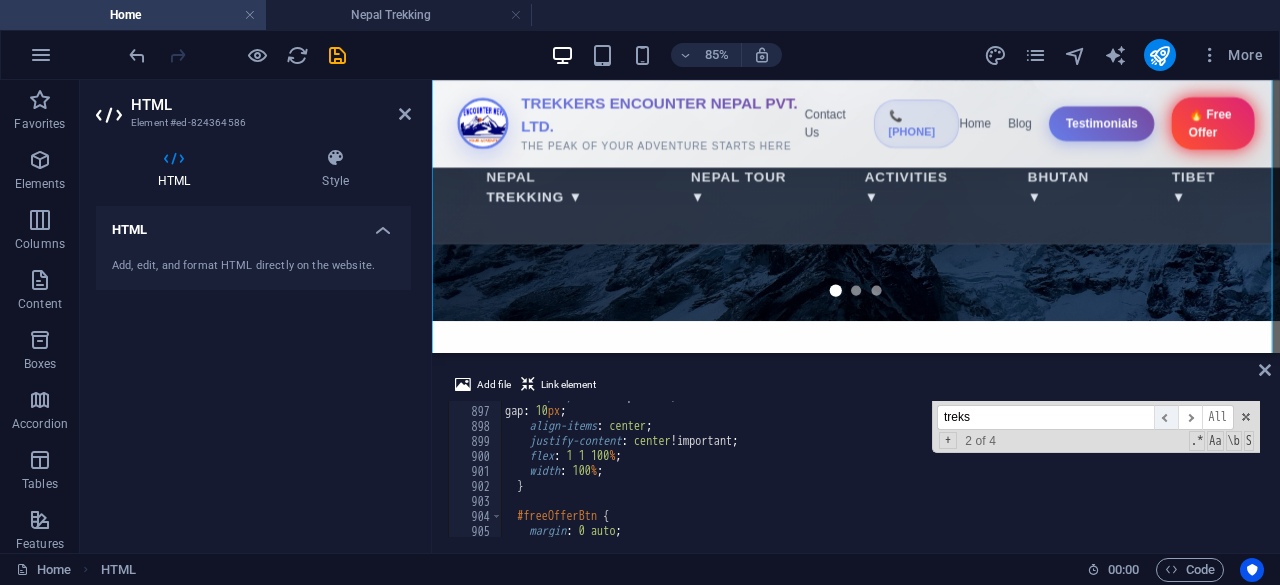 click on "​" at bounding box center (1166, 417) 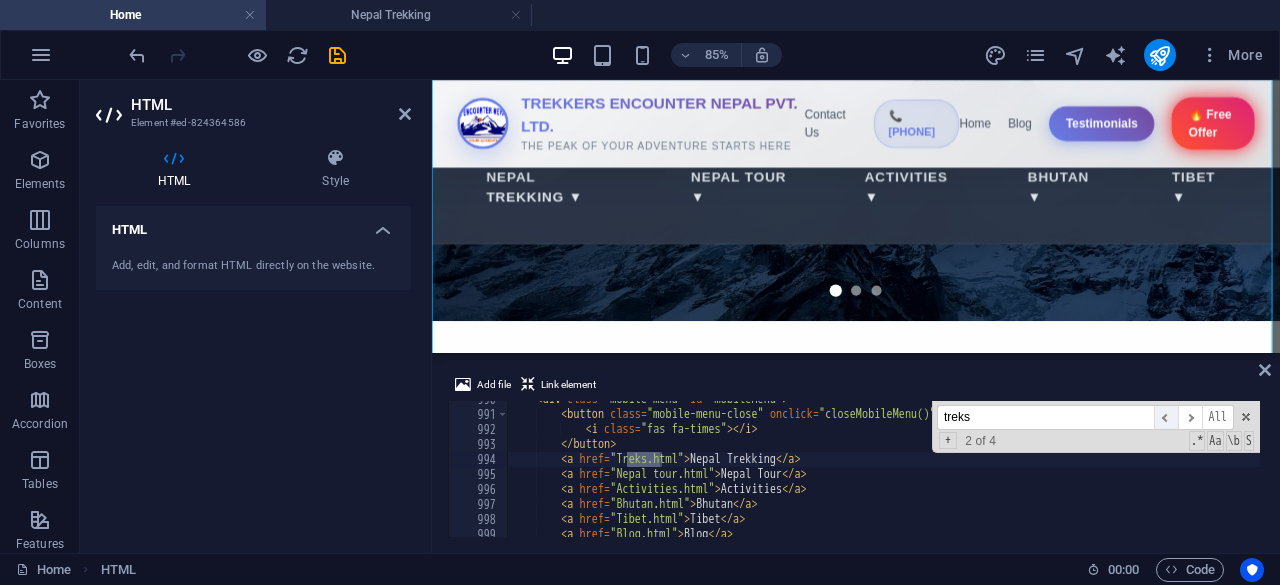 click on "​" at bounding box center (1166, 417) 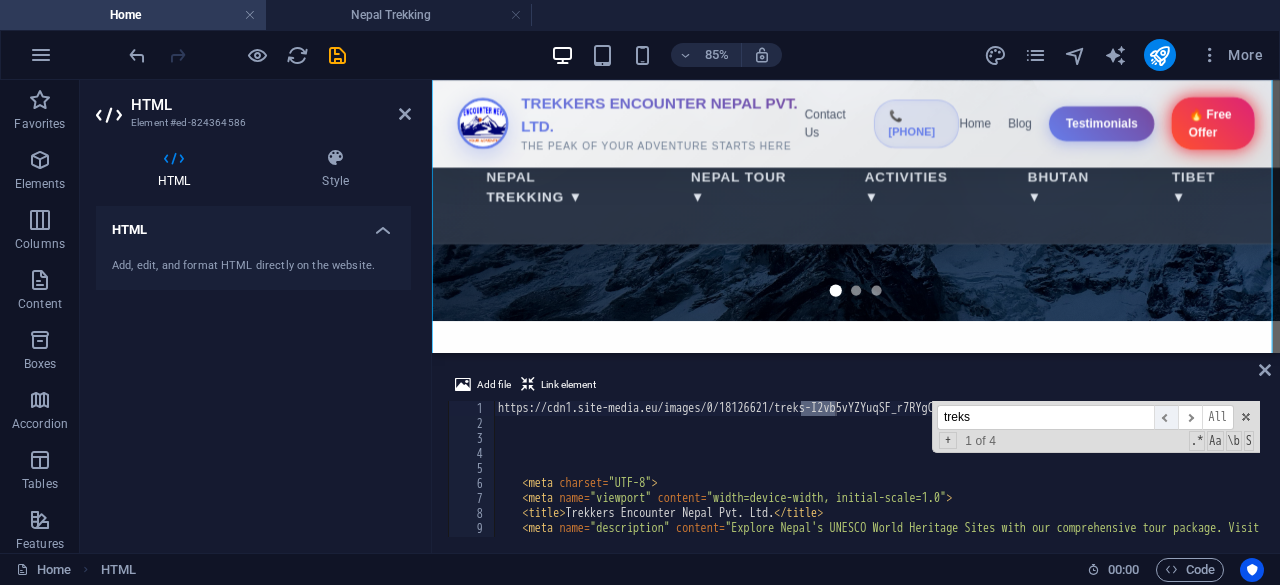 scroll, scrollTop: 0, scrollLeft: 0, axis: both 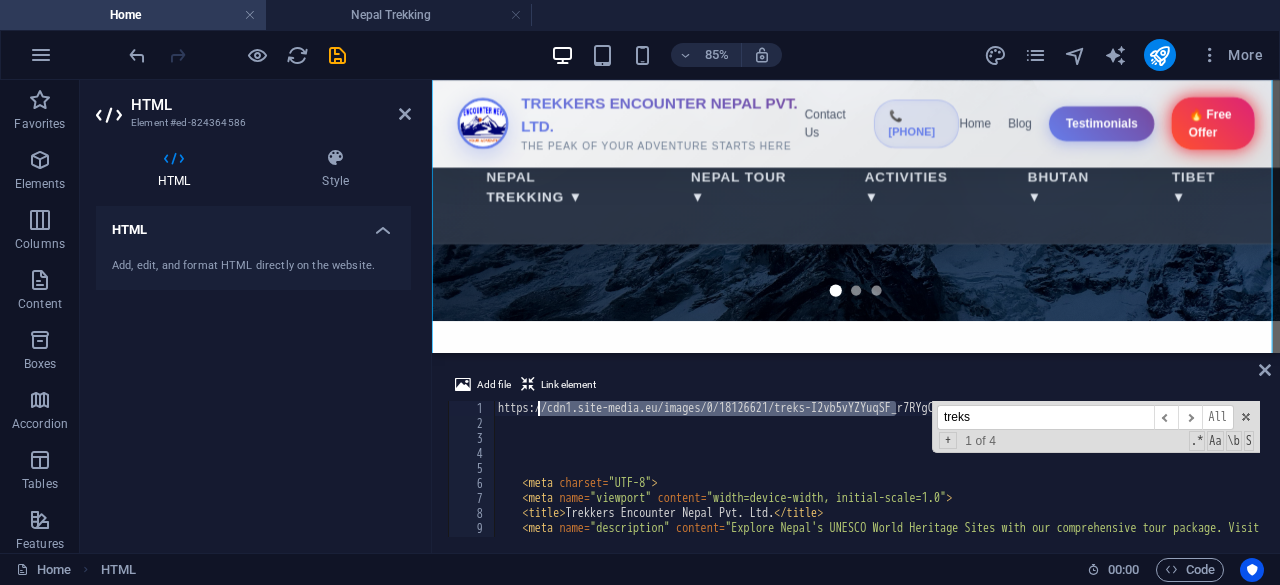 drag, startPoint x: 896, startPoint y: 403, endPoint x: 536, endPoint y: 411, distance: 360.08887 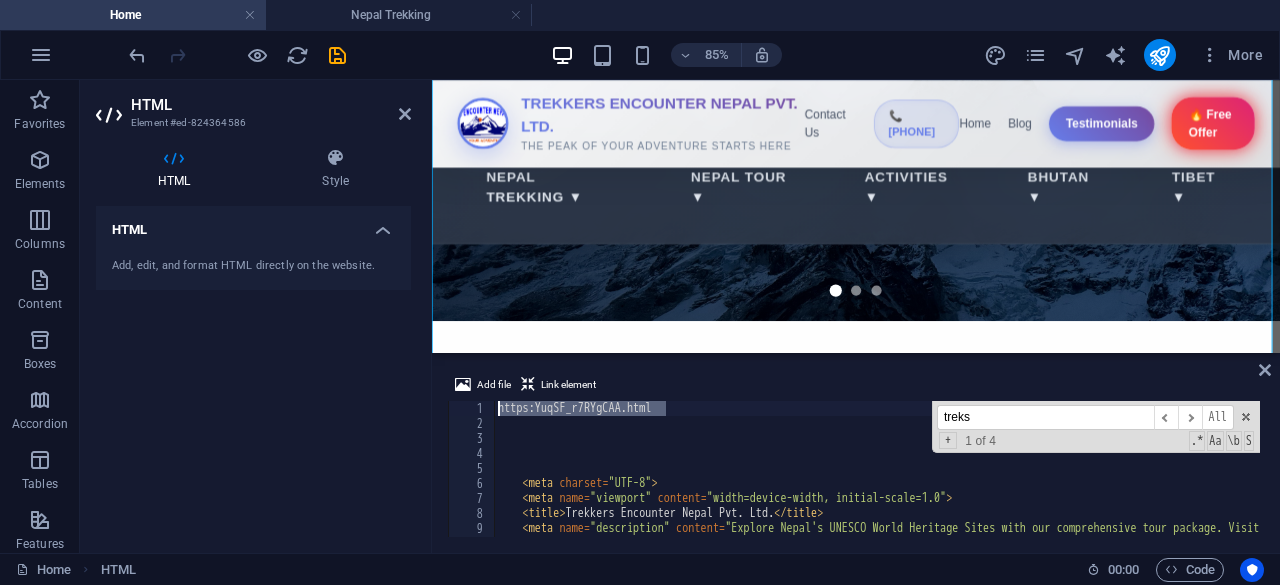 drag, startPoint x: 679, startPoint y: 407, endPoint x: 487, endPoint y: 405, distance: 192.01042 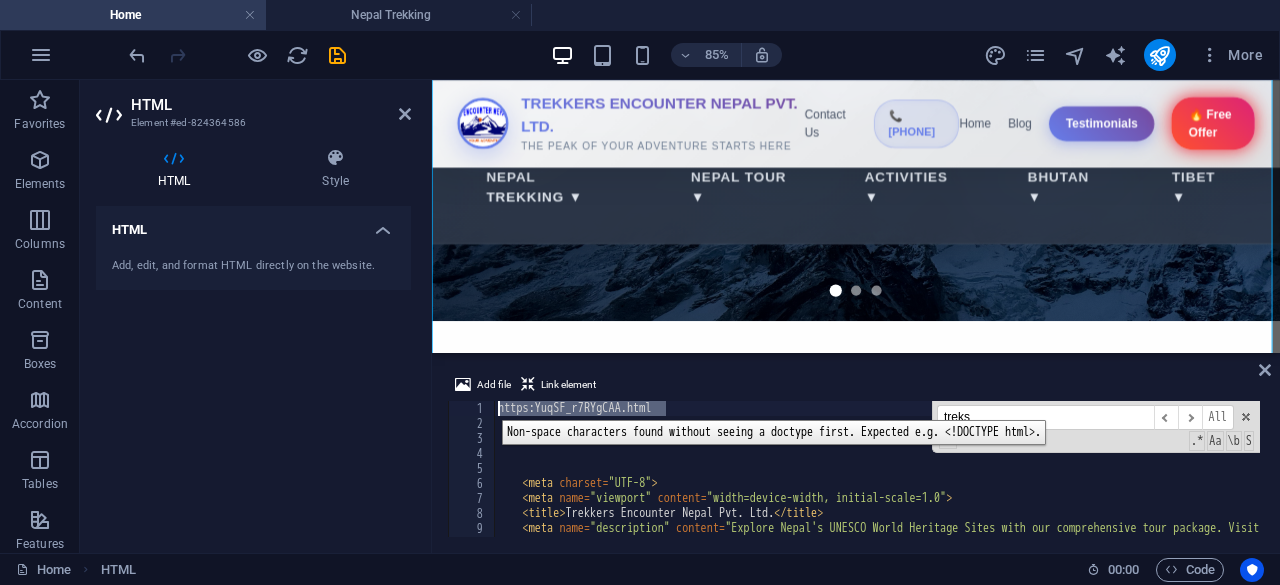 type 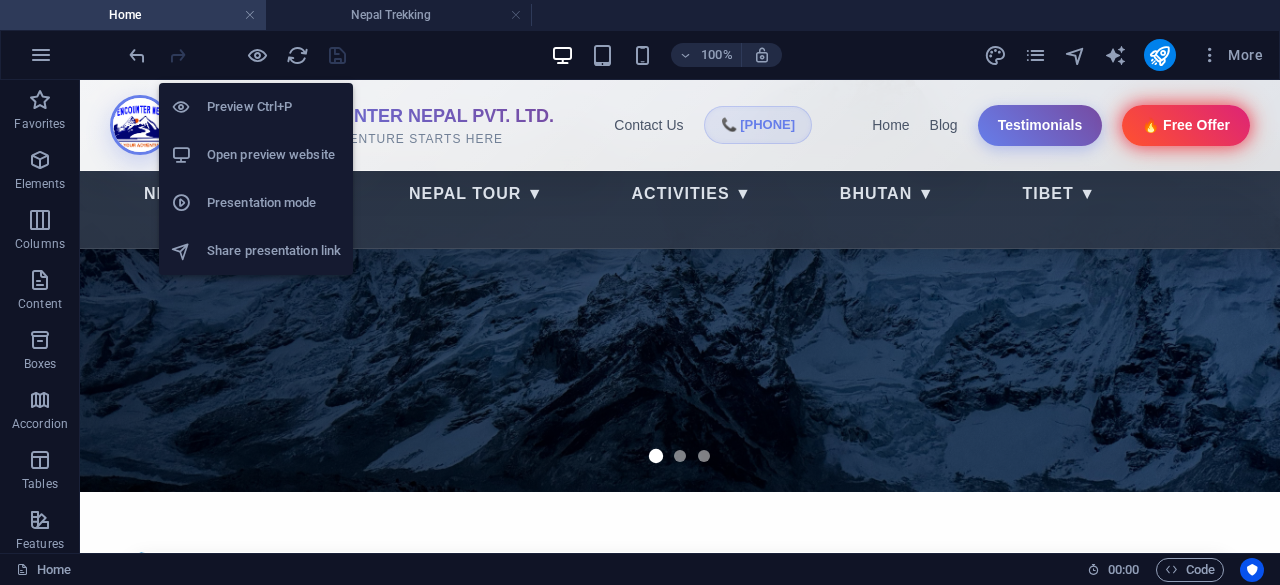 click on "Open preview website" at bounding box center [256, 155] 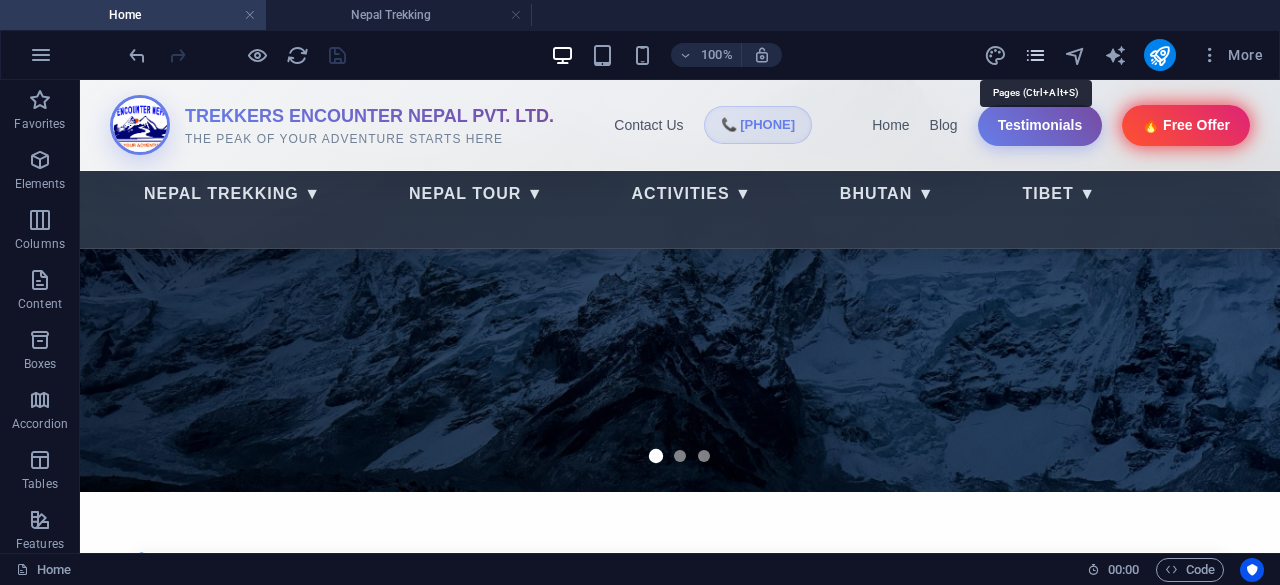 click at bounding box center [1035, 55] 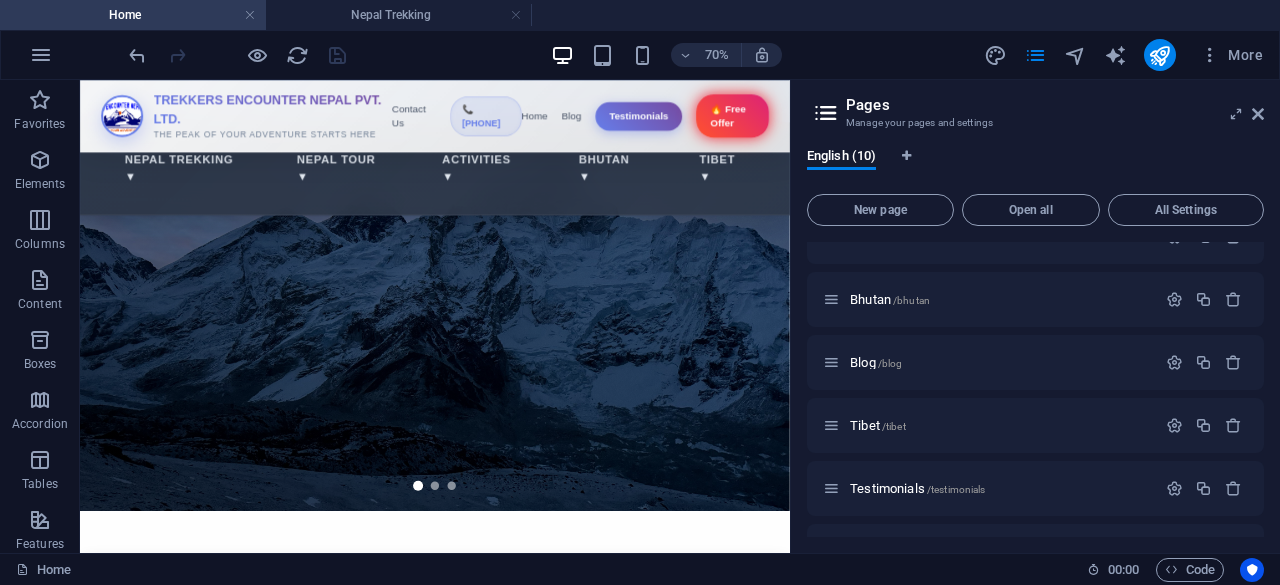 scroll, scrollTop: 334, scrollLeft: 0, axis: vertical 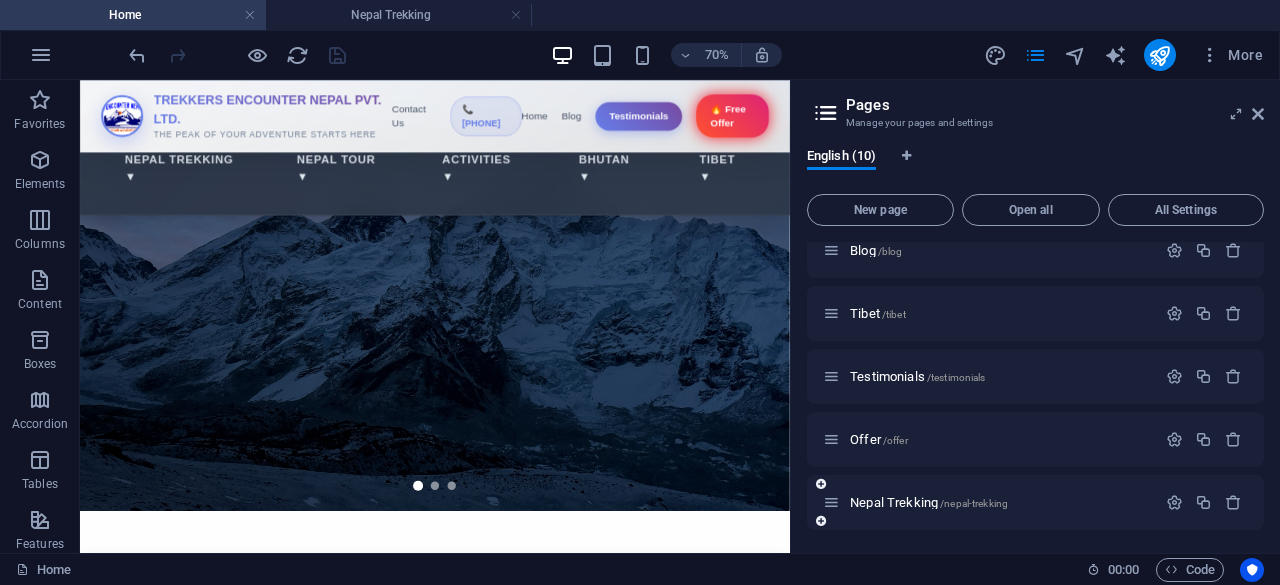 drag, startPoint x: 984, startPoint y: 499, endPoint x: 864, endPoint y: 508, distance: 120.33703 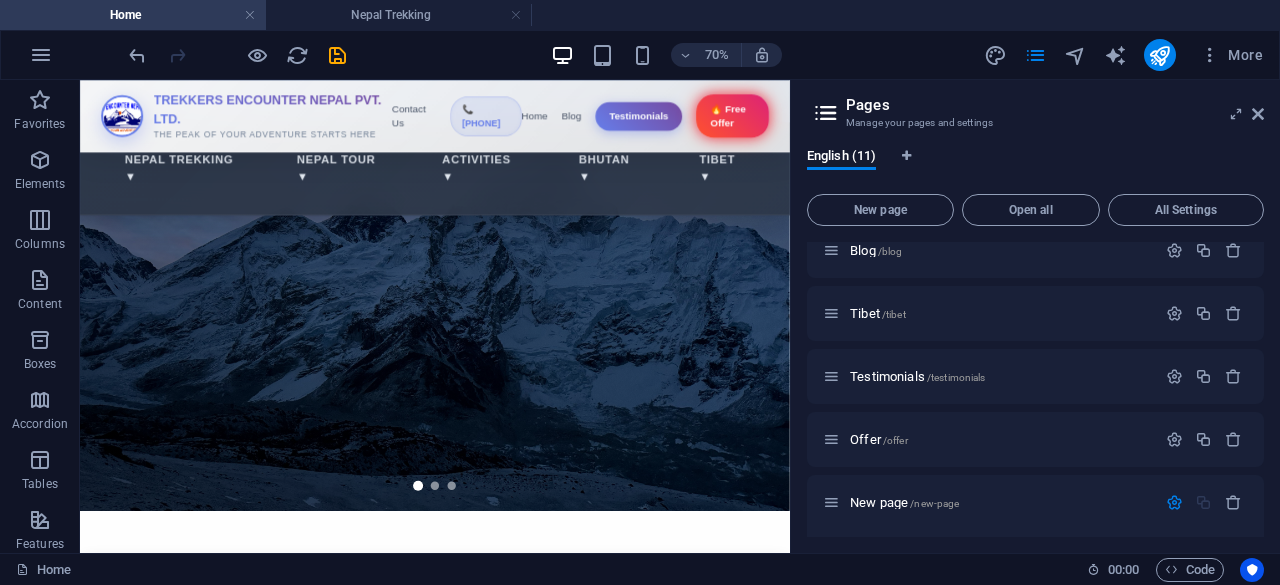 scroll, scrollTop: 522, scrollLeft: 0, axis: vertical 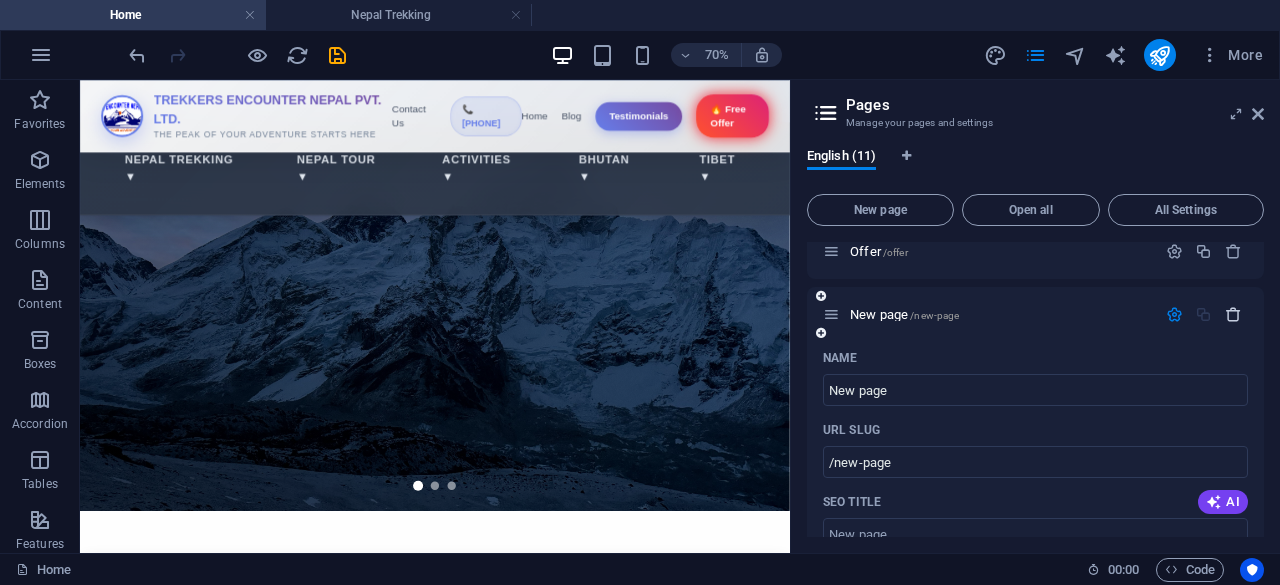 click at bounding box center (1233, 314) 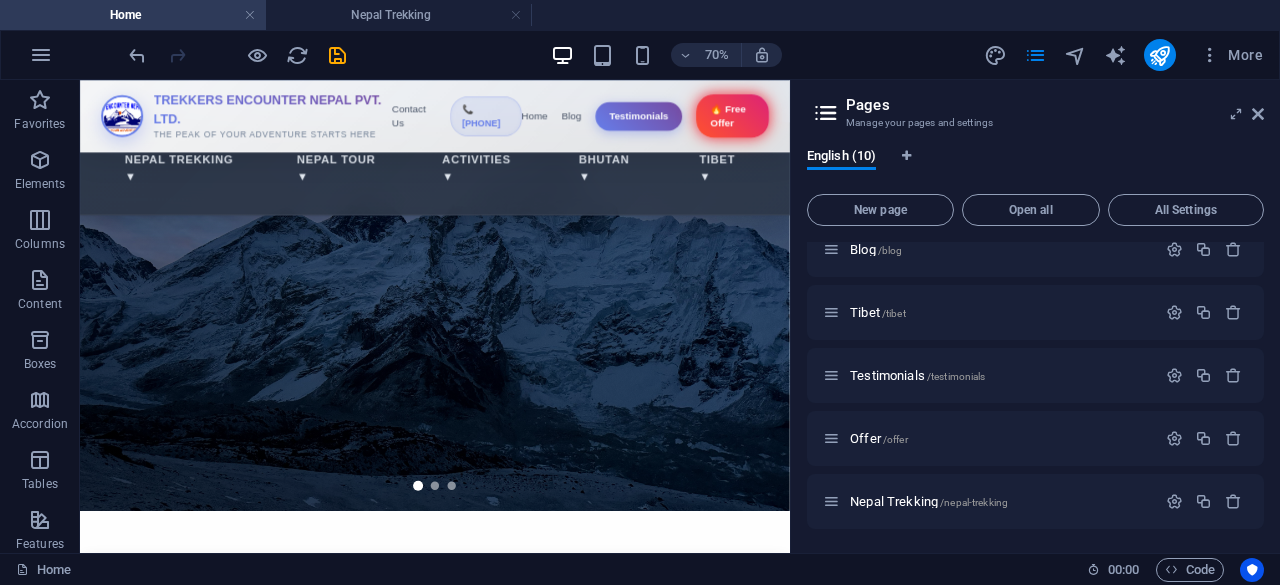 scroll, scrollTop: 334, scrollLeft: 0, axis: vertical 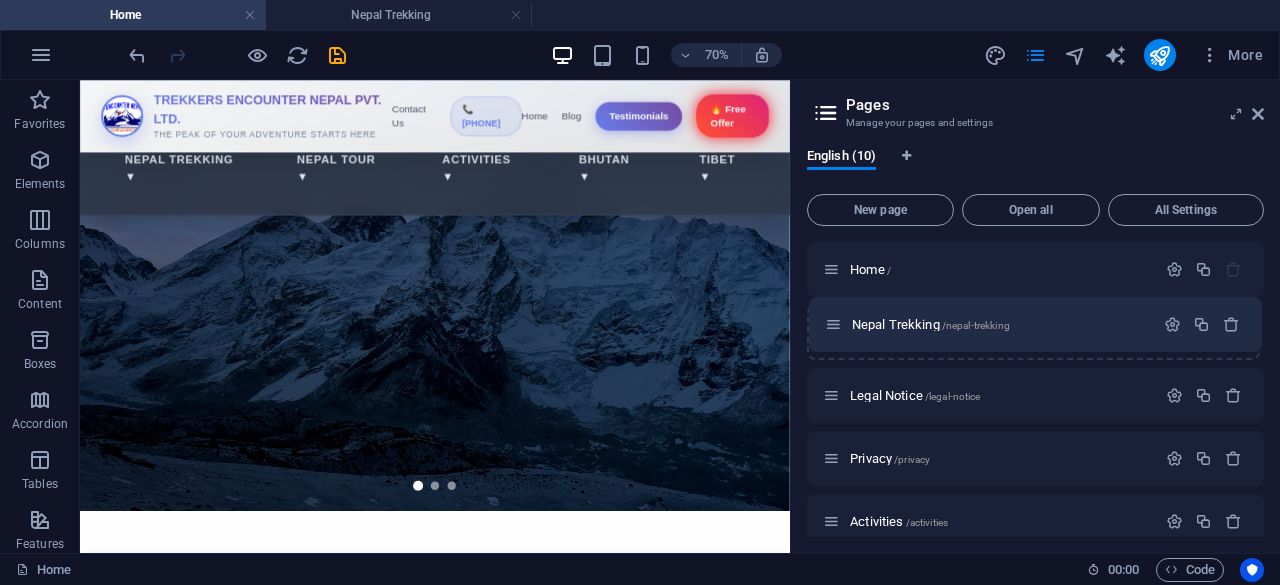 drag, startPoint x: 834, startPoint y: 503, endPoint x: 844, endPoint y: 326, distance: 177.28226 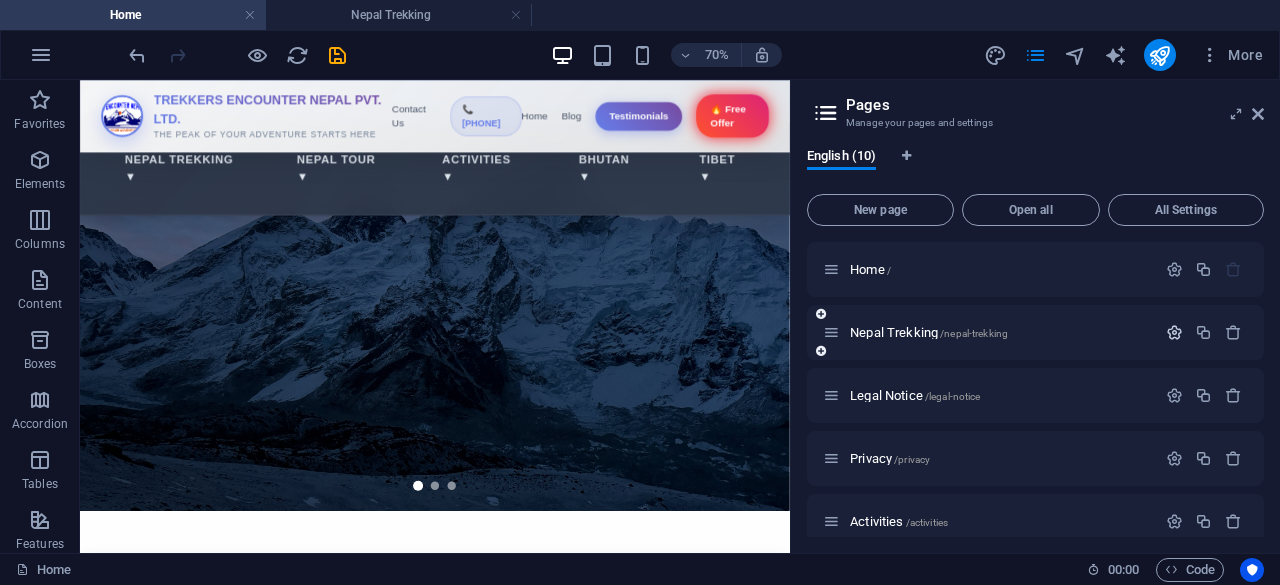 click at bounding box center [1174, 332] 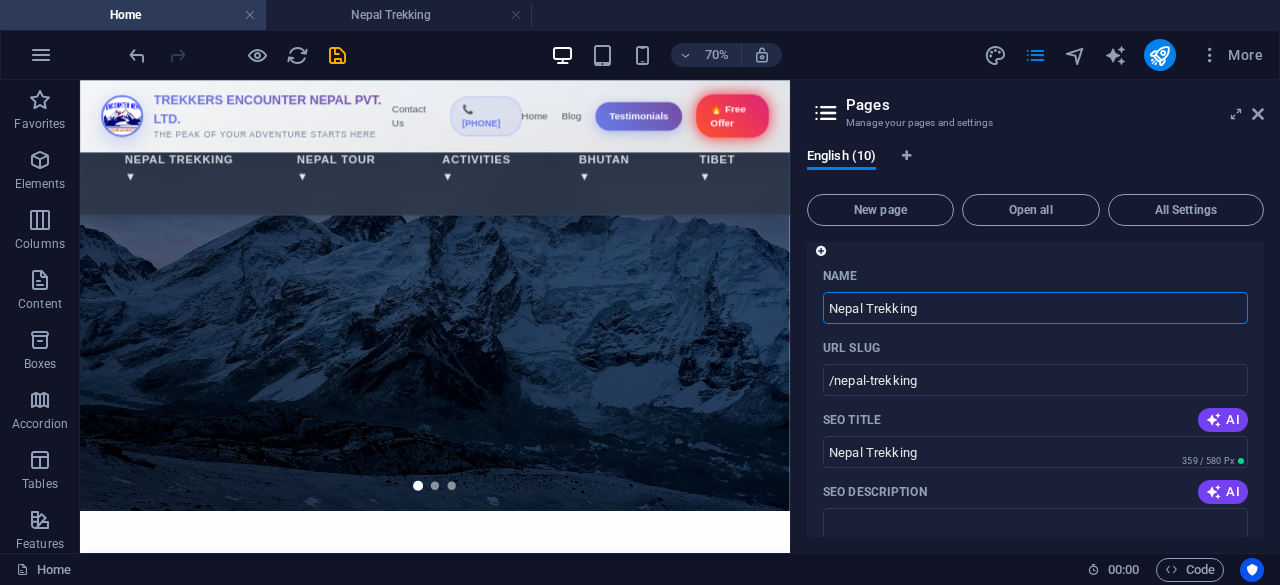 scroll, scrollTop: 106, scrollLeft: 0, axis: vertical 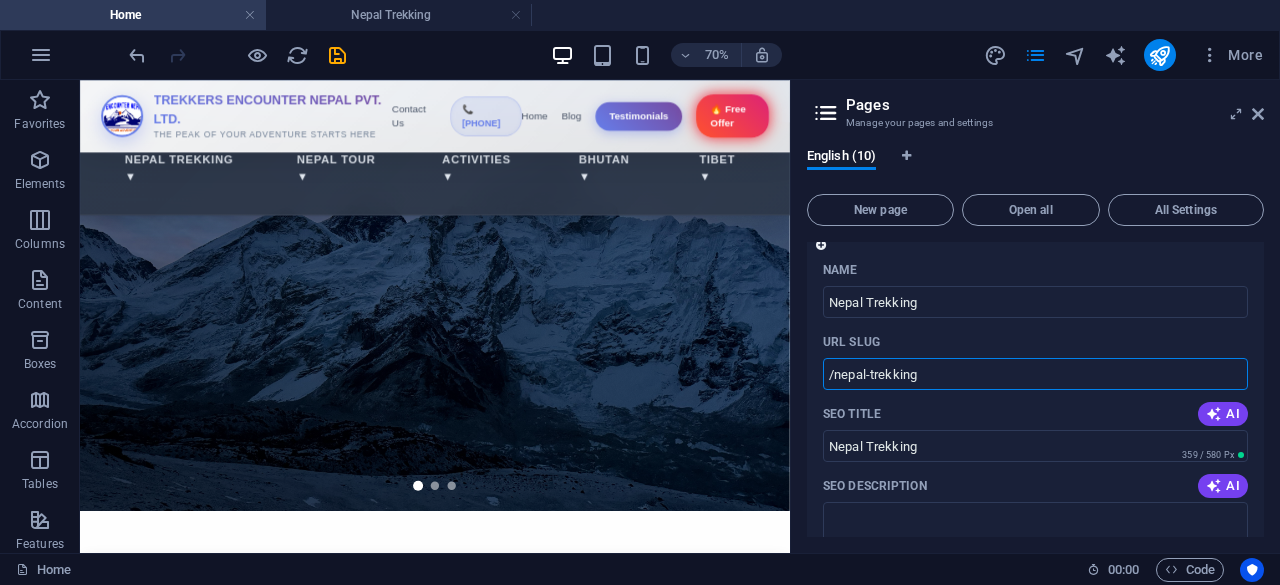 drag, startPoint x: 924, startPoint y: 380, endPoint x: 822, endPoint y: 373, distance: 102.239914 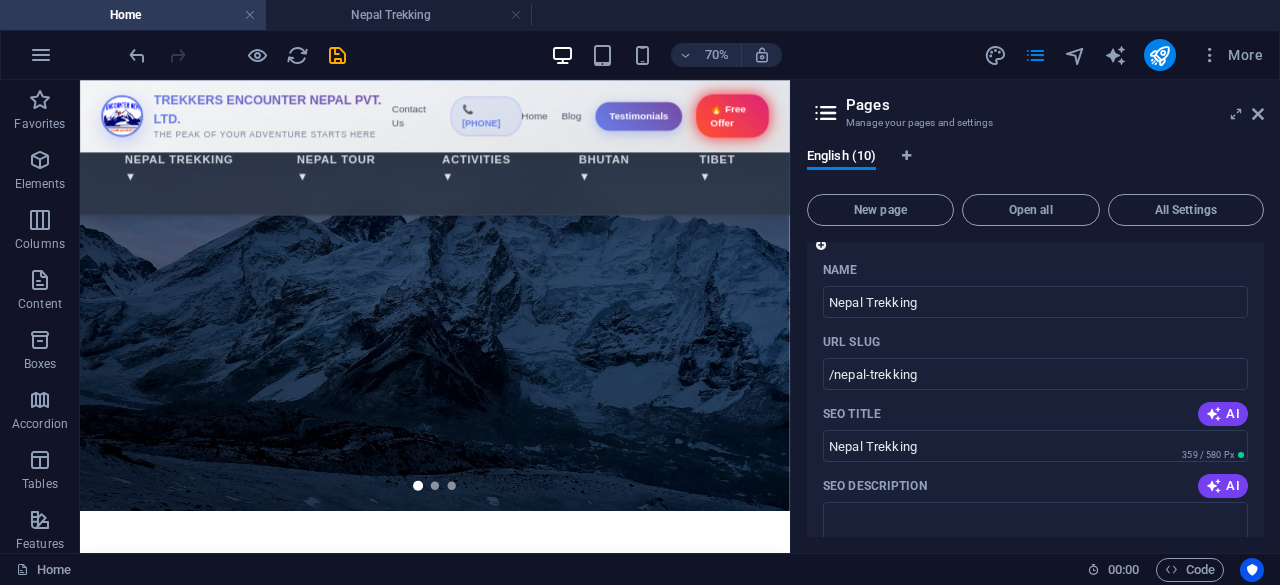 drag, startPoint x: 822, startPoint y: 335, endPoint x: 853, endPoint y: 351, distance: 34.88553 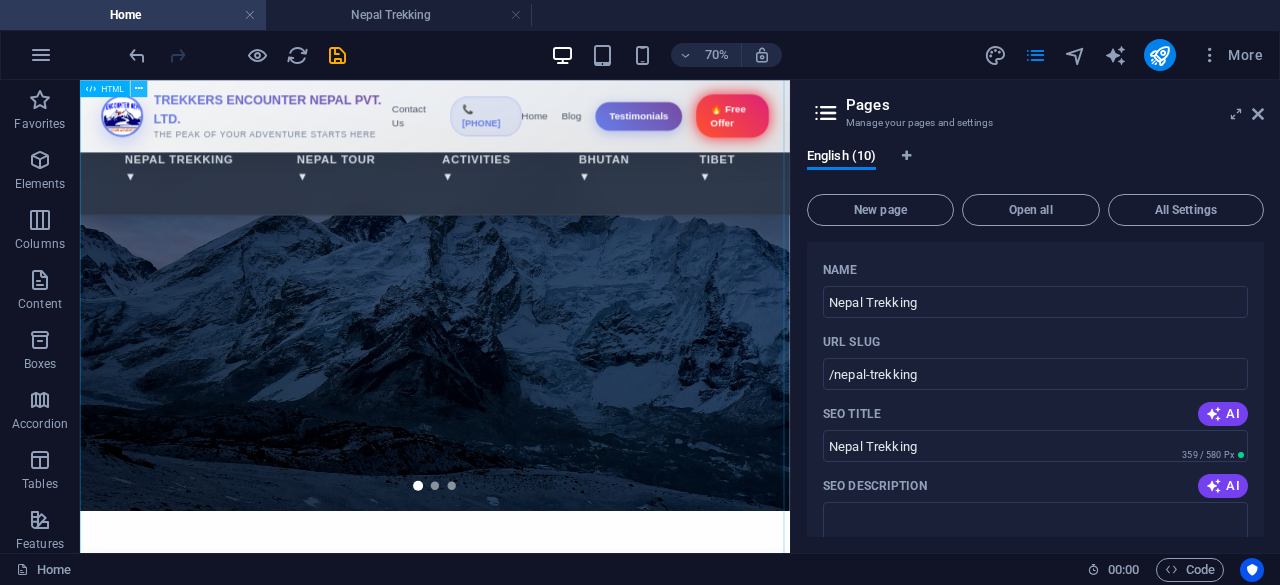 click at bounding box center [138, 88] 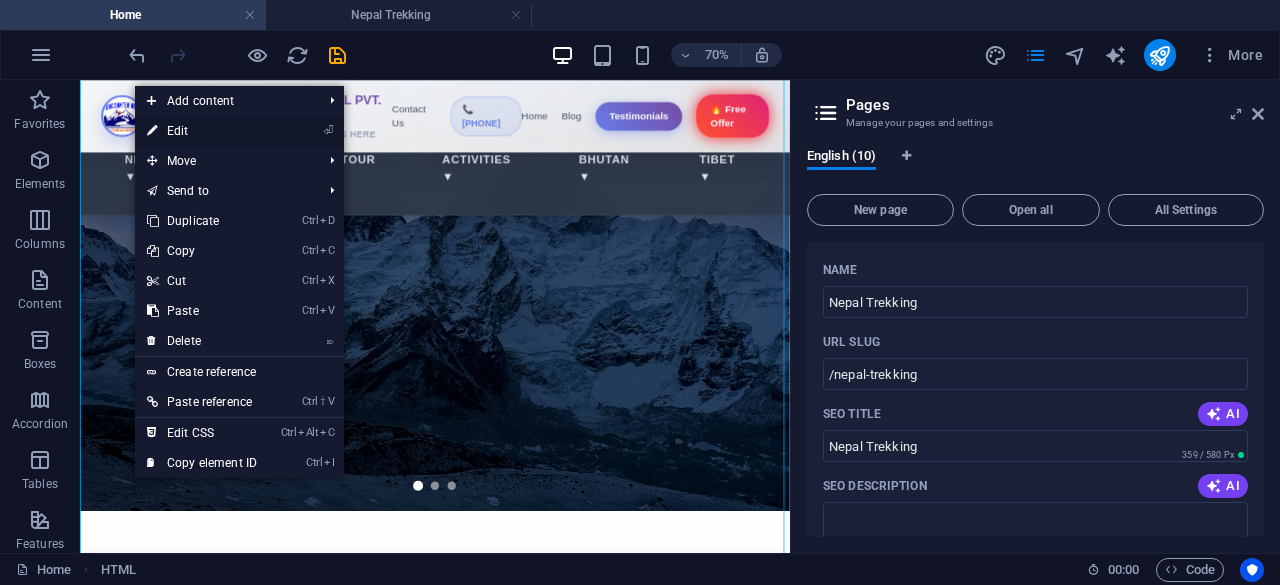 click on "⏎  Edit" at bounding box center (202, 131) 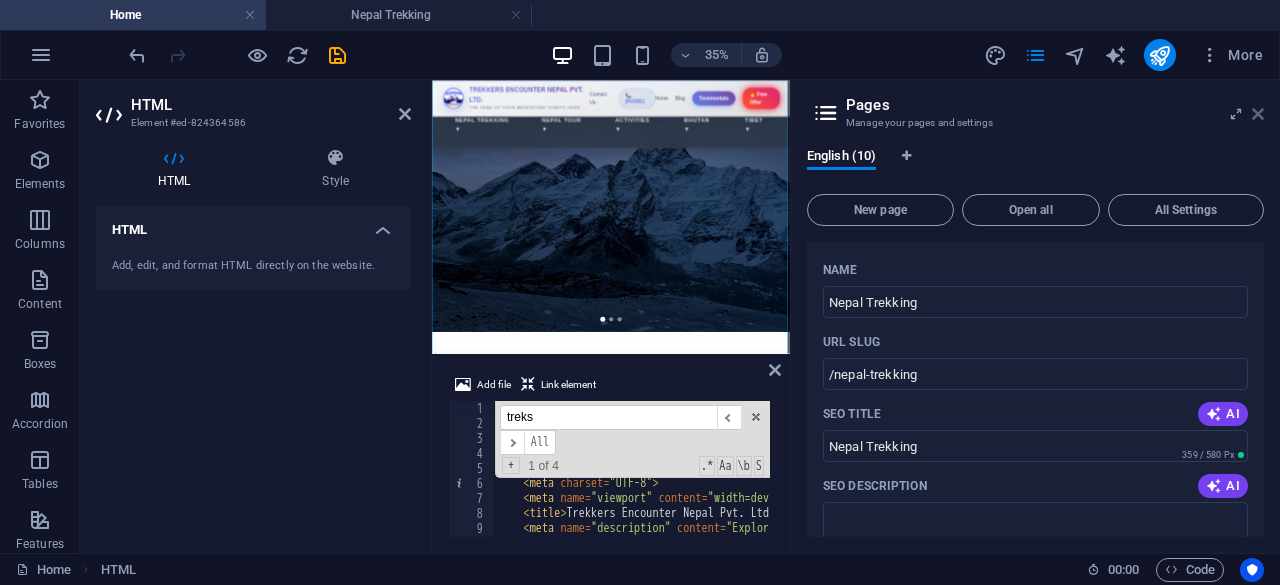 click at bounding box center [1258, 114] 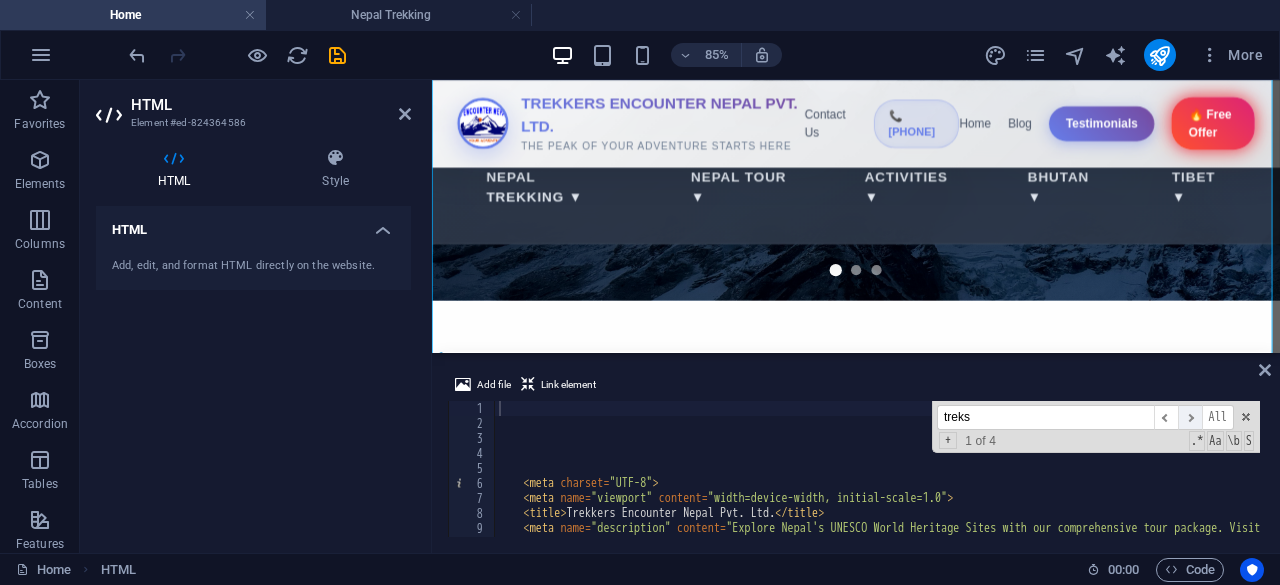 click on "​" at bounding box center [1190, 417] 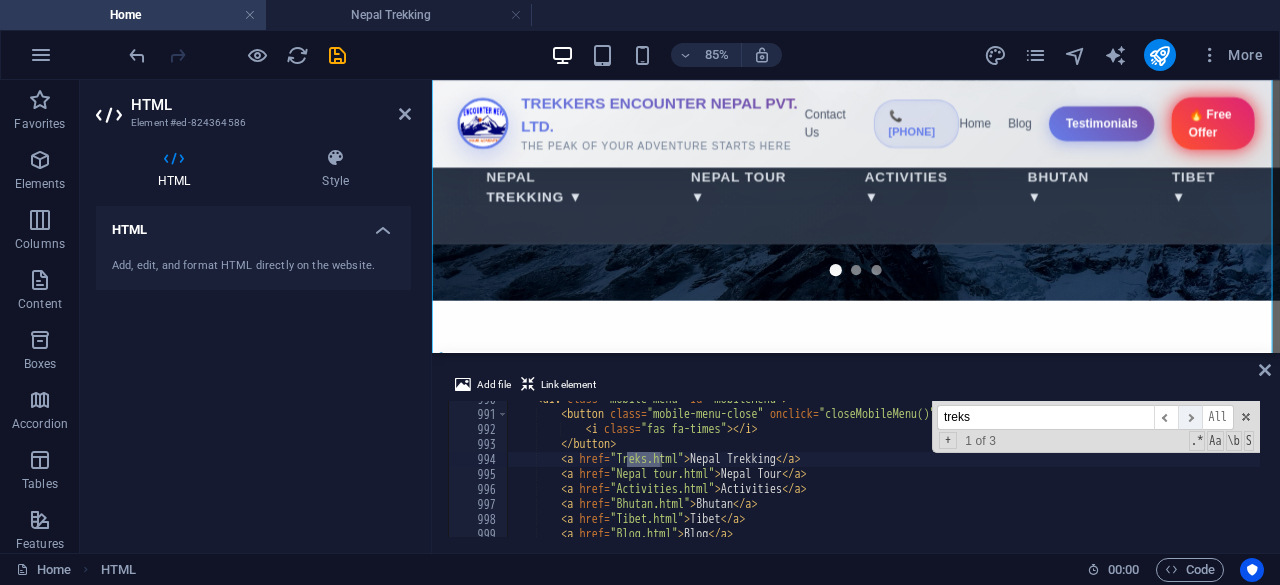 scroll, scrollTop: 13971, scrollLeft: 0, axis: vertical 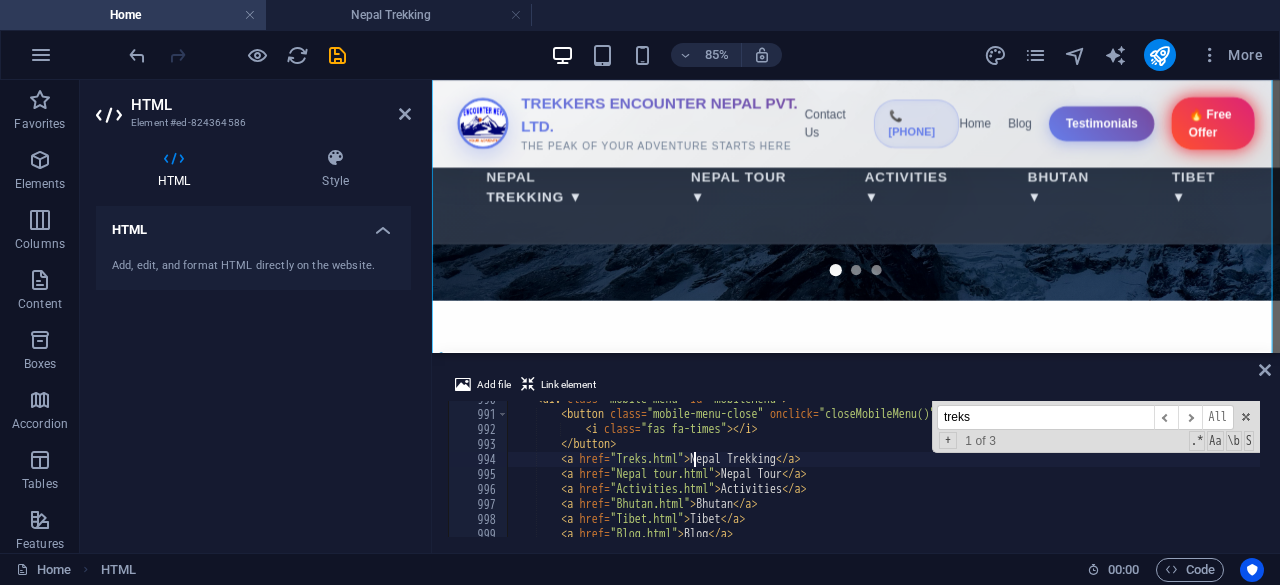 click on "< div   class = "mobile-menu"   id = "mobileMenu" >           < button   class = "mobile-menu-close"   onclick = "closeMobileMenu()" >                < i   class = "fas fa-times" > </ i >           </ button >           < a   href = "Treks.html" > Nepal Trekking </ a >           < a   href = "Nepal tour.html" > Nepal Tour </ a >           < a   href = "Activities.html" > Activities </ a >           < a   href = "Bhutan.html" > Bhutan </ a >           < a   href = "Tibet.html" > Tibet </ a >           < a   href = "Blog.html" > Blog </ a >" at bounding box center (2210, 473) 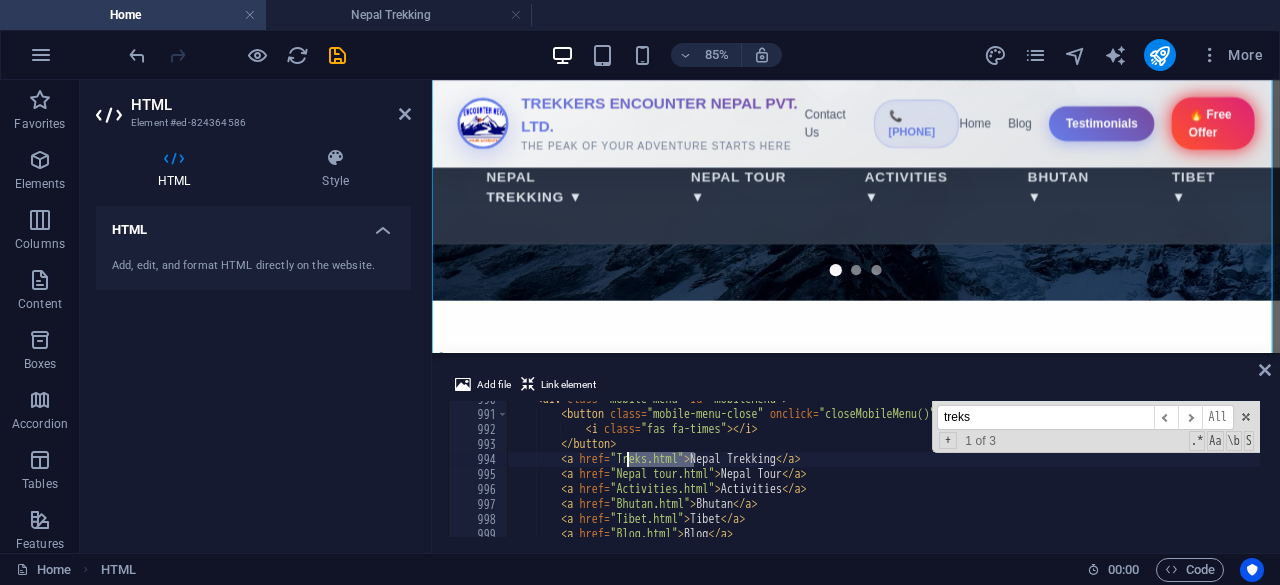 drag, startPoint x: 693, startPoint y: 459, endPoint x: 627, endPoint y: 457, distance: 66.0303 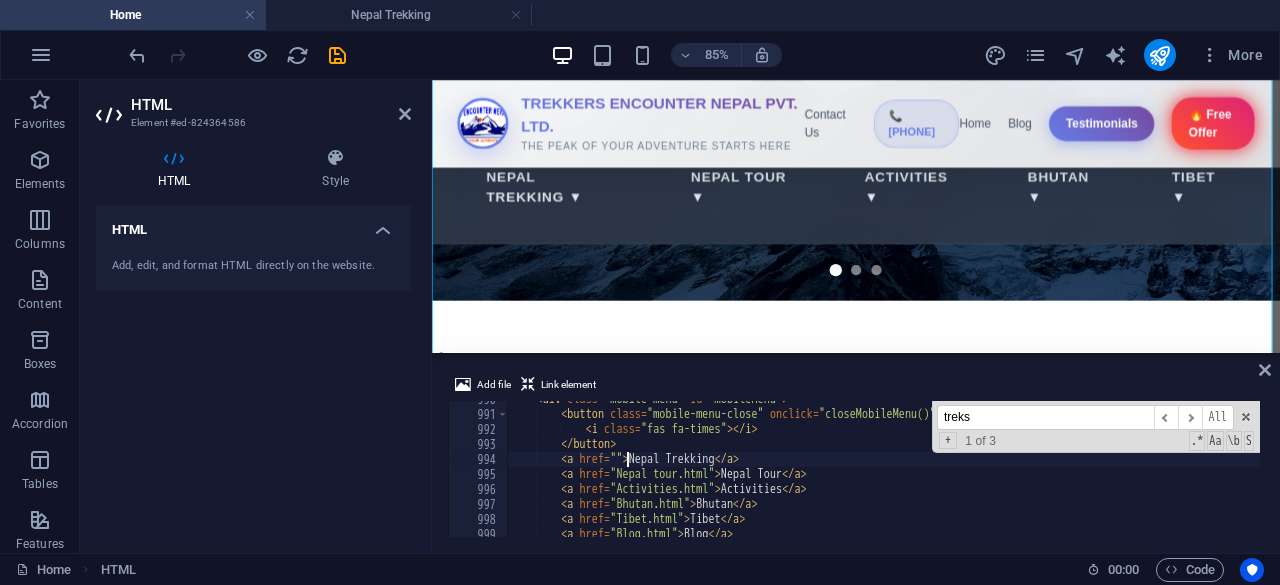 paste on "/nepal-trekking" 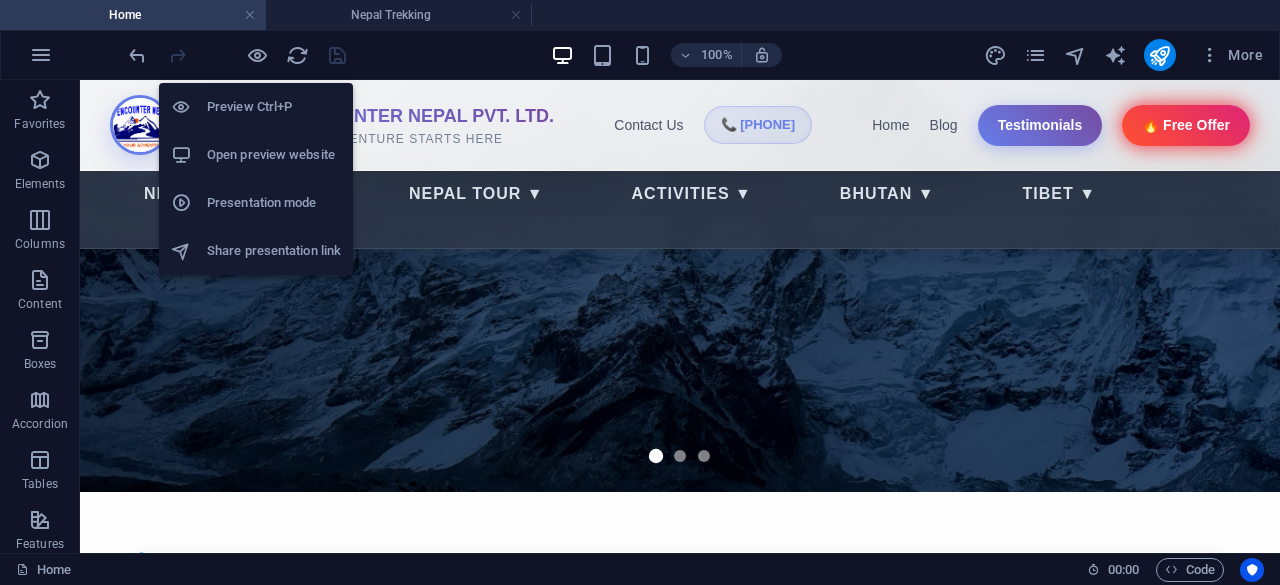 click on "Open preview website" at bounding box center [274, 155] 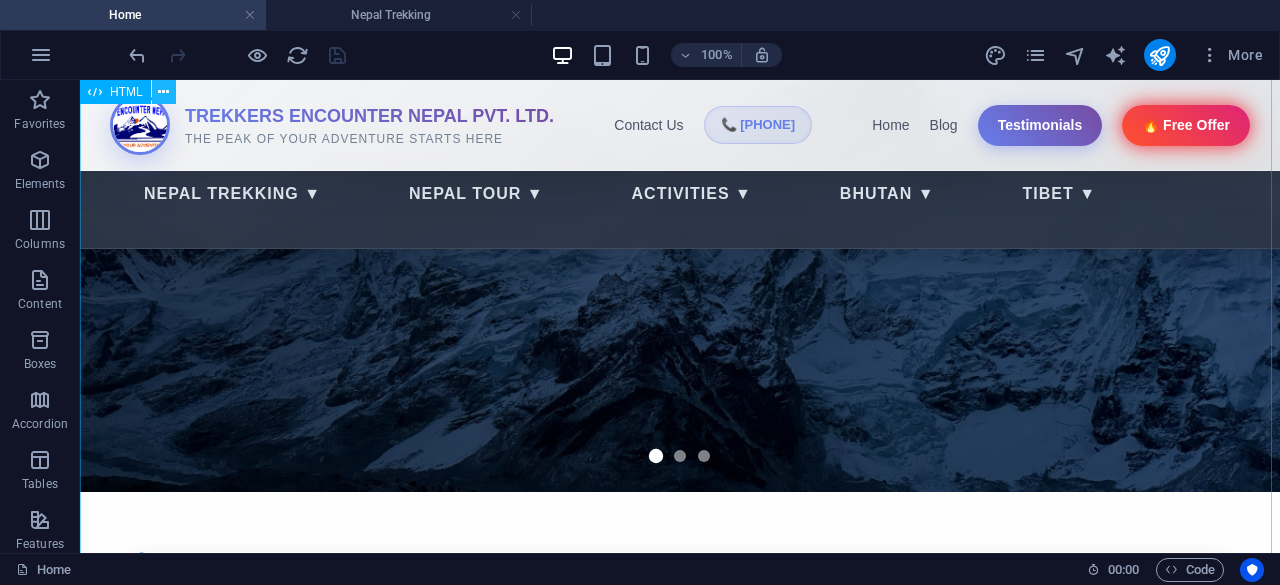 click at bounding box center [164, 92] 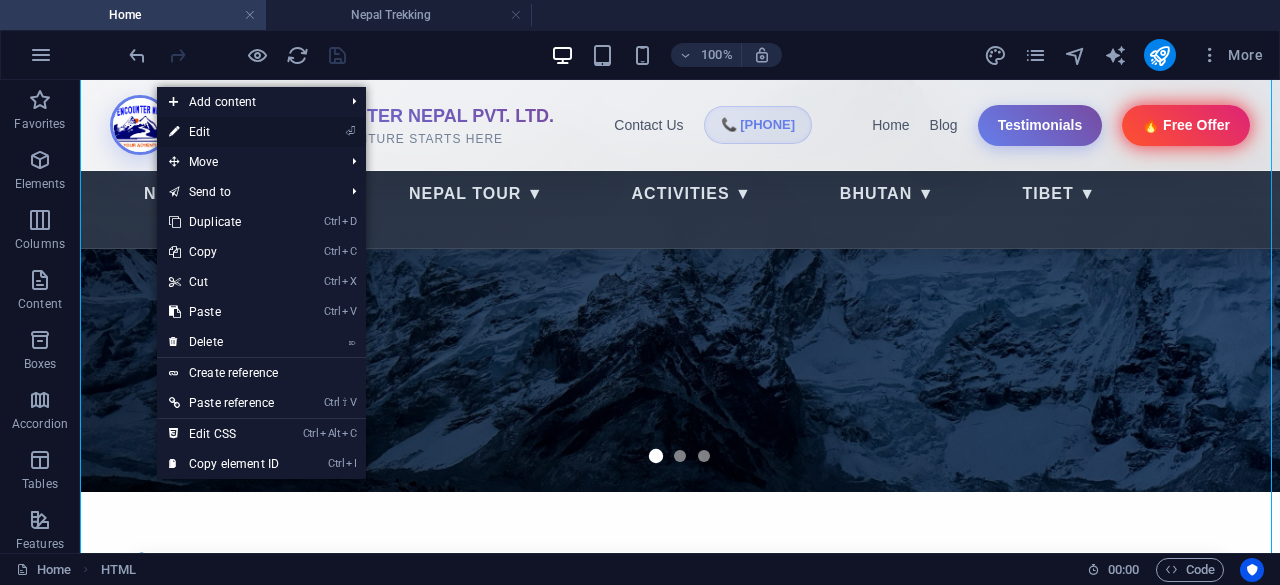 click on "⏎  Edit" at bounding box center [224, 132] 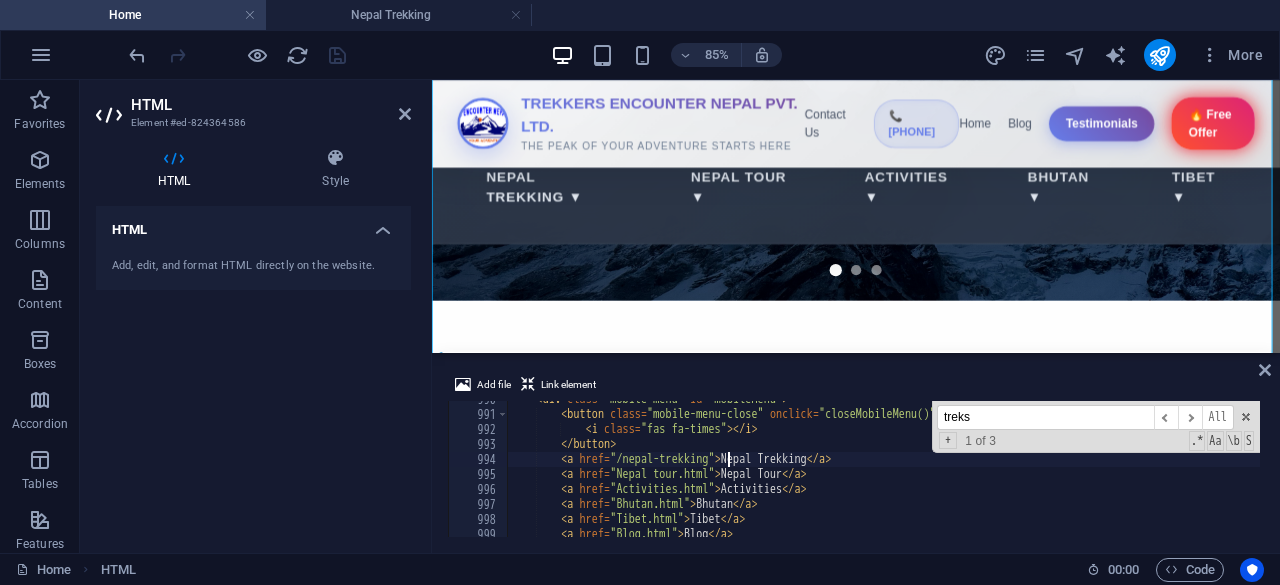 scroll, scrollTop: 13971, scrollLeft: 0, axis: vertical 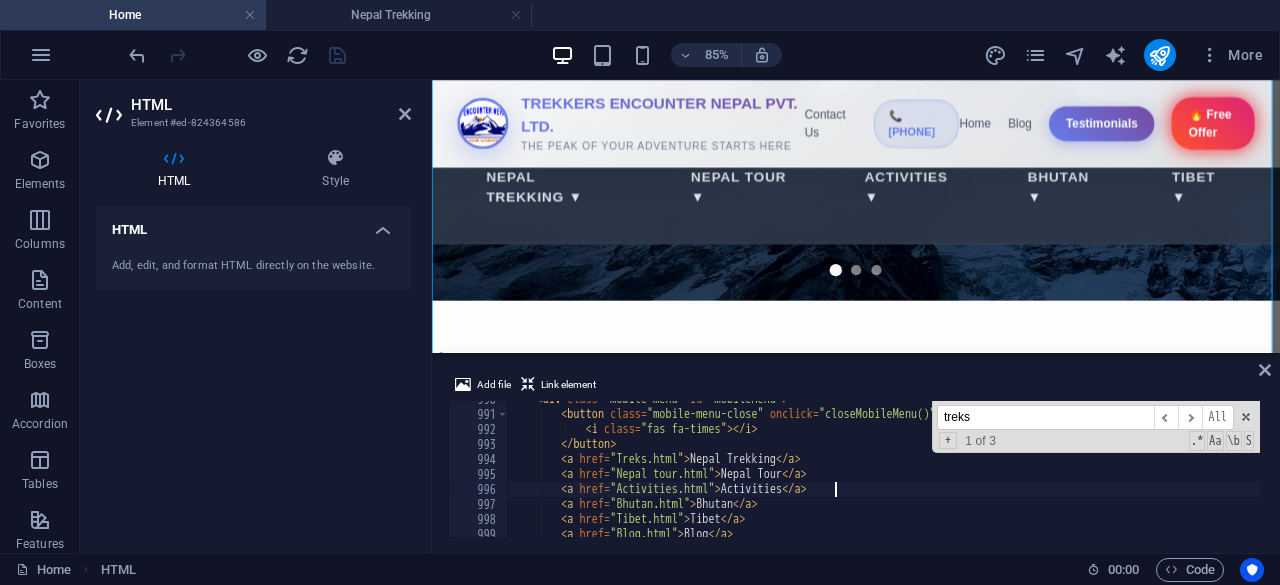 click on "< div   class = "mobile-menu"   id = "mobileMenu" >           < button   class = "mobile-menu-close"   onclick = "closeMobileMenu()" >                < i   class = "fas fa-times" > </ i >           </ button >           < a   href = "Treks.html" > Nepal Trekking </ a >           < a   href = "Nepal tour.html" > Nepal Tour </ a >           < a   href = "Activities.html" > Activities </ a >           < a   href = "Bhutan.html" > Bhutan </ a >           < a   href = "Tibet.html" > Tibet </ a >           < a   href = "Blog.html" > Blog </ a >" at bounding box center (2210, 473) 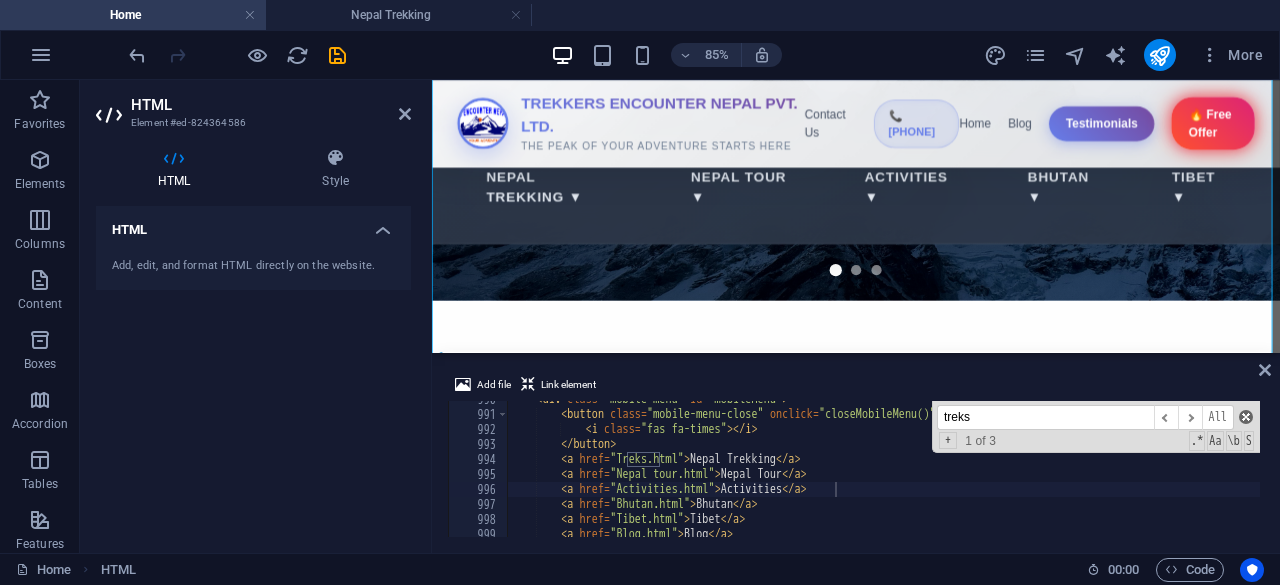 click at bounding box center (1246, 417) 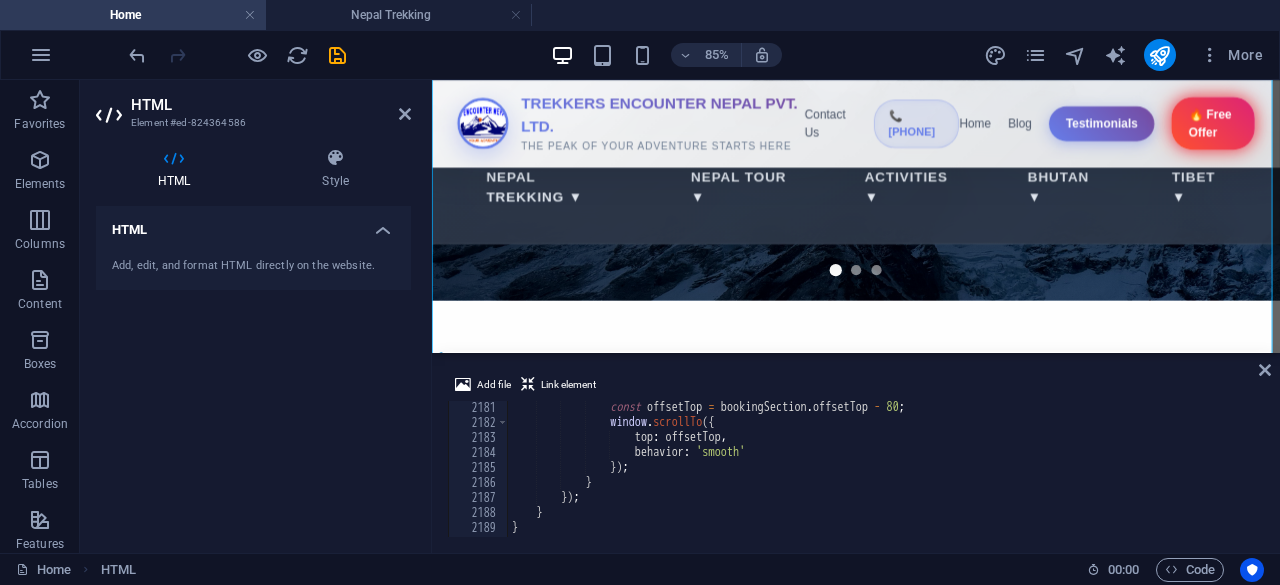 scroll, scrollTop: 32636, scrollLeft: 0, axis: vertical 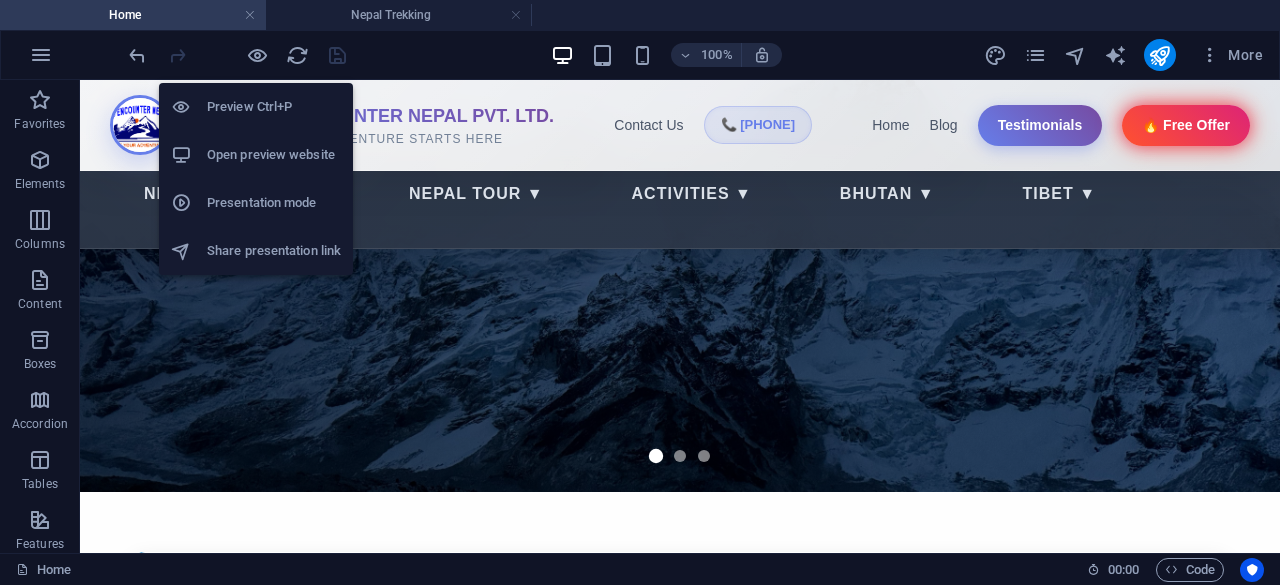 click on "Open preview website" at bounding box center [274, 155] 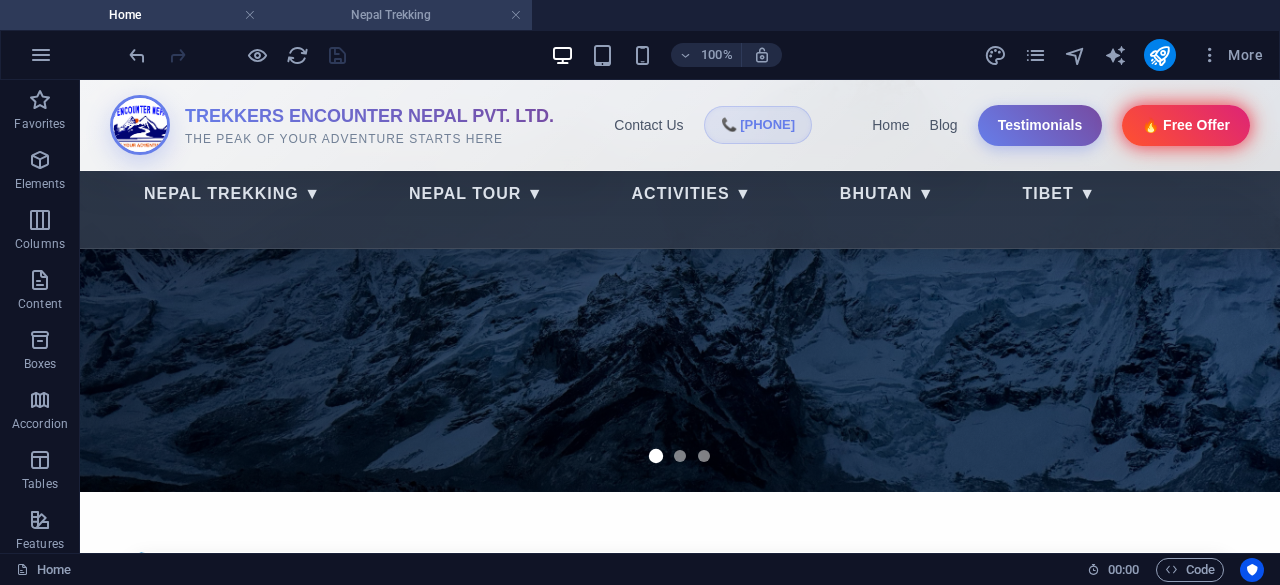 click on "Nepal Trekking" at bounding box center [399, 15] 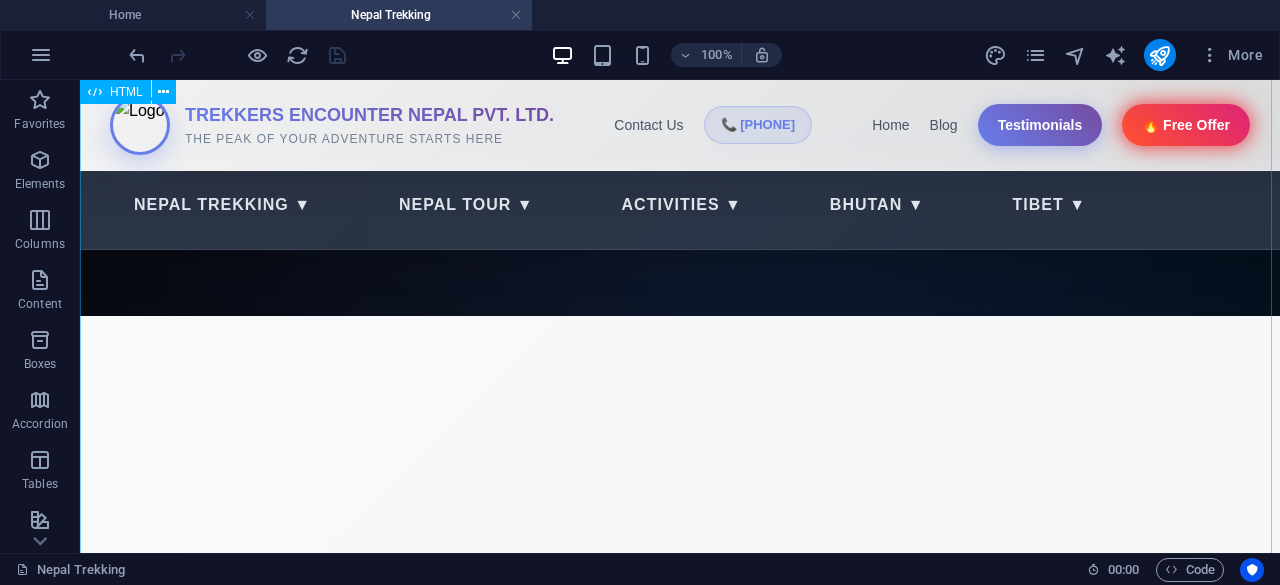 scroll, scrollTop: 0, scrollLeft: 0, axis: both 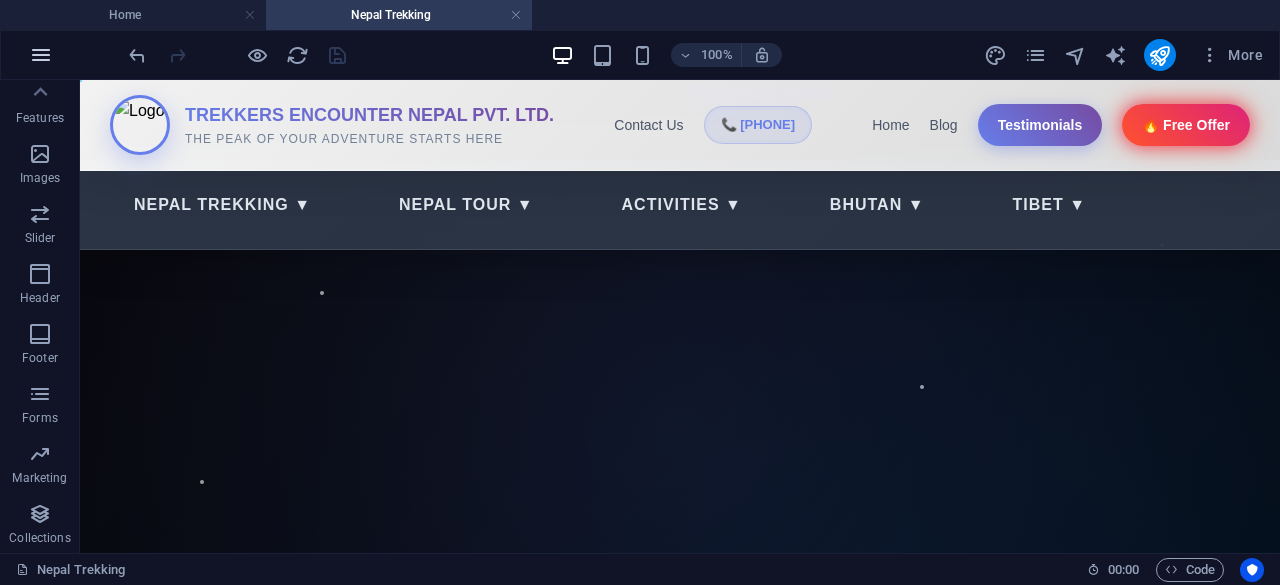 click at bounding box center (41, 55) 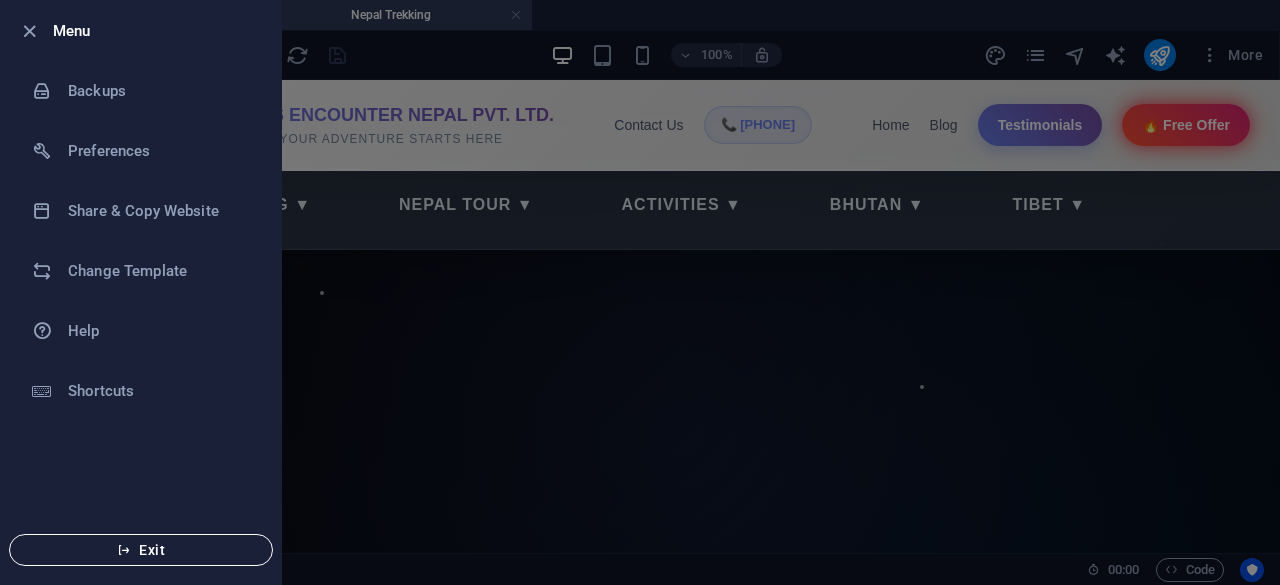 click at bounding box center (124, 550) 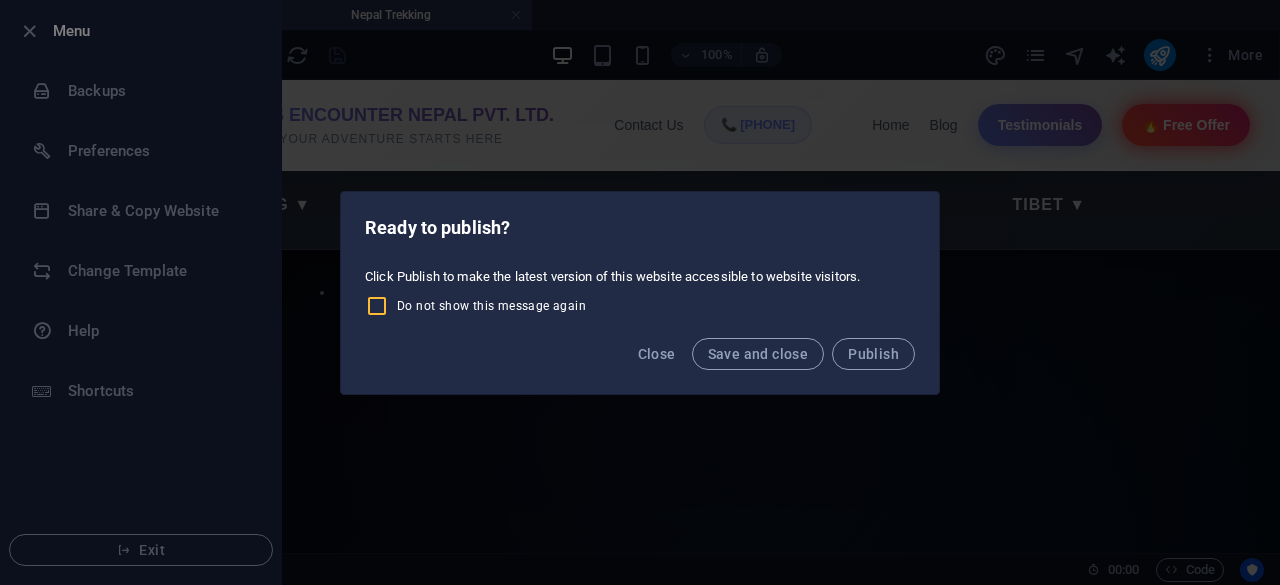 click on "Do not show this message again" at bounding box center (381, 306) 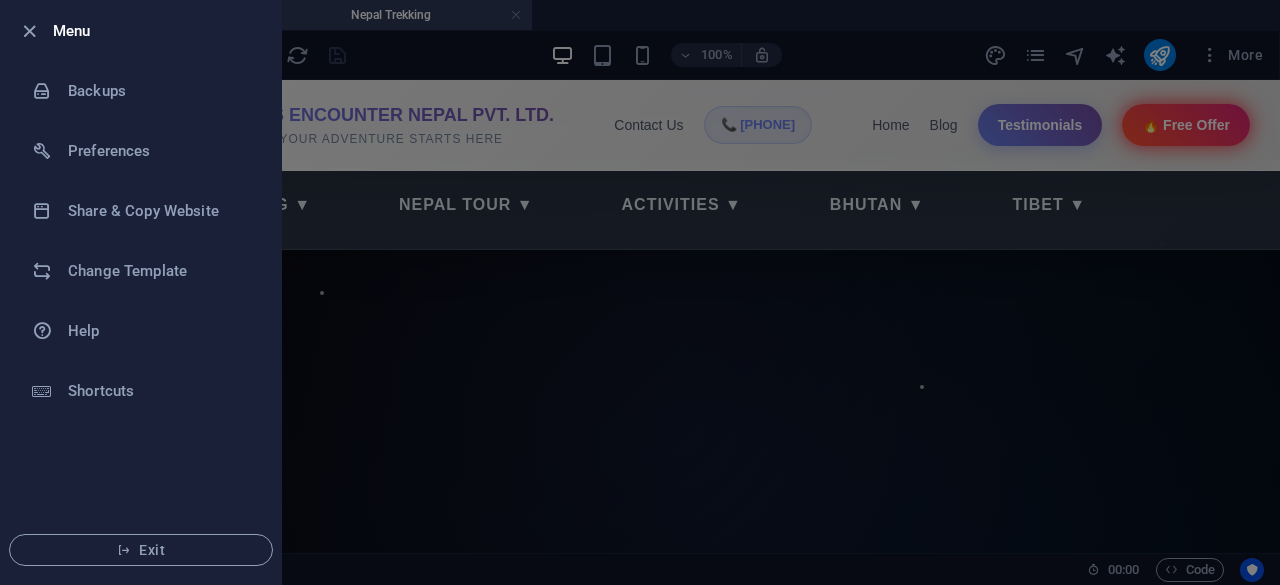 click at bounding box center (640, 292) 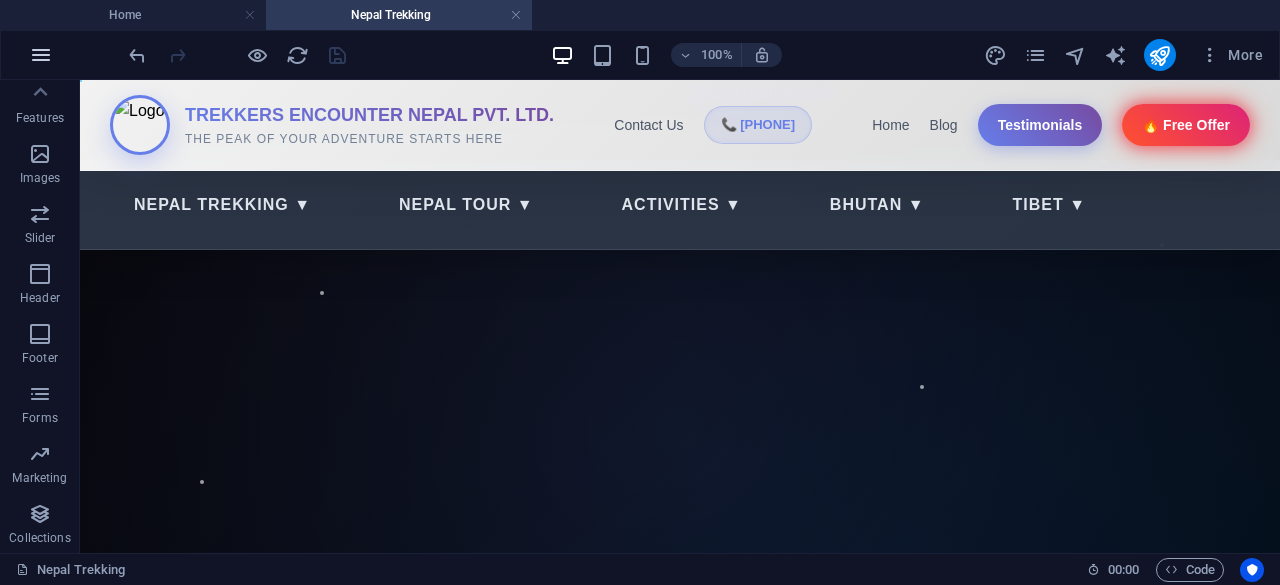 click at bounding box center (41, 55) 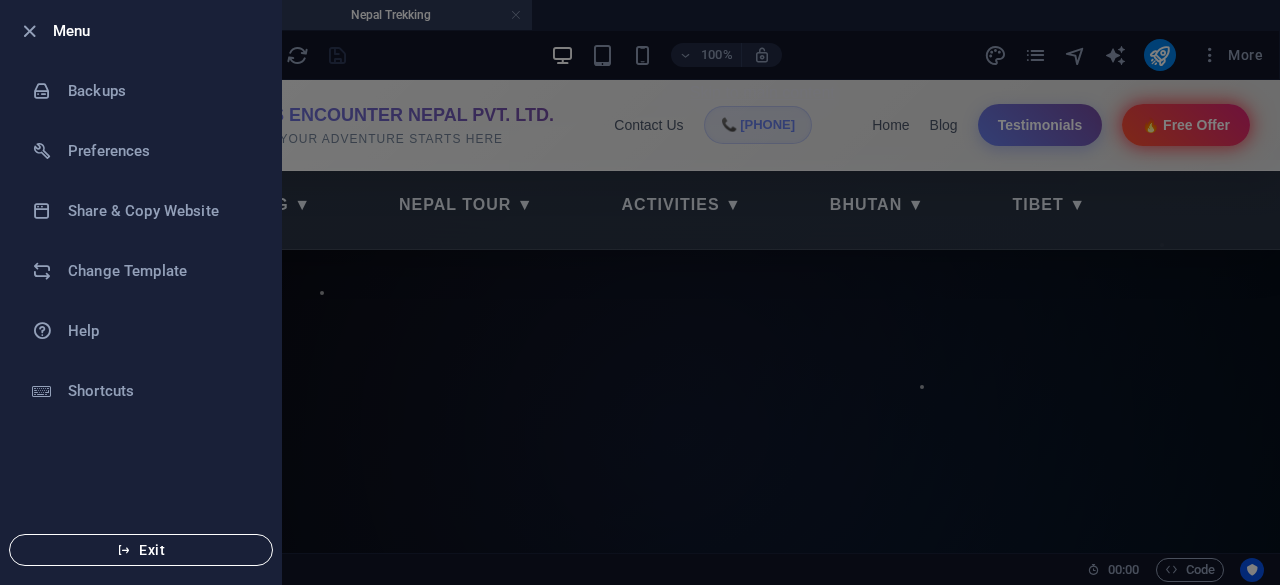 click on "Exit" at bounding box center (141, 550) 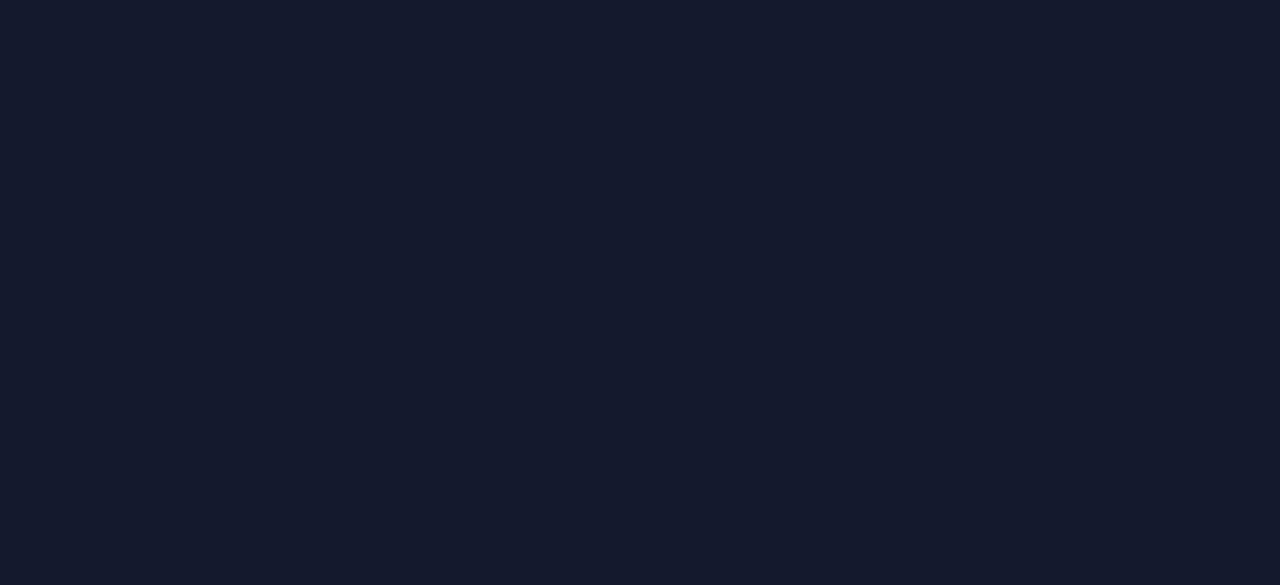 scroll, scrollTop: 0, scrollLeft: 0, axis: both 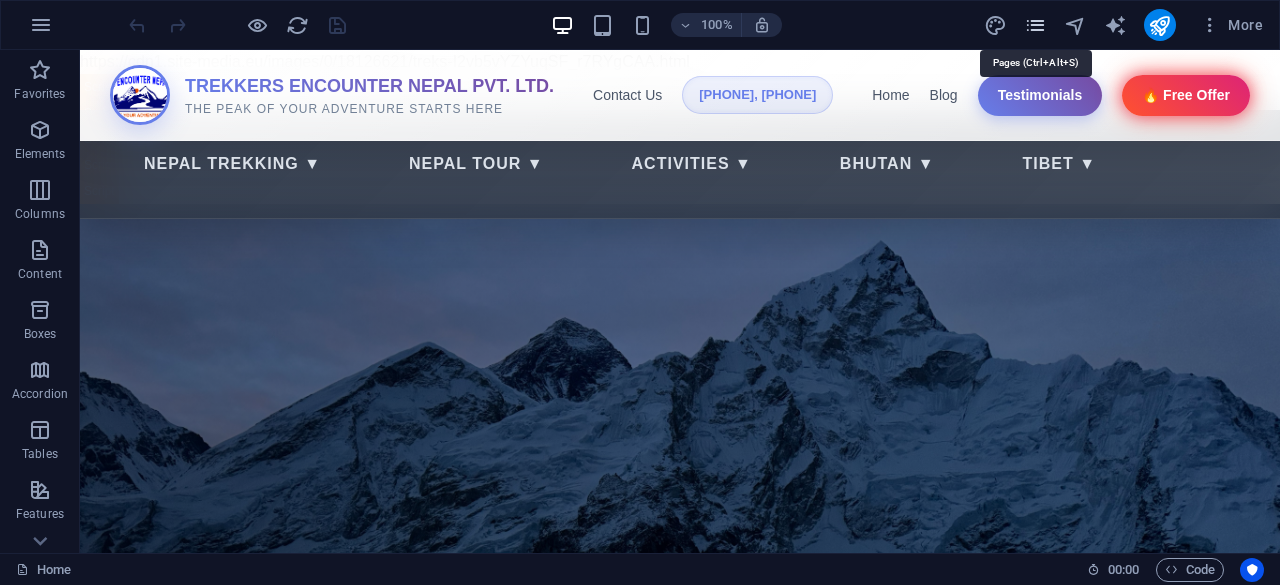 click at bounding box center (1035, 25) 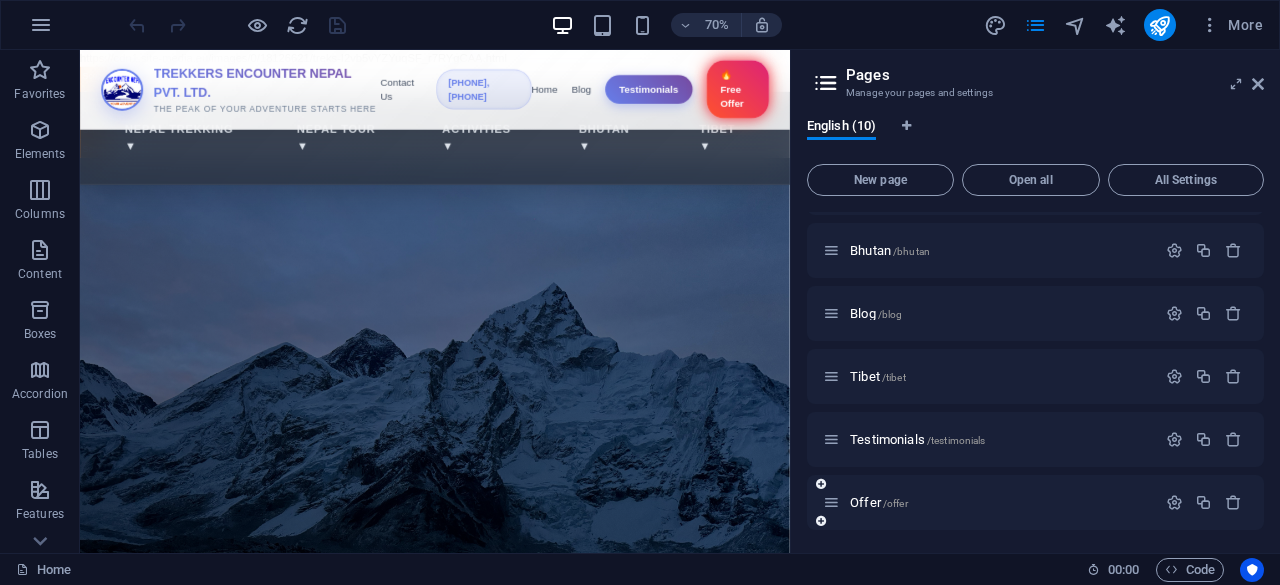 scroll, scrollTop: 0, scrollLeft: 0, axis: both 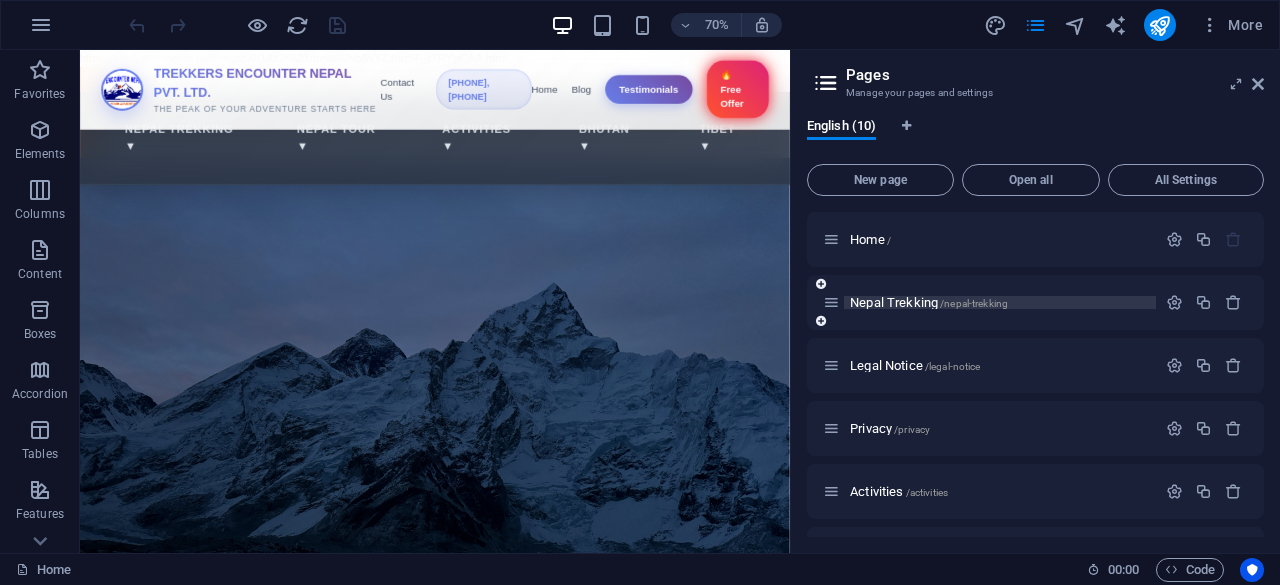 click on "Nepal Trekking /nepal-trekking" at bounding box center (929, 302) 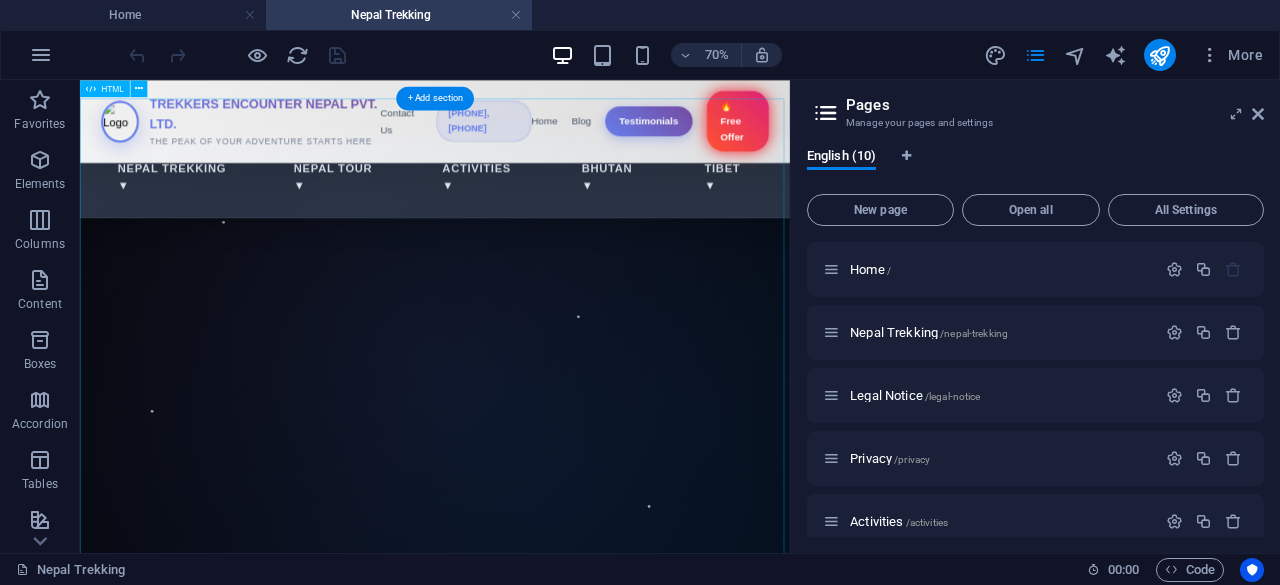 scroll, scrollTop: 0, scrollLeft: 0, axis: both 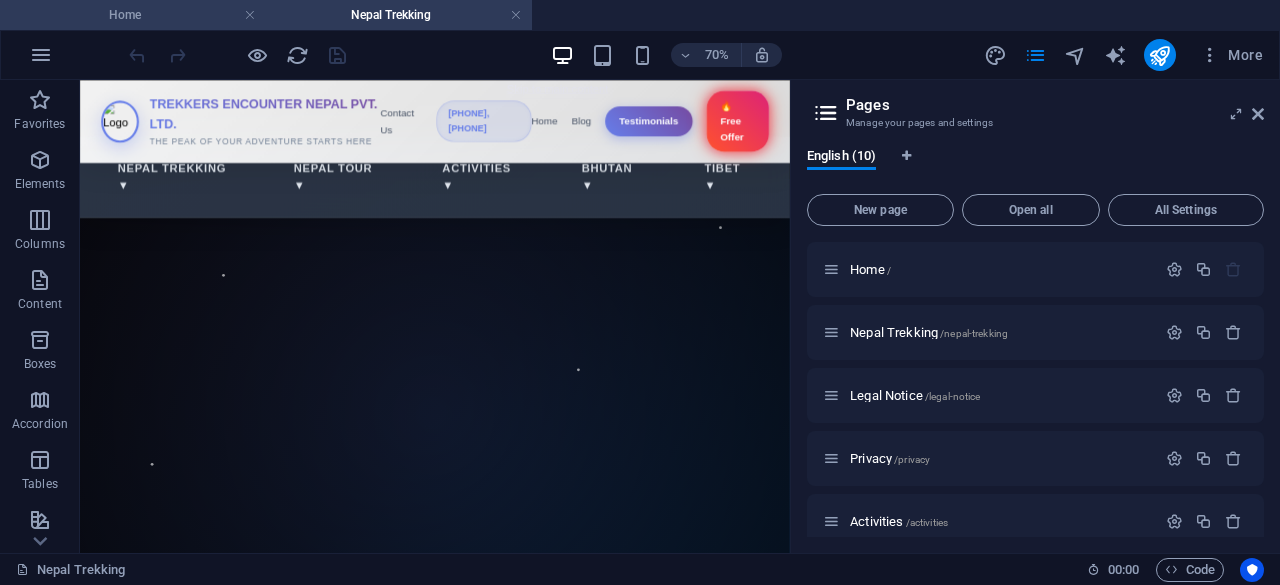 click on "Home" at bounding box center [133, 15] 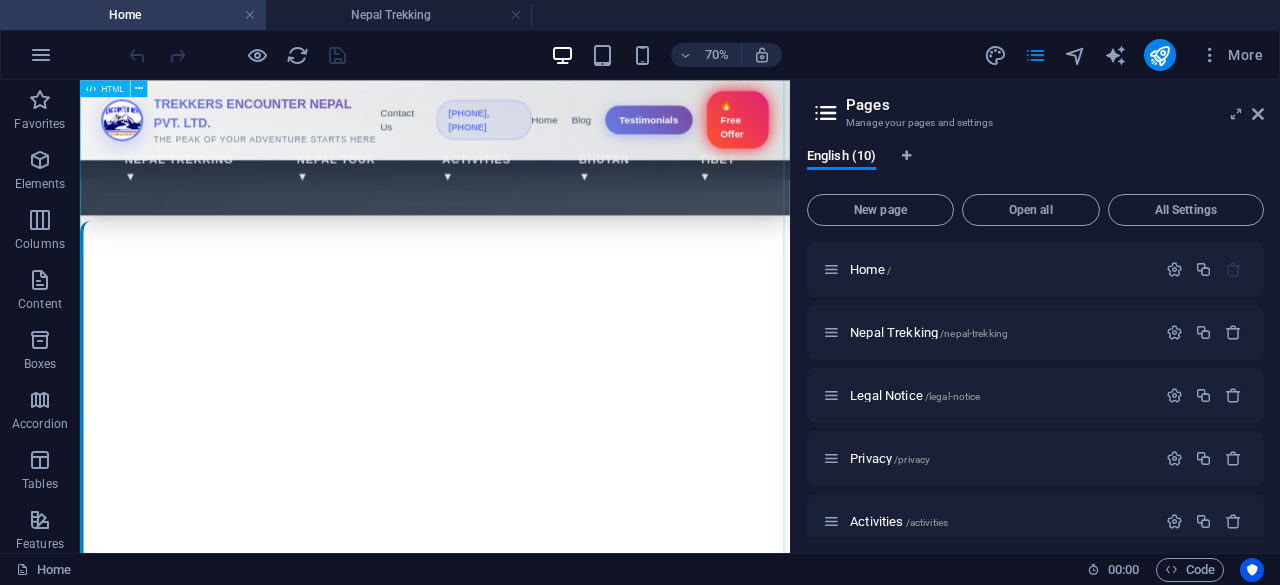 scroll, scrollTop: 690, scrollLeft: 0, axis: vertical 